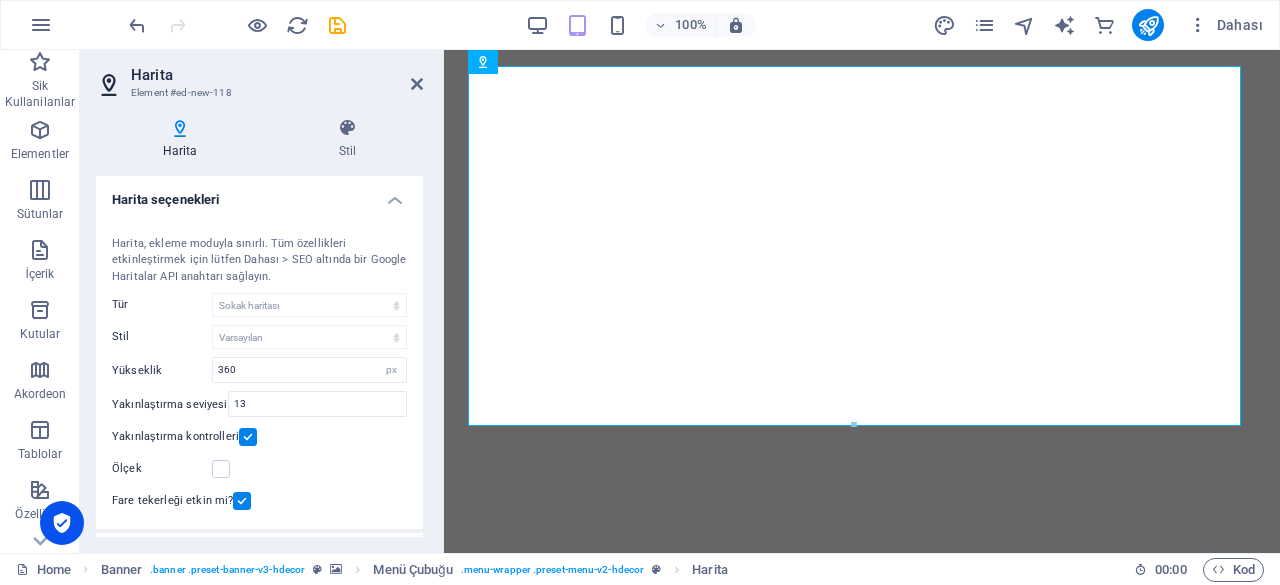 select on "1" 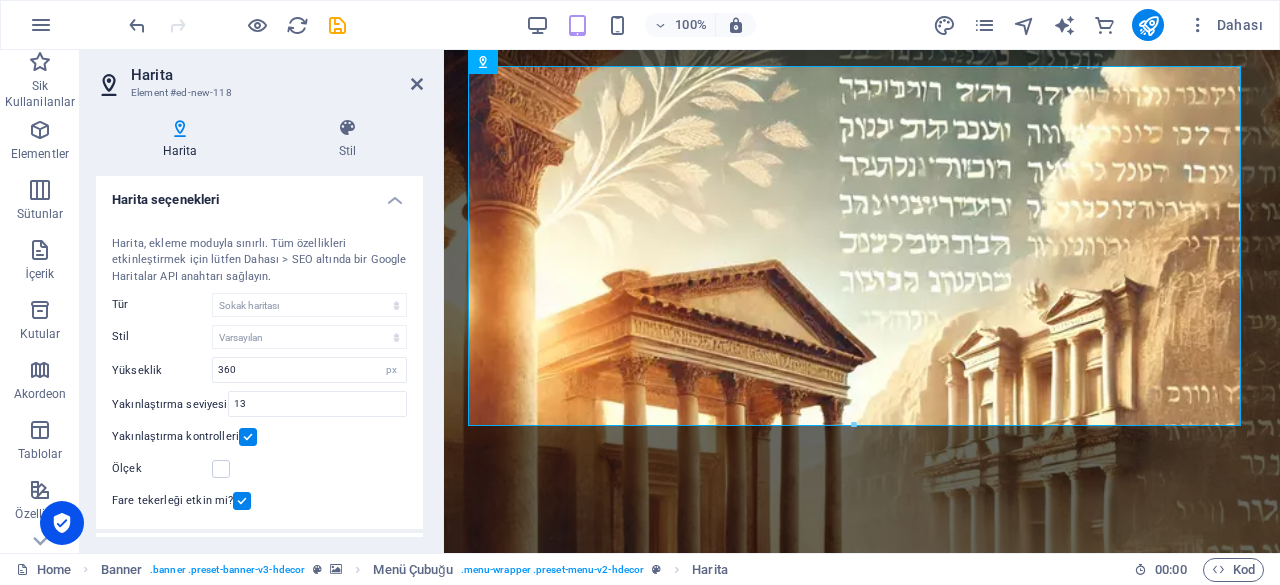scroll, scrollTop: 0, scrollLeft: 0, axis: both 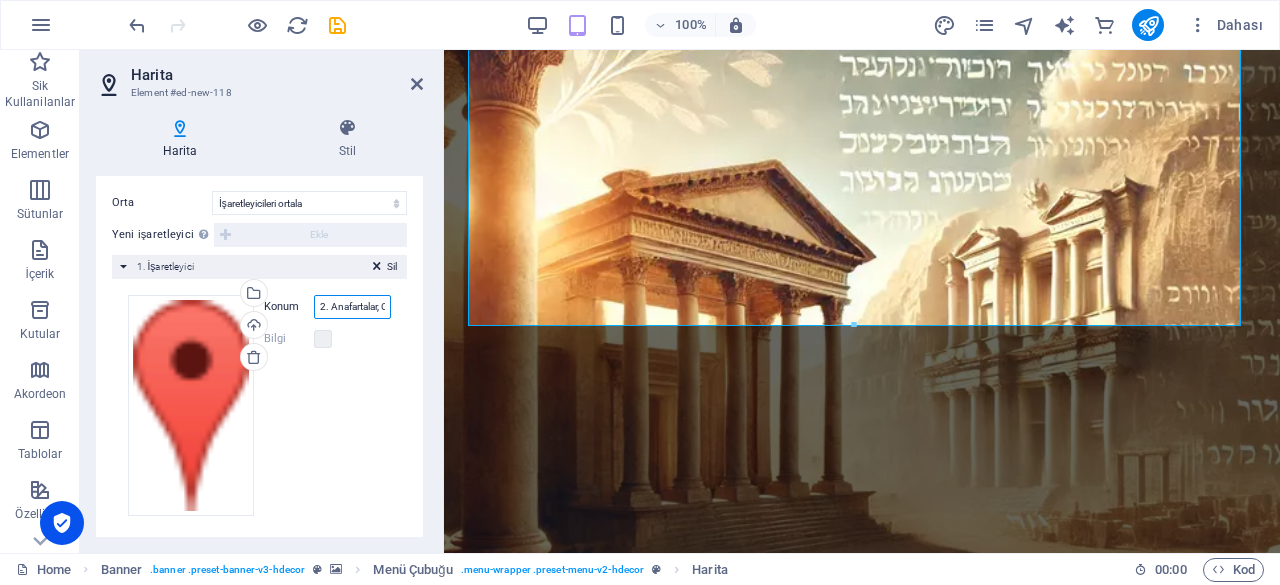 click on "2. Anafartalar, Cumhuriyet Cd. No:60 Zemin Kat, 45020 Şehzadeler/Manisa" at bounding box center [352, 307] 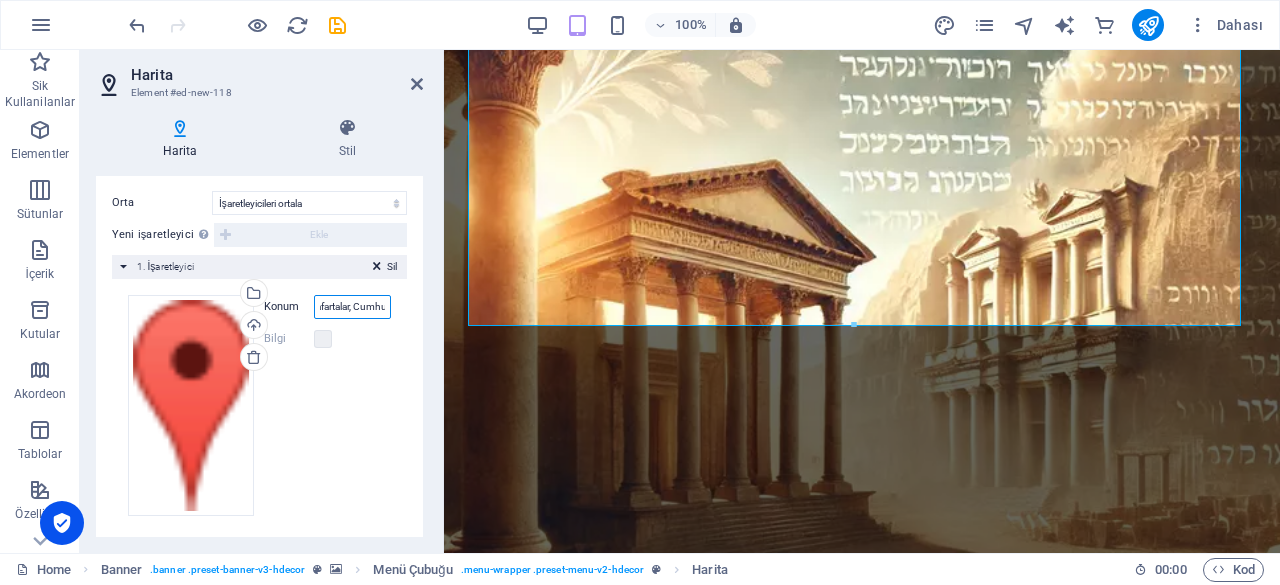 scroll, scrollTop: 0, scrollLeft: 263, axis: horizontal 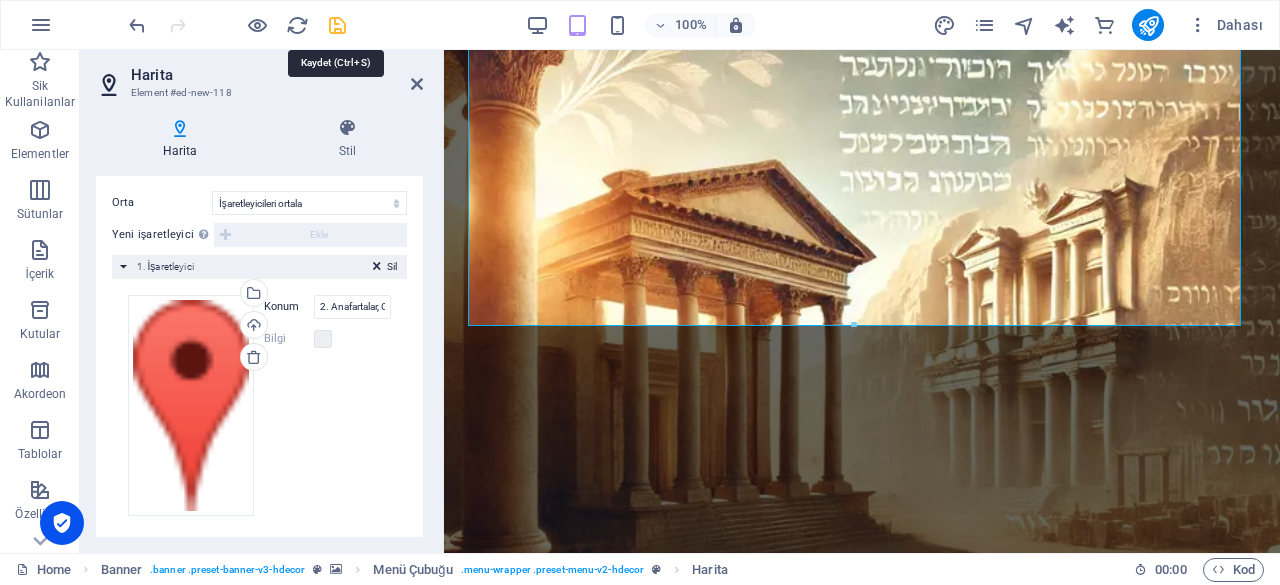 click at bounding box center (337, 25) 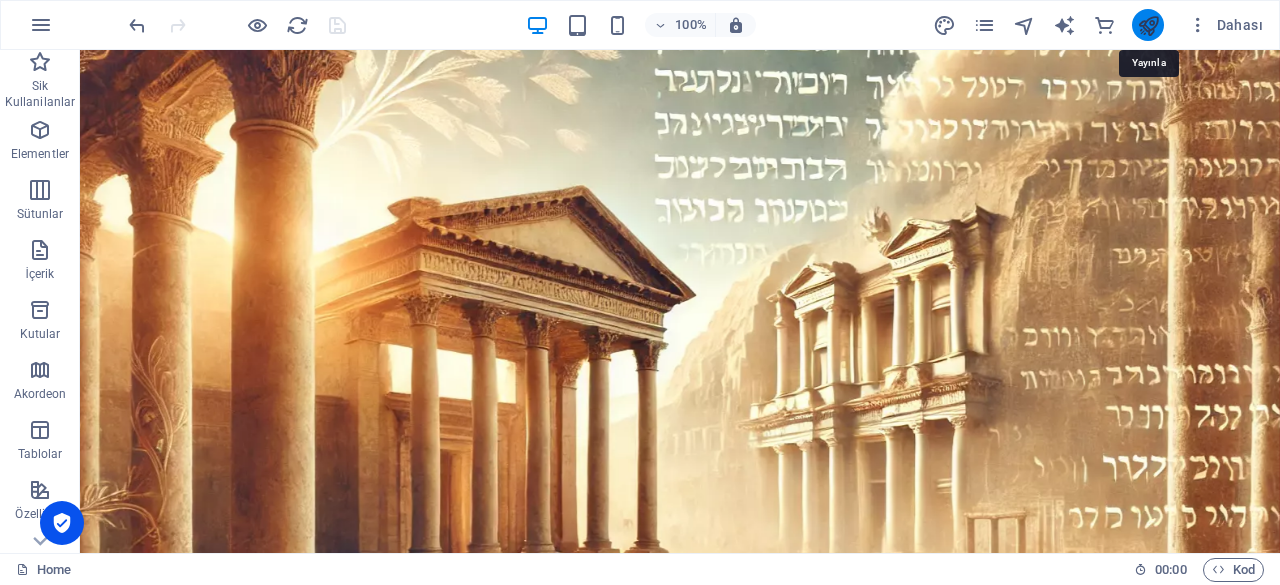 click at bounding box center (1148, 25) 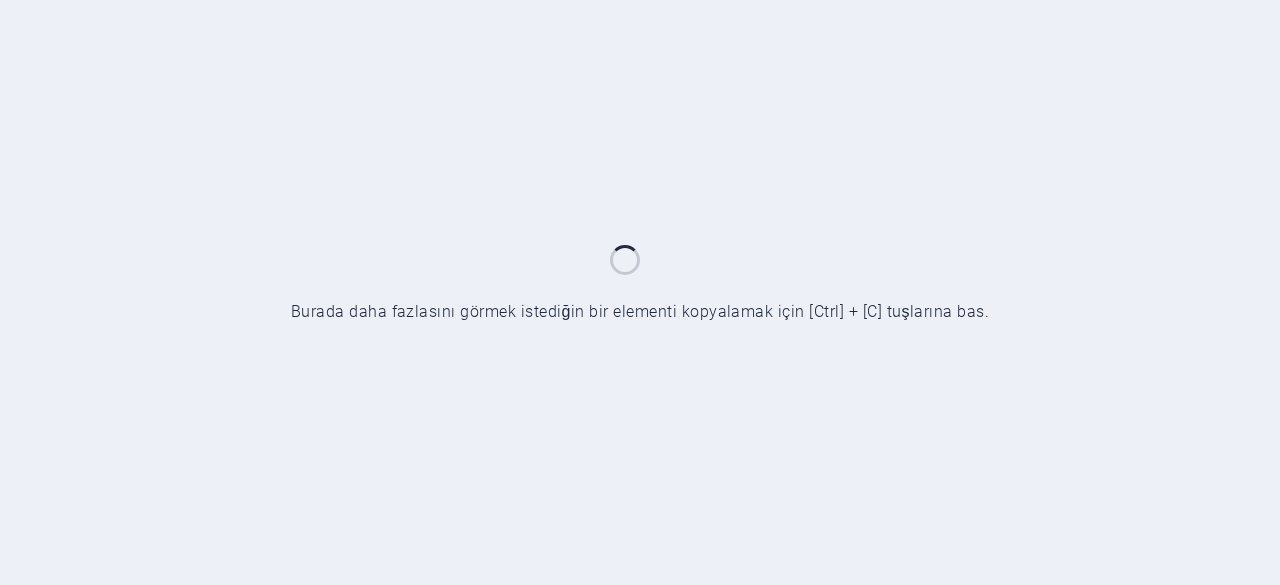 scroll, scrollTop: 0, scrollLeft: 0, axis: both 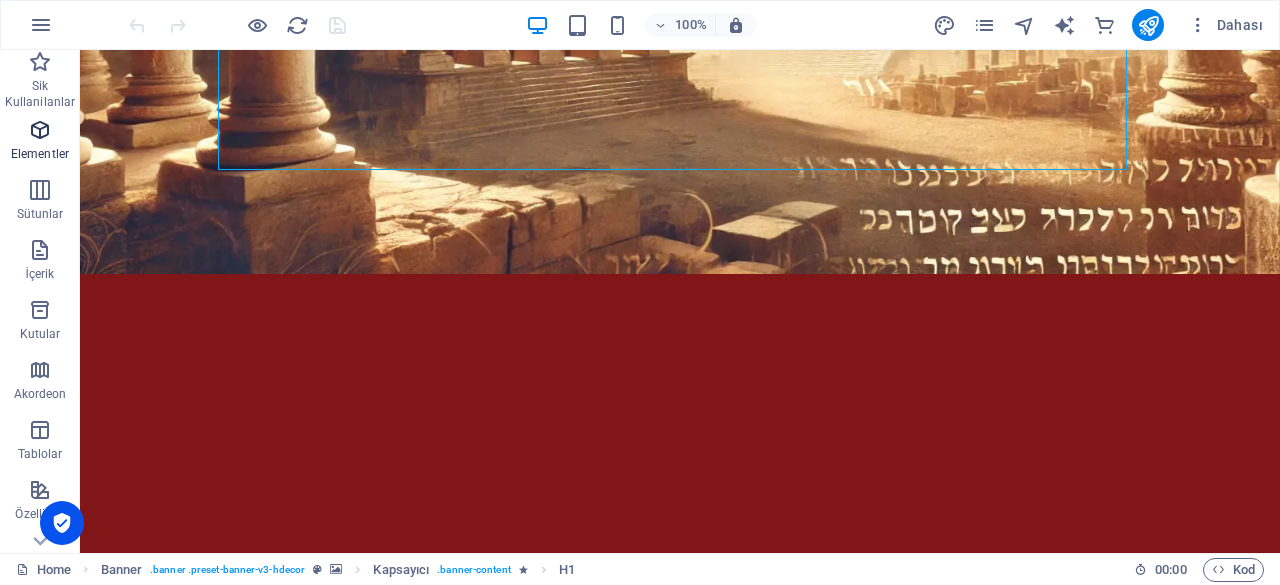click on "Elementler" at bounding box center (40, 154) 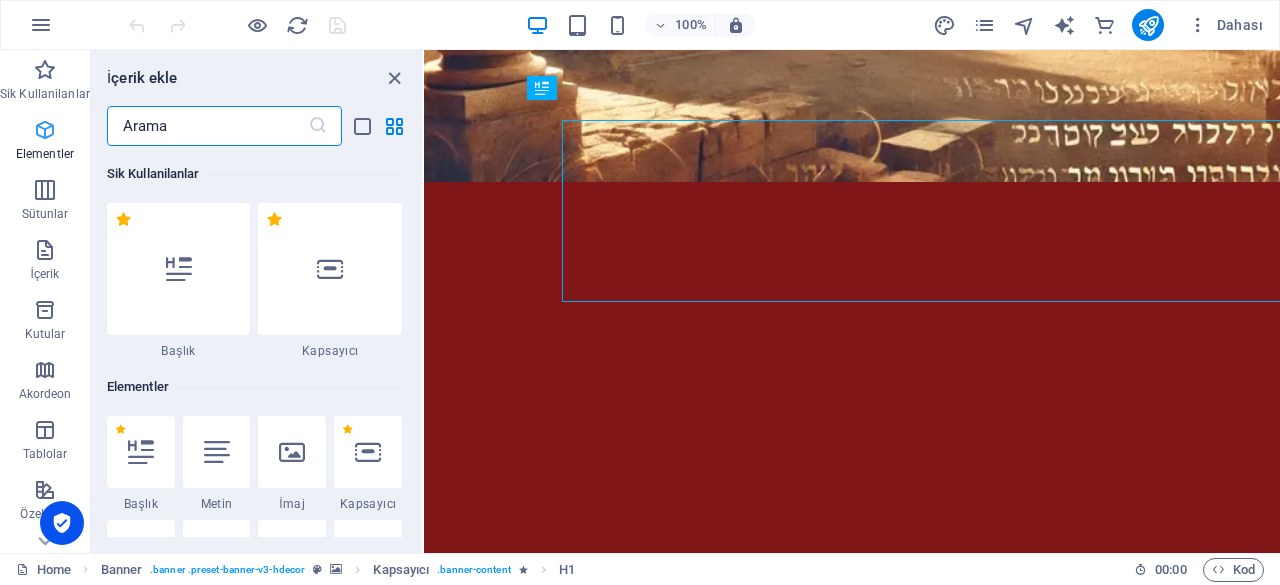 scroll, scrollTop: 474, scrollLeft: 0, axis: vertical 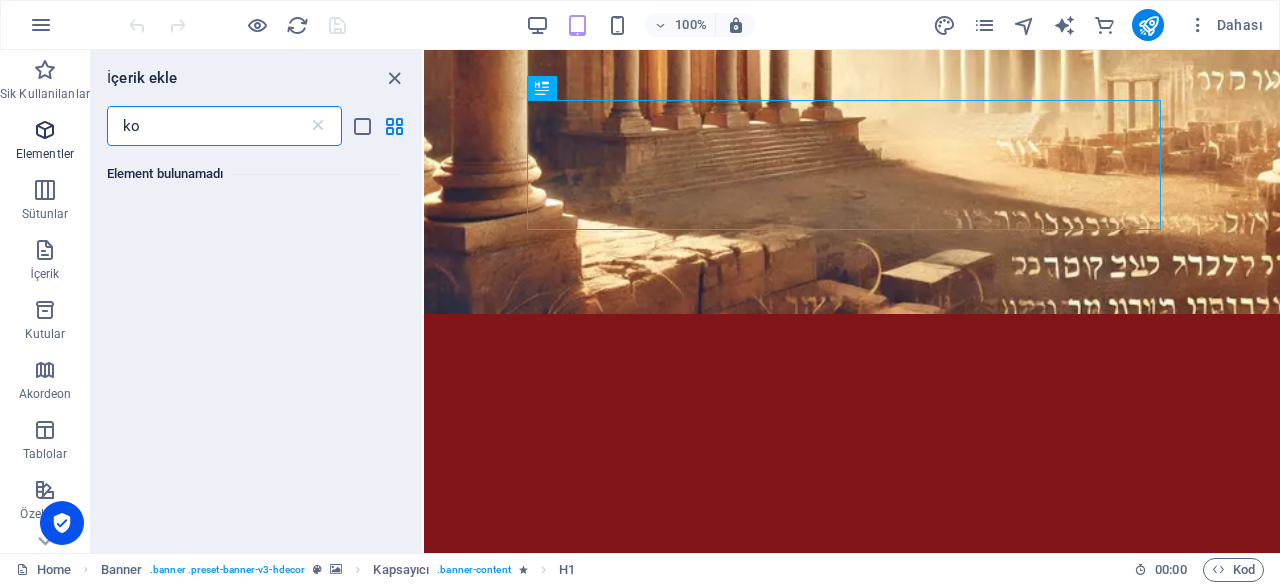 type on "k" 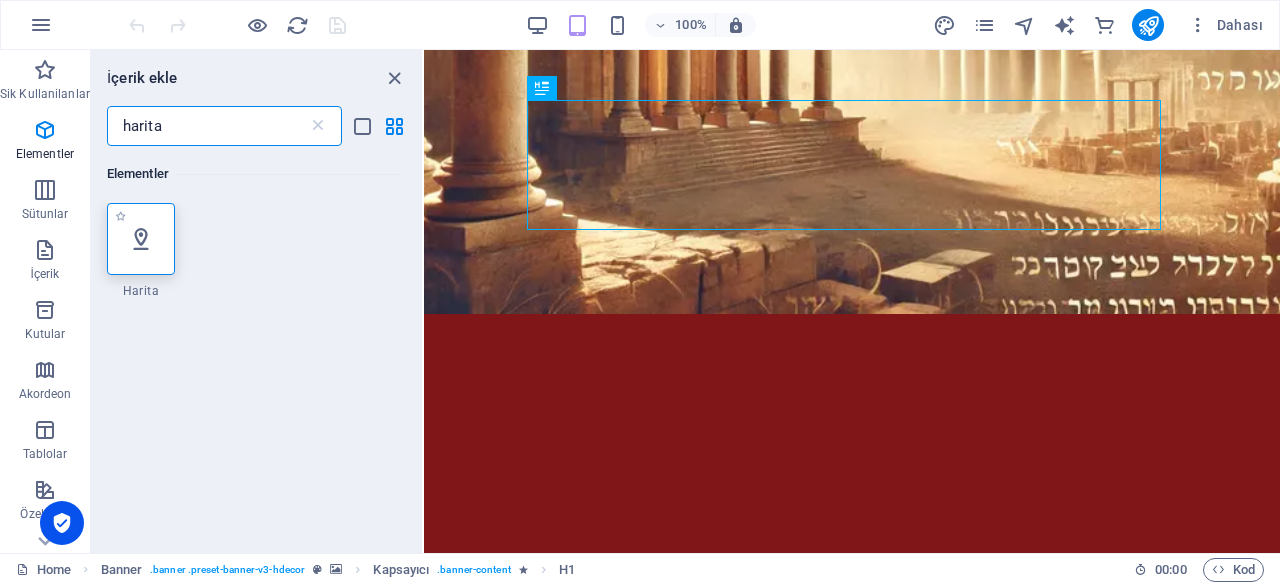 type on "harita" 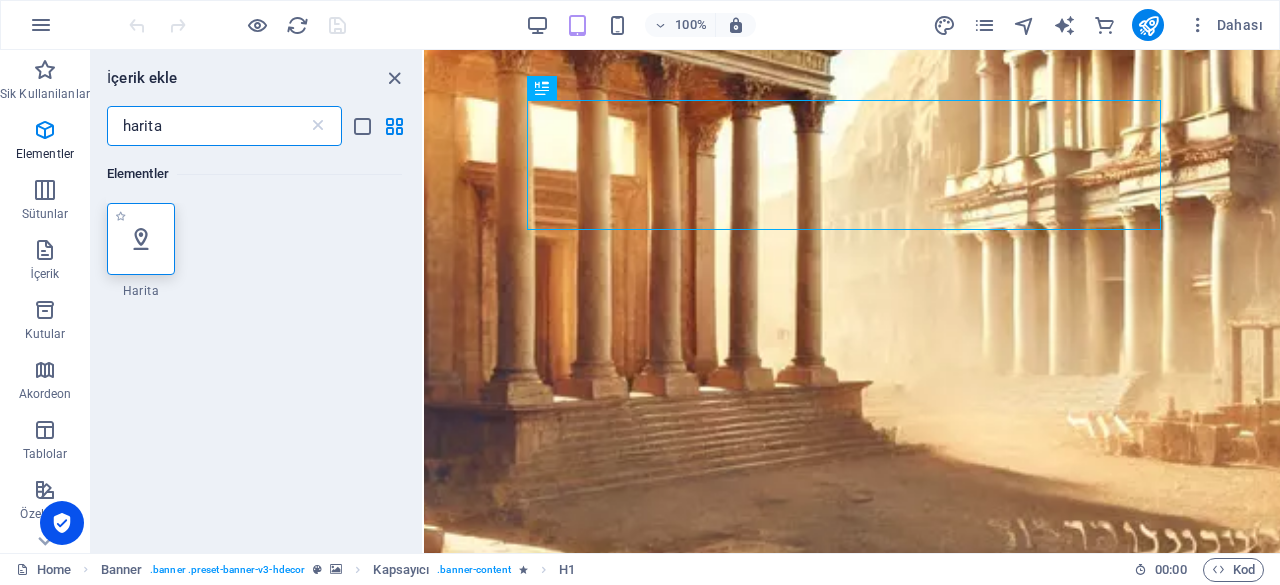 select on "1" 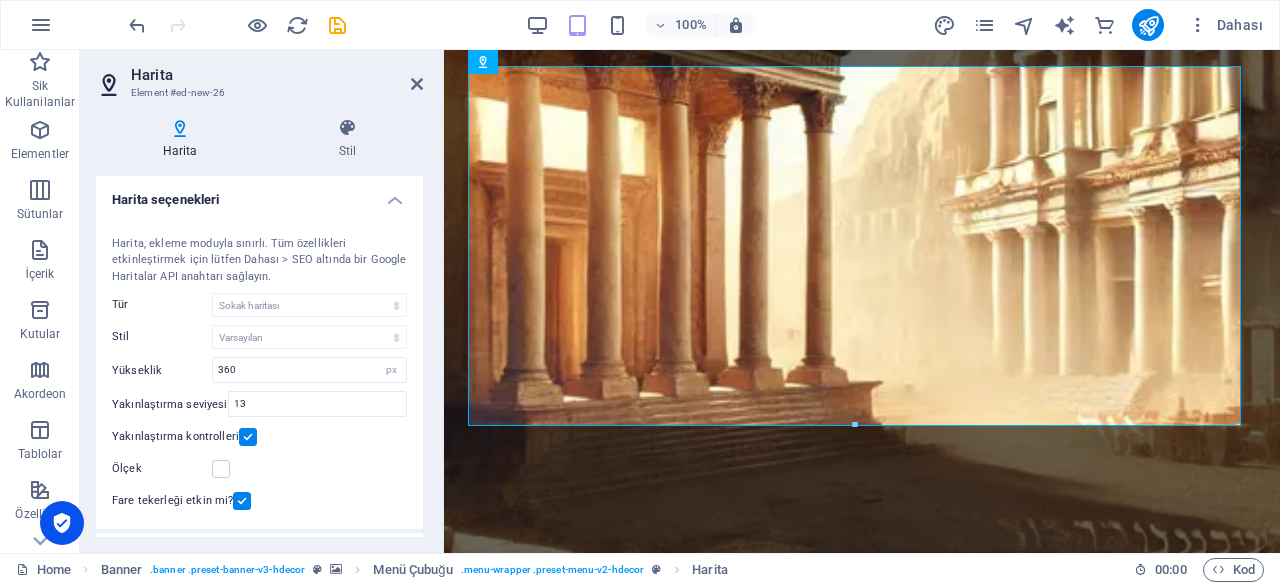 scroll, scrollTop: 0, scrollLeft: 0, axis: both 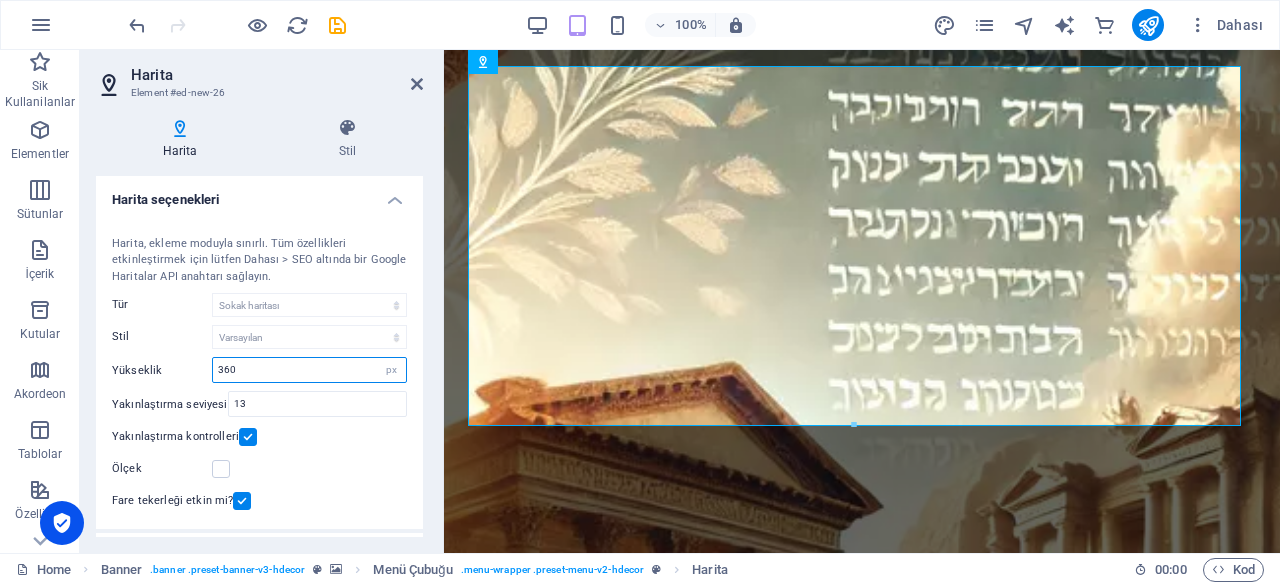 click on "360" at bounding box center (309, 370) 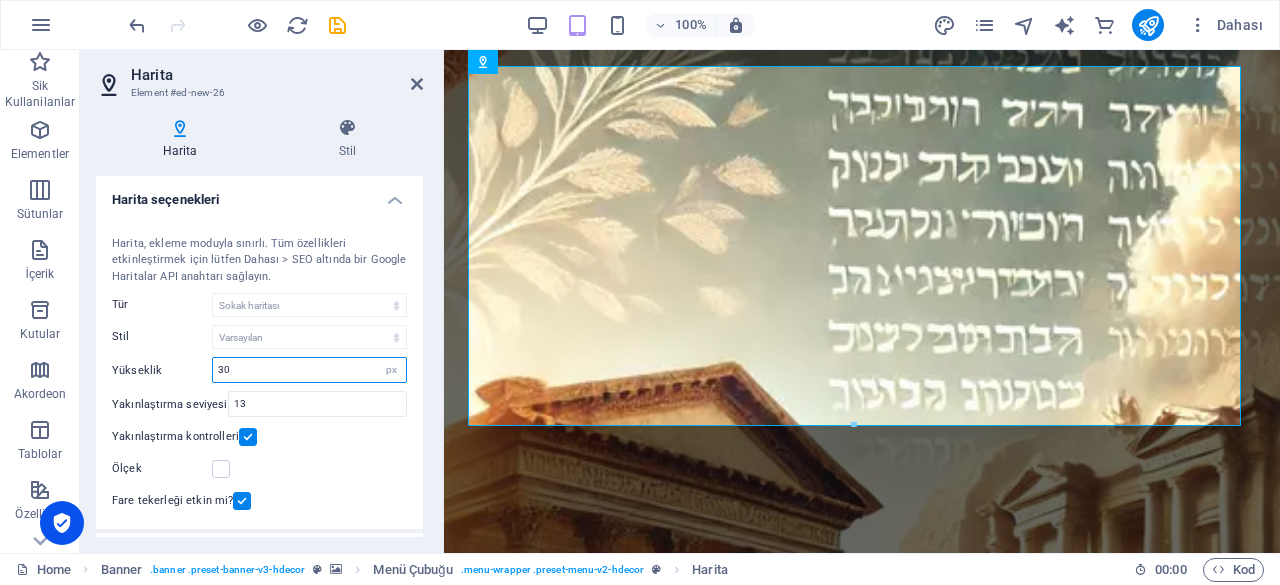 type on "30" 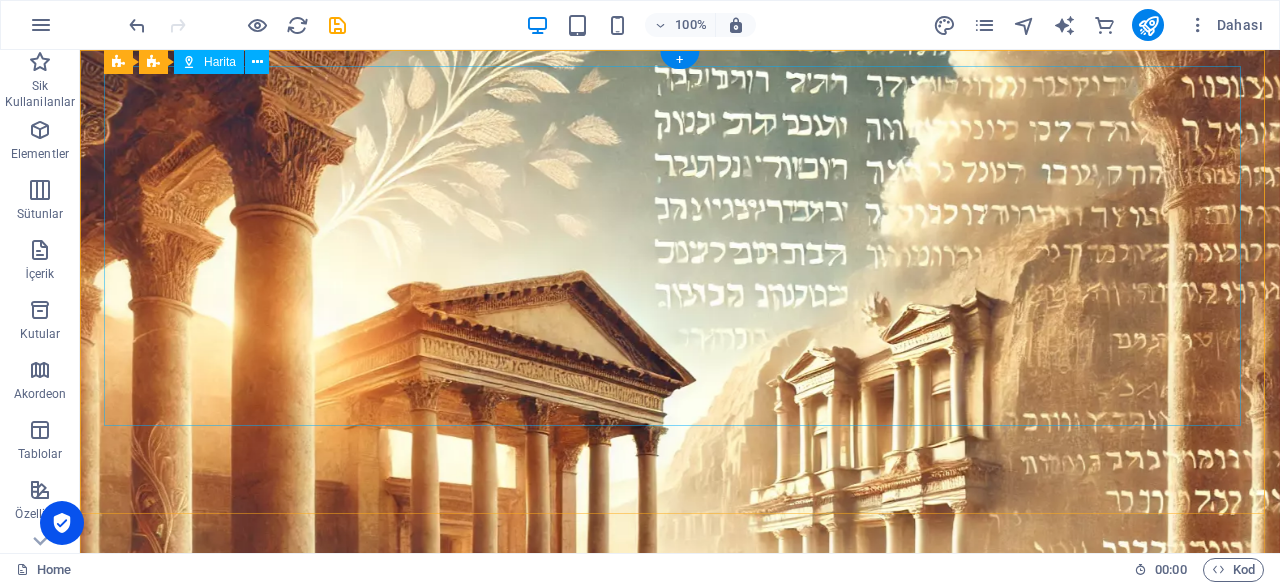 scroll, scrollTop: 0, scrollLeft: 0, axis: both 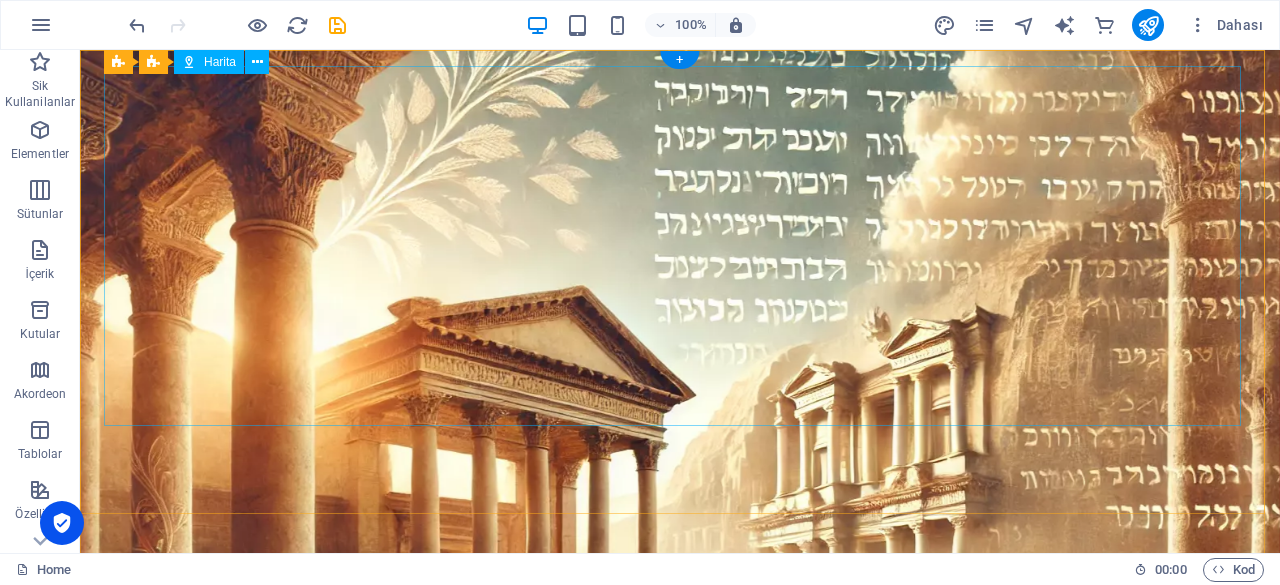click at bounding box center (680, 1076) 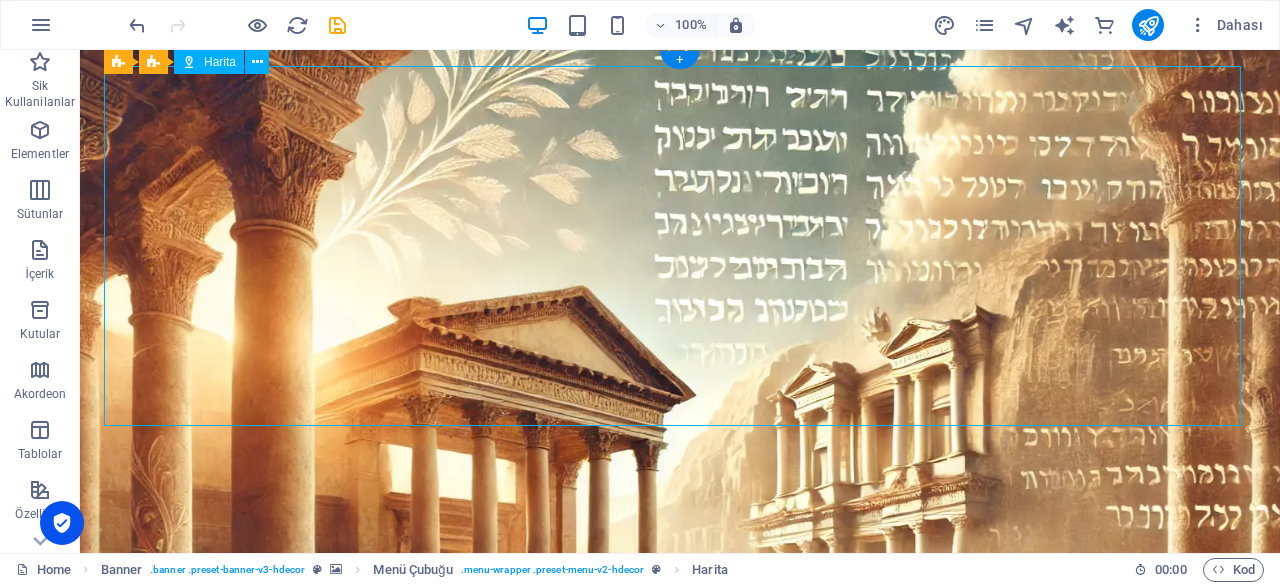 drag, startPoint x: 171, startPoint y: 98, endPoint x: 198, endPoint y: 162, distance: 69.46222 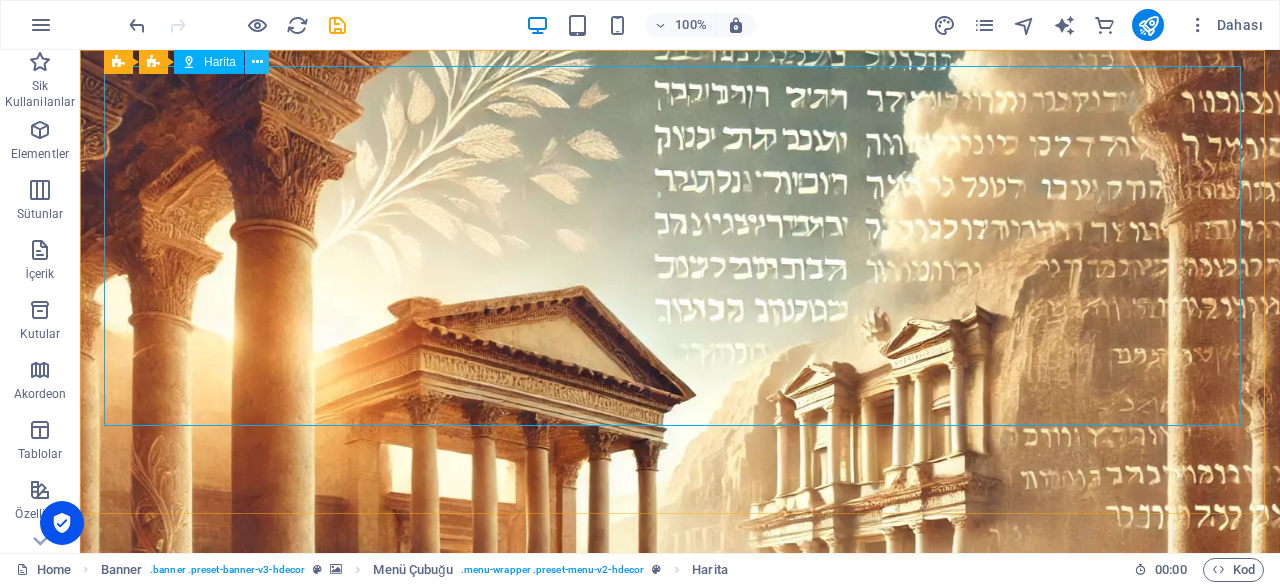 click at bounding box center [257, 62] 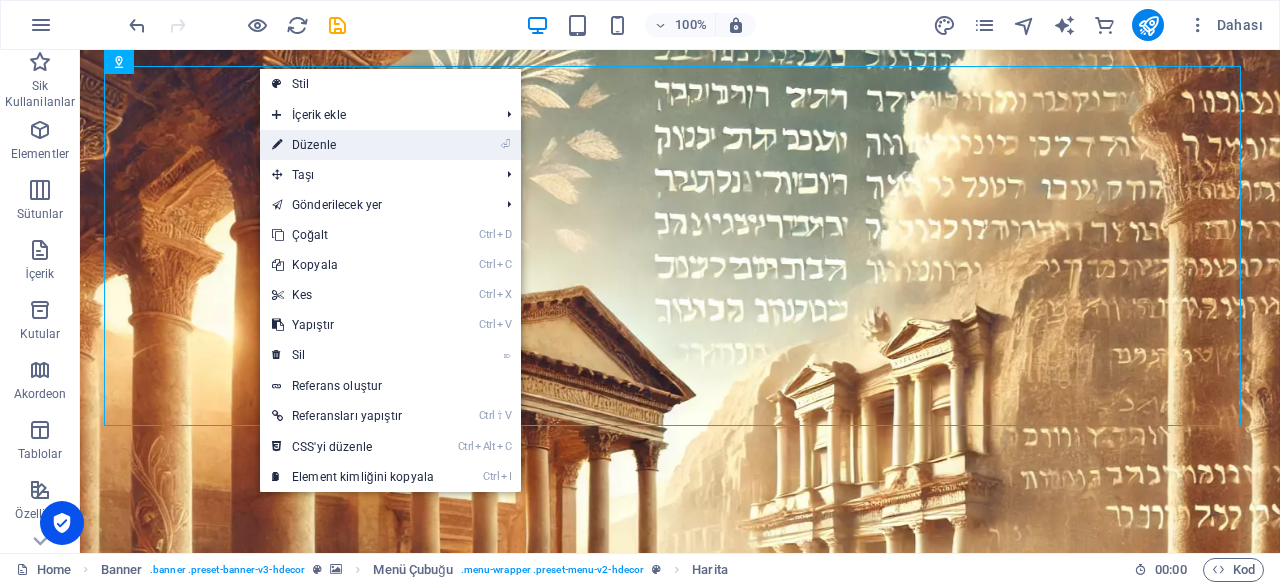 click on "⏎  Düzenle" at bounding box center (353, 145) 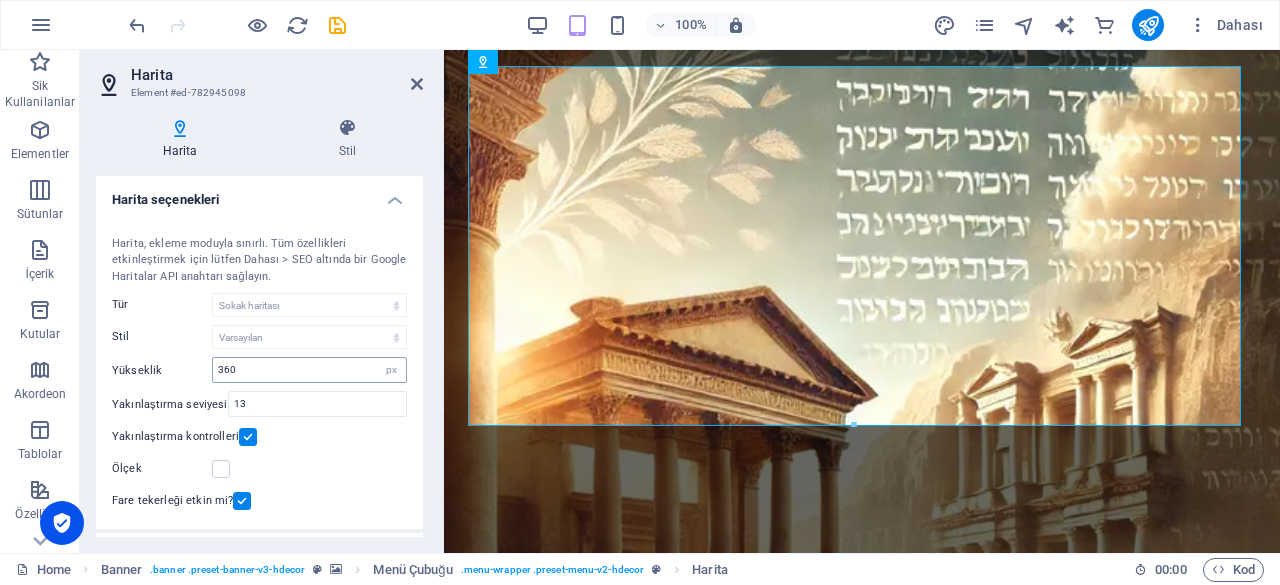 scroll, scrollTop: 100, scrollLeft: 0, axis: vertical 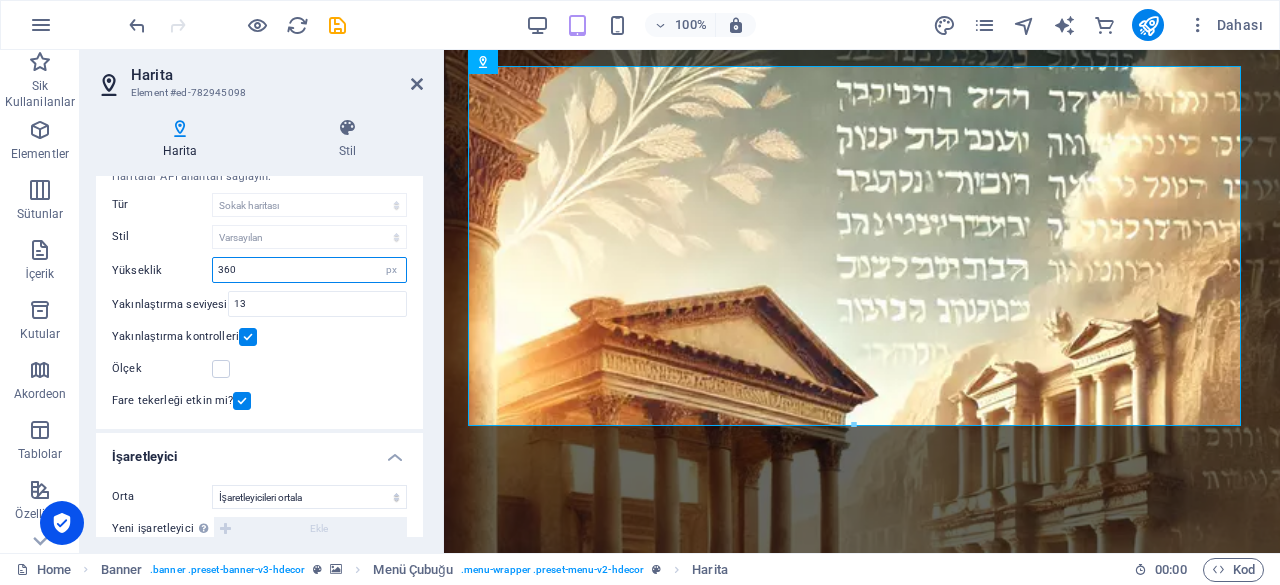 click on "360" at bounding box center [309, 270] 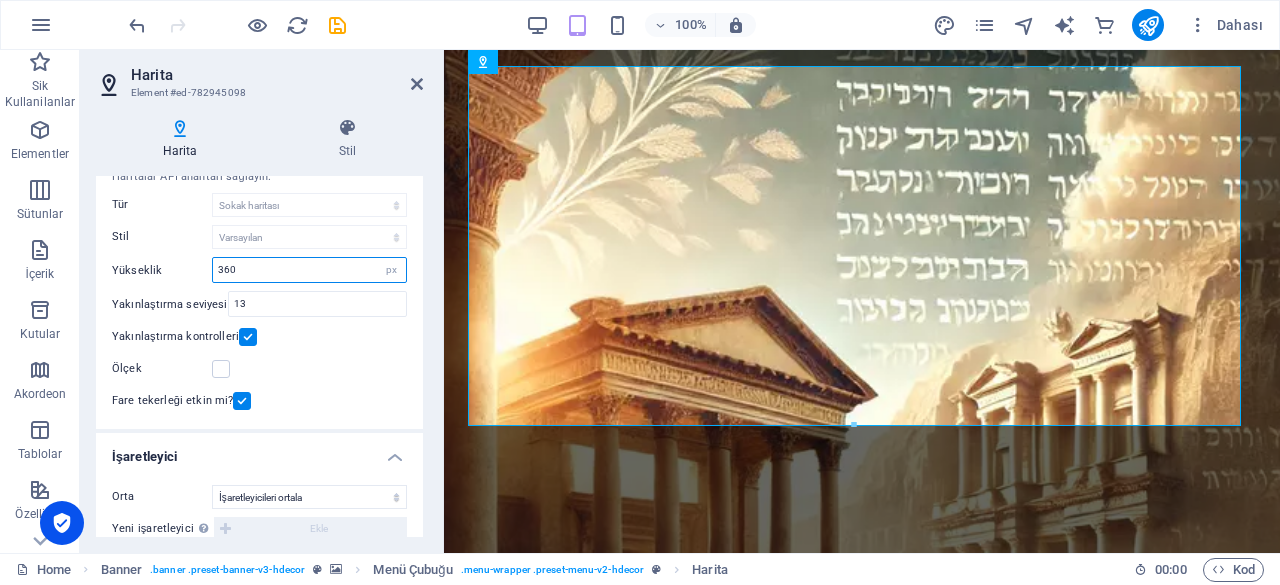 click on "360" at bounding box center (309, 270) 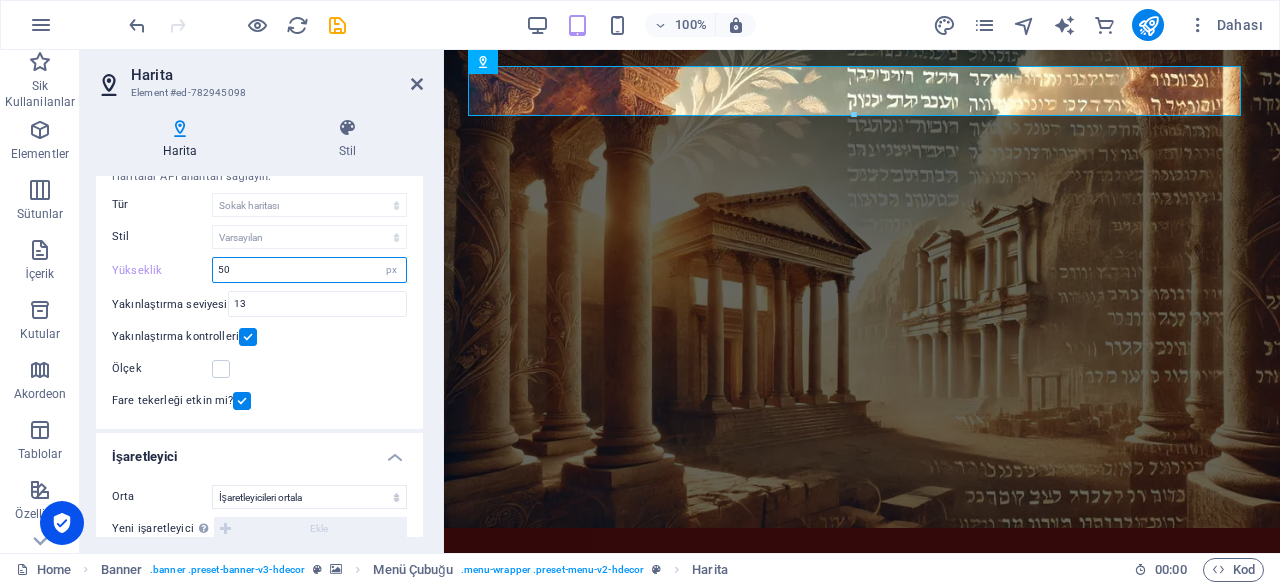 drag, startPoint x: 283, startPoint y: 276, endPoint x: 143, endPoint y: 279, distance: 140.03214 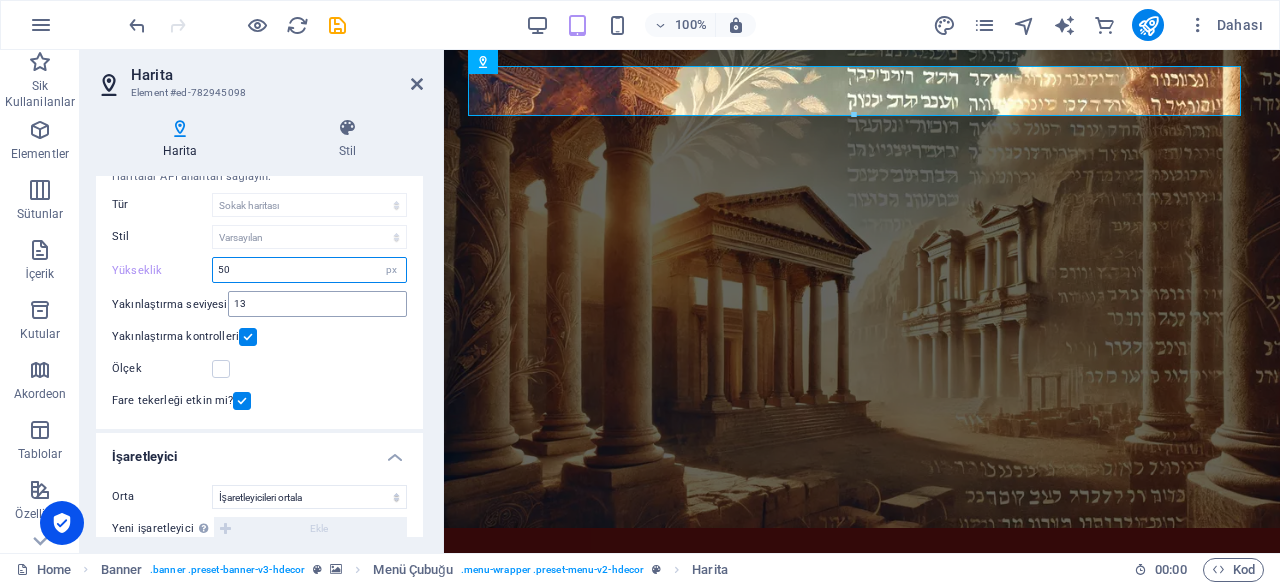 type on "50" 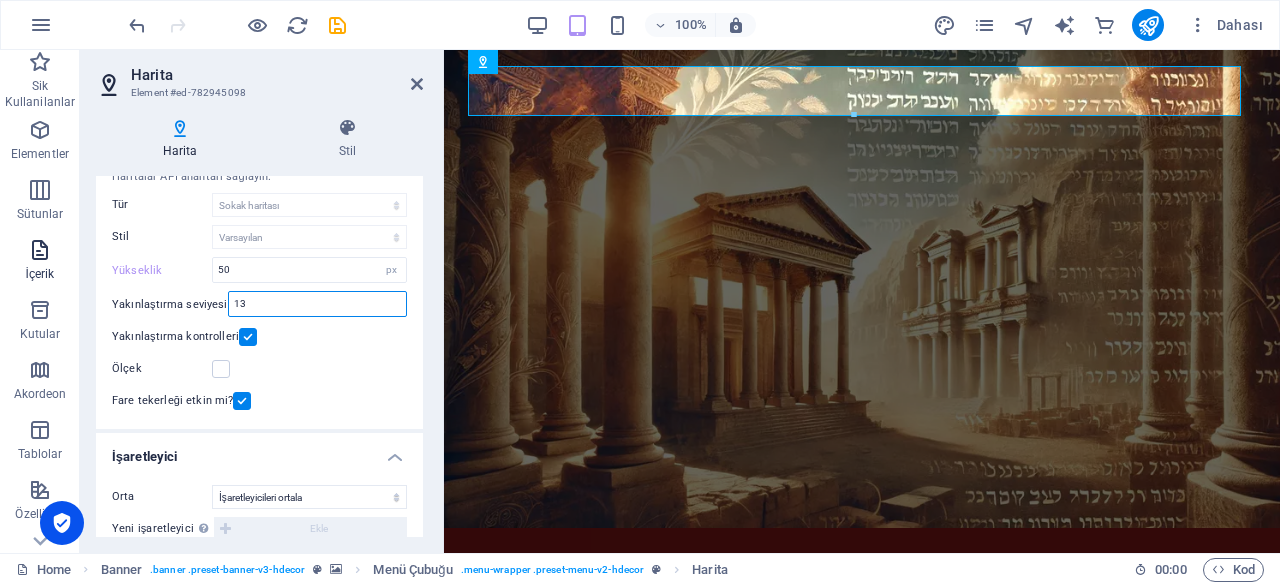drag, startPoint x: 274, startPoint y: 311, endPoint x: 0, endPoint y: 251, distance: 280.49243 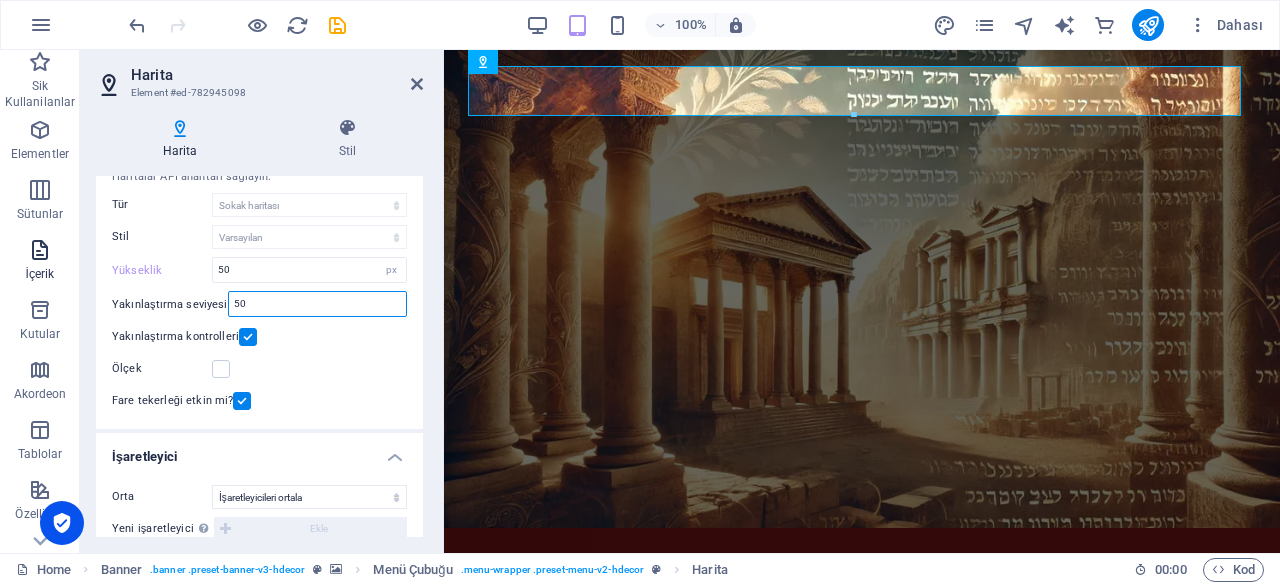 type on "18" 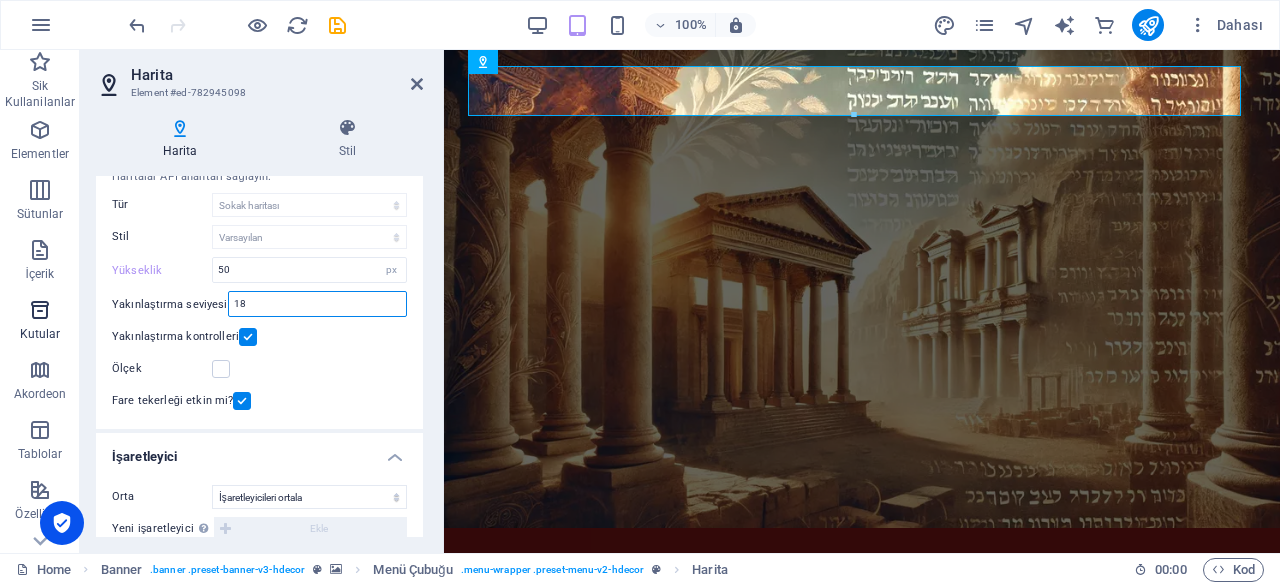 drag, startPoint x: 280, startPoint y: 308, endPoint x: 37, endPoint y: 307, distance: 243.00206 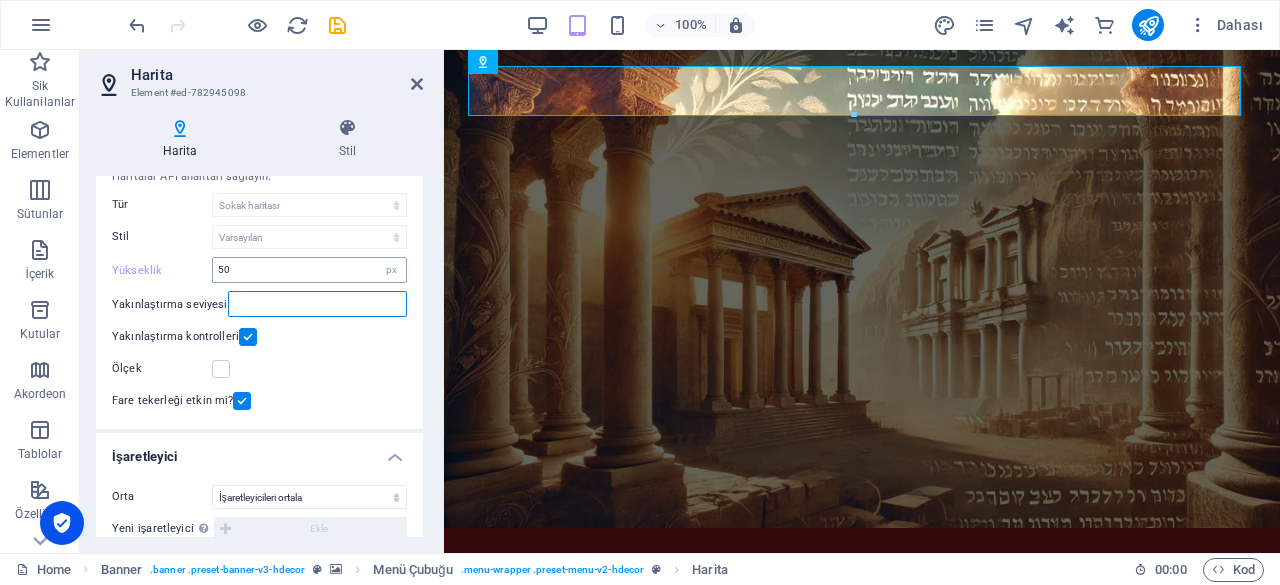 scroll, scrollTop: 200, scrollLeft: 0, axis: vertical 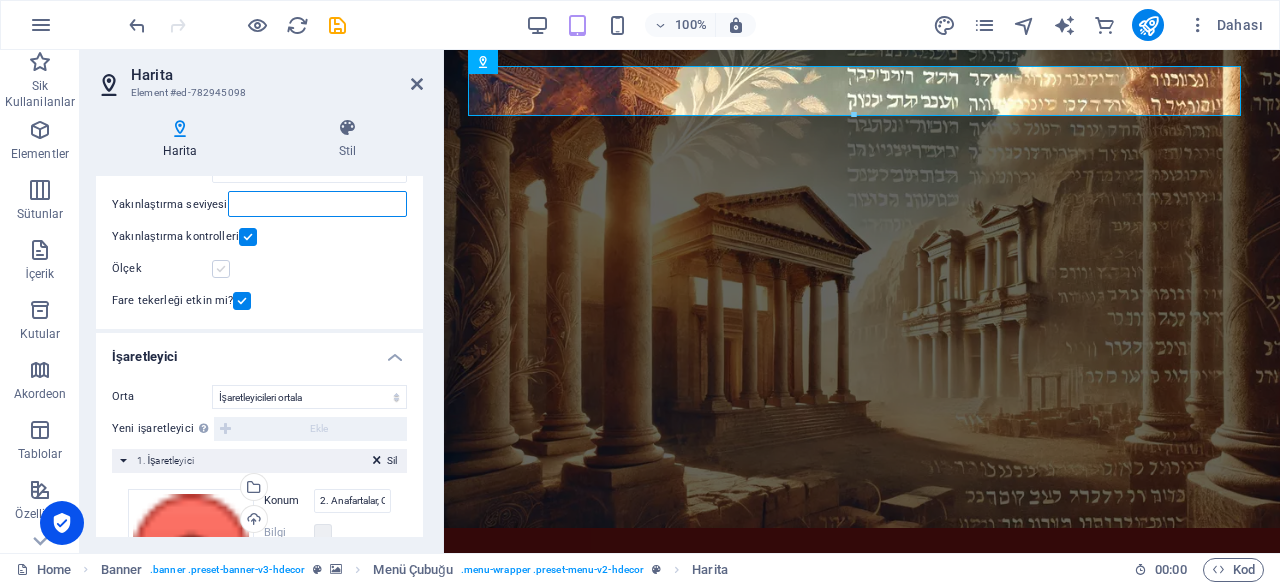 type 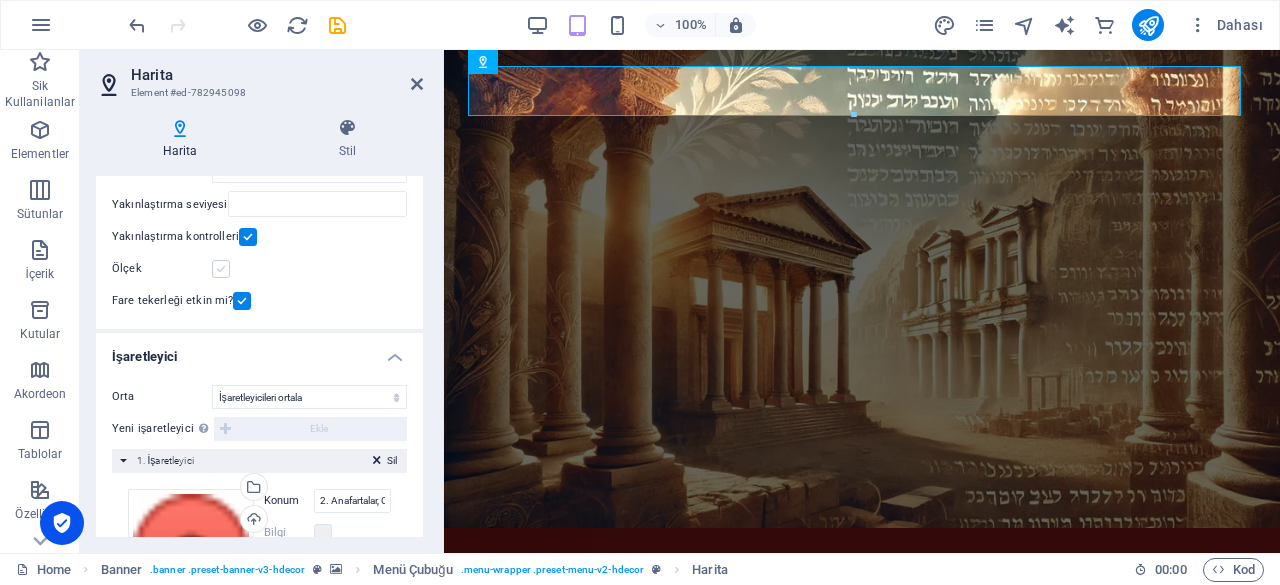 click at bounding box center [221, 269] 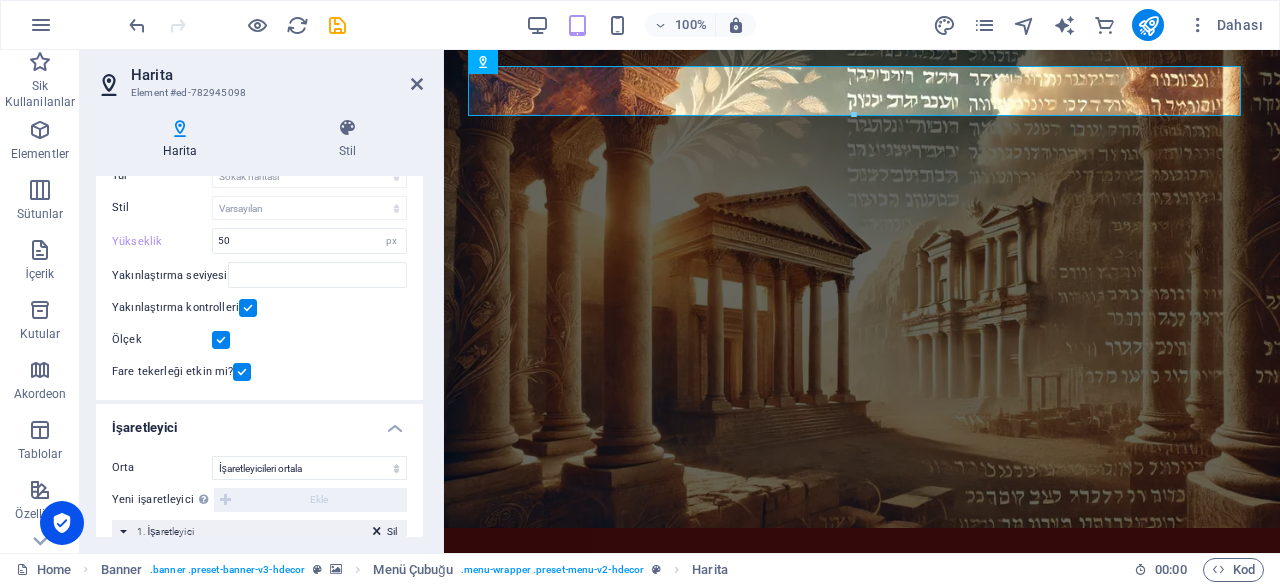 scroll, scrollTop: 100, scrollLeft: 0, axis: vertical 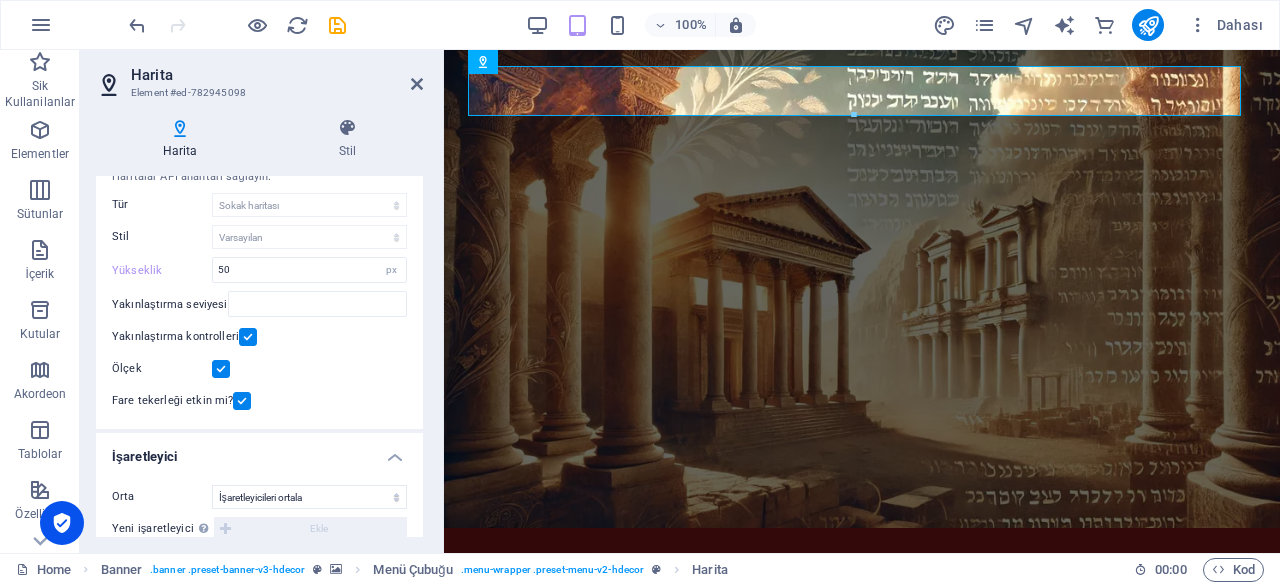 click at bounding box center (221, 369) 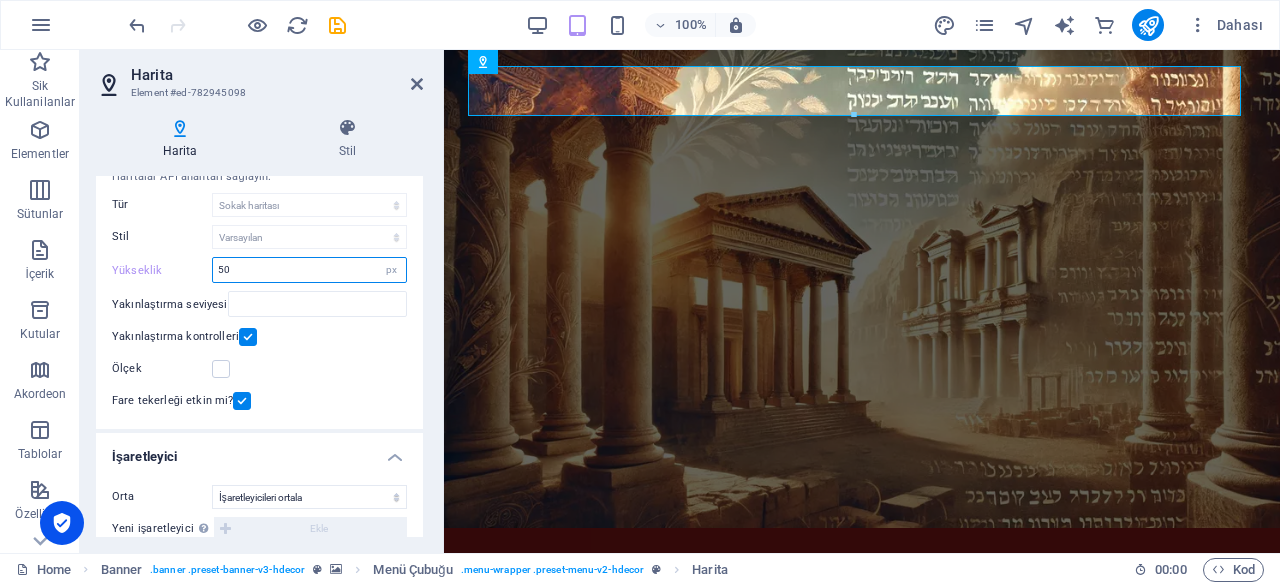 drag, startPoint x: 238, startPoint y: 280, endPoint x: 124, endPoint y: 255, distance: 116.70904 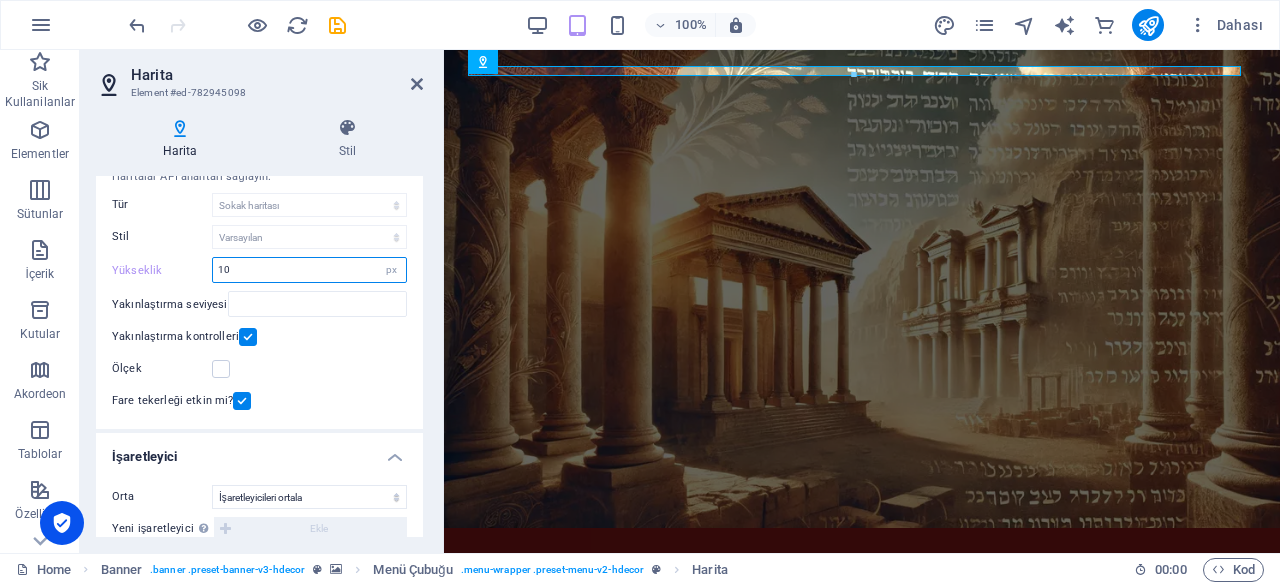 drag, startPoint x: 253, startPoint y: 268, endPoint x: 153, endPoint y: 268, distance: 100 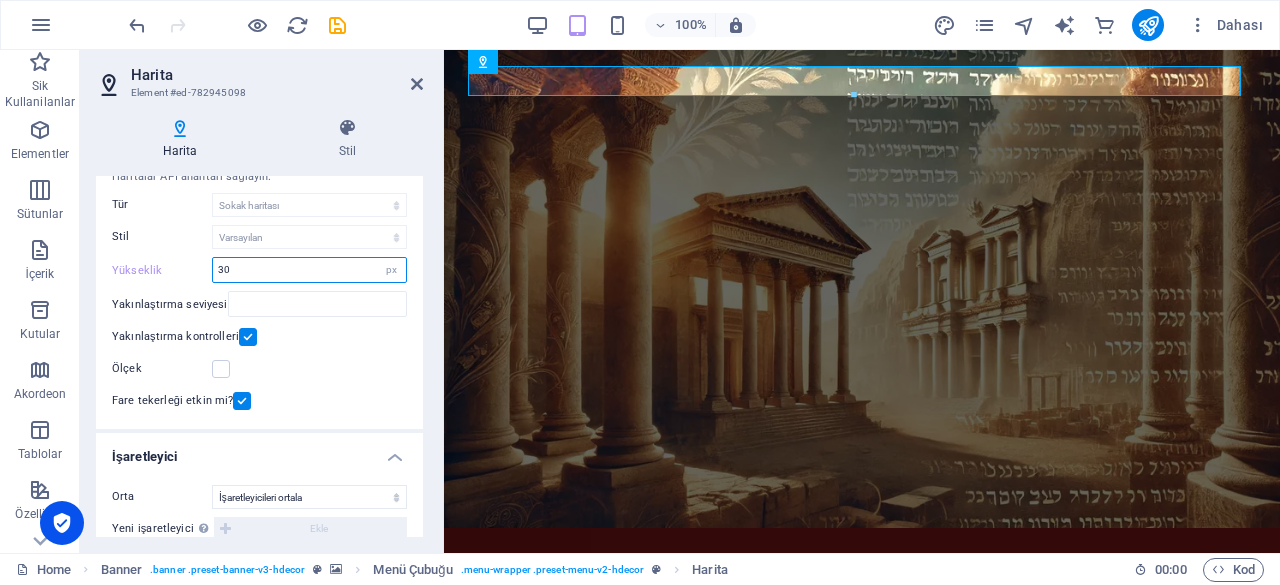 type on "3" 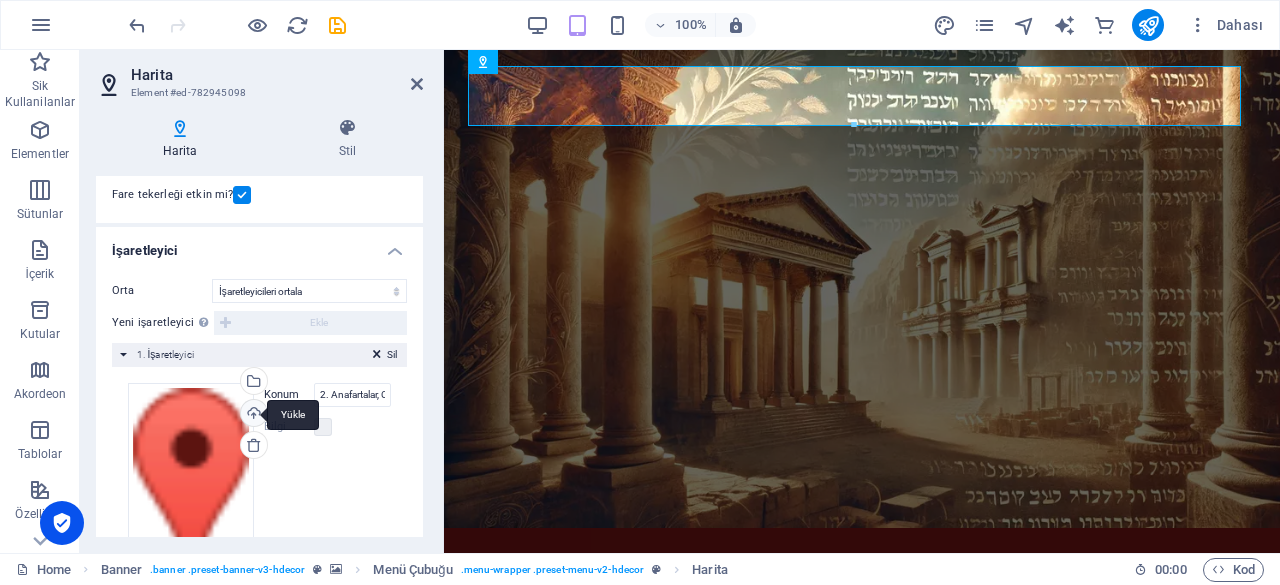 scroll, scrollTop: 394, scrollLeft: 0, axis: vertical 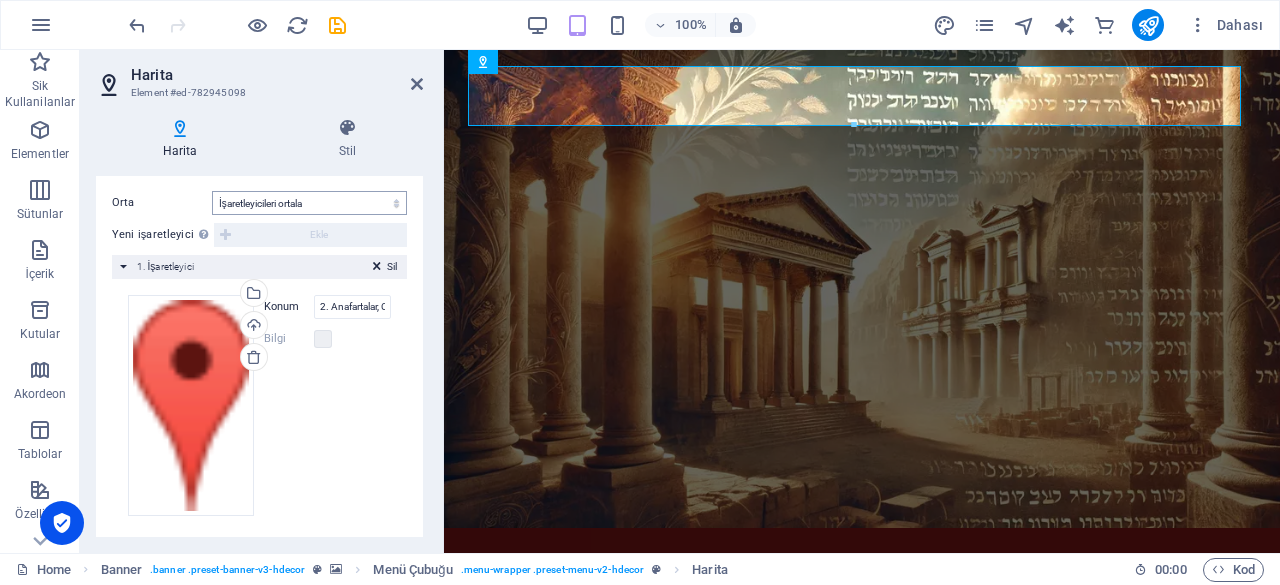 type on "60" 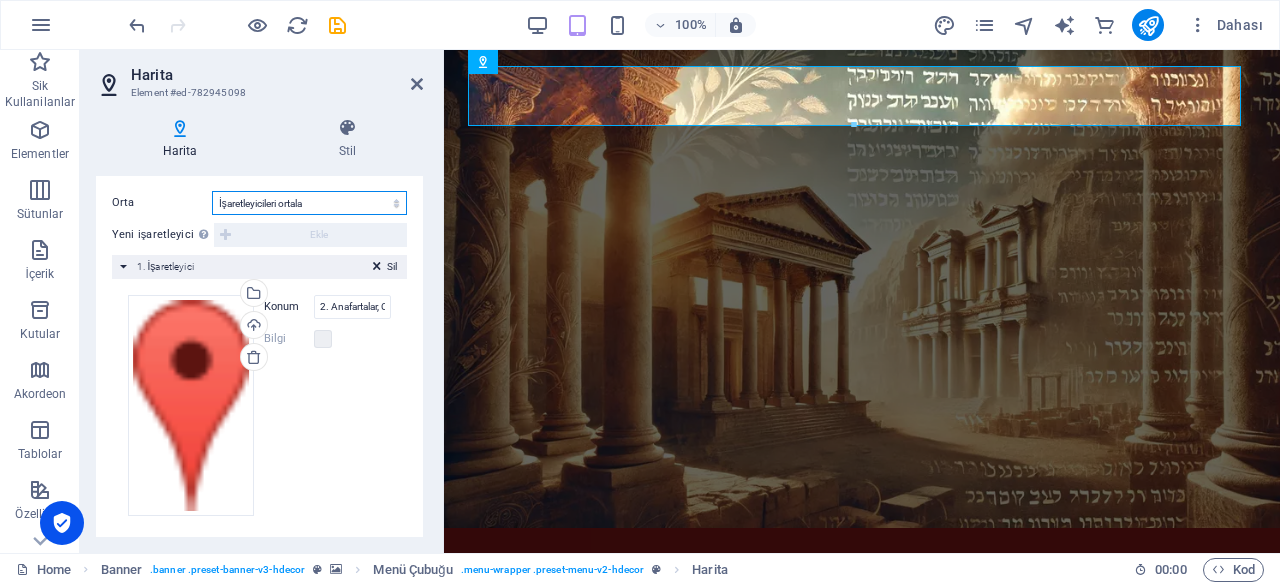 click on "Ortalama İşaretleyicileri ortala İşaretleyicileri ortala ve yakınlaştır" at bounding box center (309, 203) 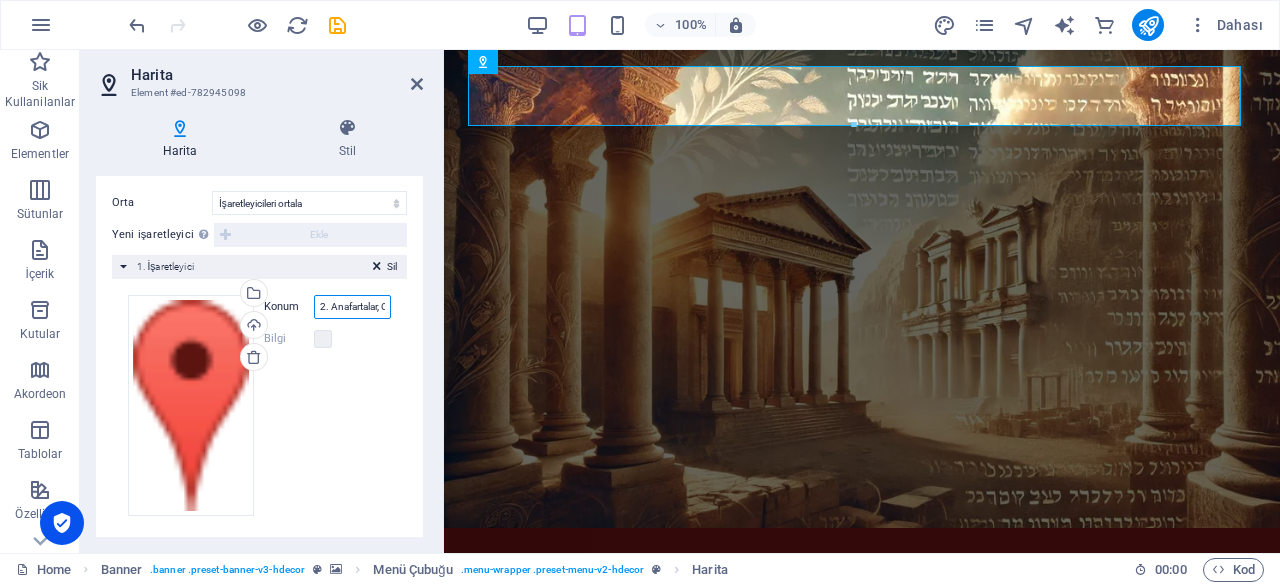 click on "2. Anafartalar, Cumhuriyet Cd. [STREET_ADDRESS]/Manisa" at bounding box center [352, 307] 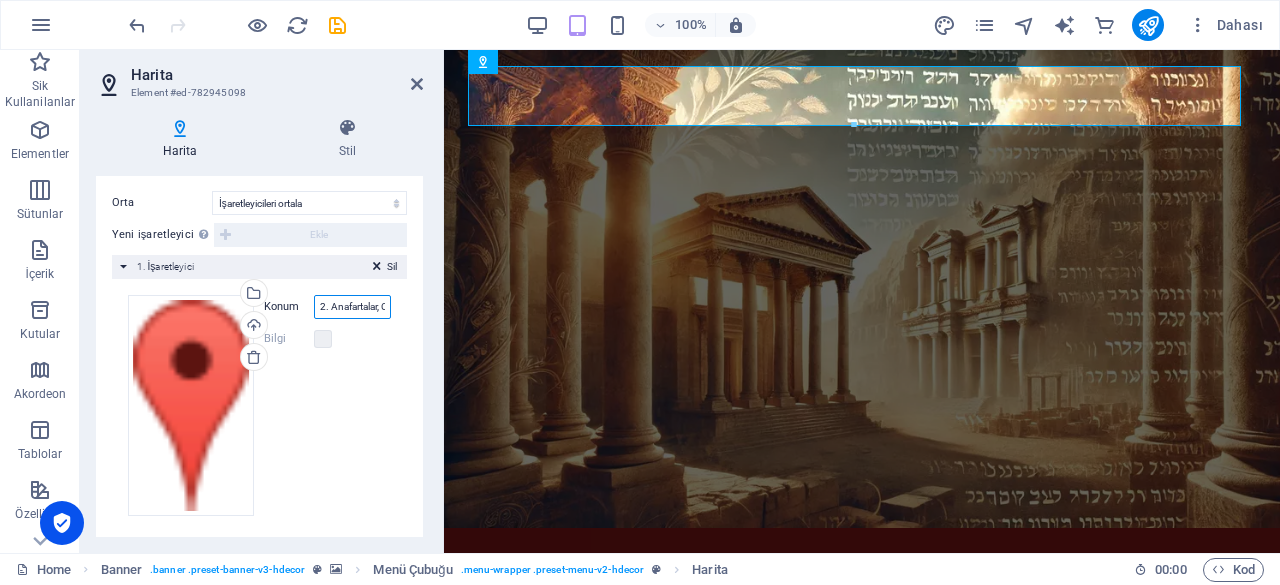 scroll, scrollTop: 0, scrollLeft: 263, axis: horizontal 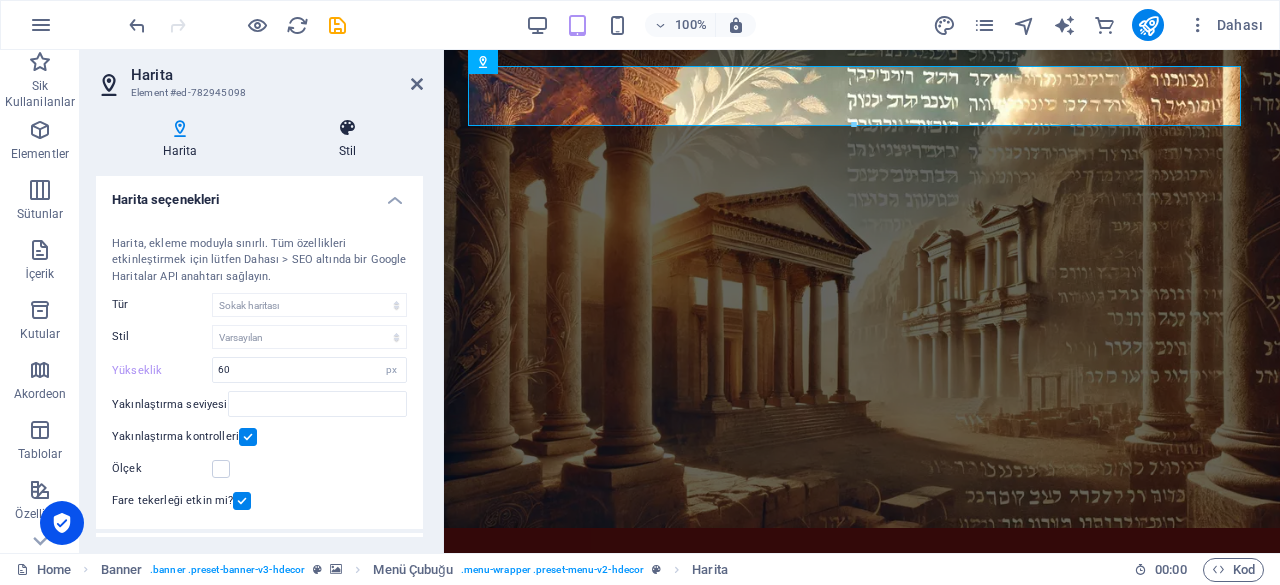 click on "Stil" at bounding box center (347, 139) 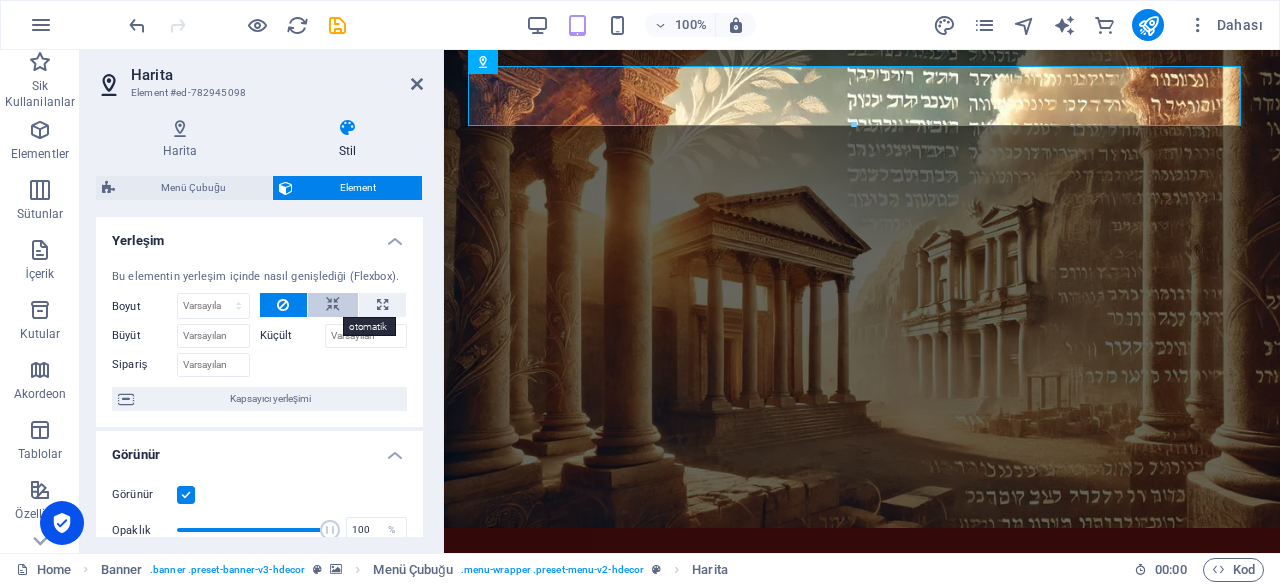click at bounding box center [333, 305] 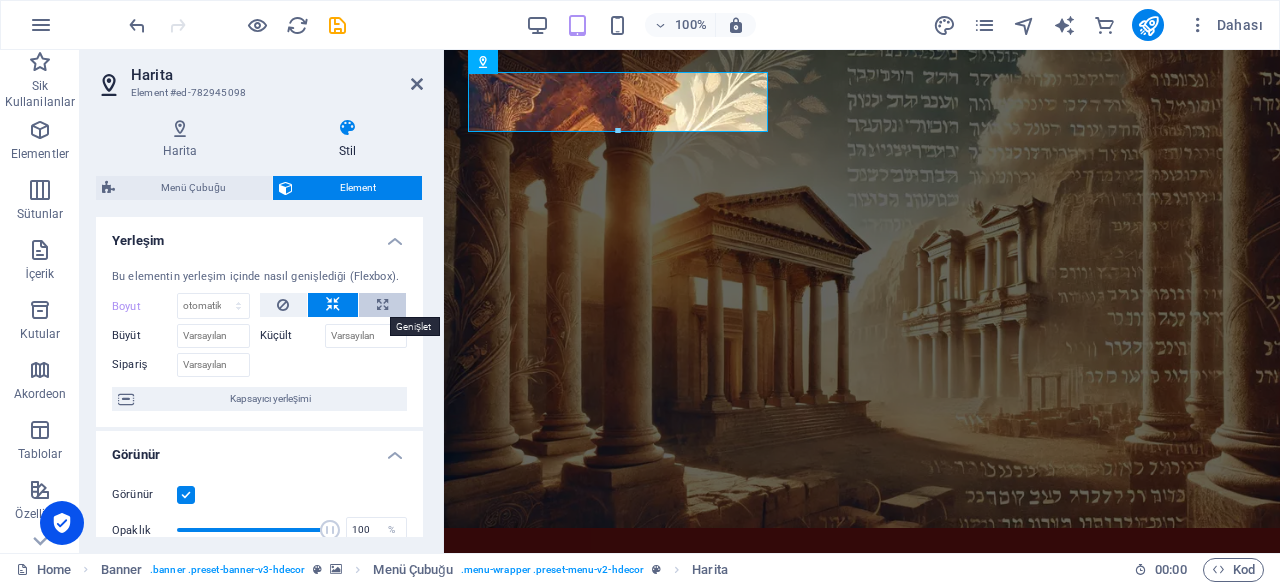 click at bounding box center [382, 305] 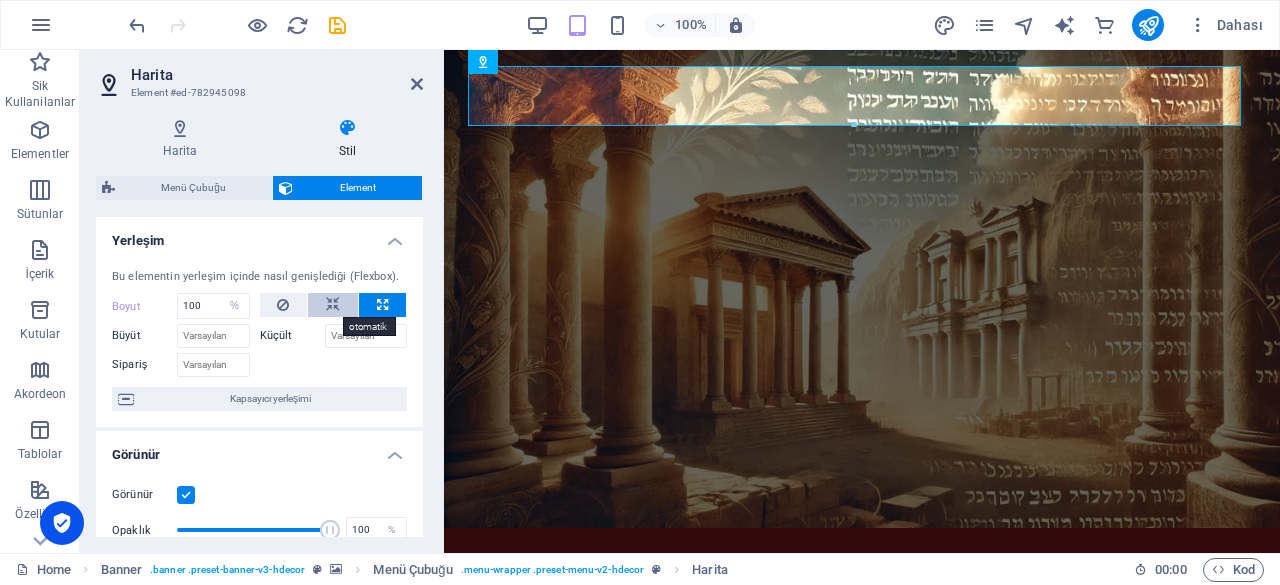 click at bounding box center (333, 305) 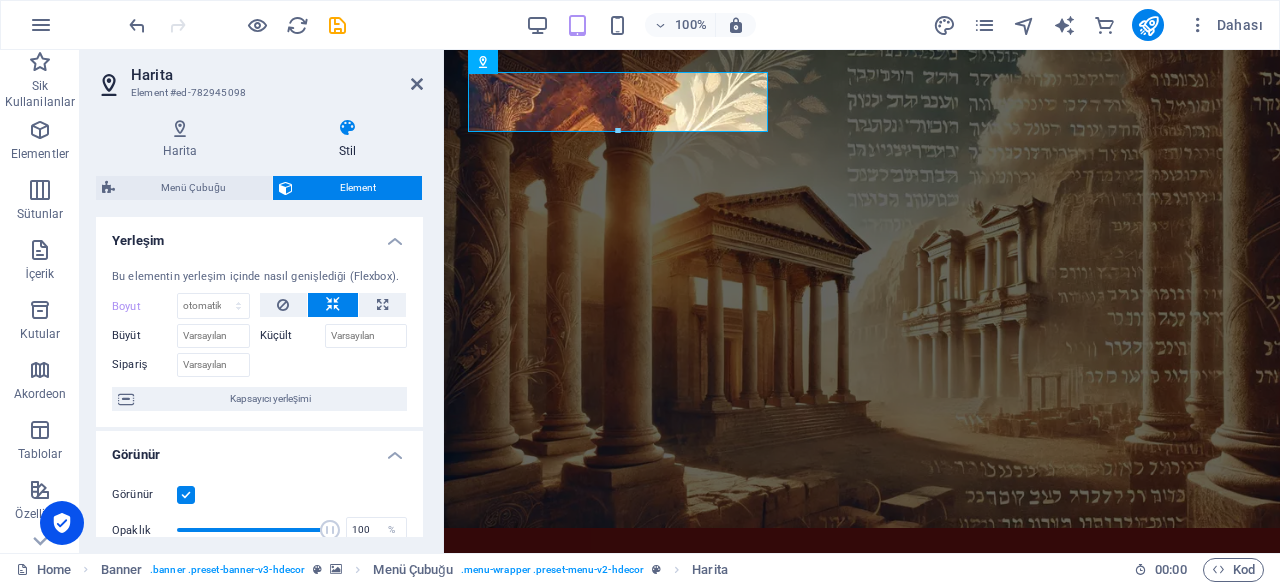 click on "Küçült" at bounding box center [292, 336] 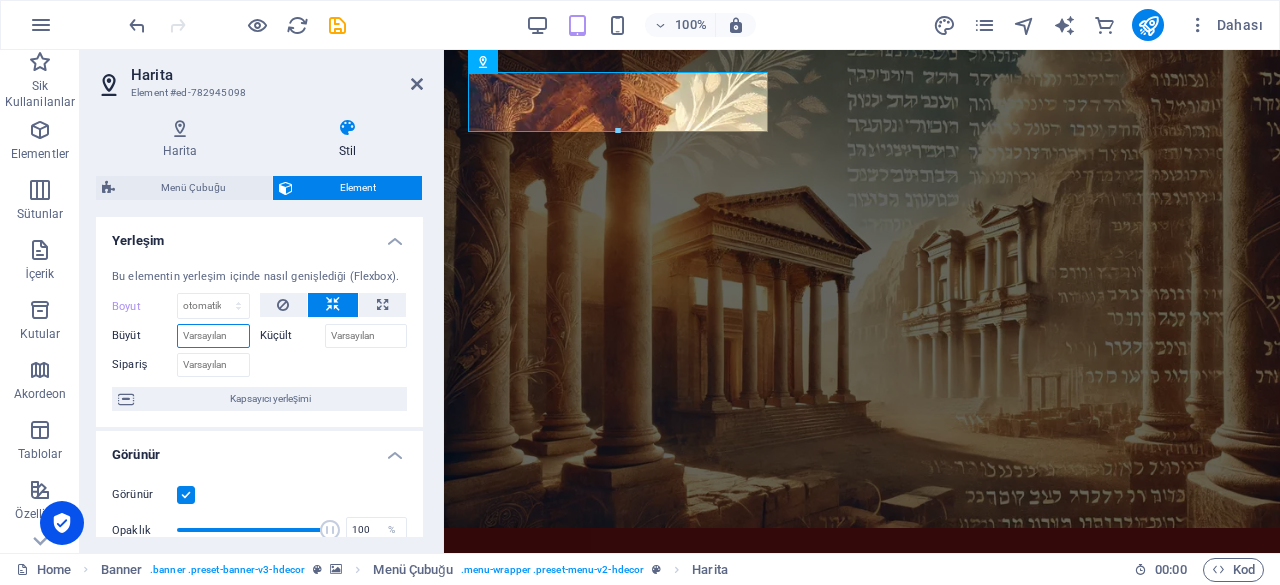 click on "Büyüt" at bounding box center [213, 336] 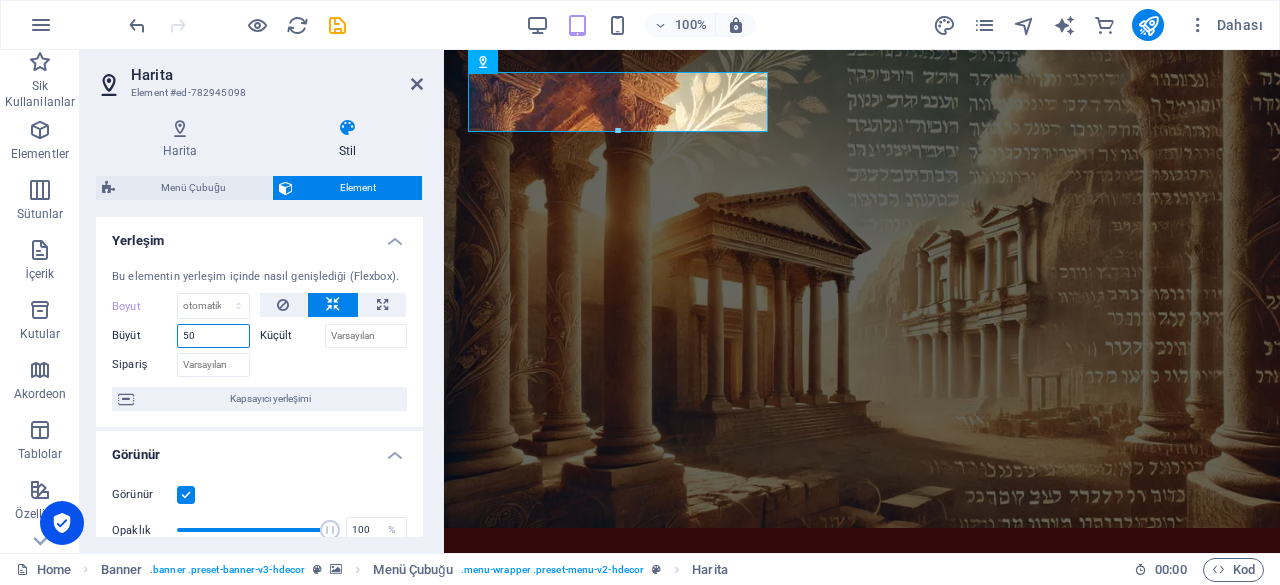 type on "50" 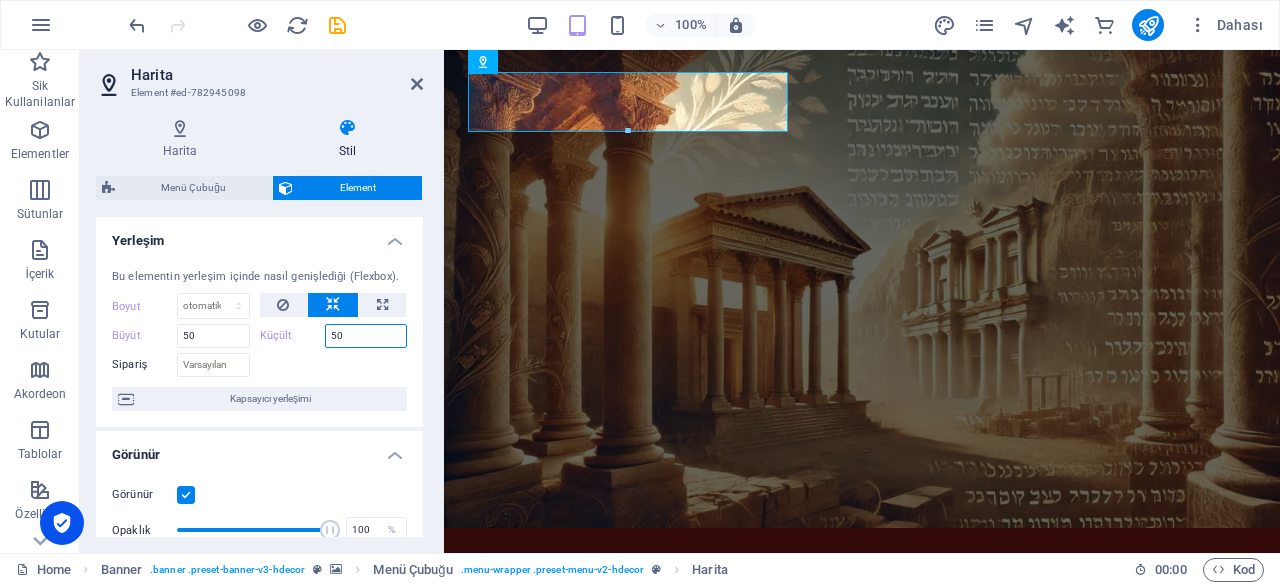 type on "50" 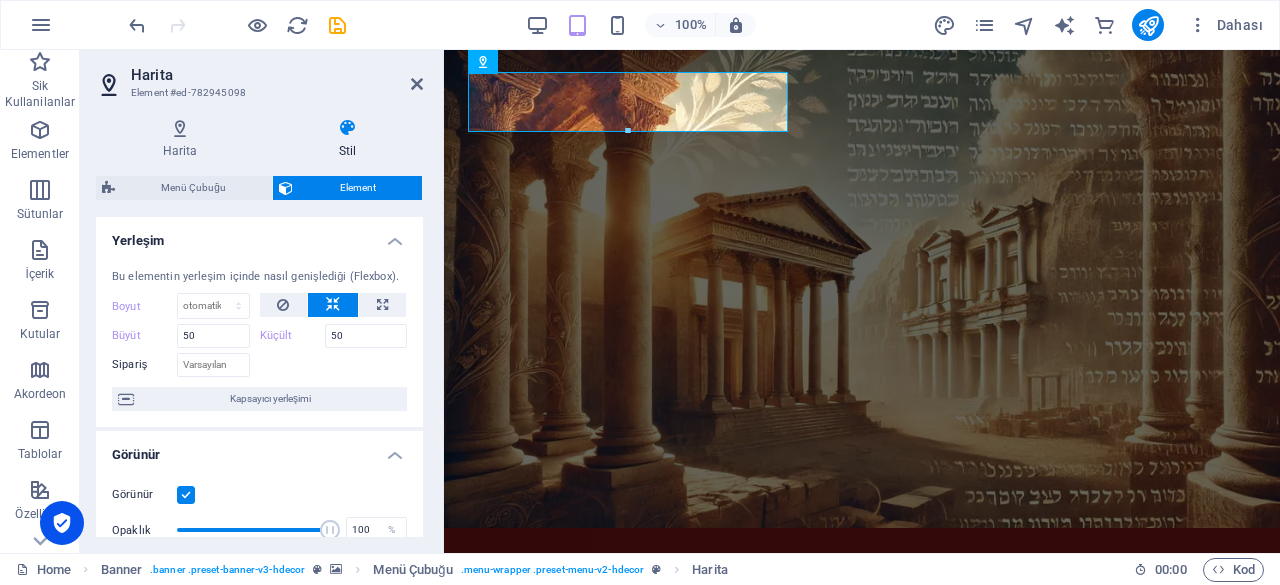click at bounding box center (334, 362) 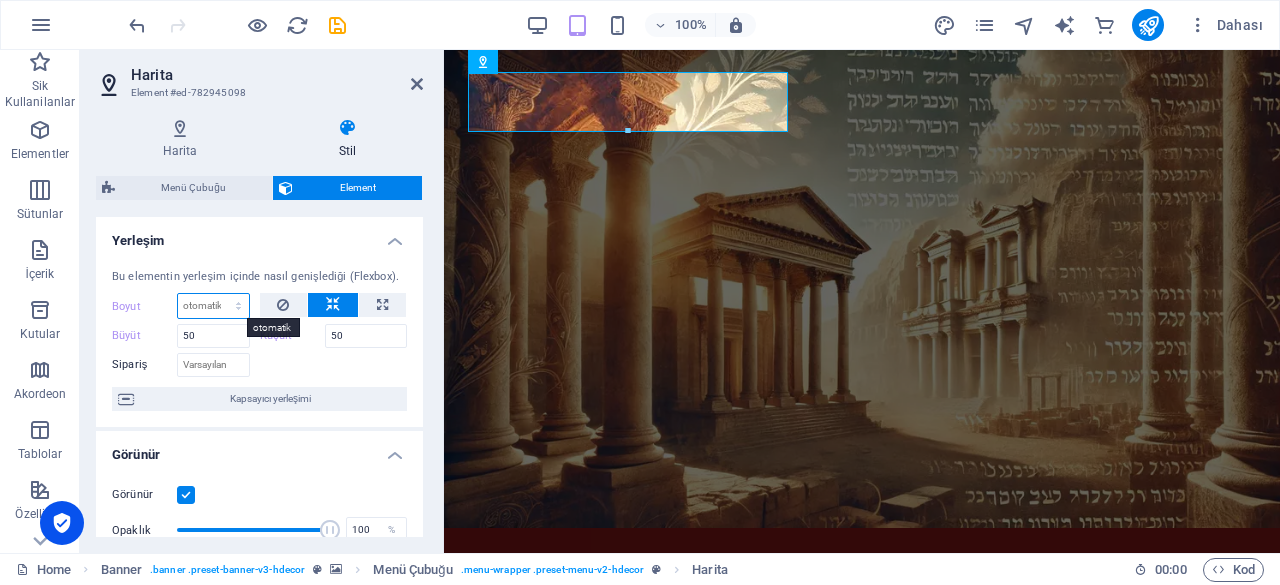click on "Varsayılan otomatik px % 1/1 1/2 1/3 1/4 1/5 1/6 1/7 1/8 1/9 1/10" at bounding box center (213, 306) 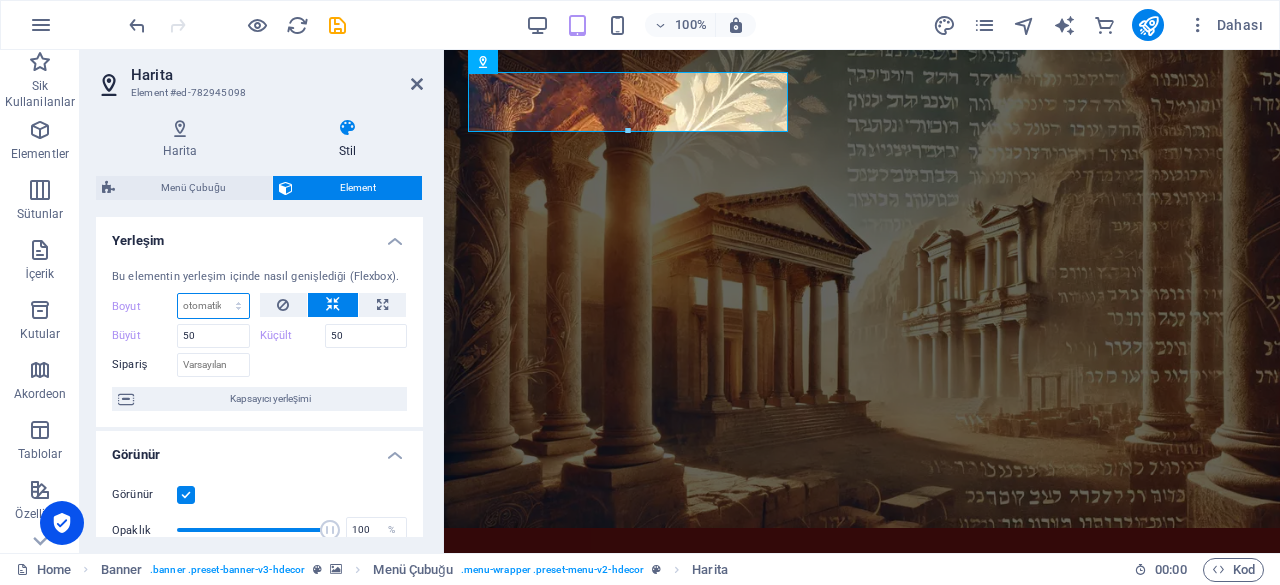 select on "1/10" 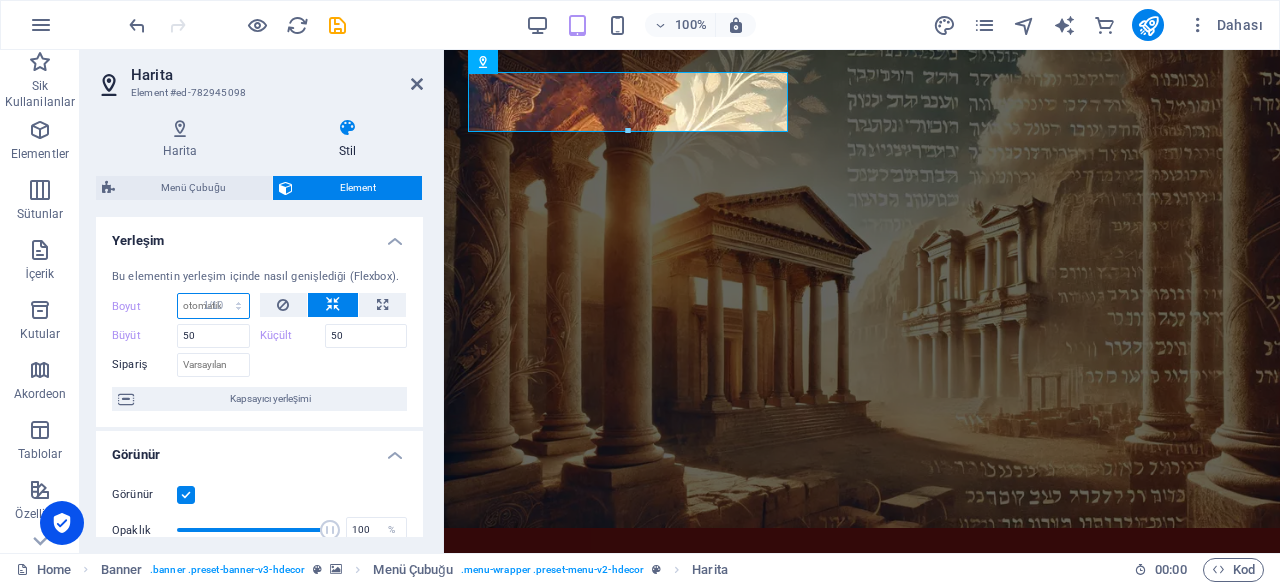 click on "Varsayılan otomatik px % 1/1 1/2 1/3 1/4 1/5 1/6 1/7 1/8 1/9 1/10" at bounding box center (213, 306) 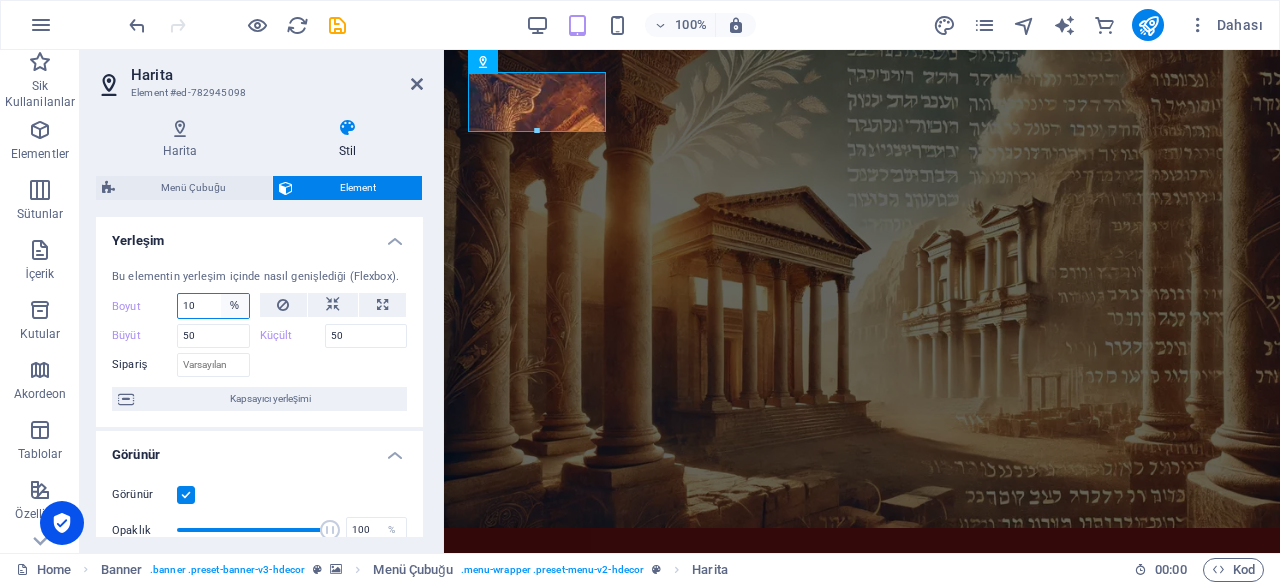 click on "Varsayılan otomatik px % 1/1 1/2 1/3 1/4 1/5 1/6 1/7 1/8 1/9 1/10" at bounding box center [235, 306] 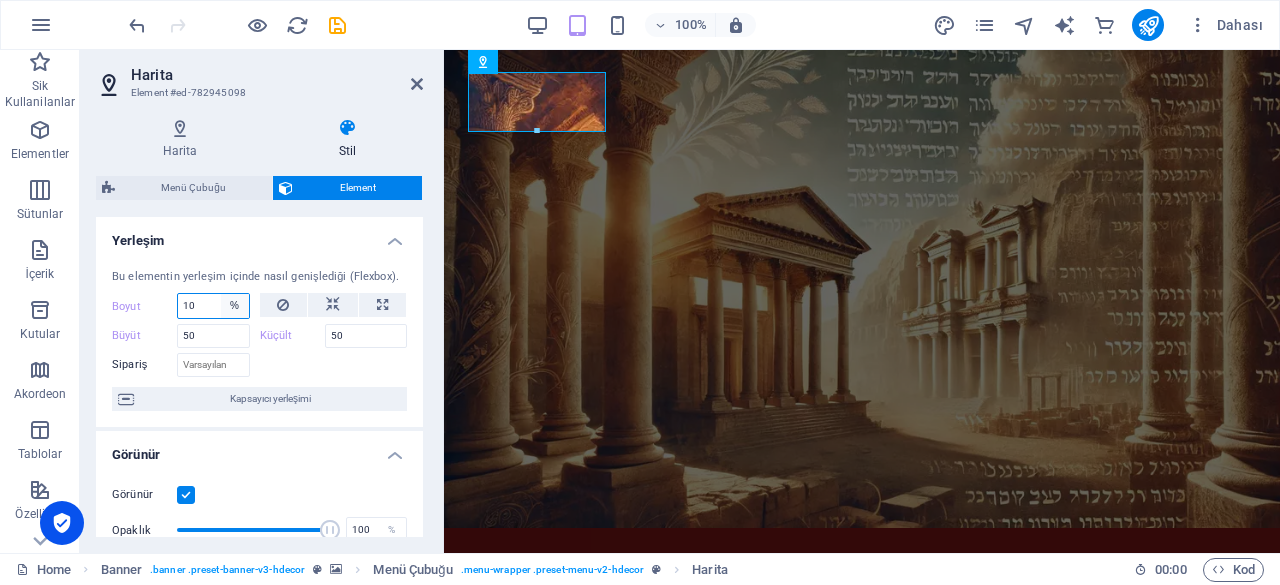 select on "1/5" 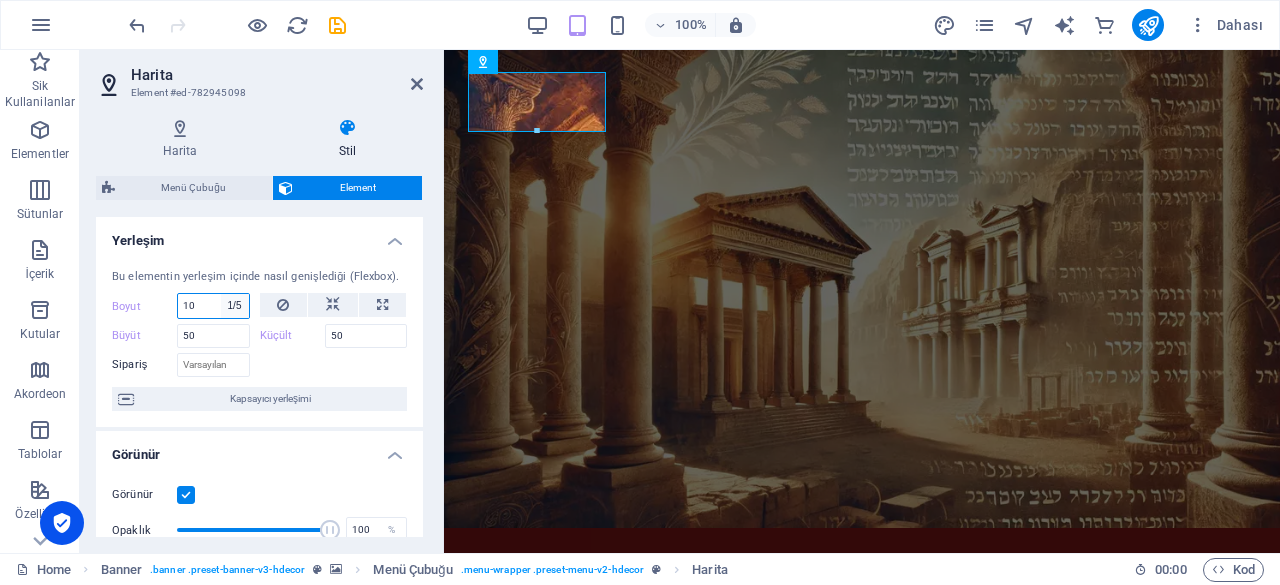 click on "Varsayılan otomatik px % 1/1 1/2 1/3 1/4 1/5 1/6 1/7 1/8 1/9 1/10" at bounding box center [235, 306] 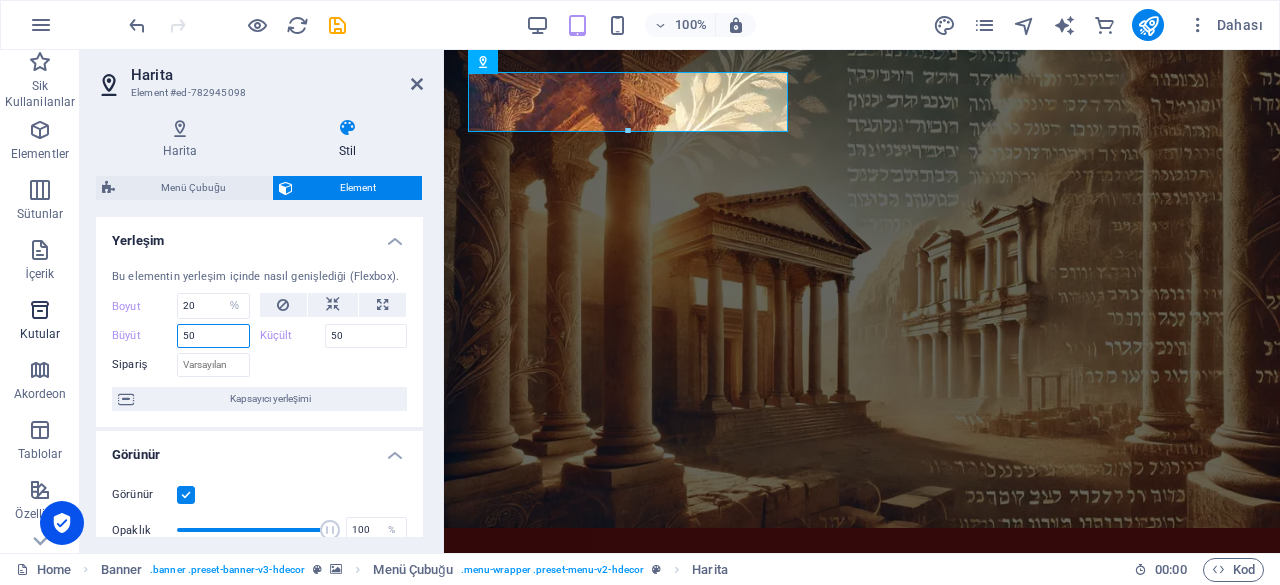 drag, startPoint x: 227, startPoint y: 339, endPoint x: 0, endPoint y: 327, distance: 227.31696 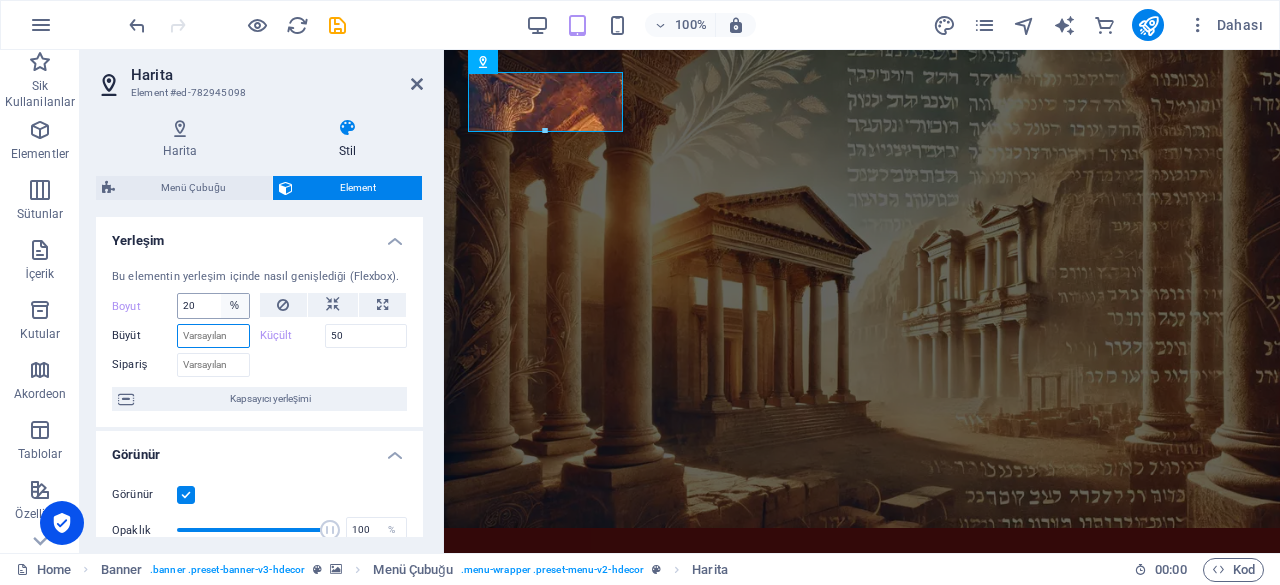 type 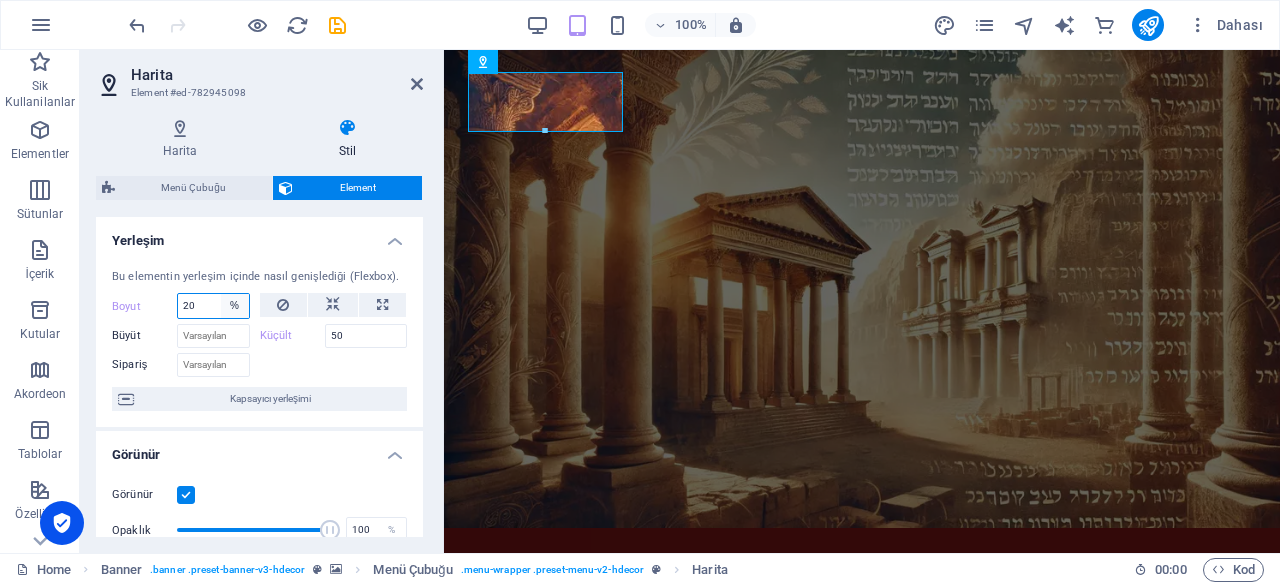 click on "Varsayılan otomatik px % 1/1 1/2 1/3 1/4 1/5 1/6 1/7 1/8 1/9 1/10" at bounding box center (235, 306) 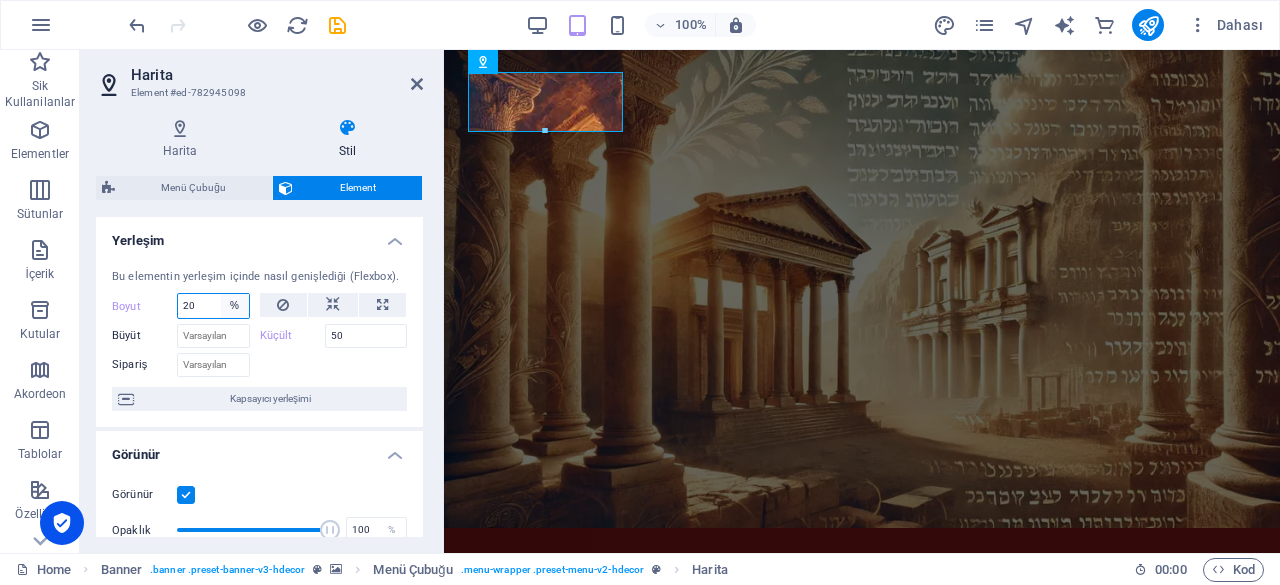 select on "1/2" 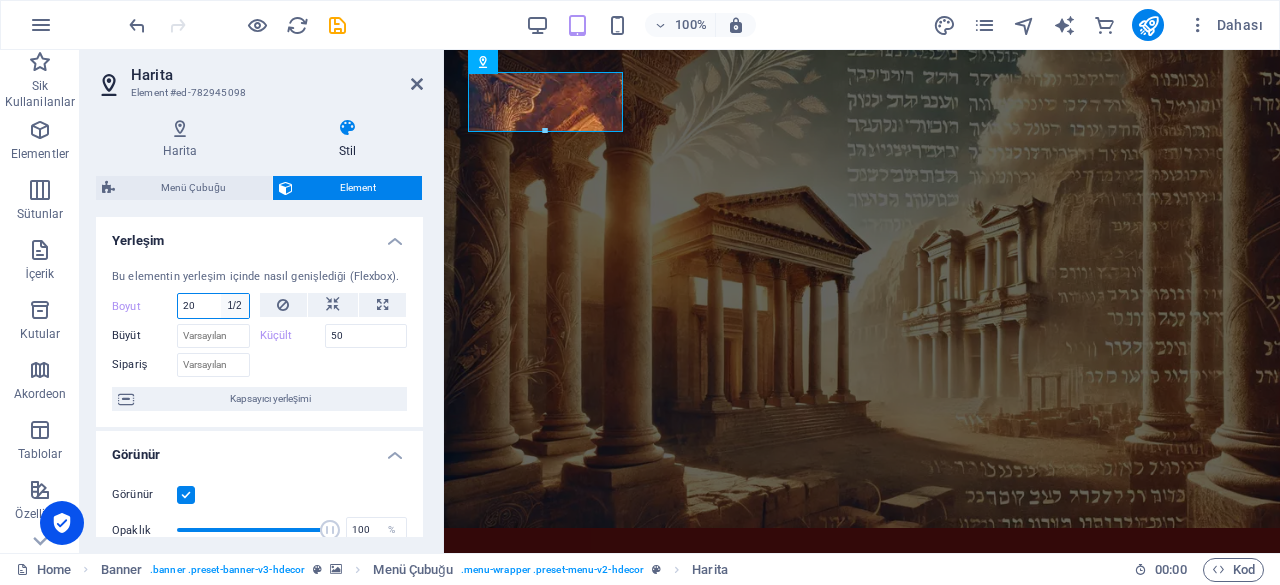 click on "Varsayılan otomatik px % 1/1 1/2 1/3 1/4 1/5 1/6 1/7 1/8 1/9 1/10" at bounding box center [235, 306] 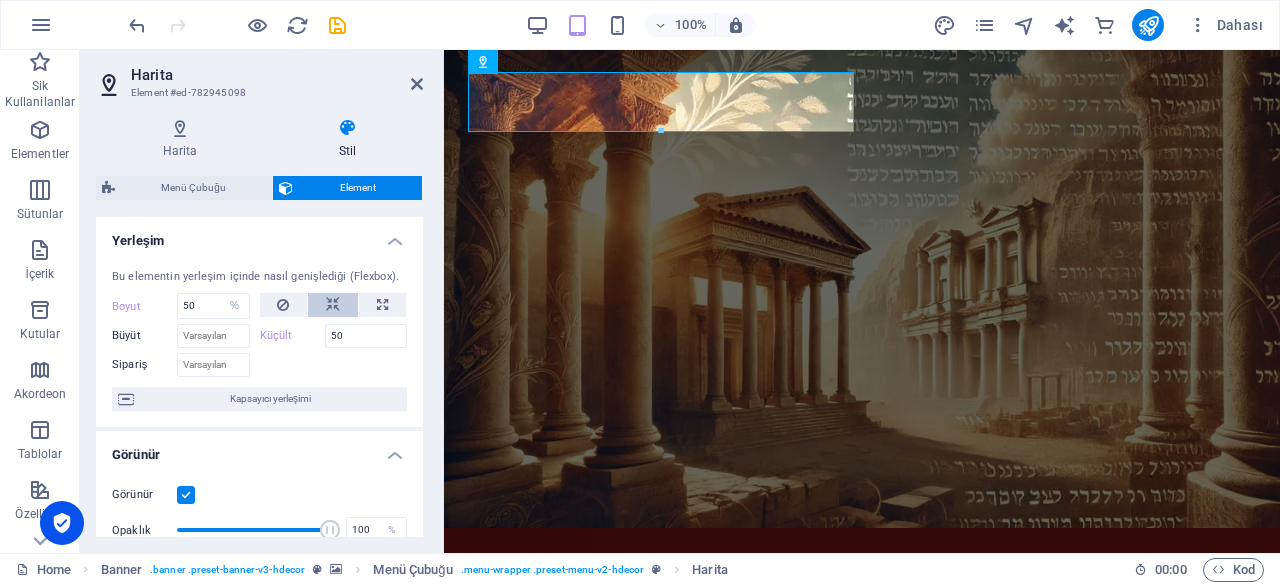 click at bounding box center (333, 305) 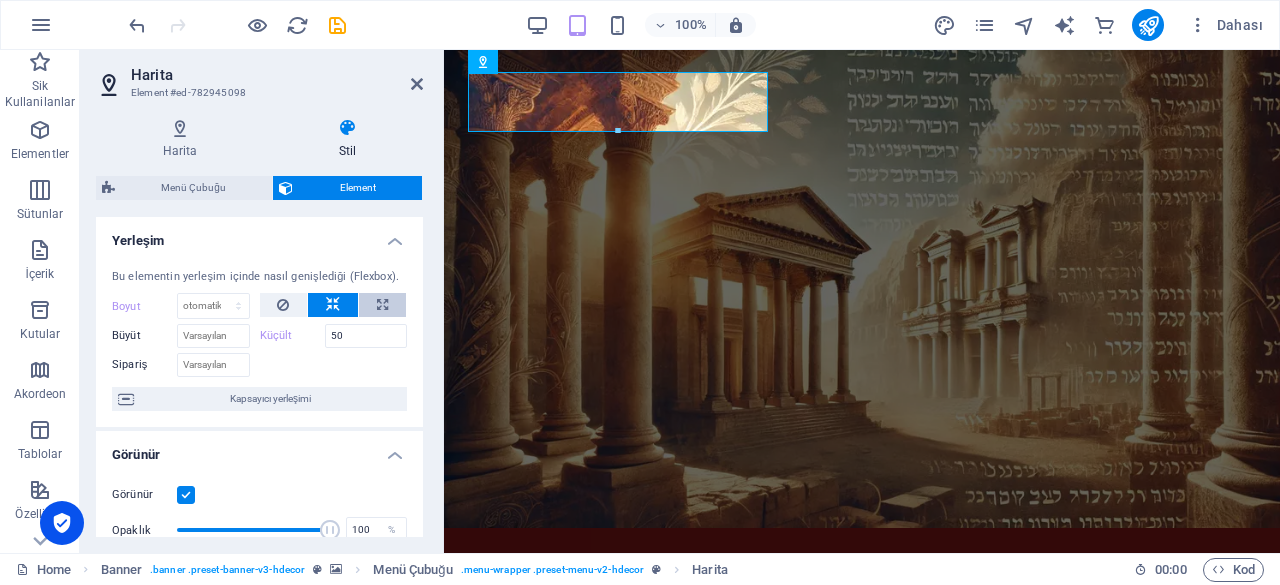 click at bounding box center [382, 305] 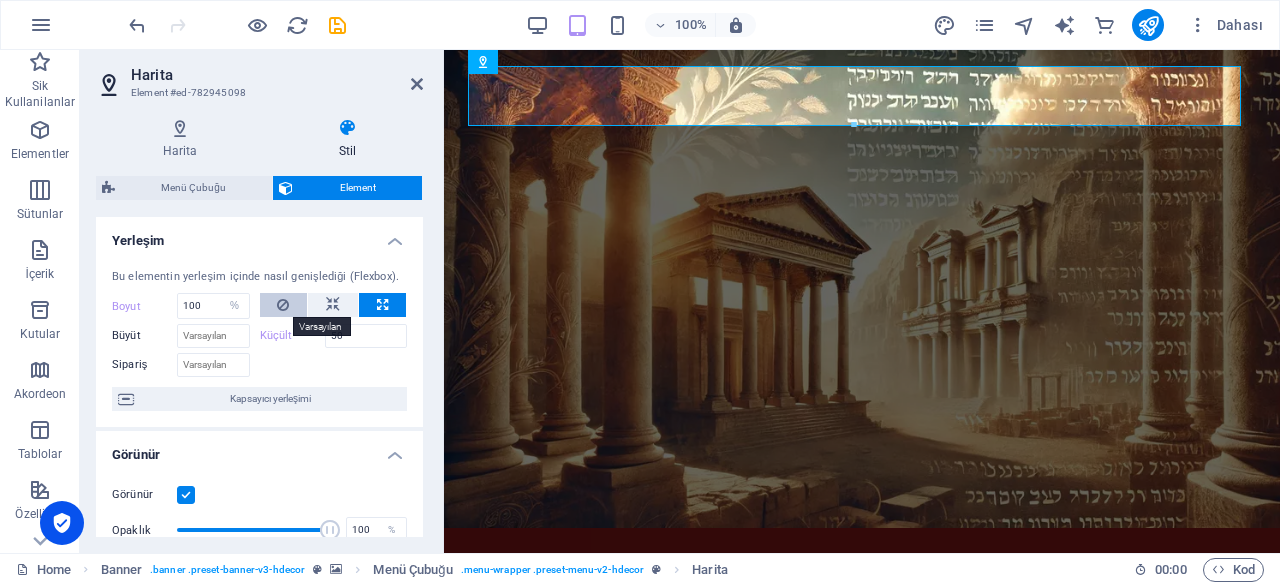 click at bounding box center [284, 305] 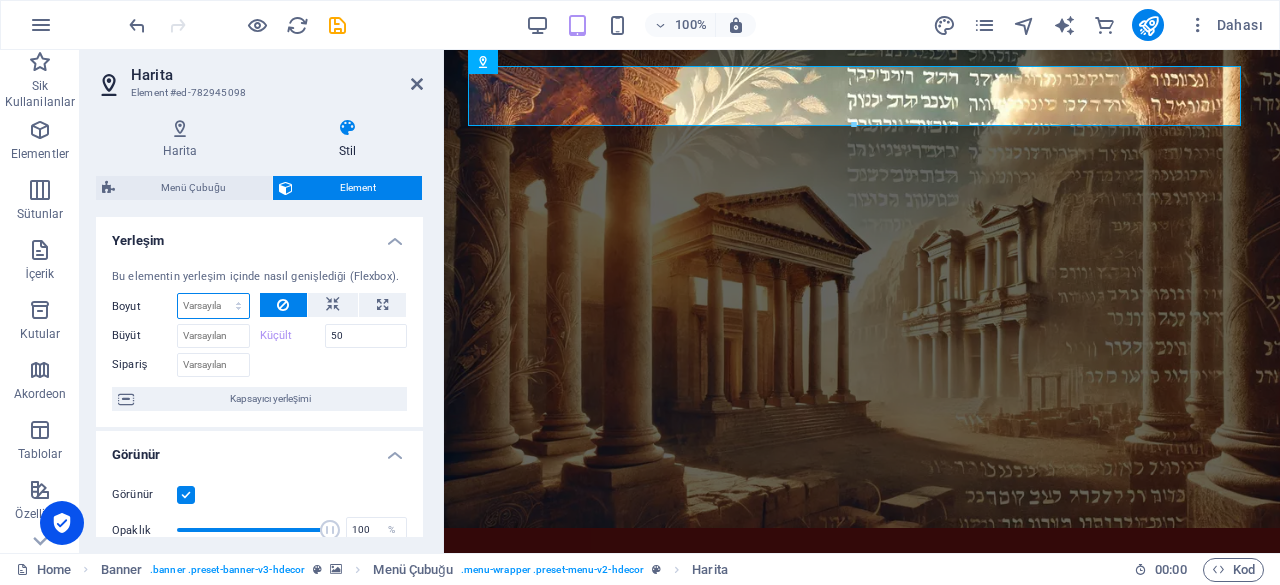 click on "Varsayılan otomatik px % 1/1 1/2 1/3 1/4 1/5 1/6 1/7 1/8 1/9 1/10" at bounding box center (213, 306) 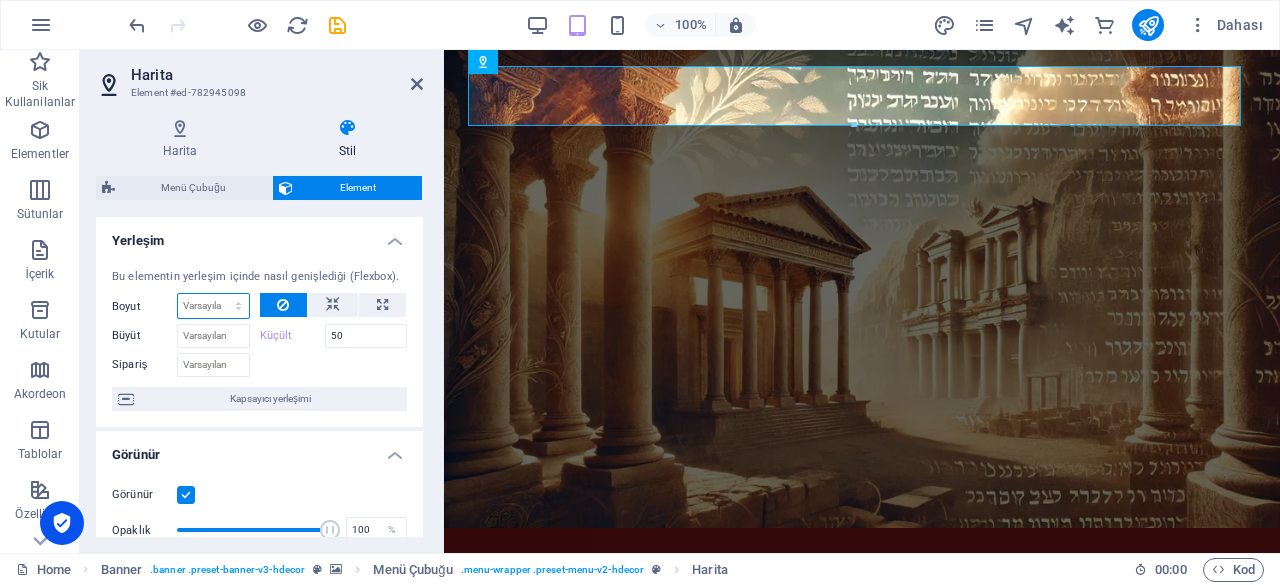 select on "1/2" 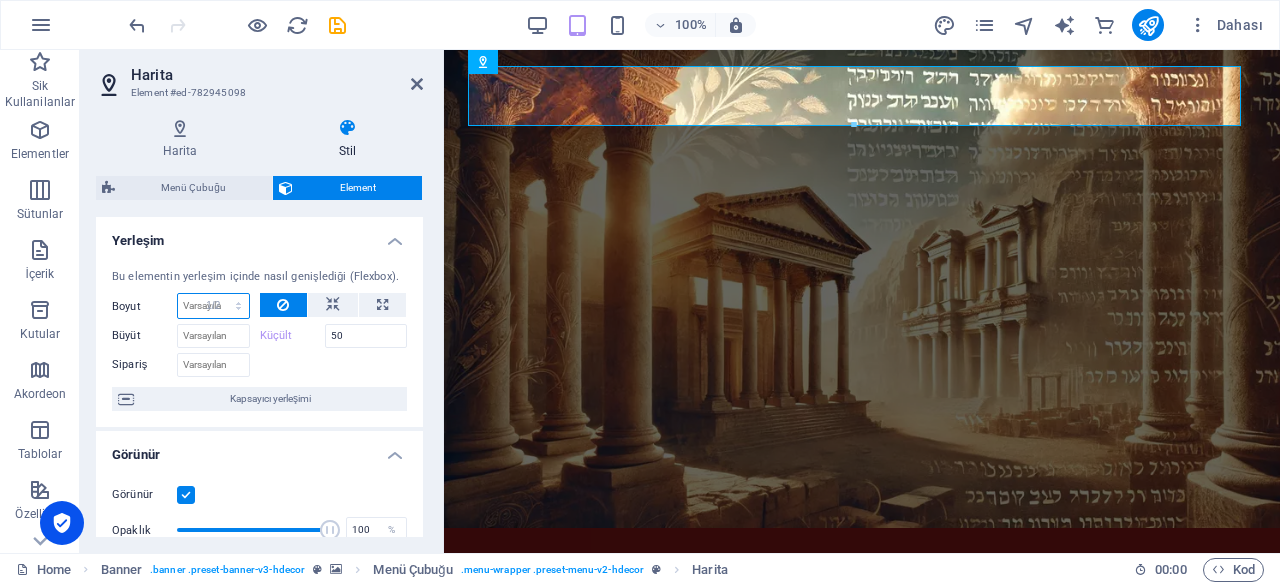 click on "Varsayılan otomatik px % 1/1 1/2 1/3 1/4 1/5 1/6 1/7 1/8 1/9 1/10" at bounding box center [213, 306] 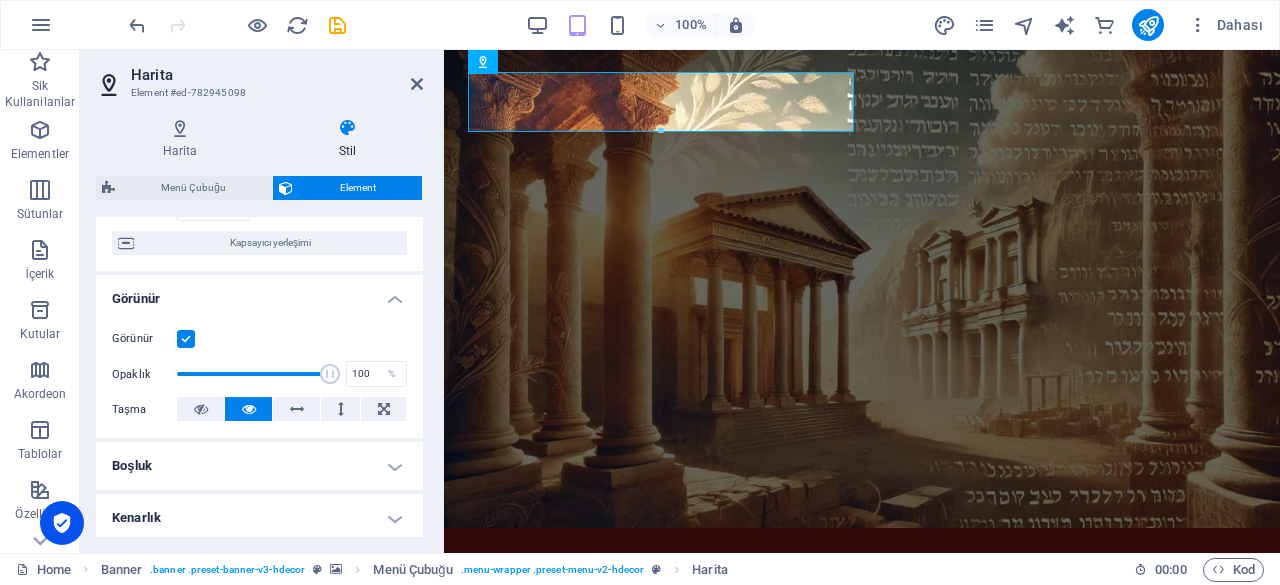 scroll, scrollTop: 200, scrollLeft: 0, axis: vertical 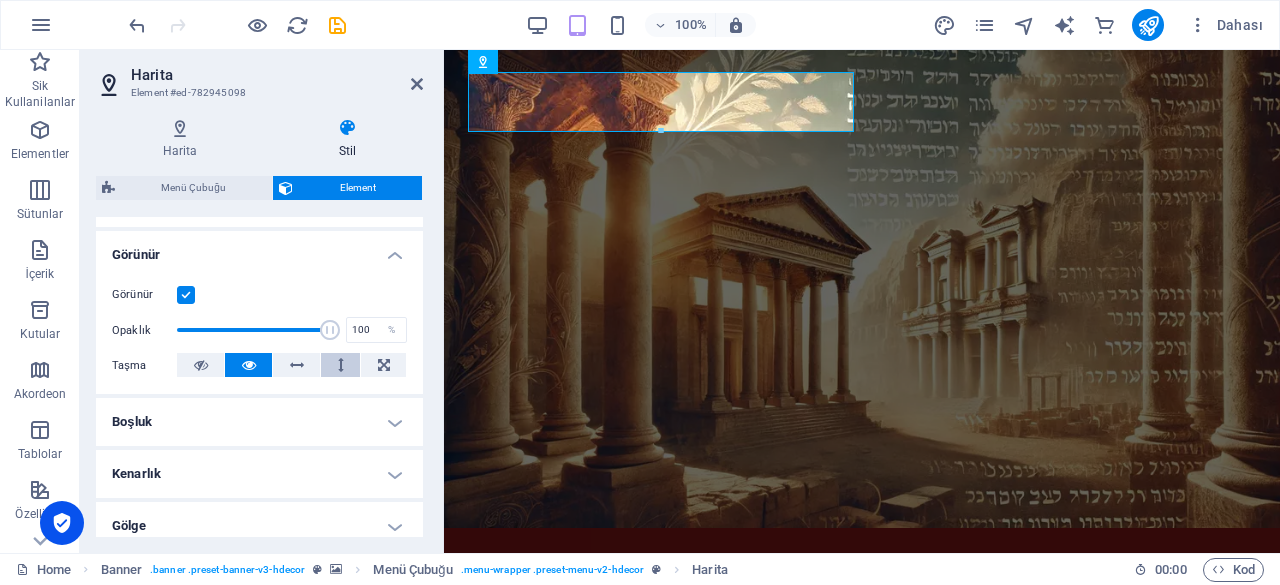 click on "Taşma" at bounding box center [259, 365] 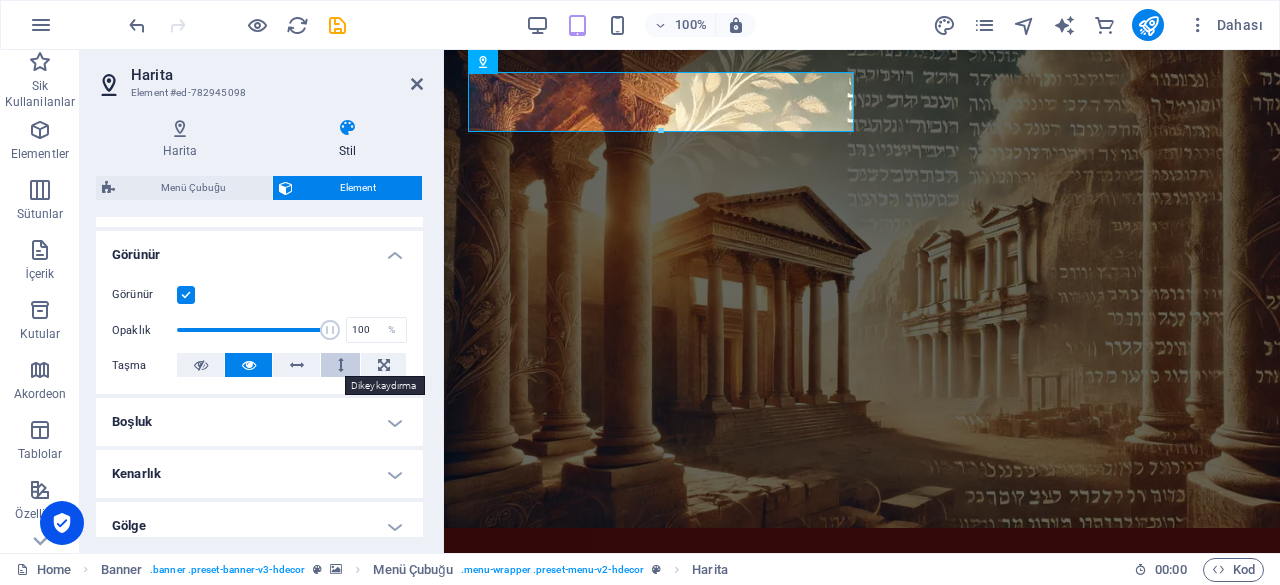 click at bounding box center (340, 365) 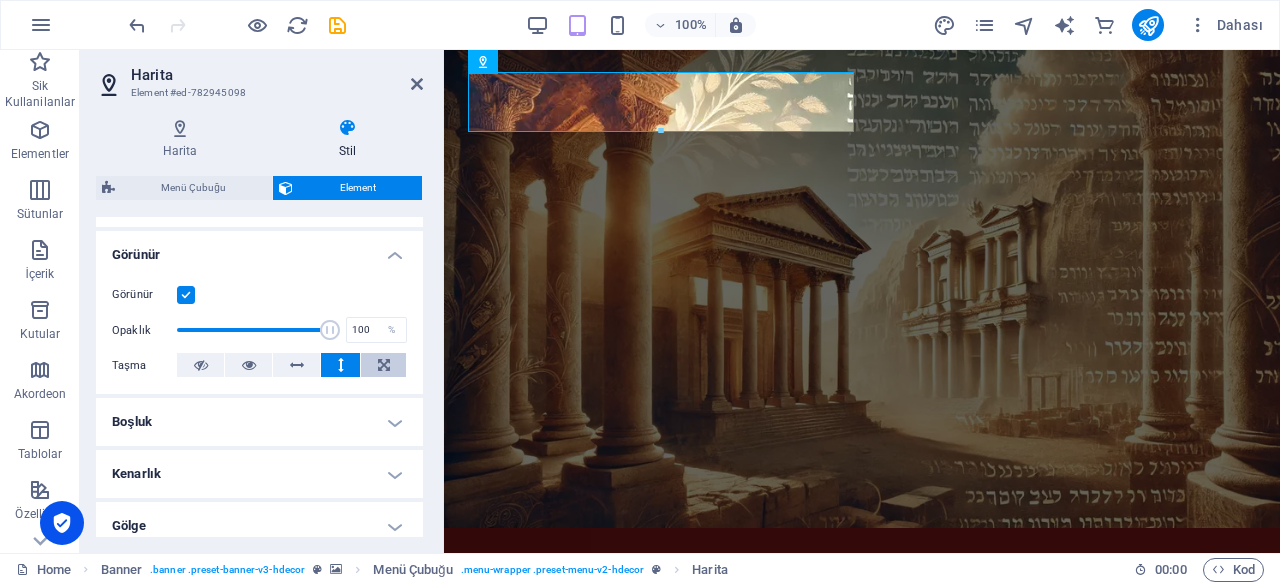click at bounding box center (384, 365) 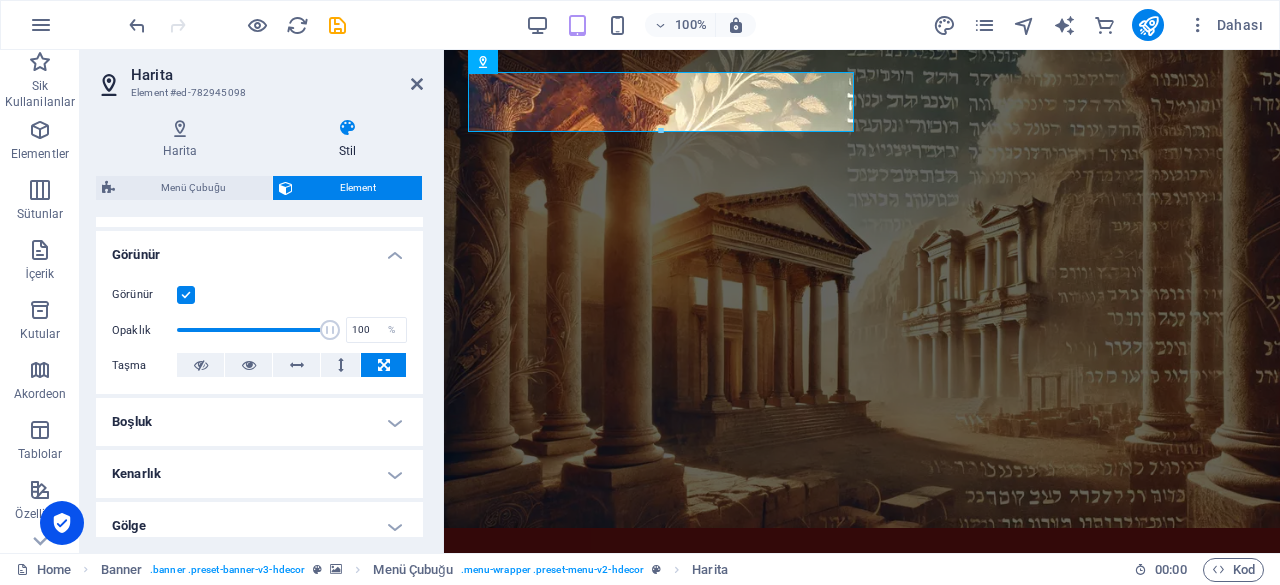 click at bounding box center (384, 365) 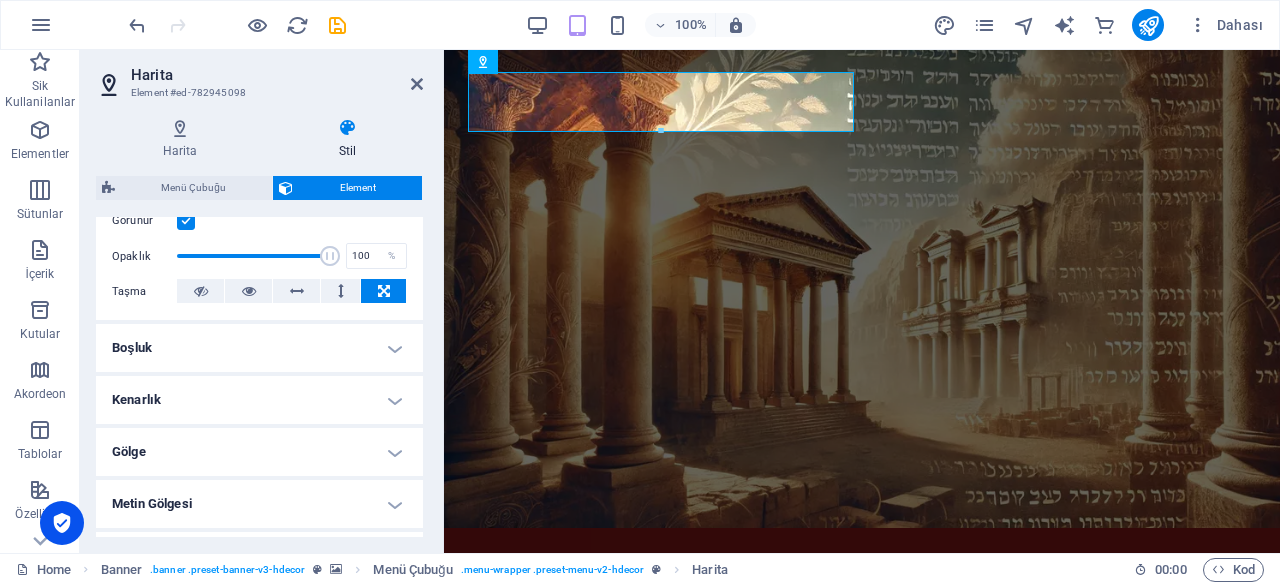 scroll, scrollTop: 300, scrollLeft: 0, axis: vertical 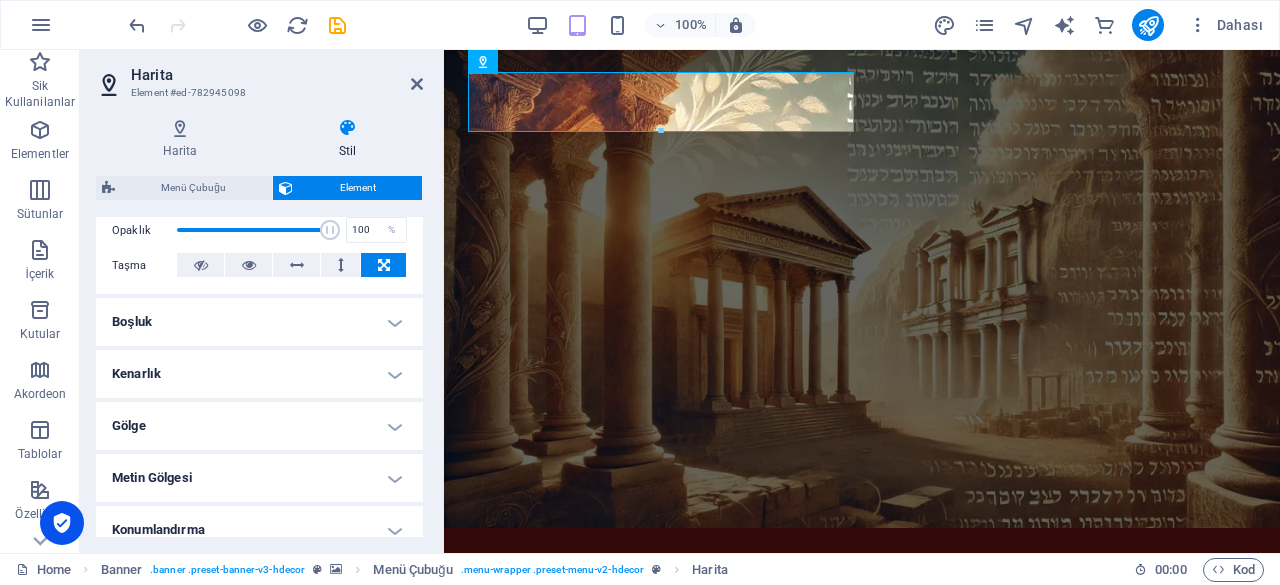 click on "Boşluk" at bounding box center [259, 322] 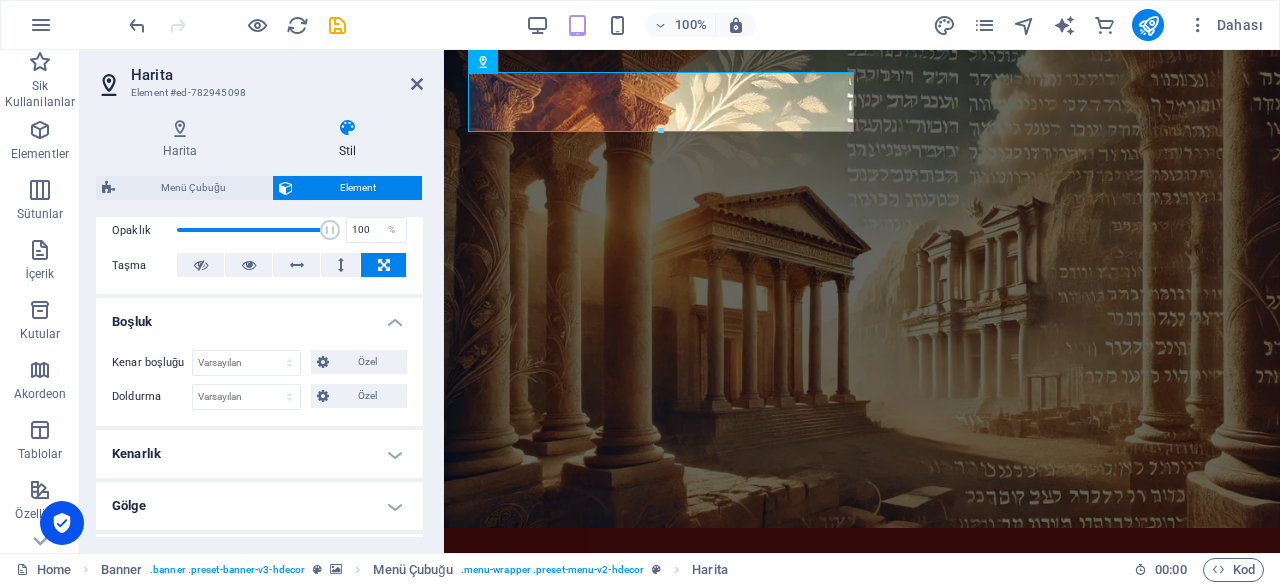 click on "Kenar boşluğu Varsayılan otomatik px % rem vw vh Özel Özel otomatik px % rem vw vh otomatik px % rem vw vh otomatik px % rem vw vh otomatik px % rem vw vh Doldurma Varsayılan px rem % vh vw Özel Özel px rem % vh vw px rem % vh vw px rem % vh vw px rem % vh vw" at bounding box center (259, 380) 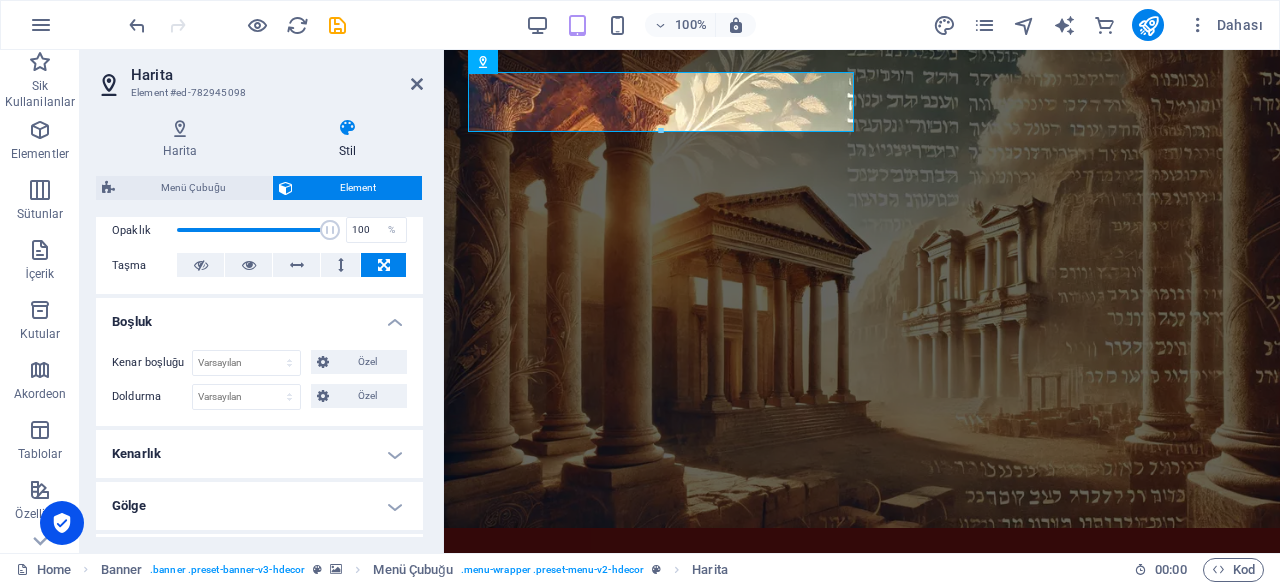 click on "Gölge" at bounding box center [259, 506] 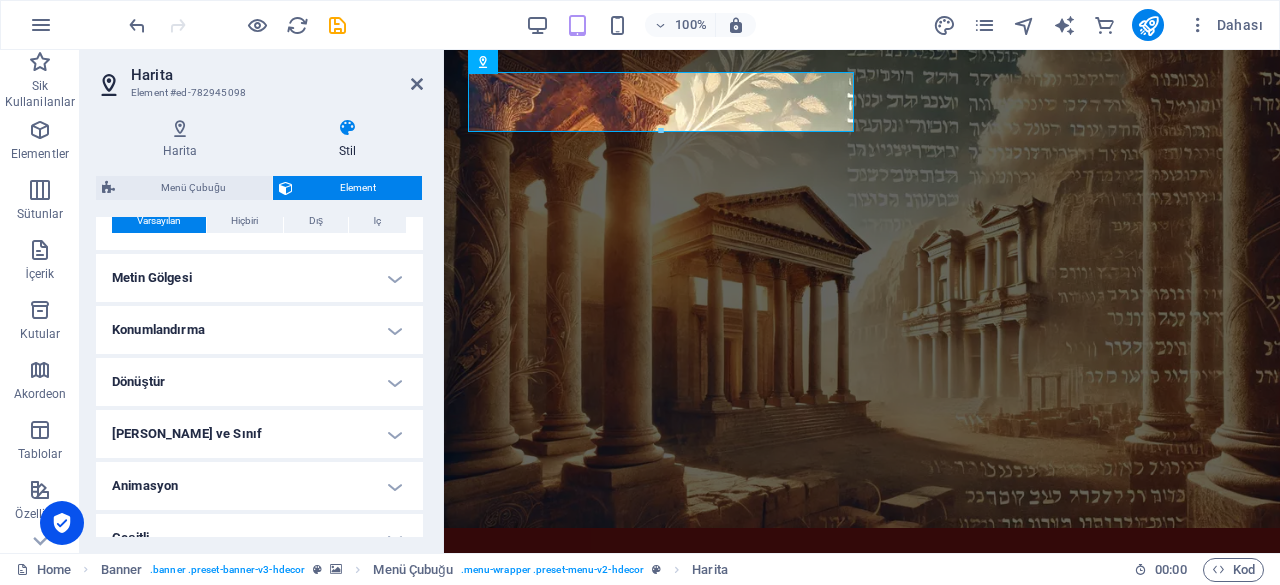 scroll, scrollTop: 648, scrollLeft: 0, axis: vertical 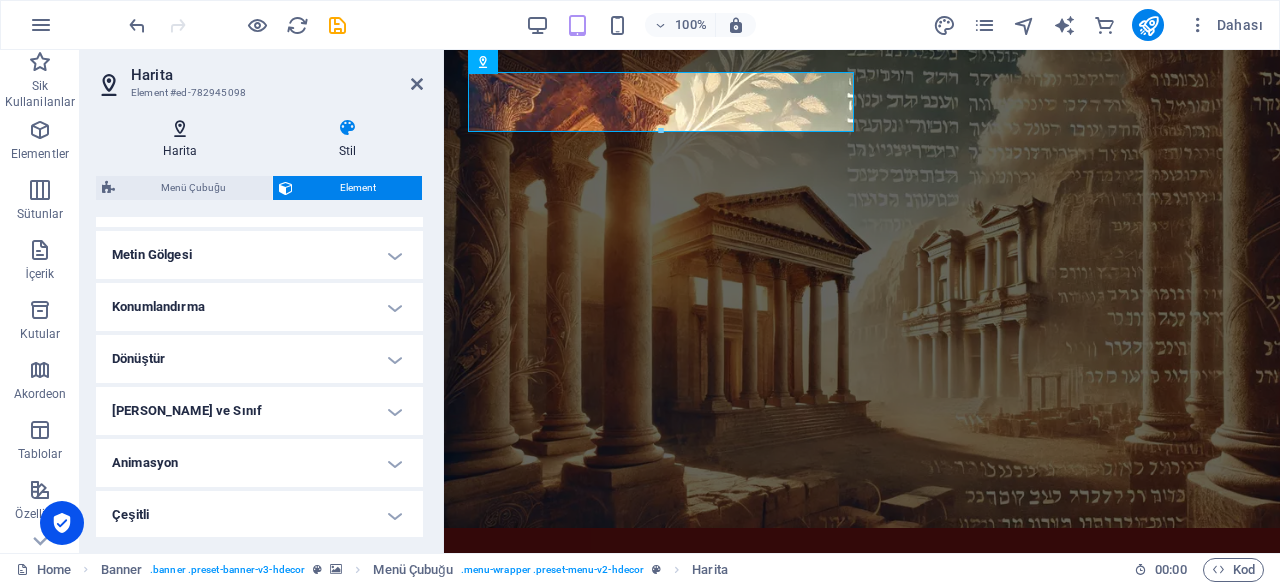 click on "Harita" at bounding box center [184, 139] 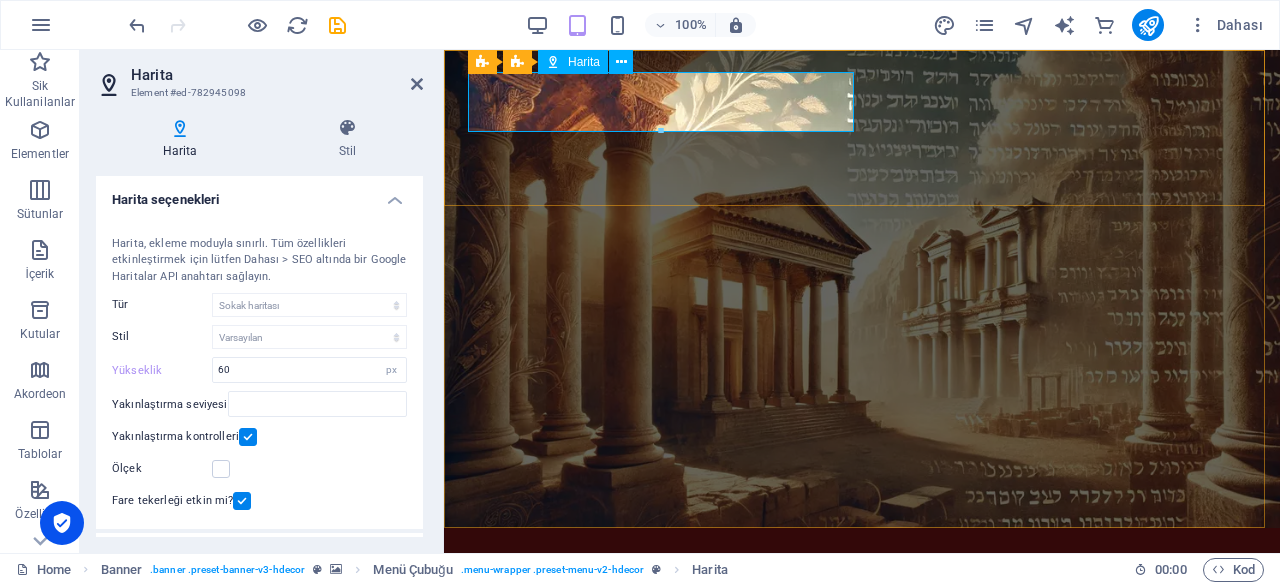 click at bounding box center [862, 574] 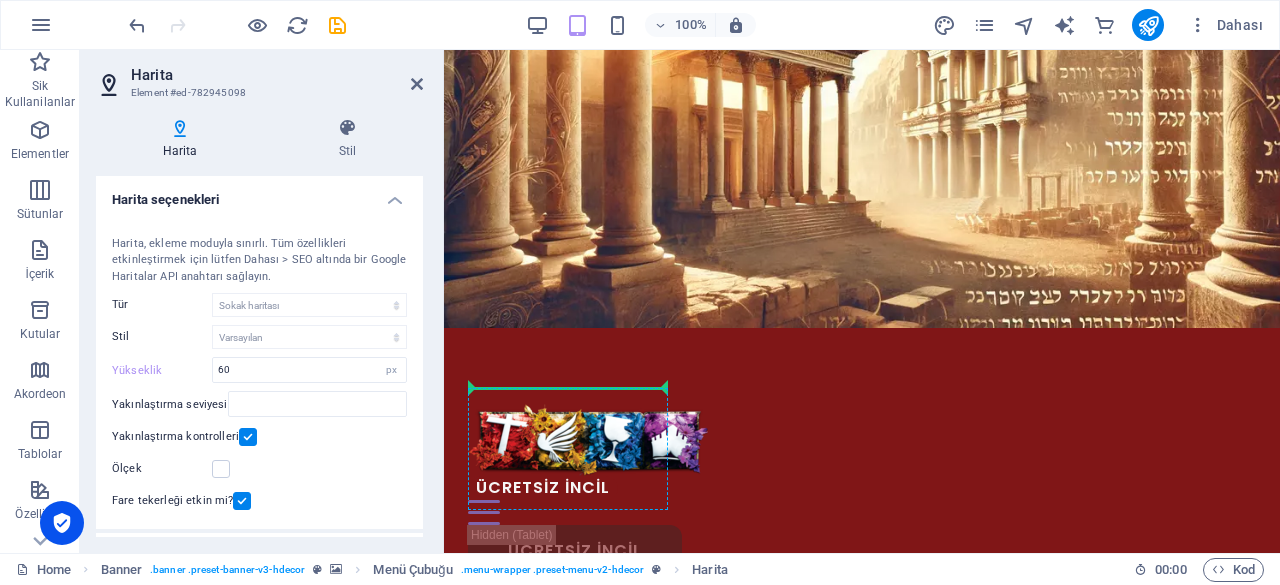 scroll, scrollTop: 214, scrollLeft: 0, axis: vertical 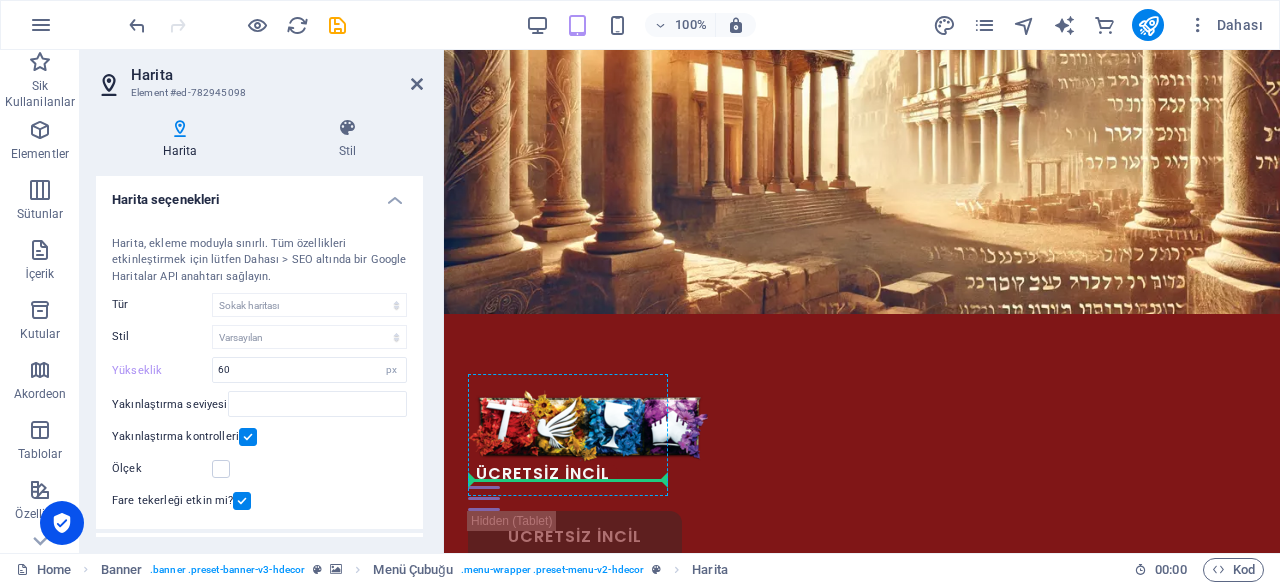 drag, startPoint x: 1014, startPoint y: 111, endPoint x: 566, endPoint y: 475, distance: 577.2348 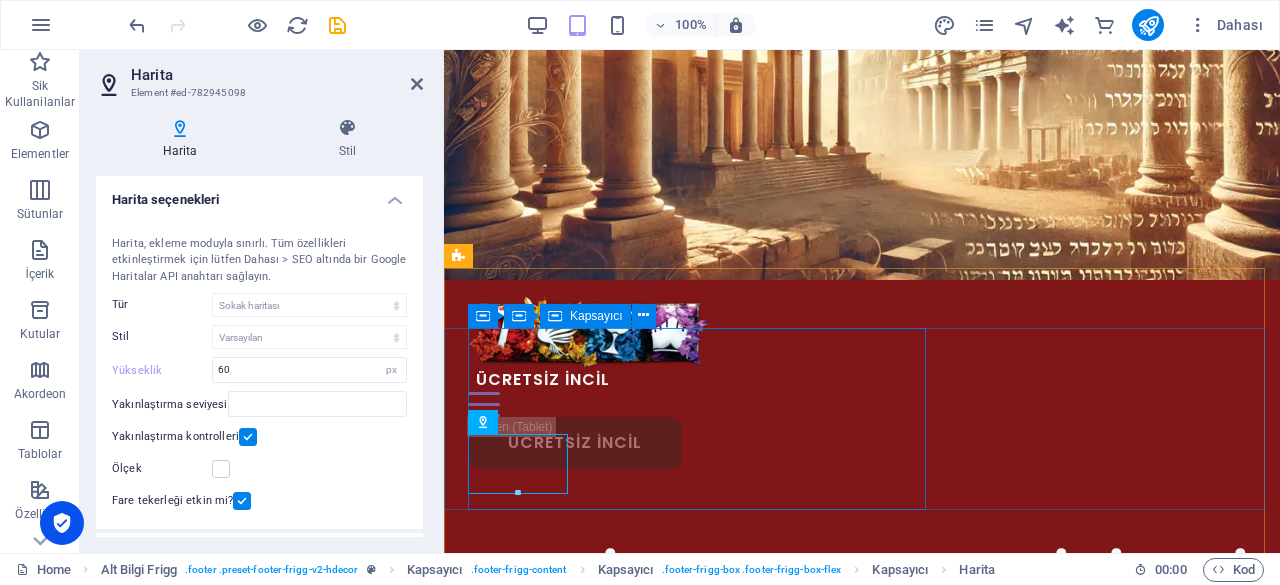 scroll, scrollTop: 260, scrollLeft: 0, axis: vertical 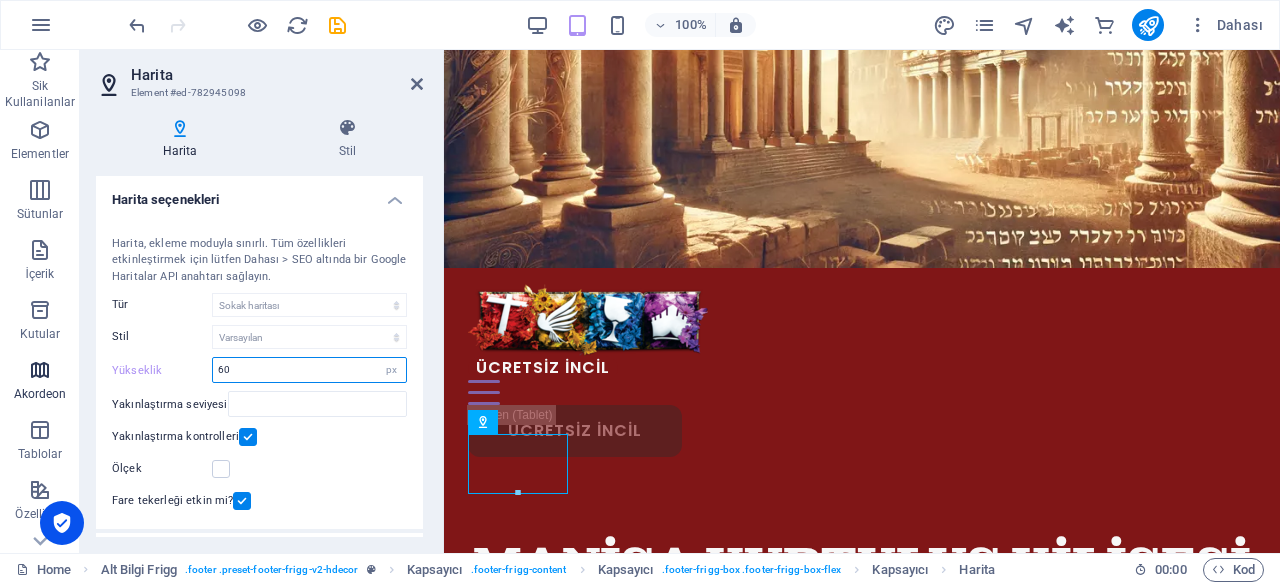 drag, startPoint x: 257, startPoint y: 375, endPoint x: 0, endPoint y: 362, distance: 257.32858 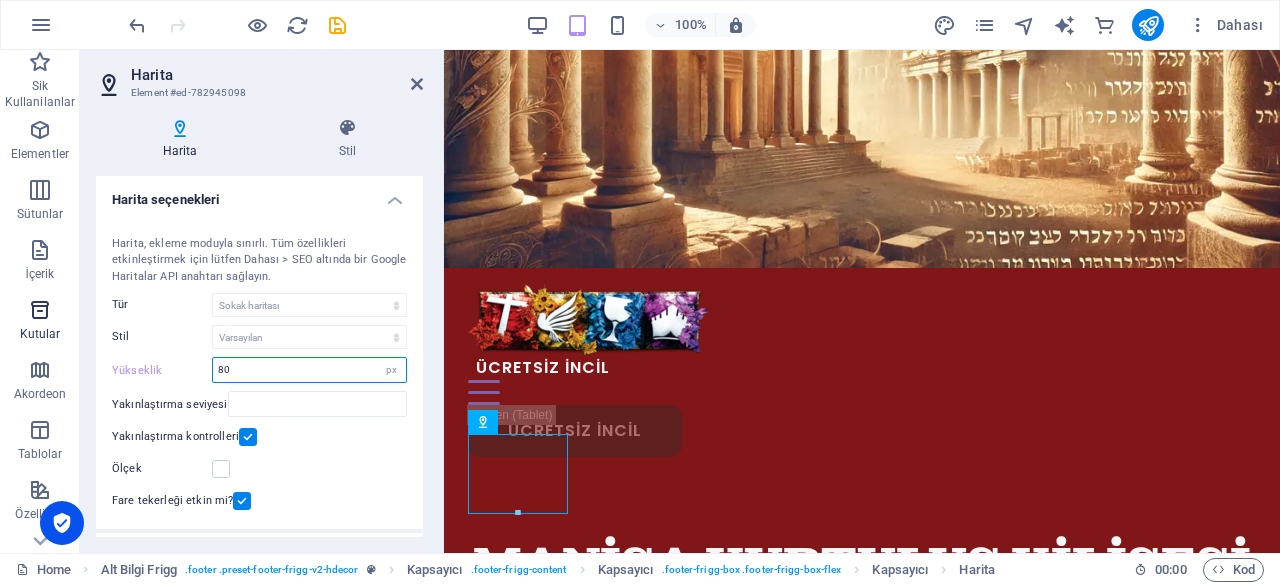 drag, startPoint x: 321, startPoint y: 375, endPoint x: 0, endPoint y: 323, distance: 325.18457 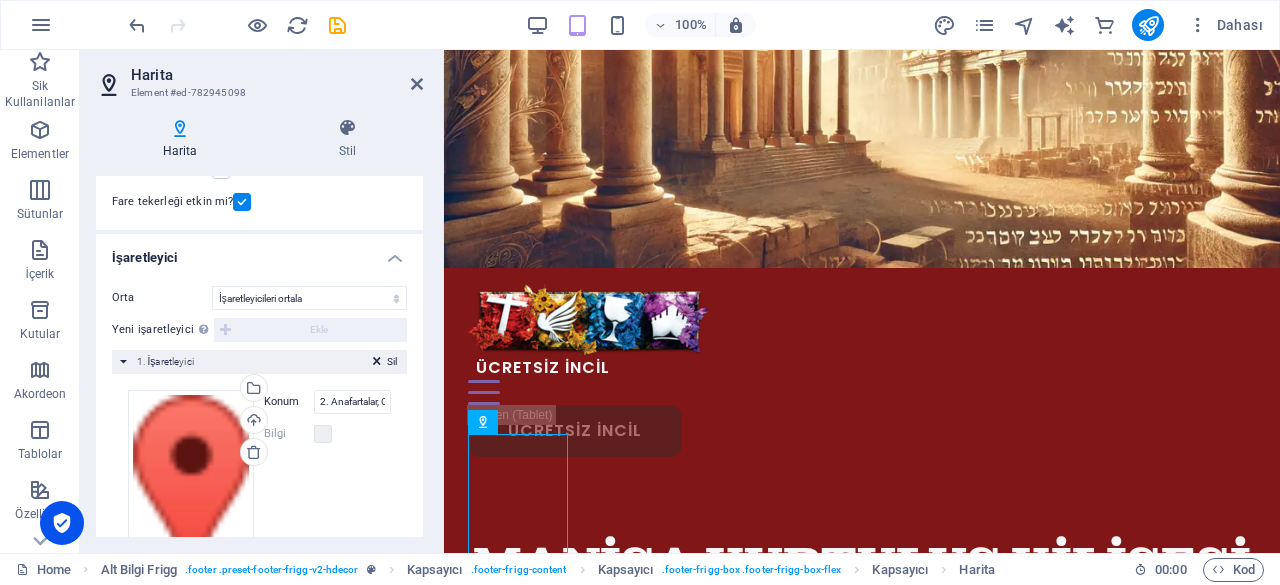 scroll, scrollTop: 300, scrollLeft: 0, axis: vertical 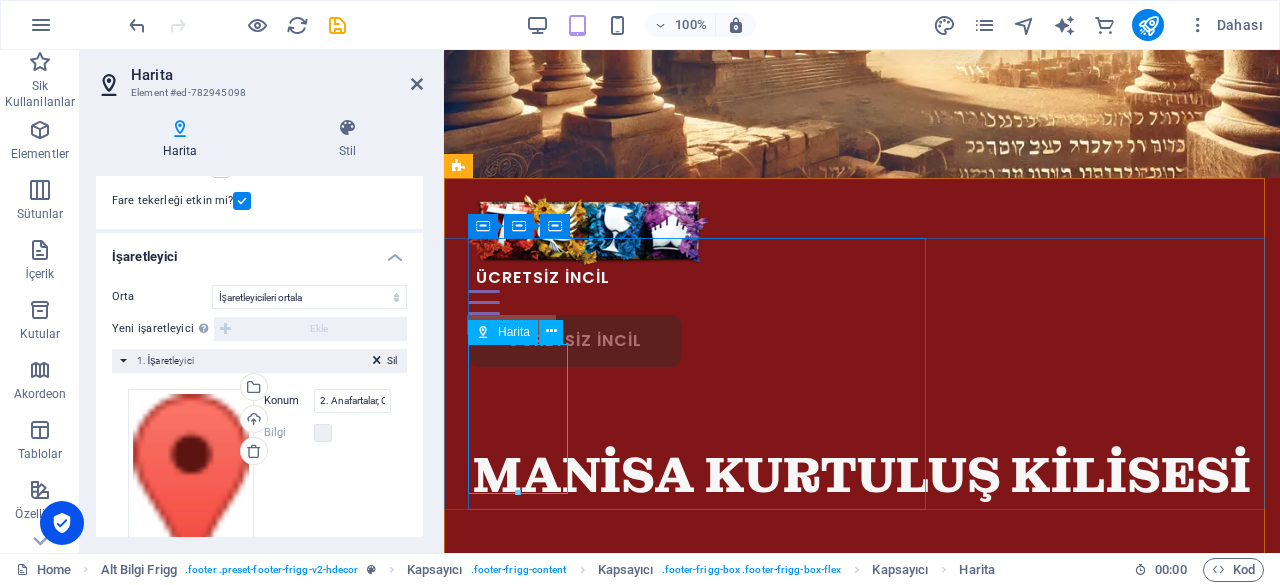 click at bounding box center (568, 881) 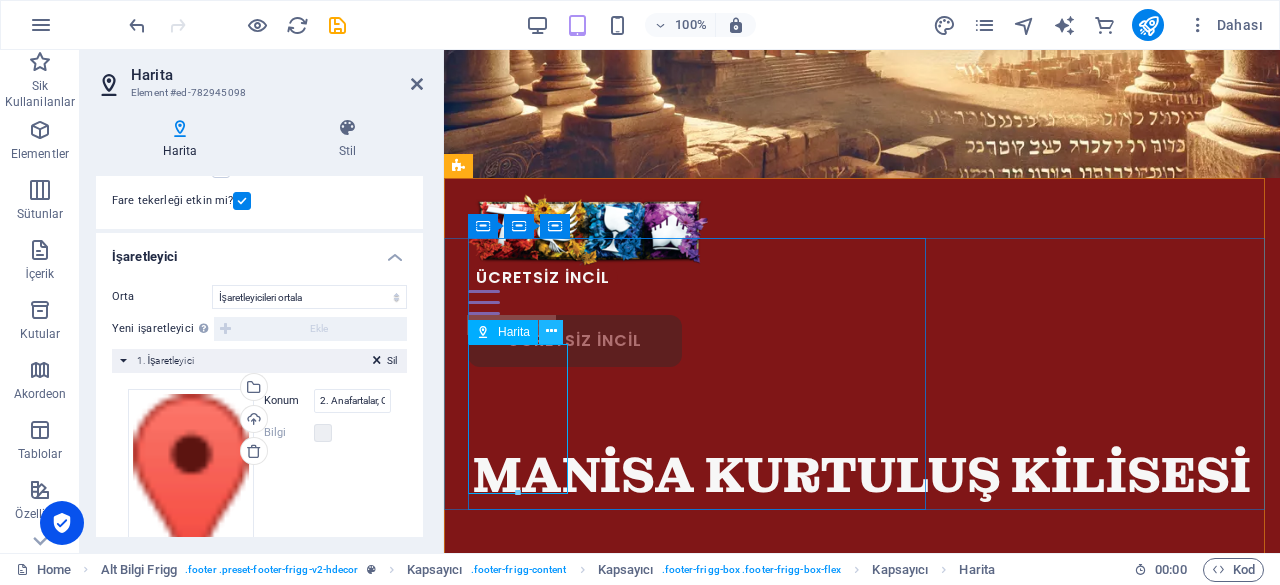 click at bounding box center (551, 331) 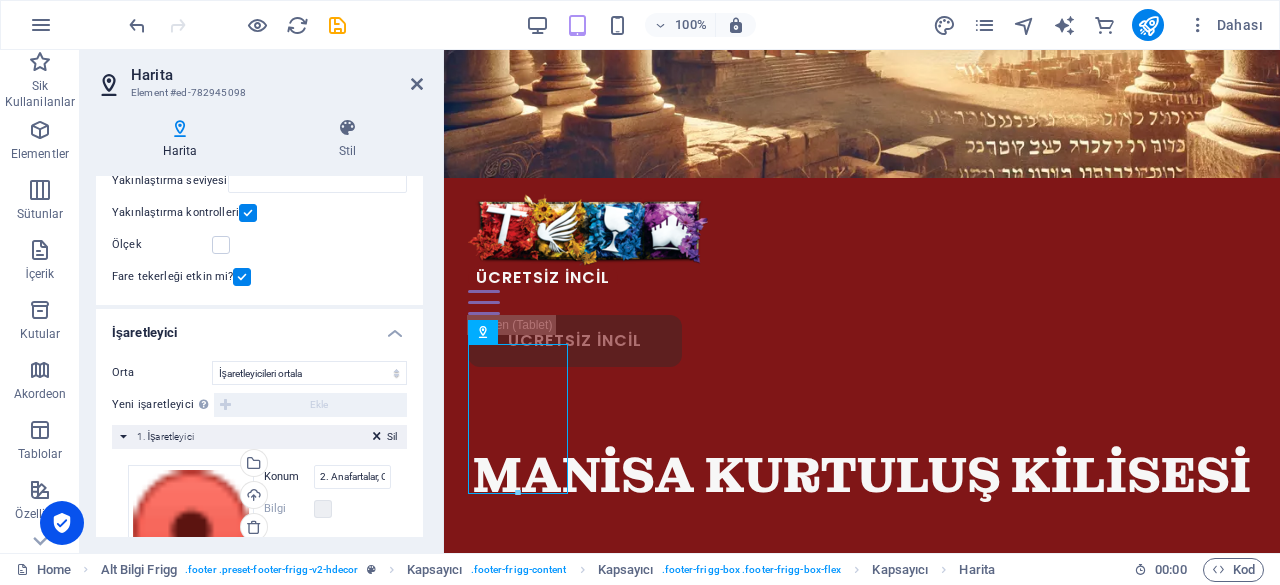 scroll, scrollTop: 200, scrollLeft: 0, axis: vertical 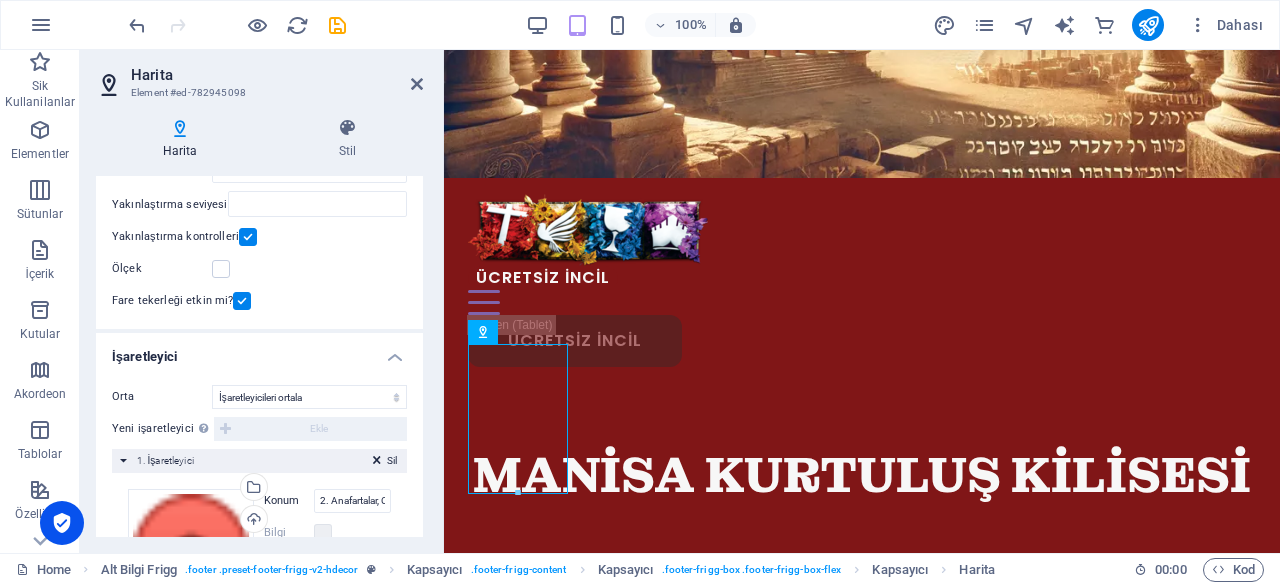 click at bounding box center (242, 301) 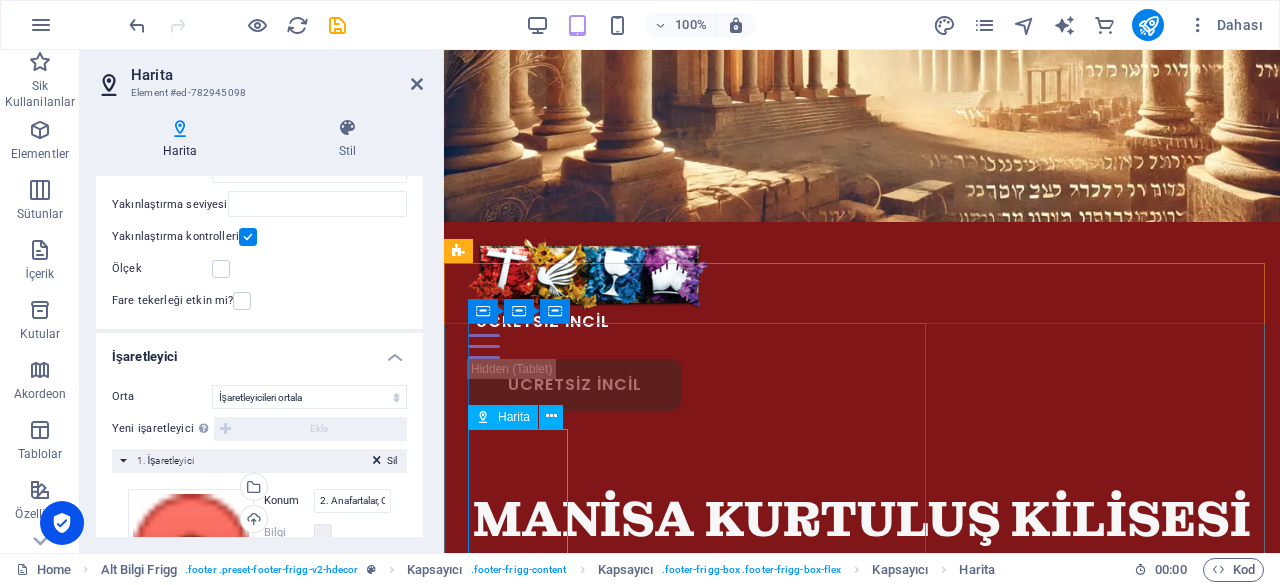 scroll, scrollTop: 350, scrollLeft: 0, axis: vertical 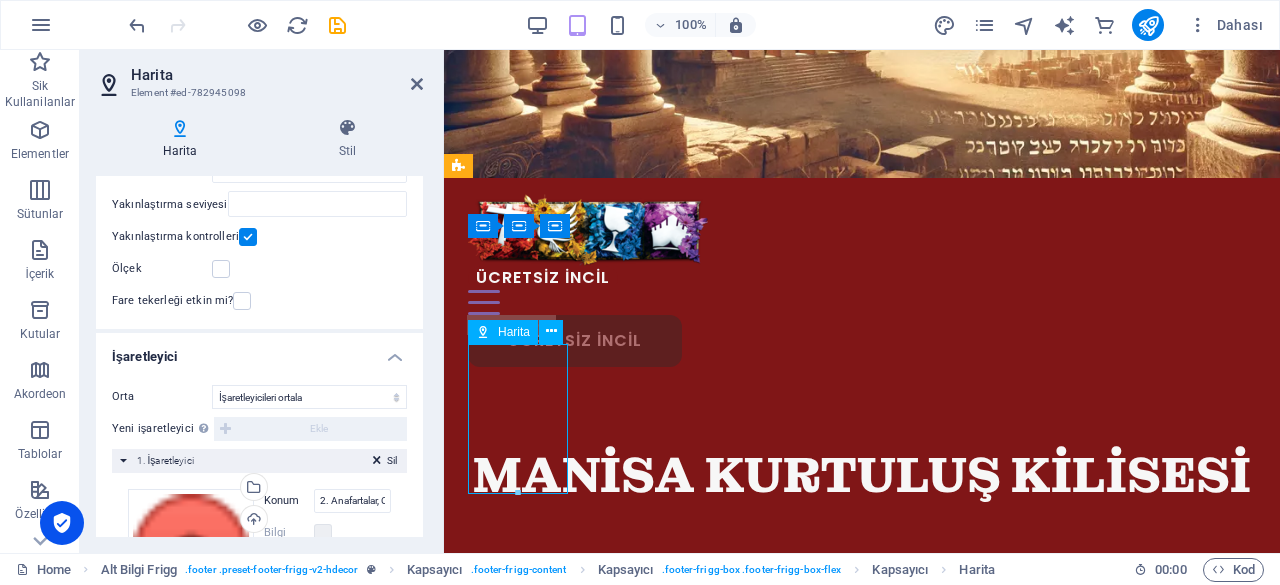 drag, startPoint x: 520, startPoint y: 426, endPoint x: 520, endPoint y: 467, distance: 41 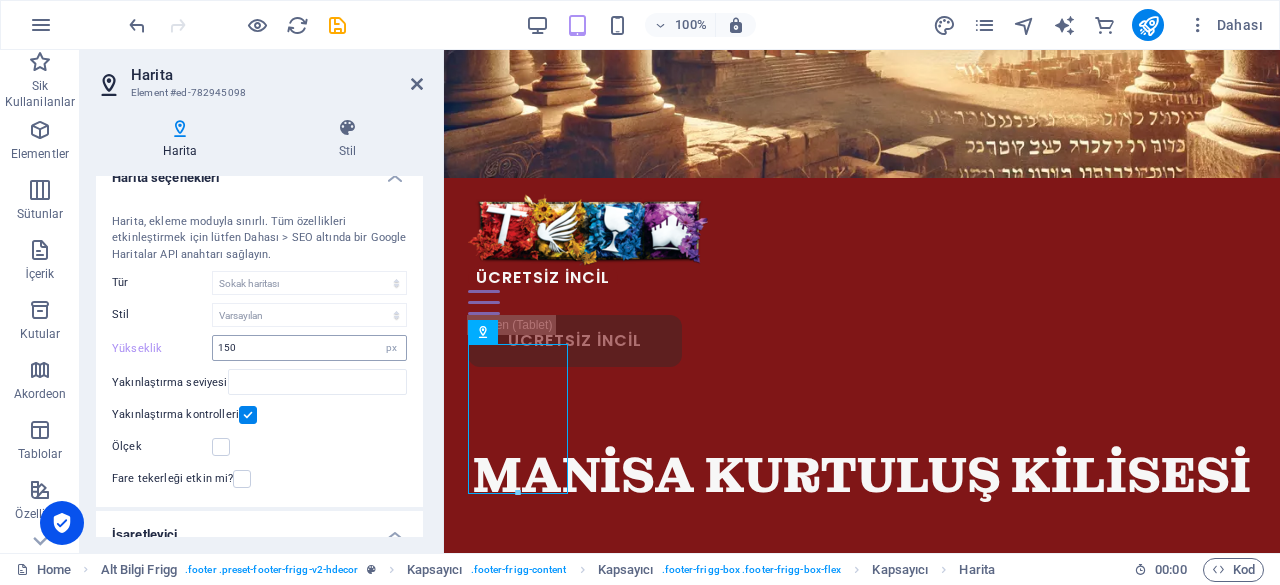 scroll, scrollTop: 0, scrollLeft: 0, axis: both 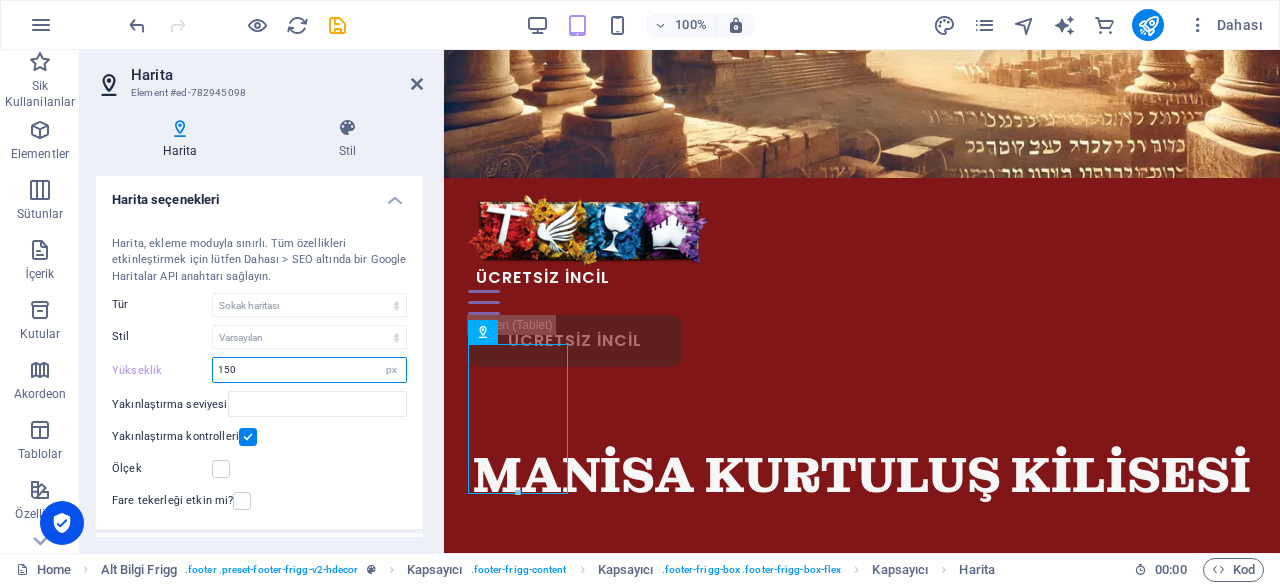 drag, startPoint x: 284, startPoint y: 374, endPoint x: 150, endPoint y: 350, distance: 136.1323 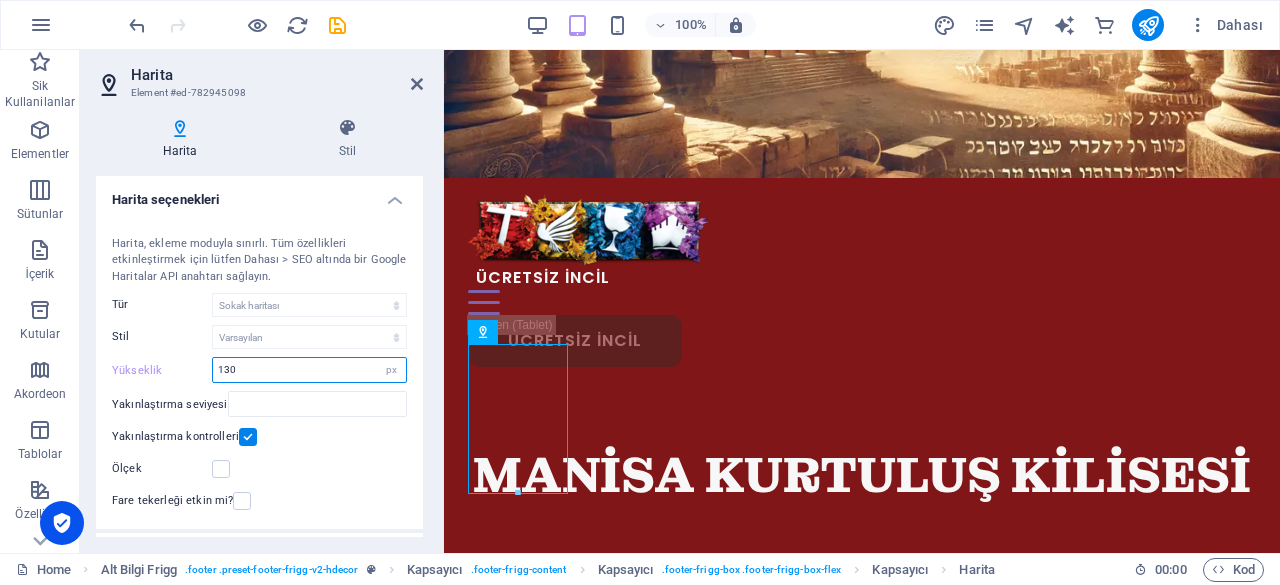 scroll, scrollTop: 330, scrollLeft: 0, axis: vertical 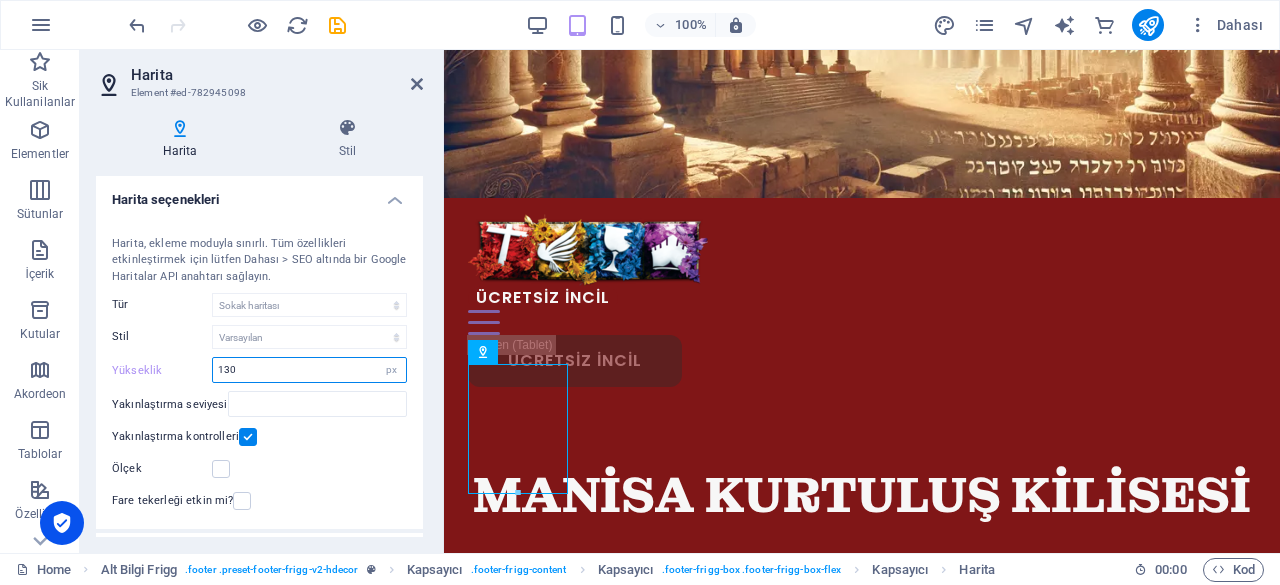 type on "130" 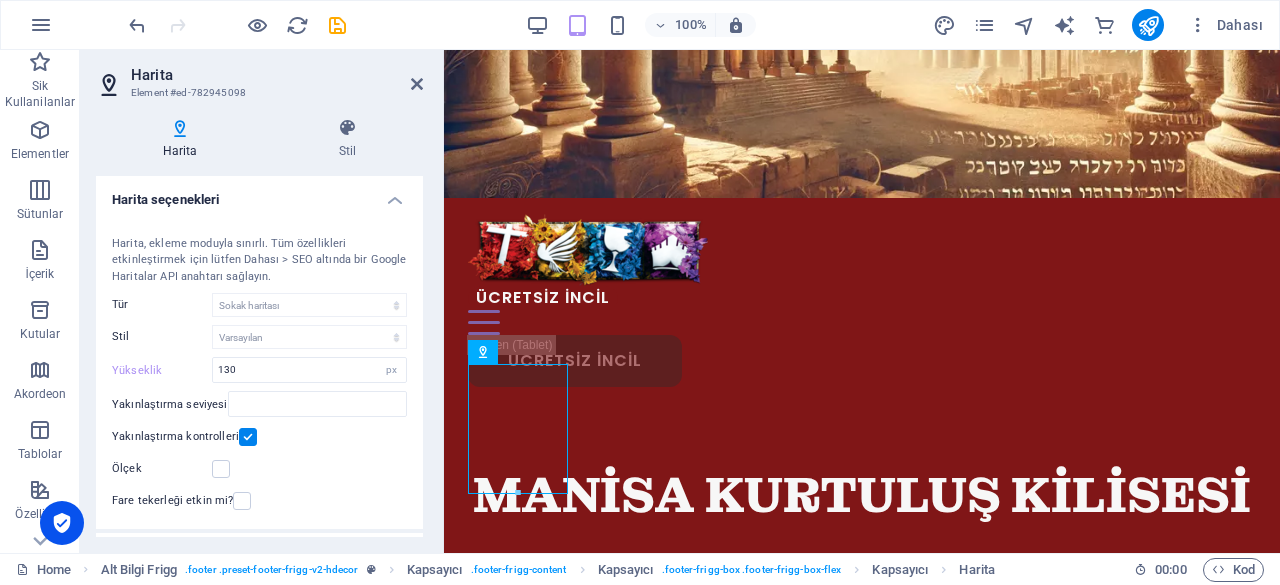 click on "Yakınlaştırma kontrolleri" at bounding box center [259, 437] 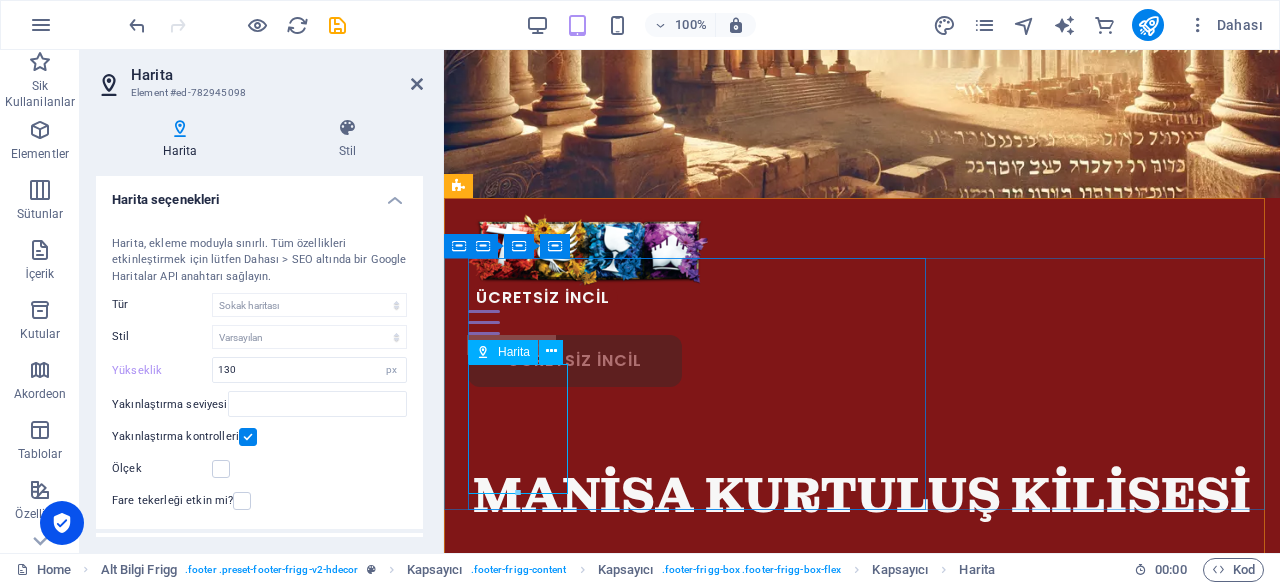click on "Harita" at bounding box center [514, 352] 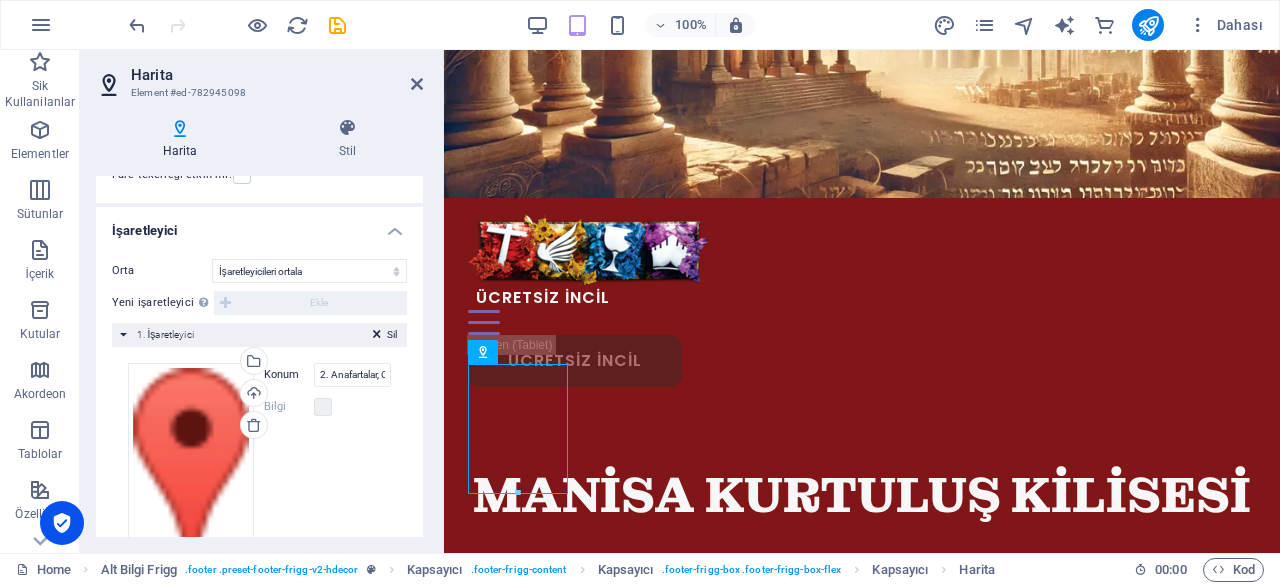 scroll, scrollTop: 394, scrollLeft: 0, axis: vertical 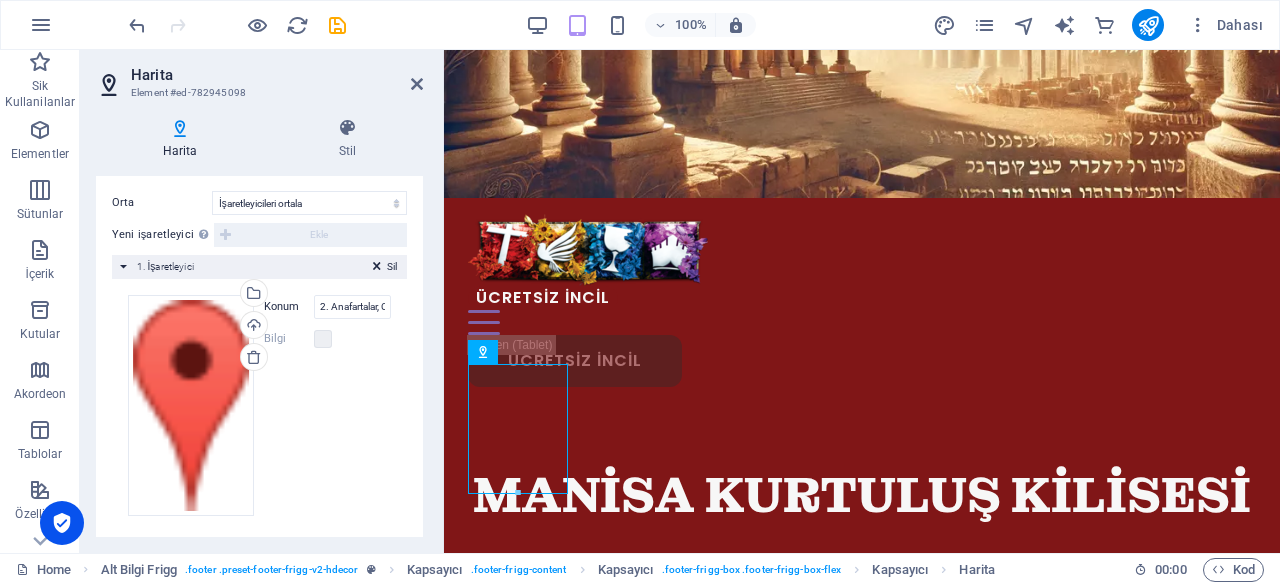 click on "Konum" at bounding box center [289, 307] 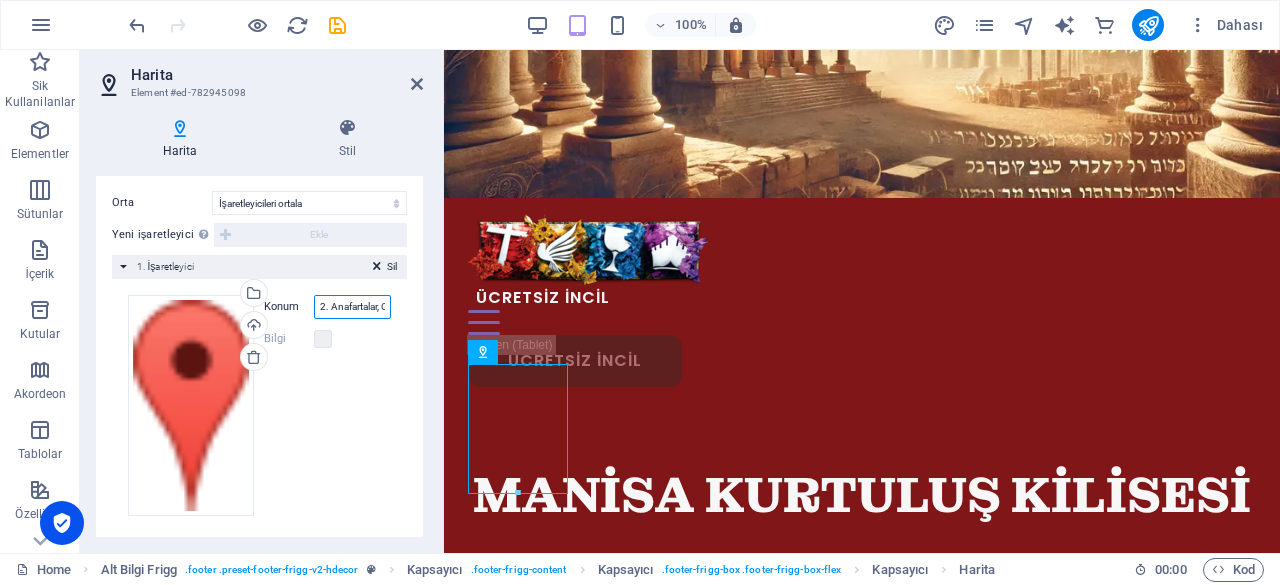 click on "2. Anafartalar, Cumhuriyet Cd. No:60 Zemin Kat, 45020 Şehzadeler/Manisa" at bounding box center (352, 307) 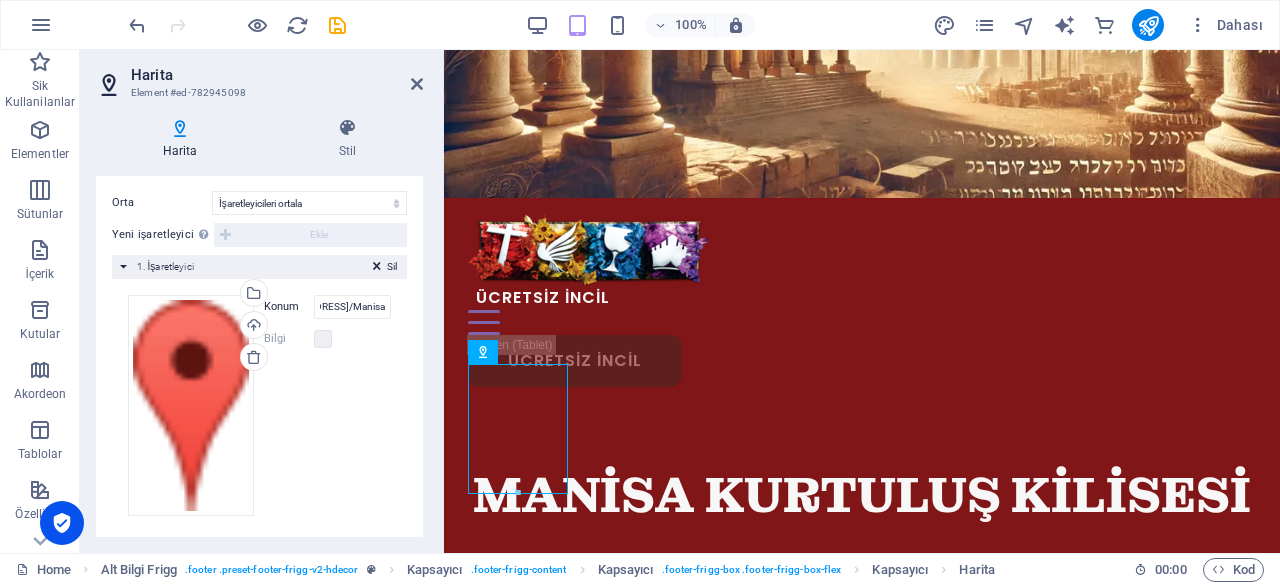 click on "Konum" at bounding box center [289, 307] 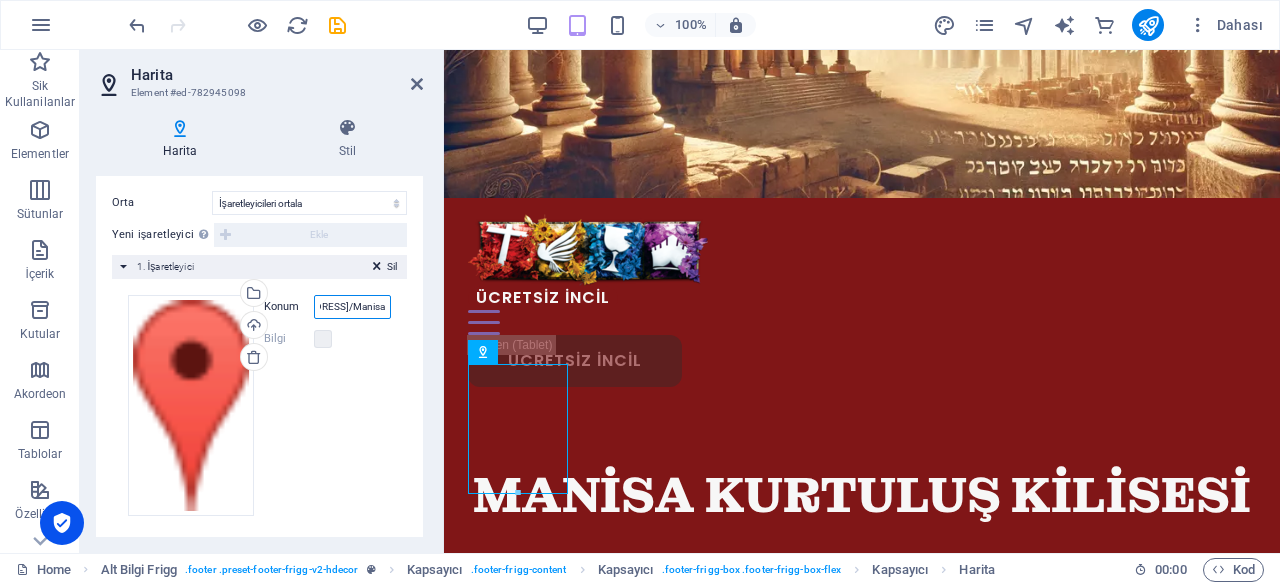 click on "2. Anafartalar, Cumhuriyet Cd. No:60 Zemin Kat, 45020 Şehzadeler/Manisa" at bounding box center (352, 307) 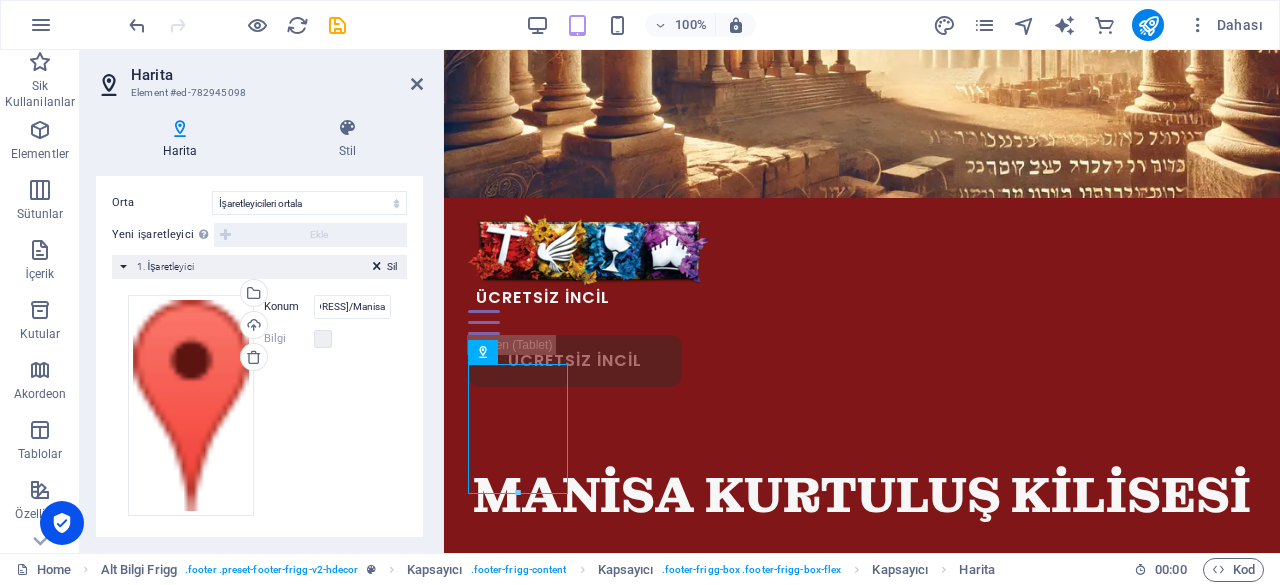 click on "Konum" at bounding box center (289, 307) 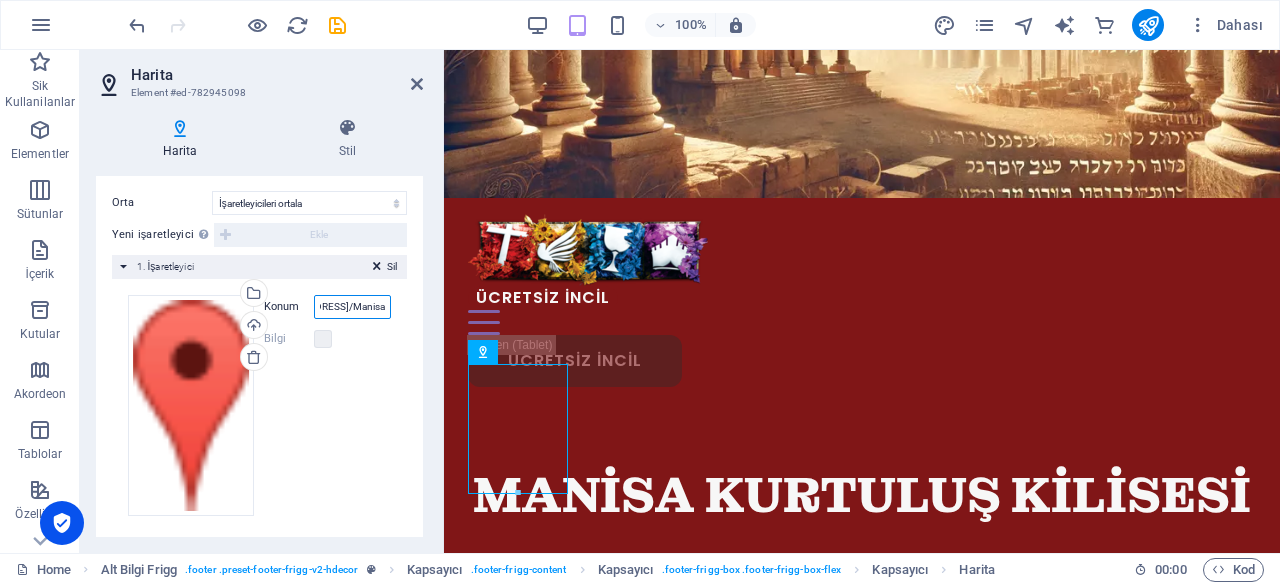 click on "2. Anafartalar, Cumhuriyet Cd. No:60 Zemin Kat, 45020 Şehzadeler/Manisa" at bounding box center [352, 307] 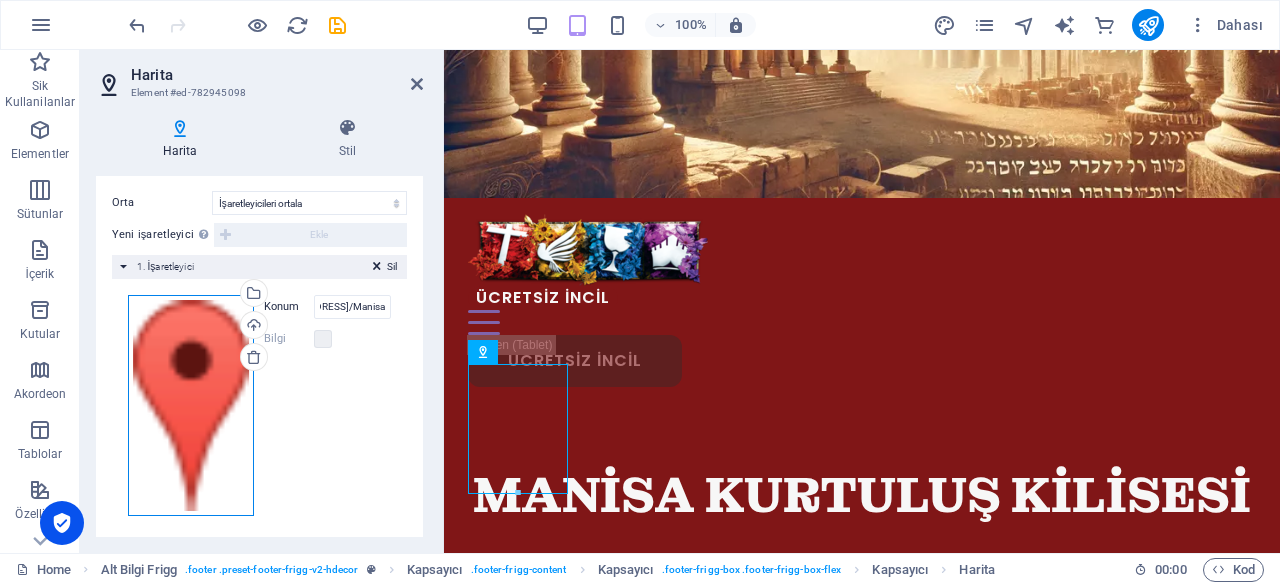 click on "Dosyaları buraya sürükleyin, dosyaları seçmek için tıklayın veya Dosyalardan ya da ücretsiz stok fotoğraf ve videolarımızdan dosyalar seçin" at bounding box center [191, 405] 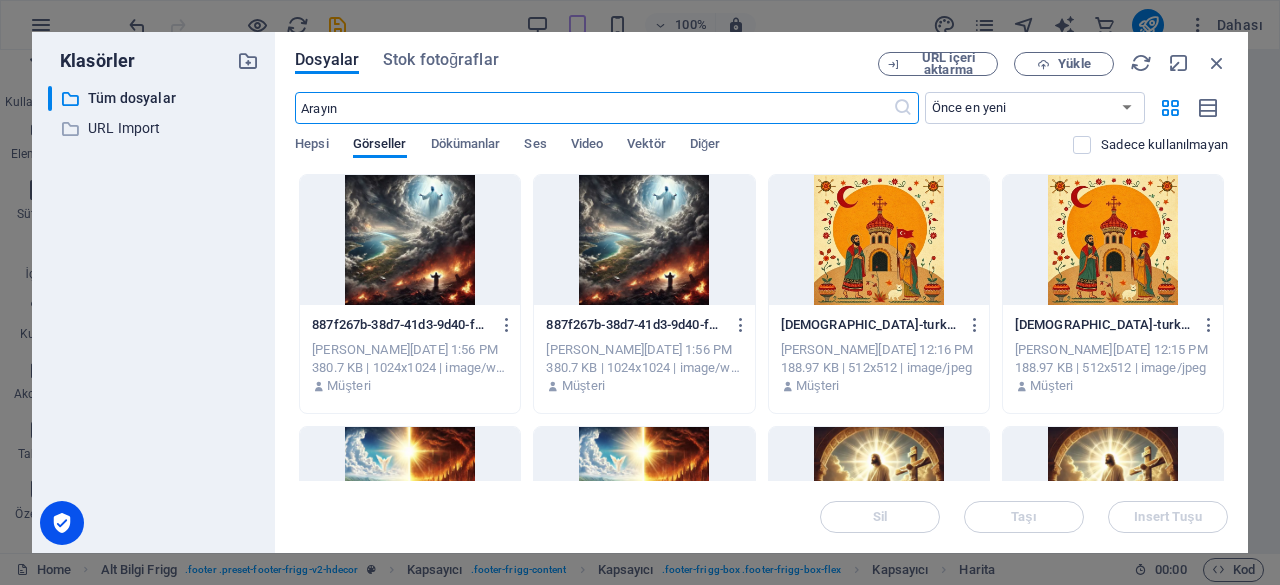 scroll, scrollTop: 0, scrollLeft: 0, axis: both 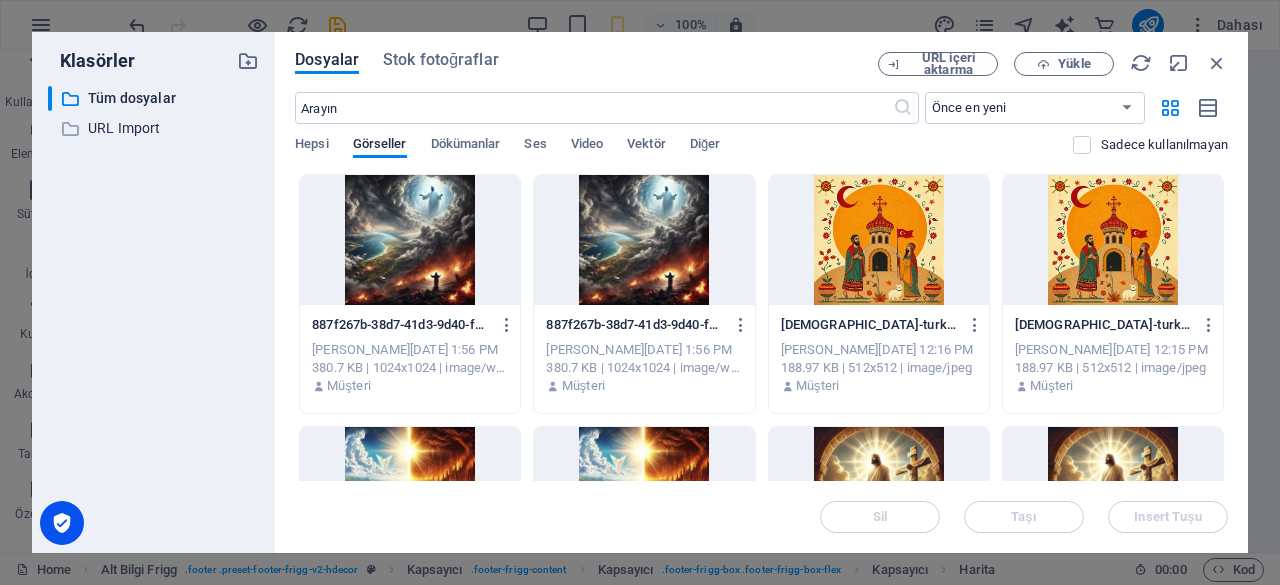 click on "Dosyalar Stok fotoğraflar URL içeri aktarma Yükle ​ Önce en yeni Önce en eski Ad (A-Z) Ad (Z-A) Boyut (0-9) Boyut (9-0) Çözünürlük (0-9) Çözünürlük (9-0) Hepsi Görseller Dökümanlar Ses Video Vektör Diğer Sadece kullanılmayan Anında yüklemek için dosyaları buraya bırakın 887f267b-38d7-41d3-9d40-fbc3d3897550.webp 887f267b-38d7-41d3-9d40-fbc3d3897550.webp Jan 22, 2025 1:56 PM 380.7 KB | 1024x1024 | image/webp Müşteri 887f267b-38d7-41d3-9d40-fbc3d3897550.webp 887f267b-38d7-41d3-9d40-fbc3d3897550.webp Jan 22, 2025 1:56 PM 380.7 KB | 1024x1024 | image/webp Müşteri christianity-turkey-4721c2.jpg christianity-turkey-4721c2.jpg Jan 22, 2025 12:16 PM 188.97 KB | 512x512 | image/jpeg Müşteri christianity-turkey-4721c2.jpg christianity-turkey-4721c2.jpg Jan 22, 2025 12:15 PM 188.97 KB | 512x512 | image/jpeg Müşteri DALLE2024-10-2313.34.05-ApowerfulvisualrepresentationoftheChristianconceptsofHeavenandHell.OnonesideabeautifulserenedepictionofHeavenwithbrightradia.webp Müşteri logo.jpg" at bounding box center (761, 292) 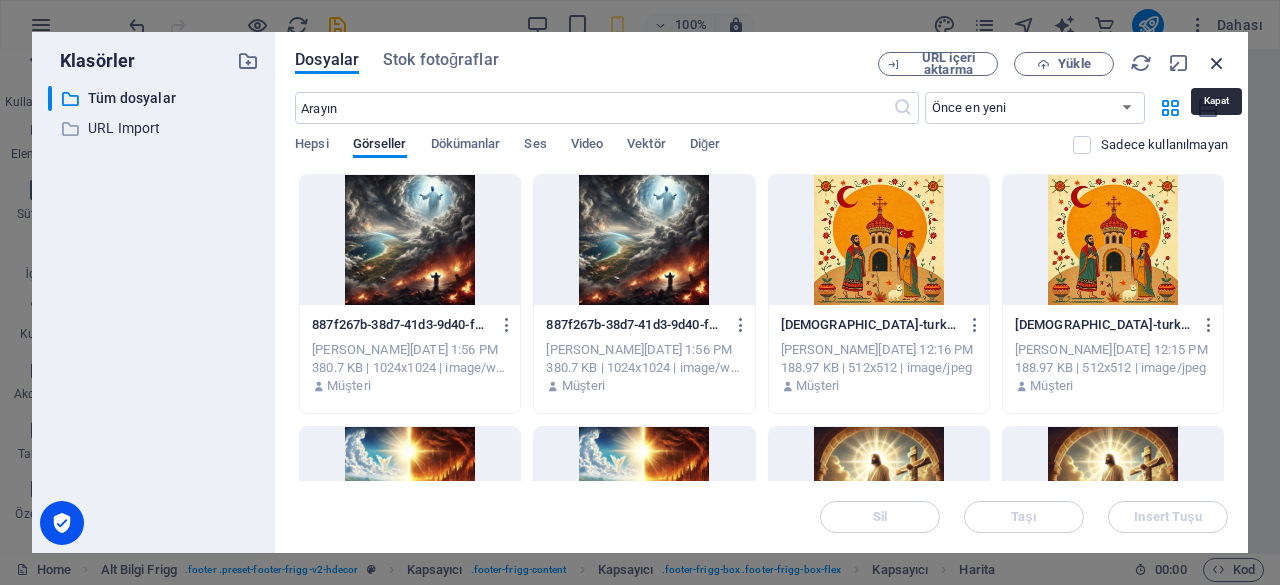 drag, startPoint x: 1216, startPoint y: 57, endPoint x: 746, endPoint y: 19, distance: 471.53366 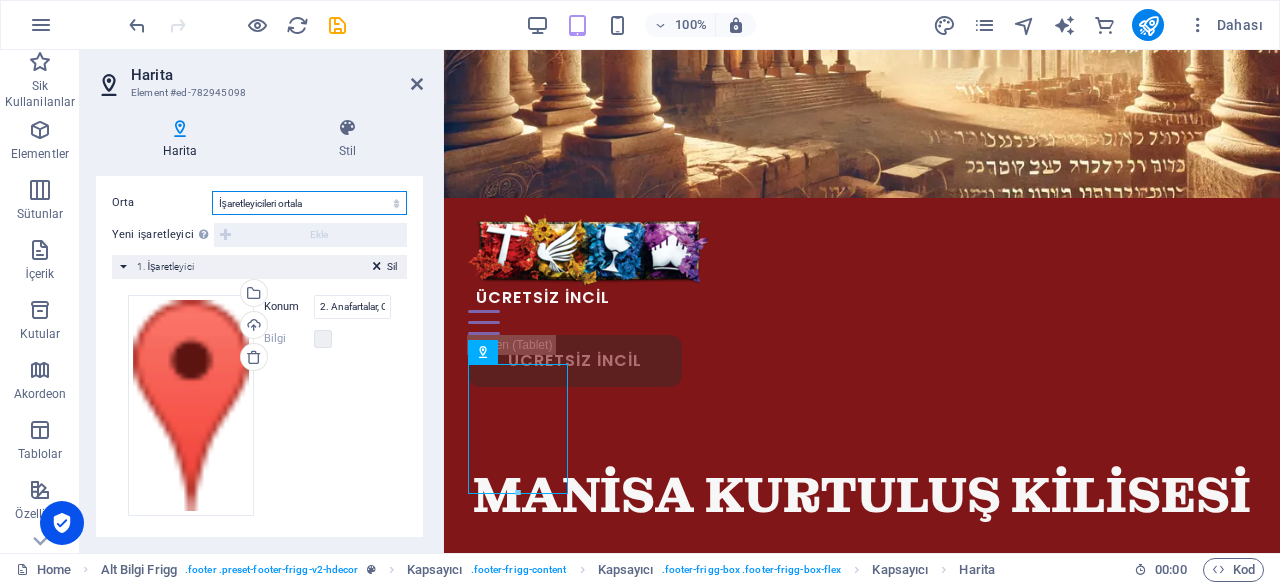 click on "Ortalama İşaretleyicileri ortala İşaretleyicileri ortala ve yakınlaştır" at bounding box center (309, 203) 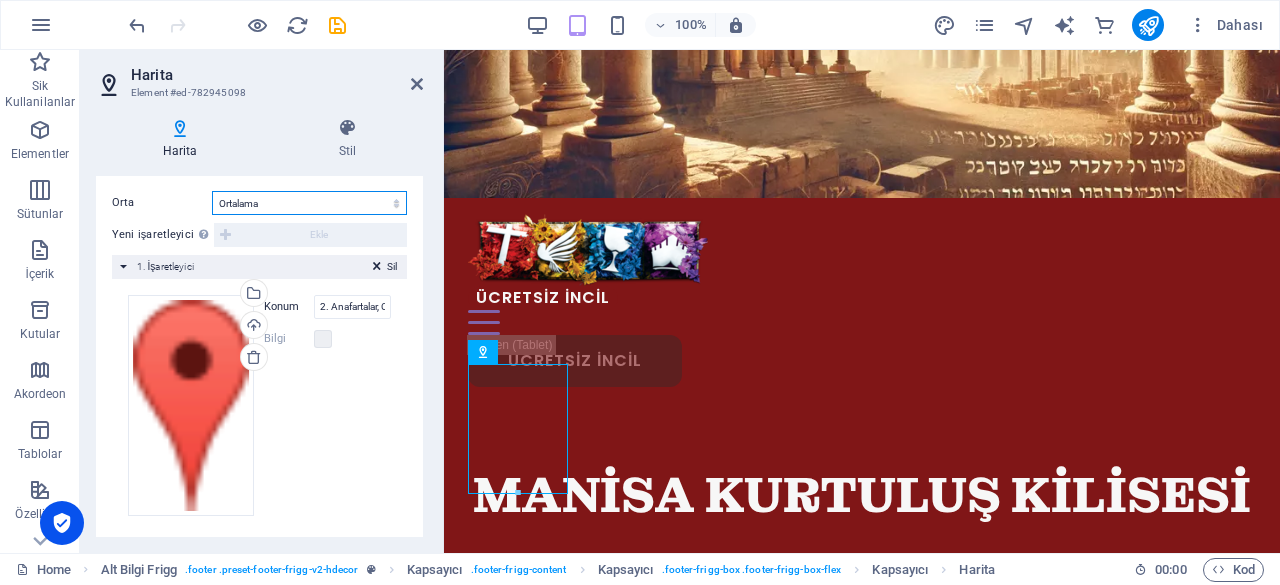click on "Ortalama İşaretleyicileri ortala İşaretleyicileri ortala ve yakınlaştır" at bounding box center [309, 203] 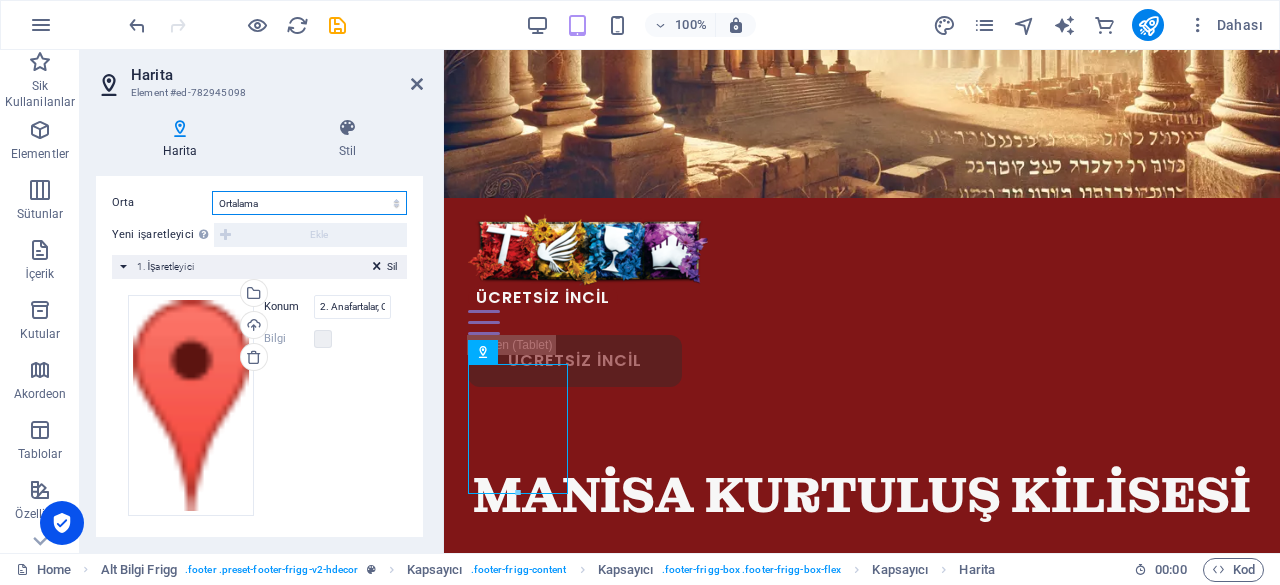 scroll, scrollTop: 418, scrollLeft: 0, axis: vertical 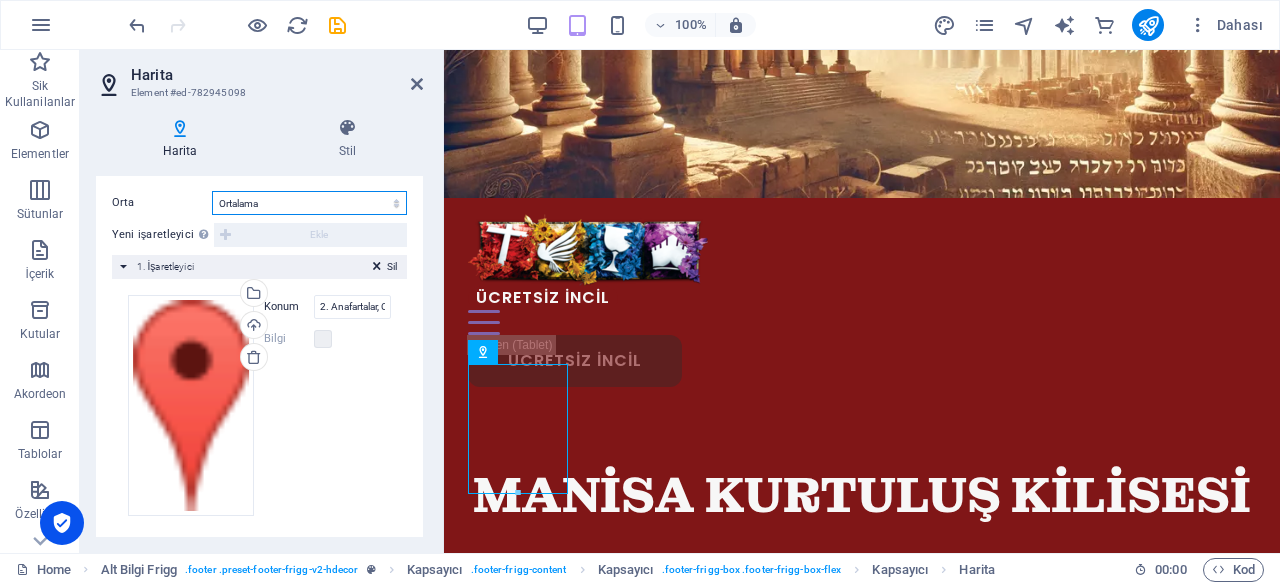 click on "Ortalama İşaretleyicileri ortala İşaretleyicileri ortala ve yakınlaştır" at bounding box center (309, 203) 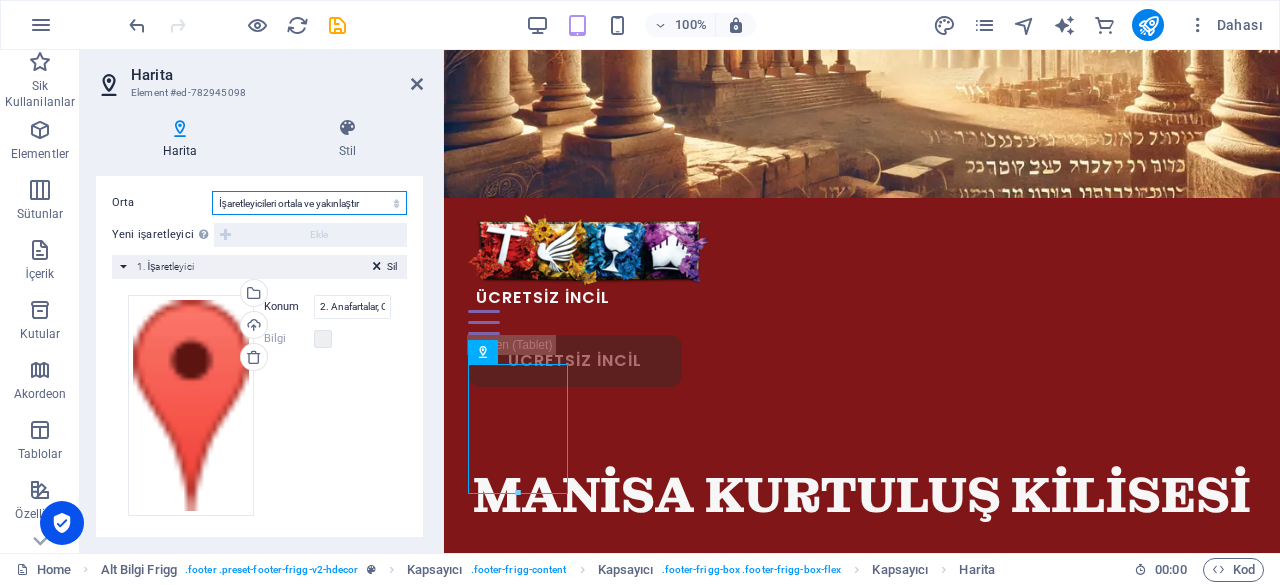 click on "Ortalama İşaretleyicileri ortala İşaretleyicileri ortala ve yakınlaştır" at bounding box center [309, 203] 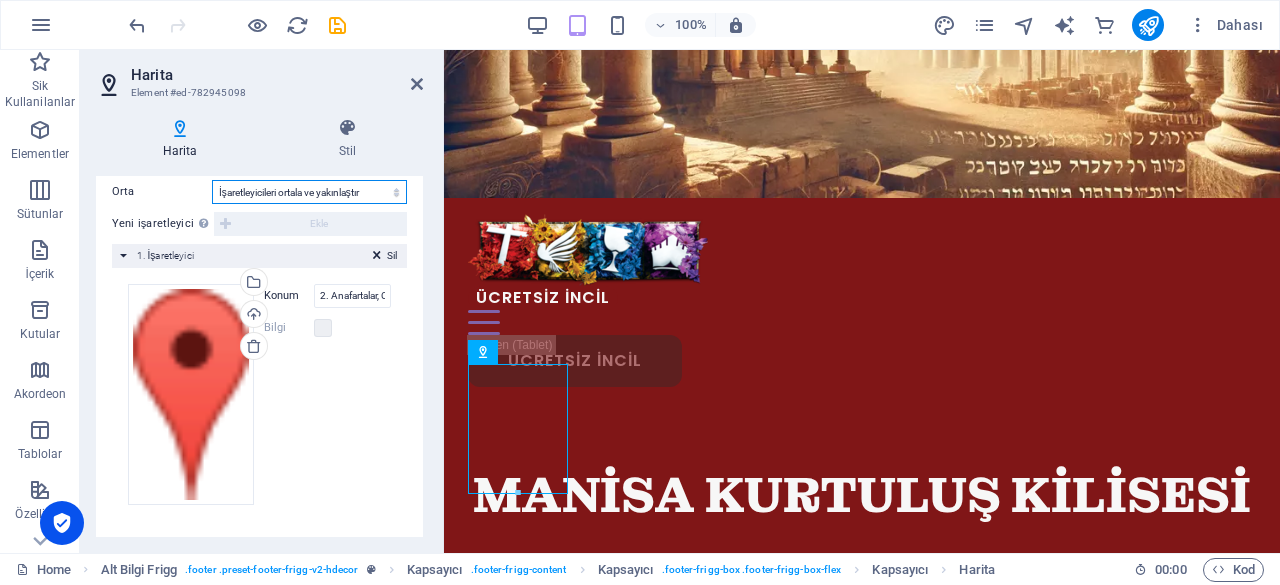 scroll, scrollTop: 360, scrollLeft: 0, axis: vertical 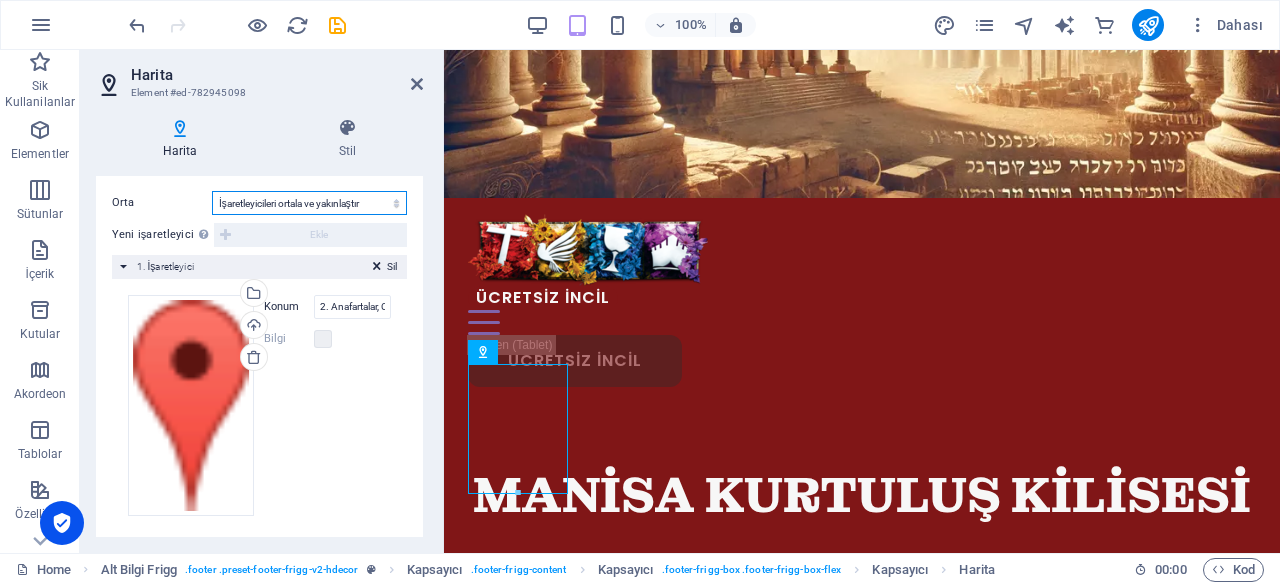click on "Ortalama İşaretleyicileri ortala İşaretleyicileri ortala ve yakınlaştır" at bounding box center [309, 203] 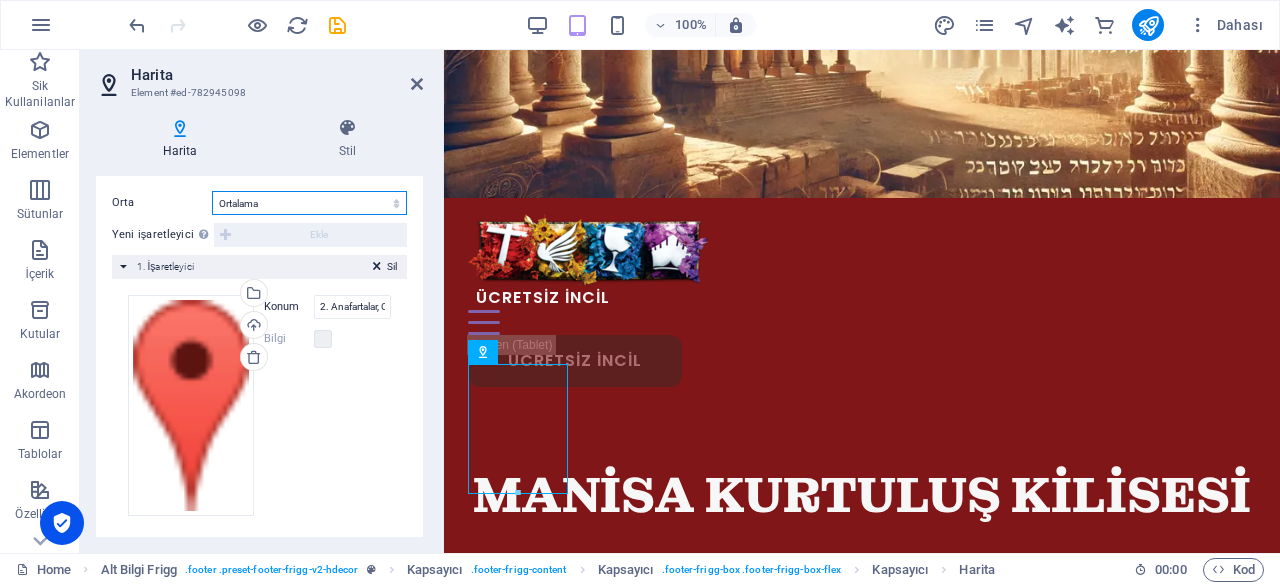 click on "Ortalama İşaretleyicileri ortala İşaretleyicileri ortala ve yakınlaştır" at bounding box center [309, 203] 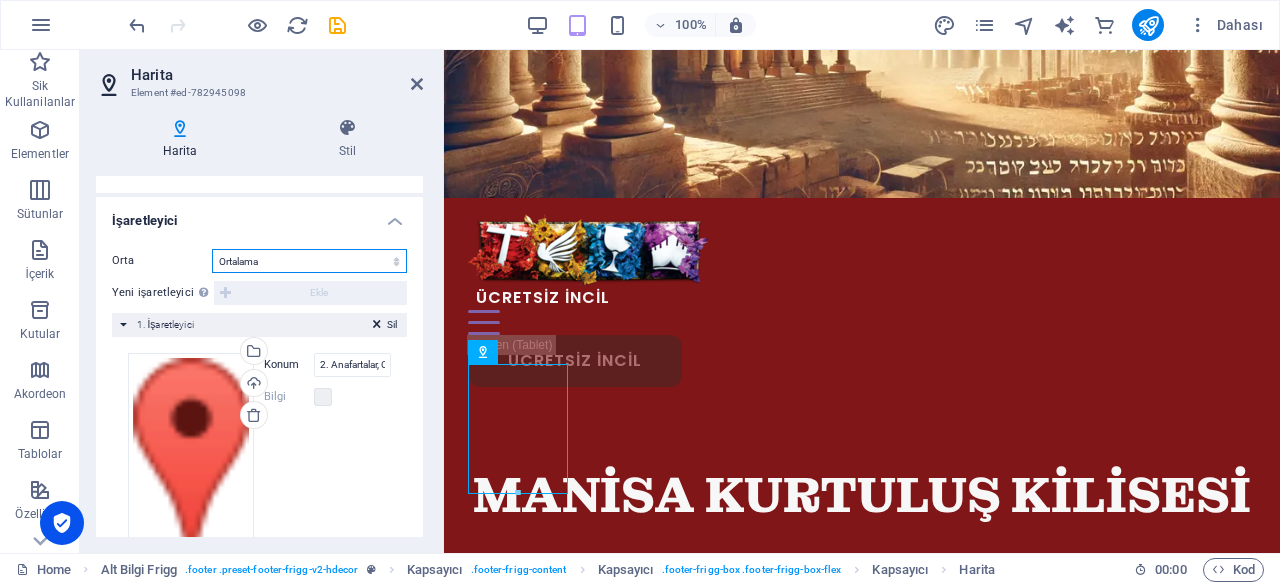 scroll, scrollTop: 418, scrollLeft: 0, axis: vertical 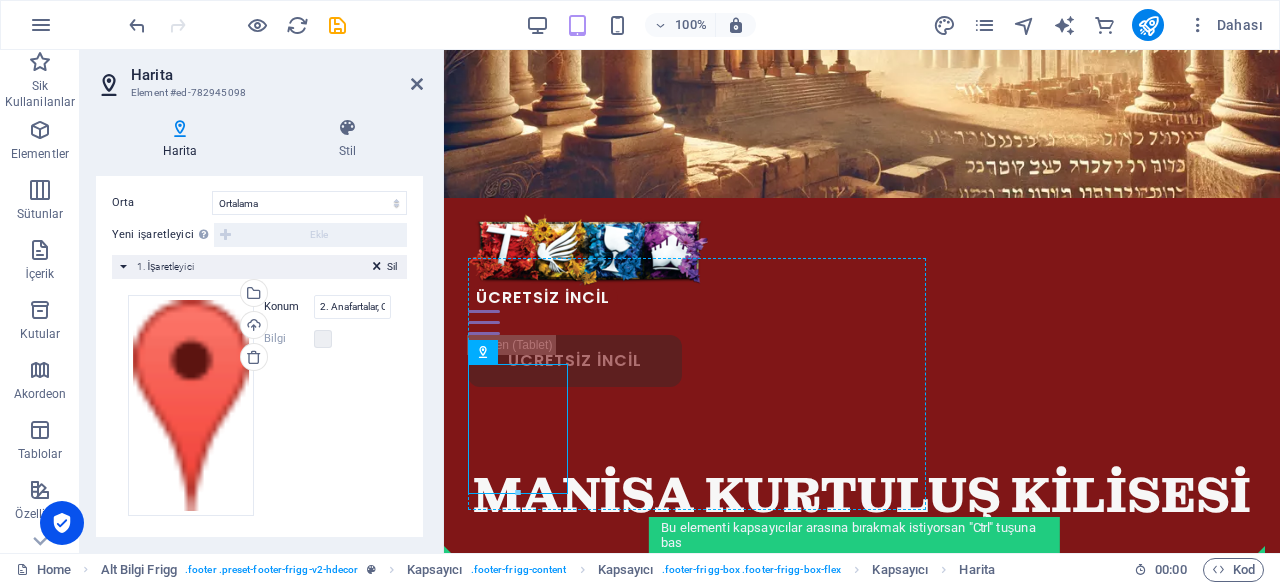 drag, startPoint x: 565, startPoint y: 413, endPoint x: 602, endPoint y: 415, distance: 37.054016 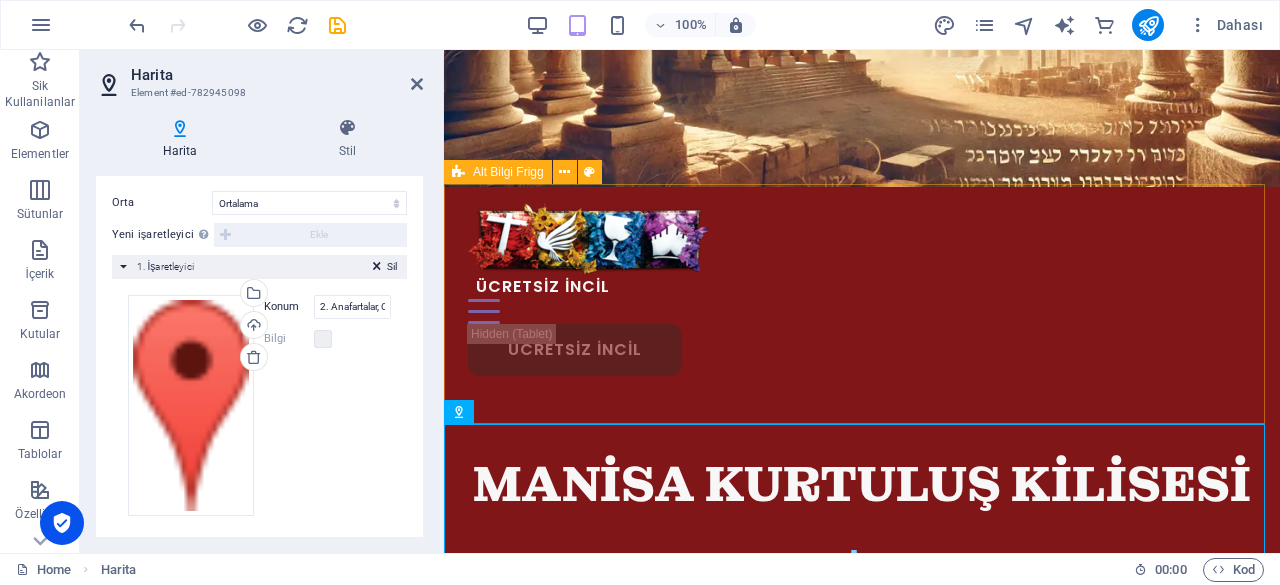 scroll, scrollTop: 344, scrollLeft: 0, axis: vertical 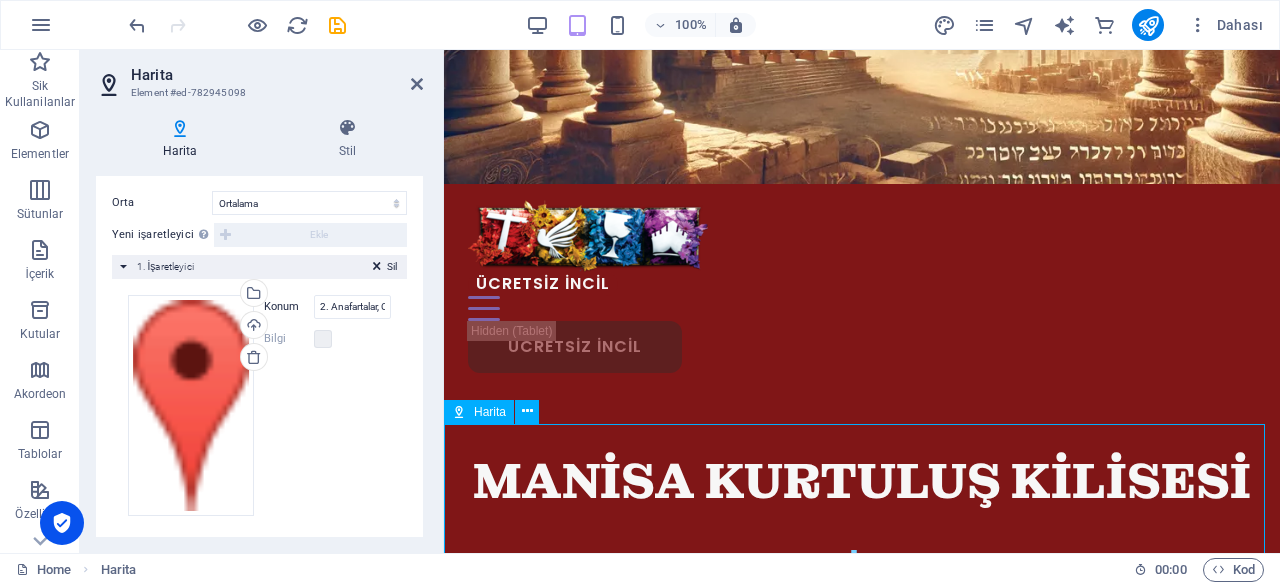 click at bounding box center (862, 1226) 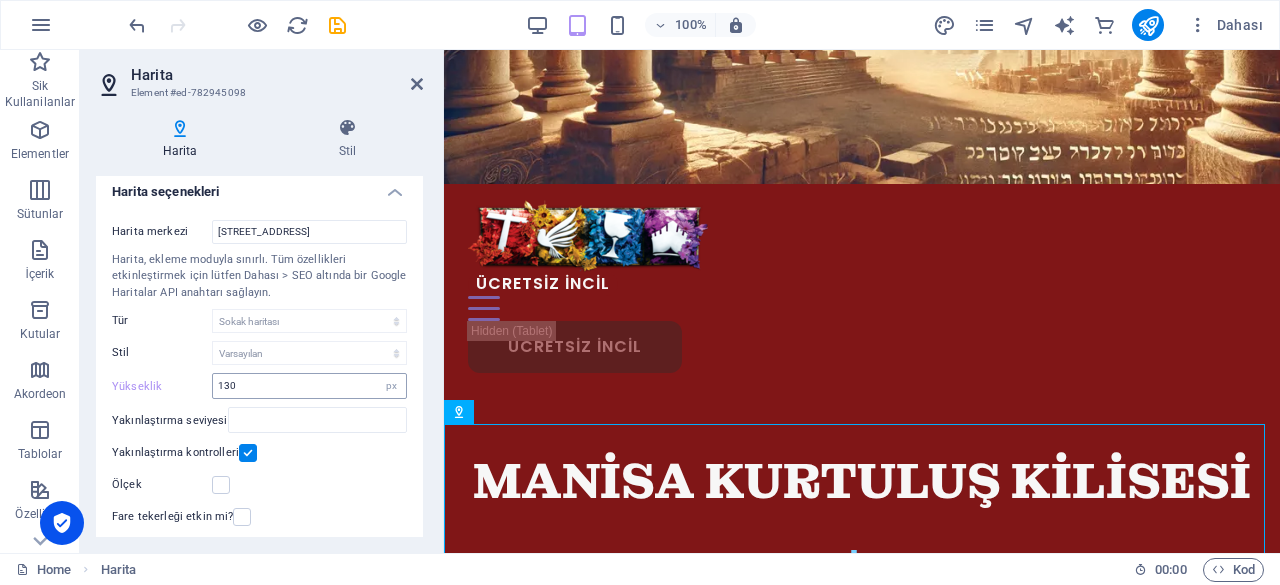 scroll, scrollTop: 0, scrollLeft: 0, axis: both 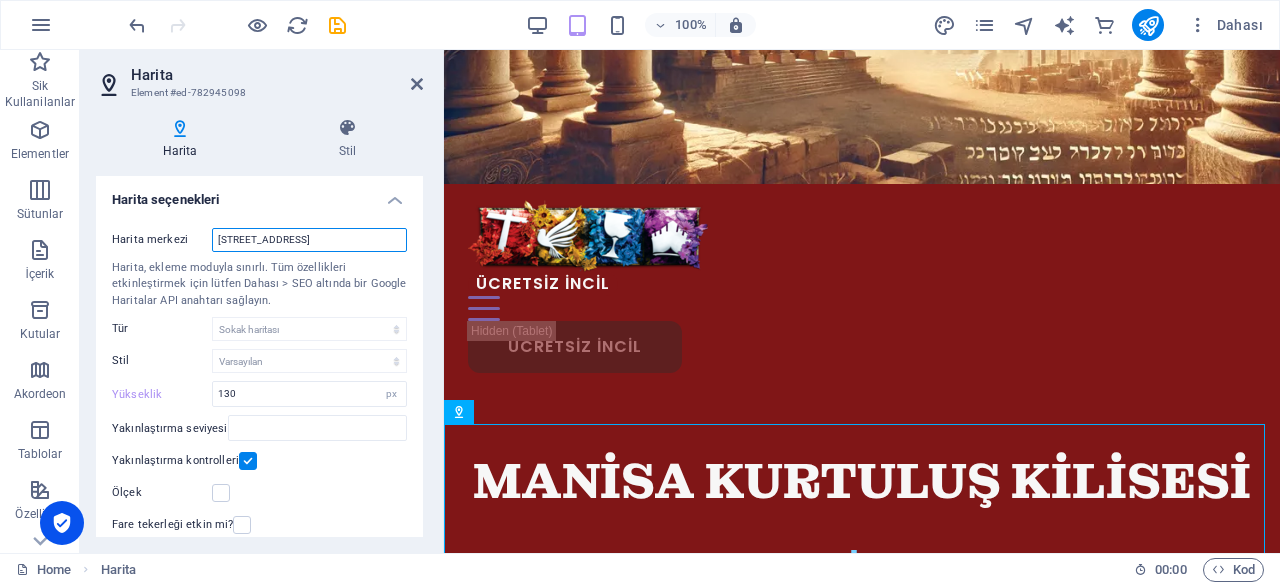 click on "100 Universal City Plaza, 91608 Los Angeles, CA" at bounding box center [309, 240] 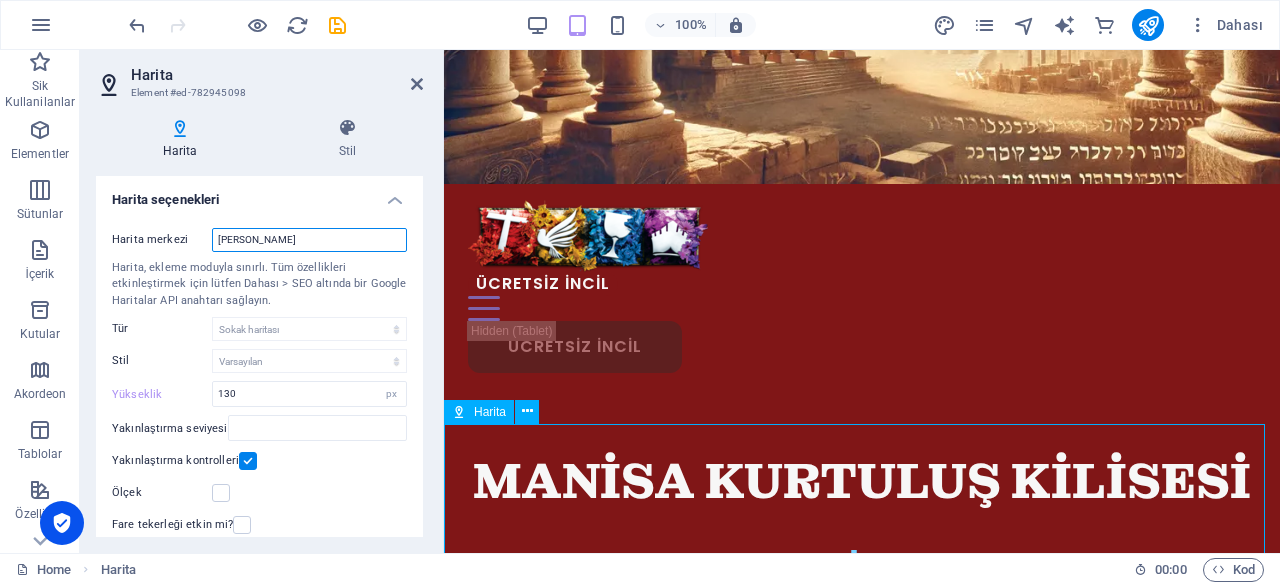 type on "Manisa Şehzadeler" 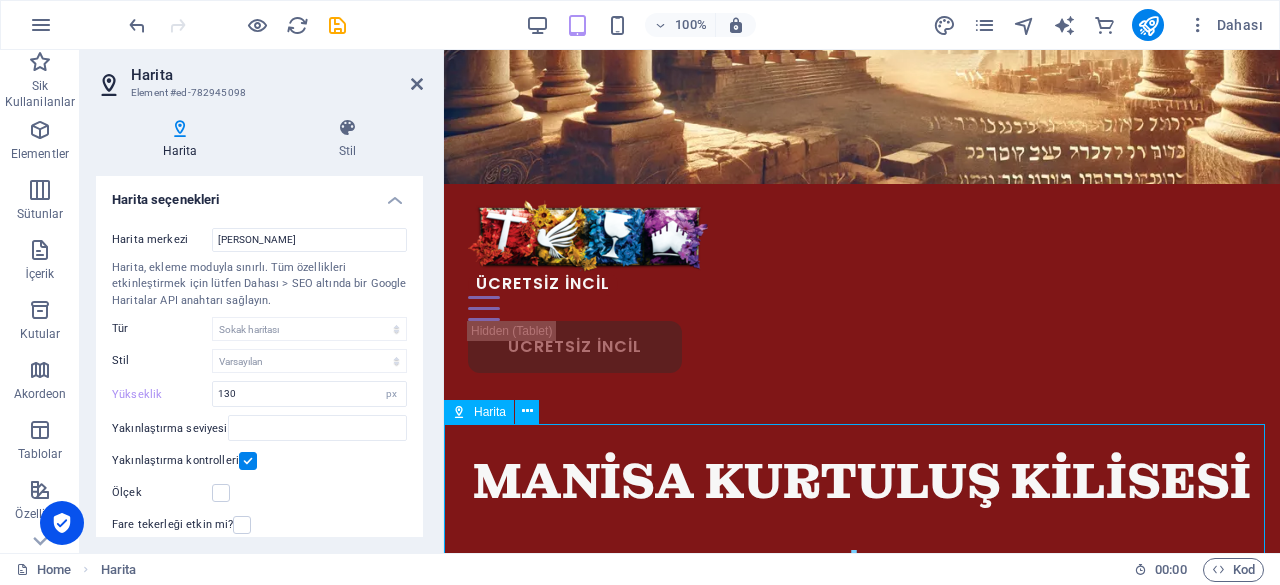 drag, startPoint x: 697, startPoint y: 517, endPoint x: 660, endPoint y: 466, distance: 63.007935 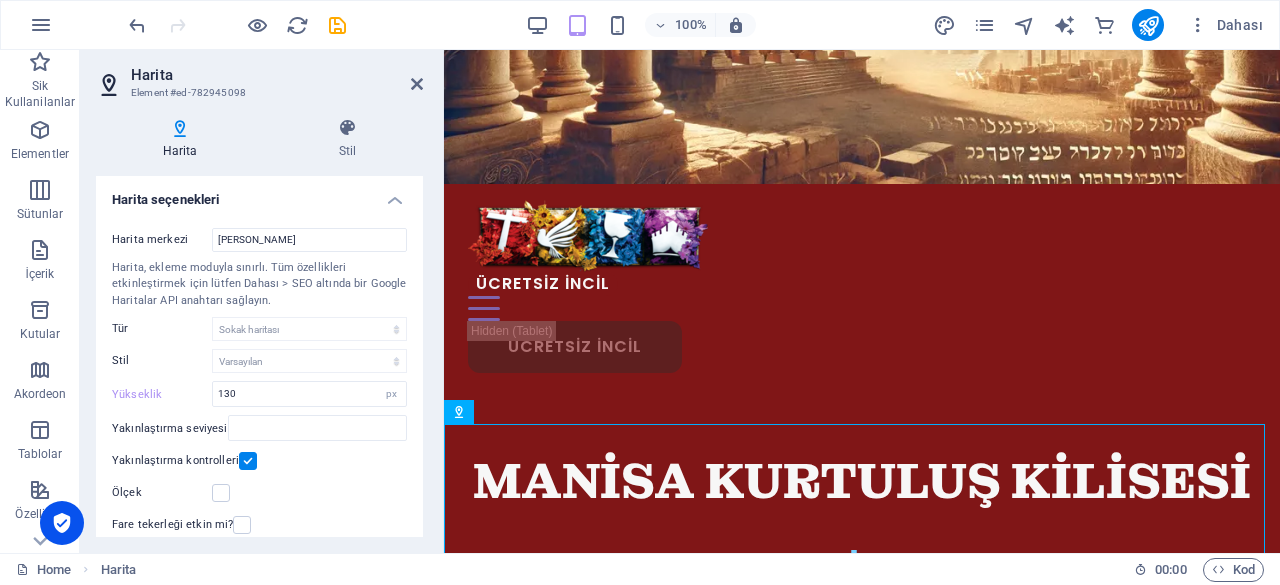 click on "Harita merkezi Manisa Şehzadeler Harita, ekleme moduyla sınırlı. Tüm özellikleri etkinleştirmek için lütfen Dahası > SEO altında bir Google Haritalar API anahtarı sağlayın. Tür Sokak haritası Uydu görünümü Sokaklar ile uydu görünümü Arazi haritası Stil Varsayılan Renklendir Soluk Şafak İnce Gri Tonlama Grinin Tonları Apple Haritalar Açık Deniz Midnight Commander Light Monochrome Kağıt Nötr Mavi Altın İpuçları Siyah Beyaz Etiket yok Renk Yükseklik 130 px Yakınlaştırma seviyesi Yakınlaştırma kontrolleri Ölçek Fare tekerleği etkin mi?" at bounding box center [259, 383] 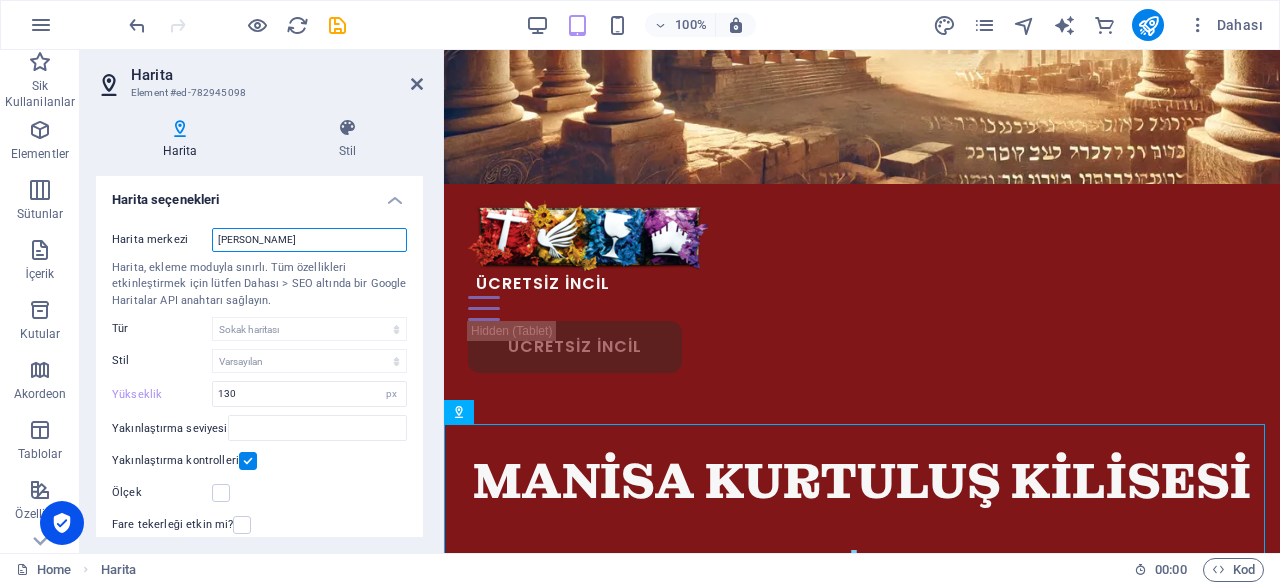 click on "Manisa Şehzadeler" at bounding box center (309, 240) 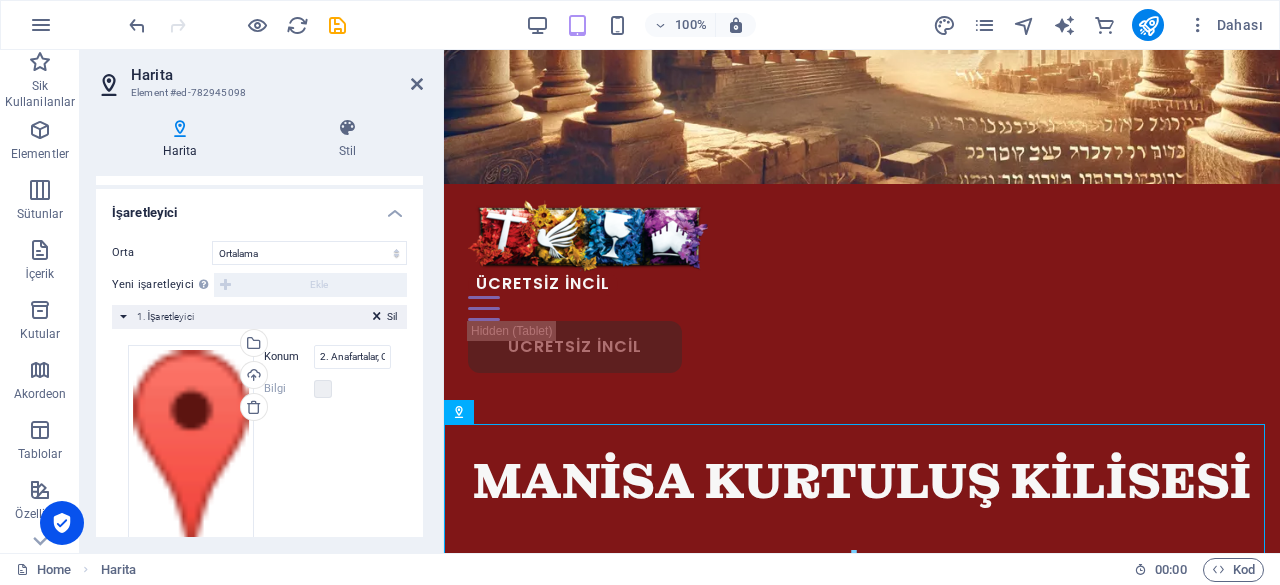 scroll, scrollTop: 400, scrollLeft: 0, axis: vertical 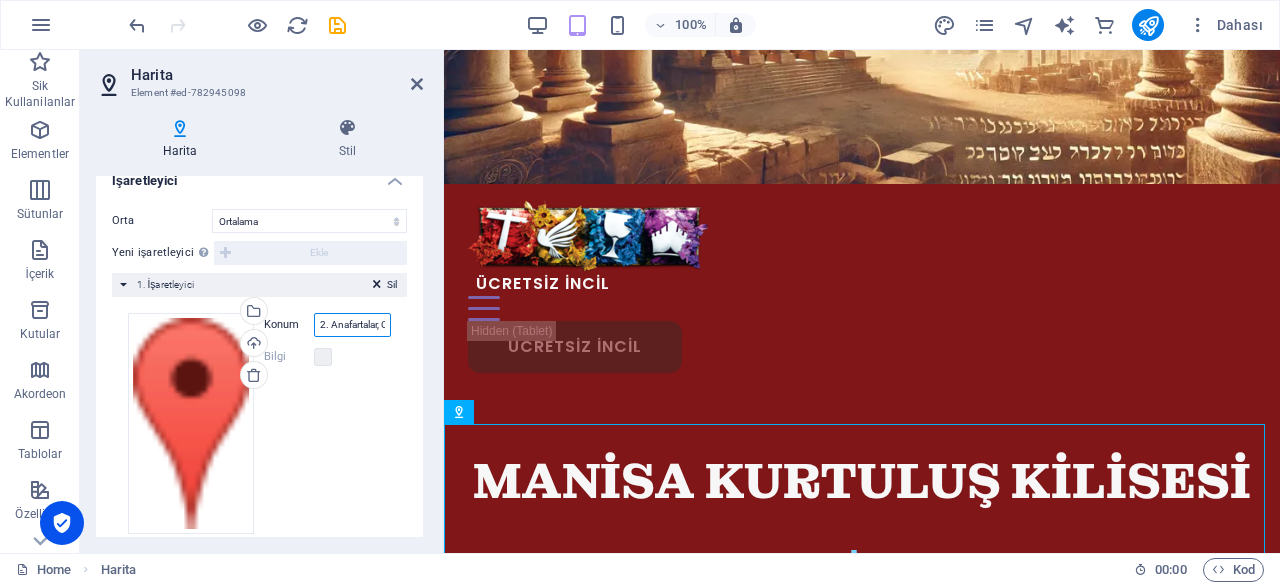 click on "2. Anafartalar, Cumhuriyet Cd. No:60 Zemin Kat, 45020 Şehzadeler/Manisa" at bounding box center (352, 325) 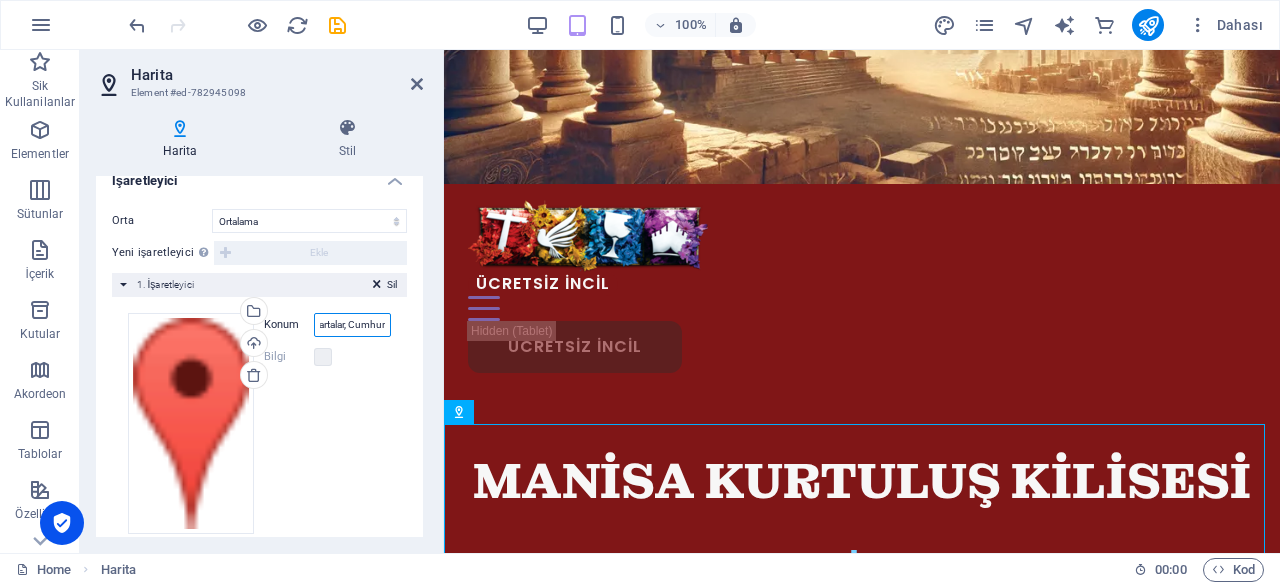 scroll, scrollTop: 0, scrollLeft: 97, axis: horizontal 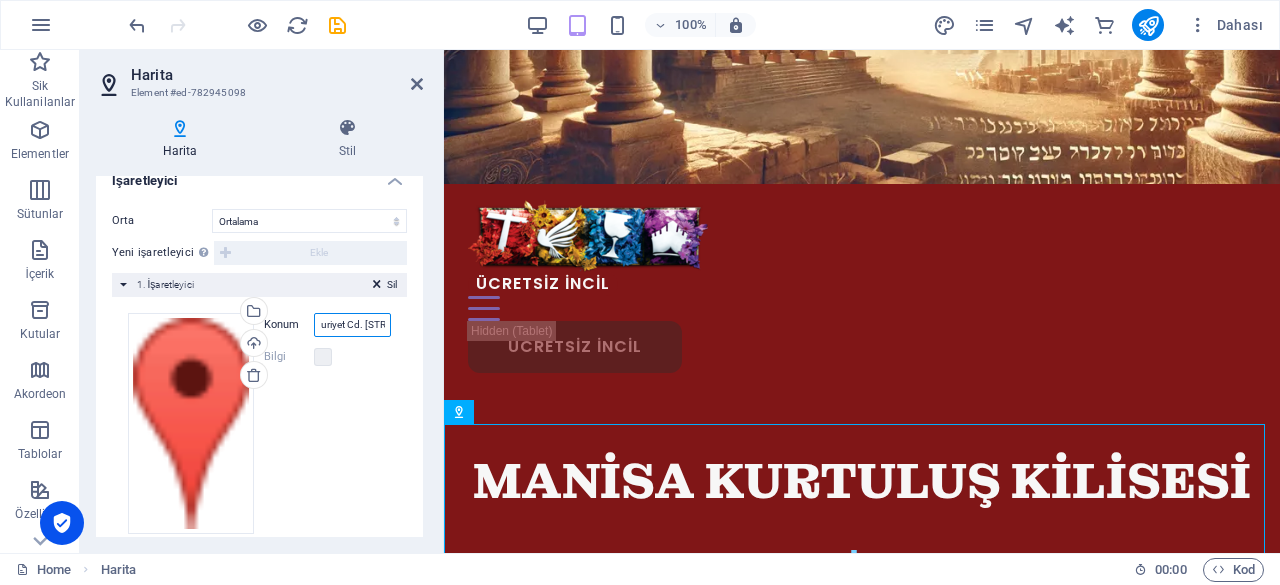 click on "2. Anafartalar, Cumhuriyet Cd. No:60 Zemin Kat, 45020 Şehzadeler/Manisa" at bounding box center [352, 325] 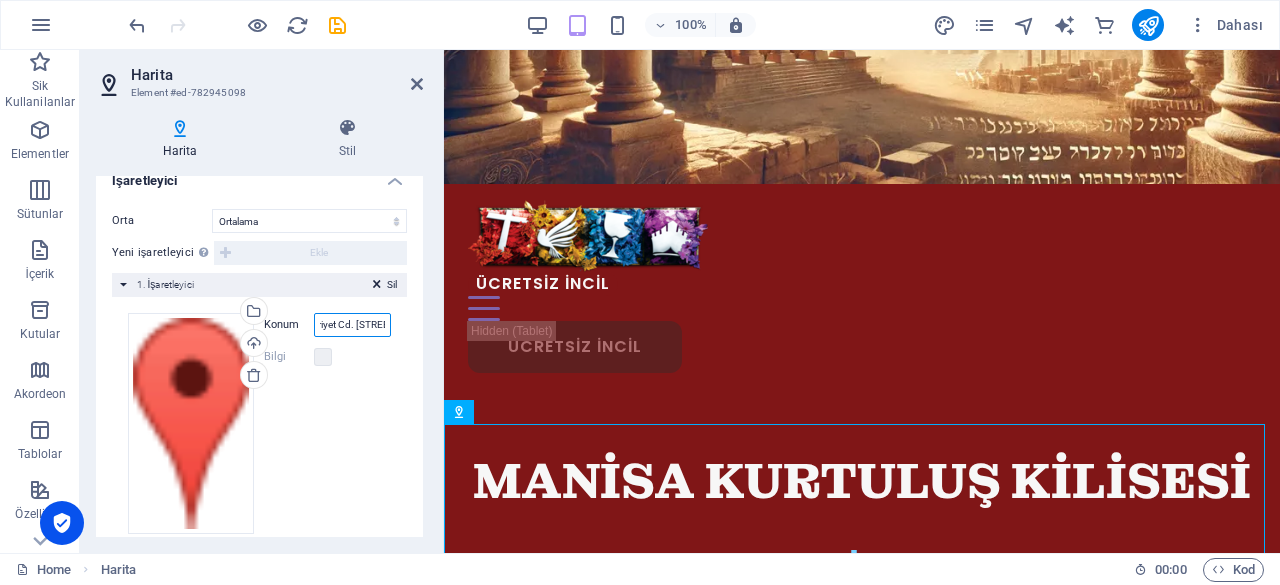 click on "2. Anafartalar, Cumhuriyet Cd. No:60 Zemin Kat, 45020 Şehzadeler/Manisa" at bounding box center (352, 325) 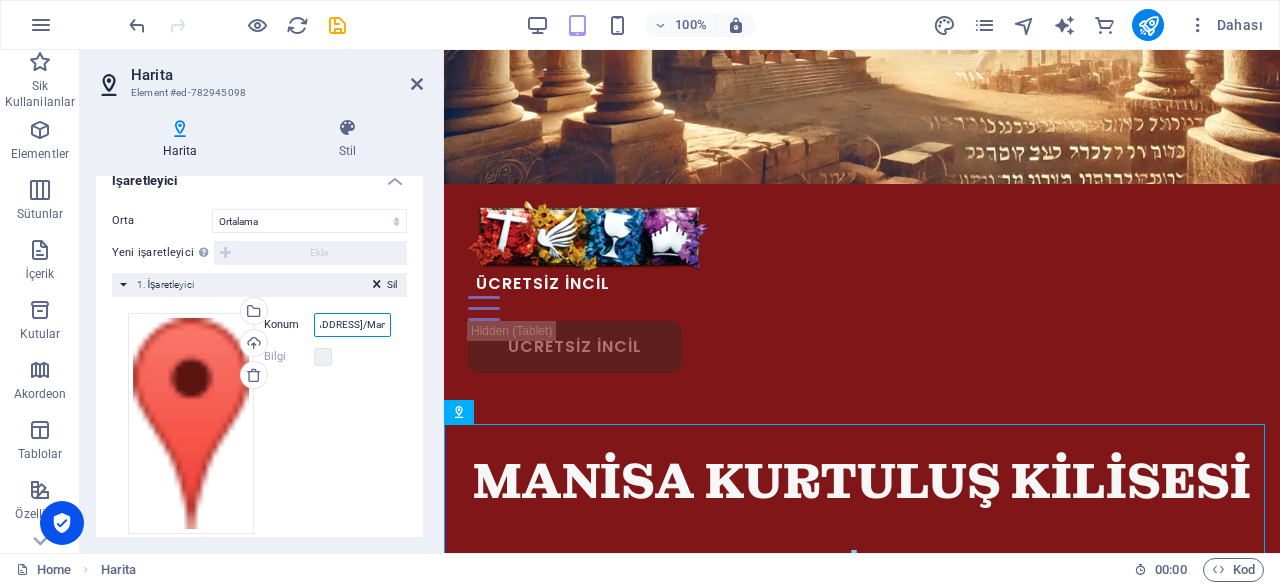 scroll, scrollTop: 0, scrollLeft: 263, axis: horizontal 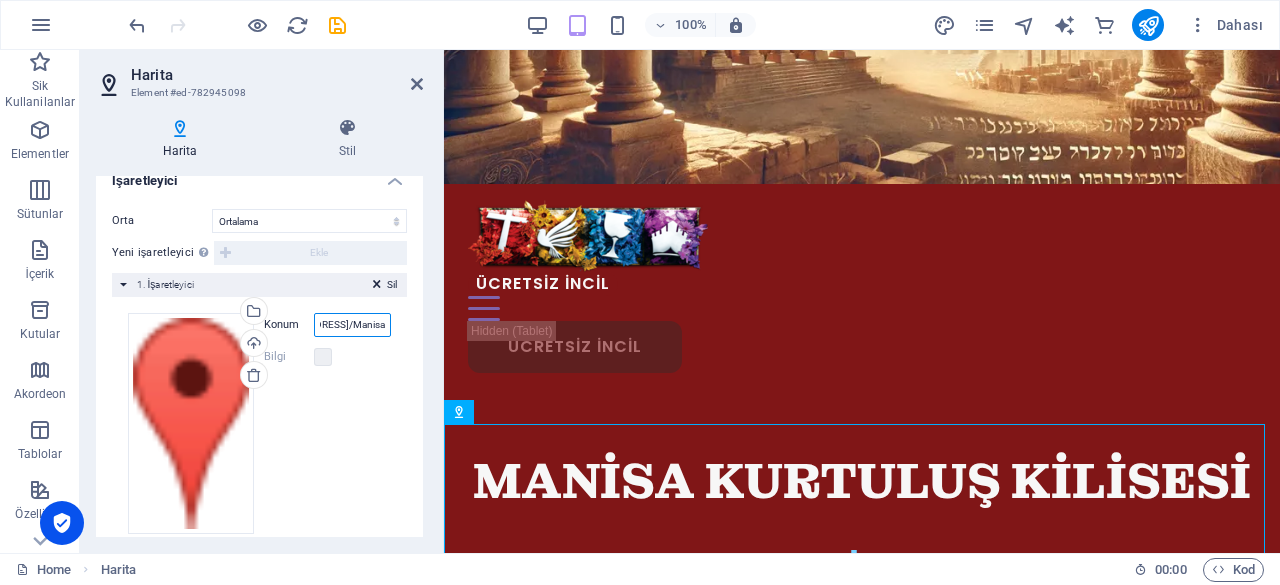 drag, startPoint x: 362, startPoint y: 323, endPoint x: 386, endPoint y: 328, distance: 24.5153 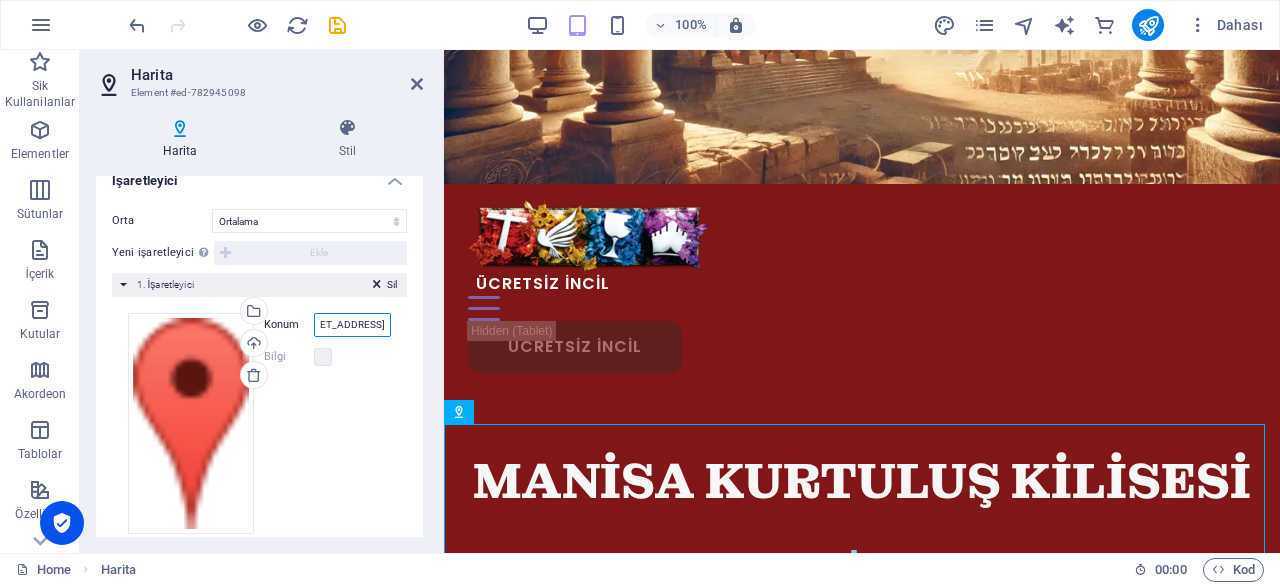 scroll, scrollTop: 0, scrollLeft: 256, axis: horizontal 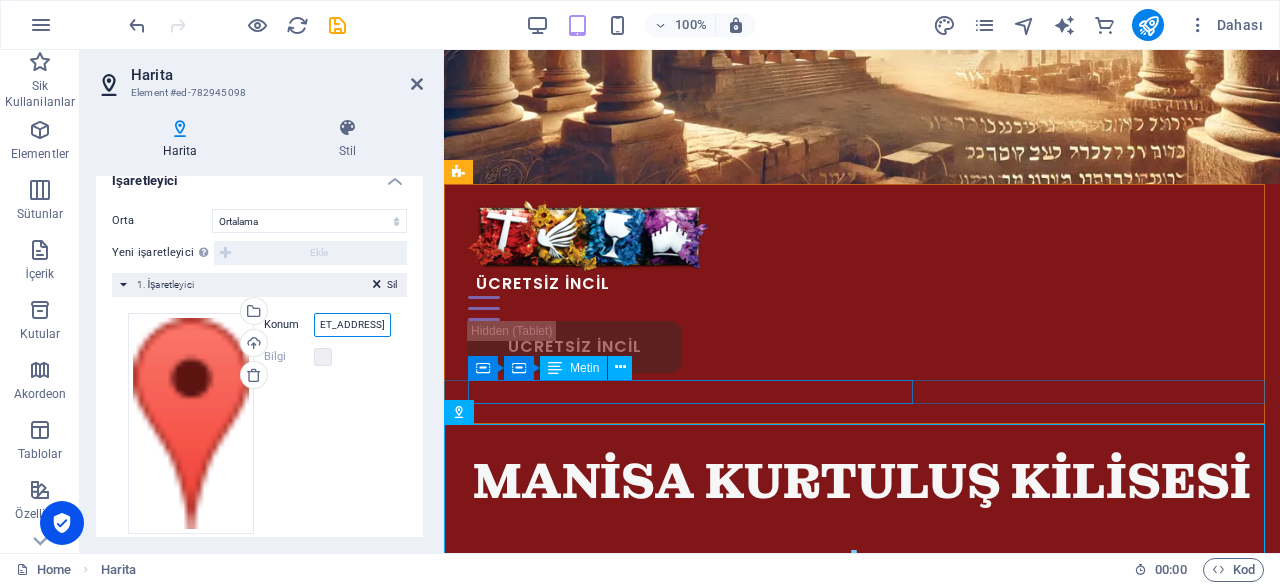 type on "2. Anafartalar, Cumhuriyet Cd. No:60 Zemin Kat, 45020 Şehzadeler, Manisa" 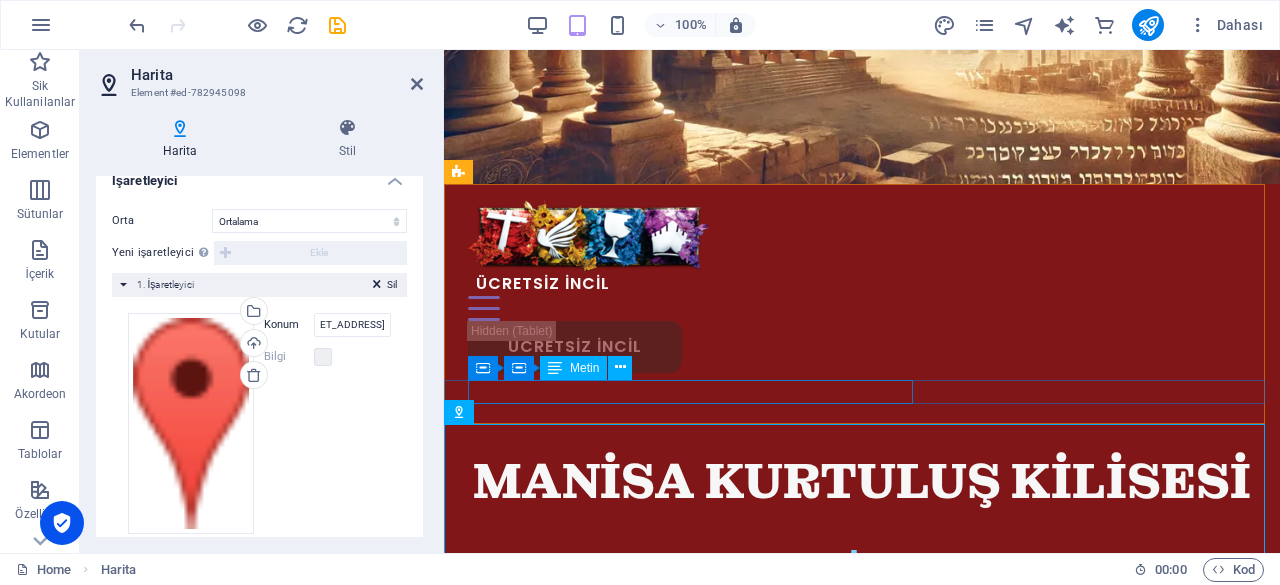 scroll, scrollTop: 0, scrollLeft: 0, axis: both 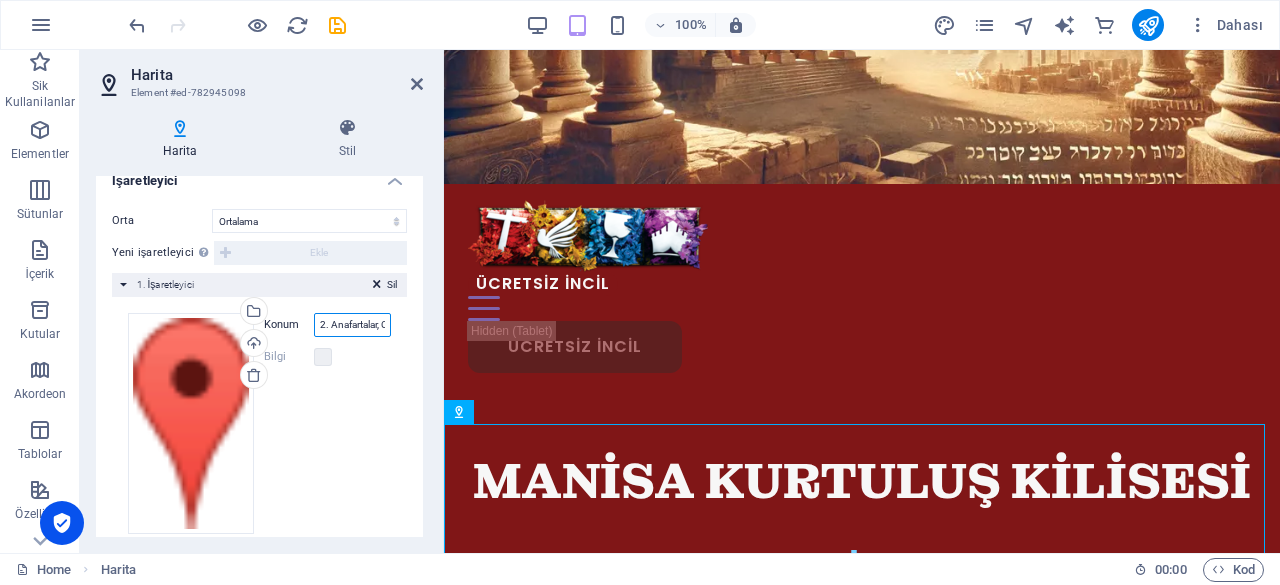 drag, startPoint x: 340, startPoint y: 331, endPoint x: 321, endPoint y: 330, distance: 19.026299 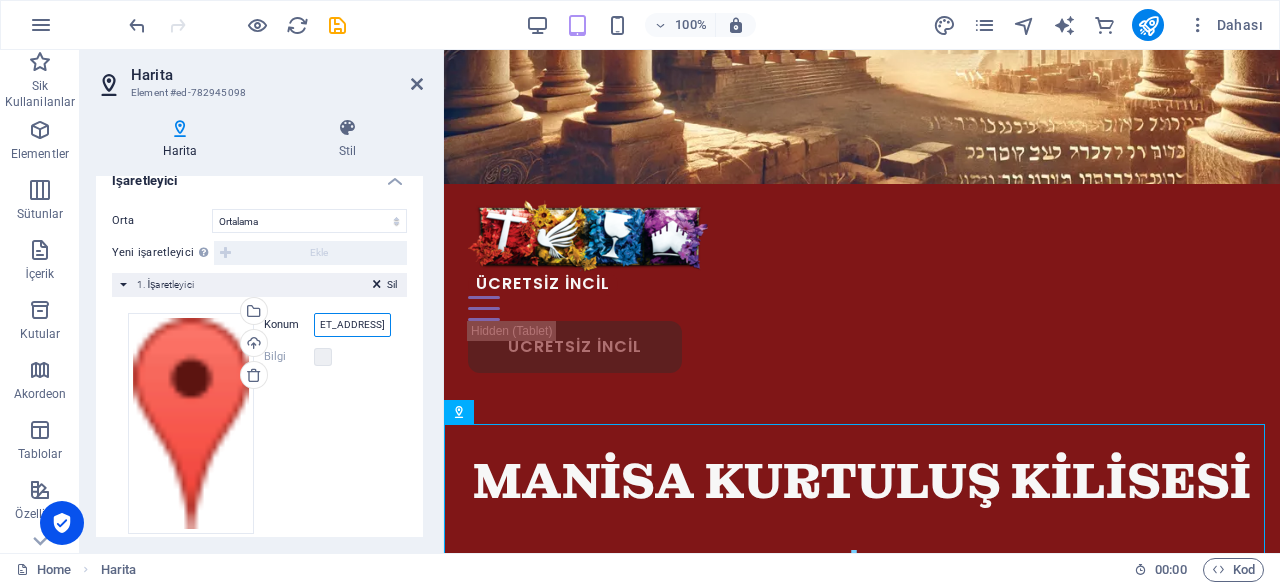 scroll, scrollTop: 0, scrollLeft: 263, axis: horizontal 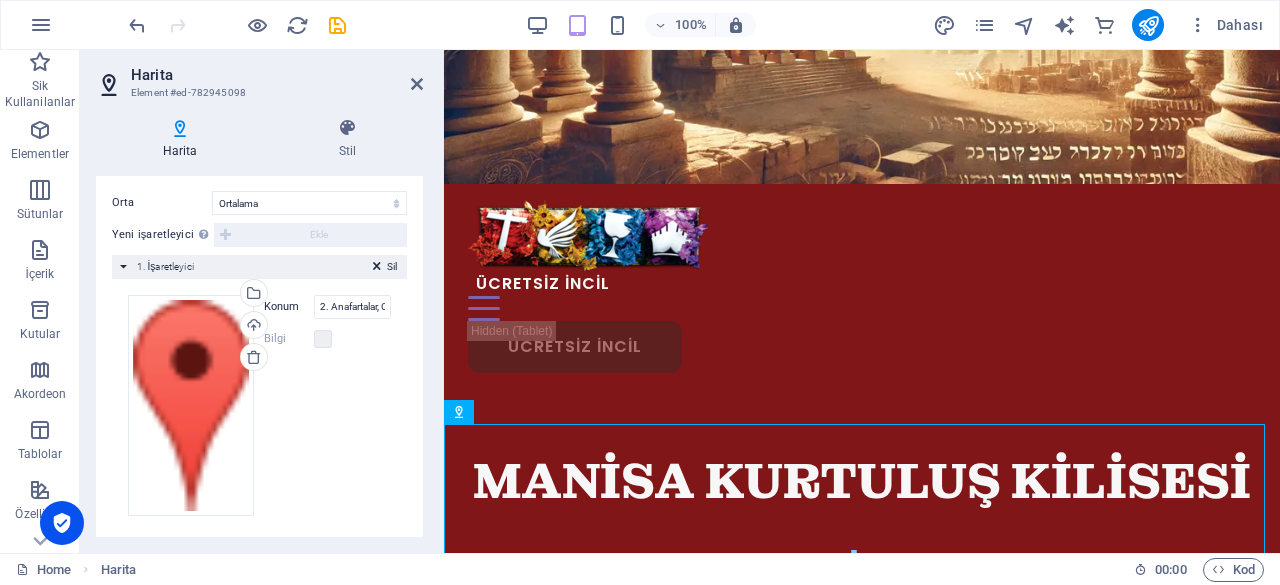 drag, startPoint x: 235, startPoint y: 521, endPoint x: 220, endPoint y: 527, distance: 16.155495 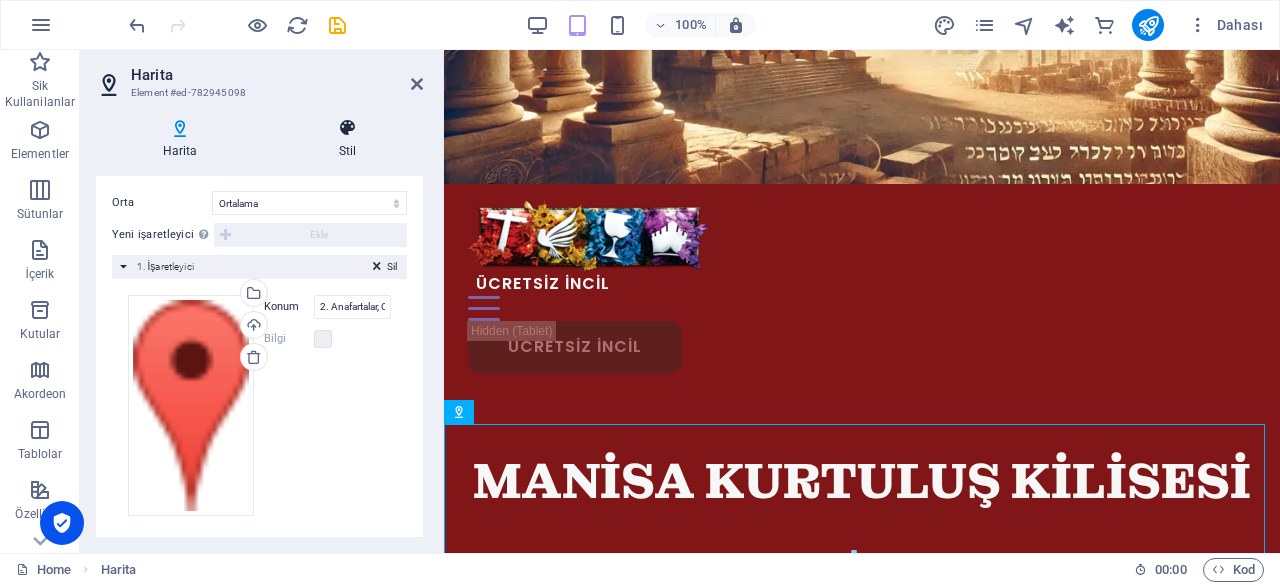 click on "Stil" at bounding box center [347, 139] 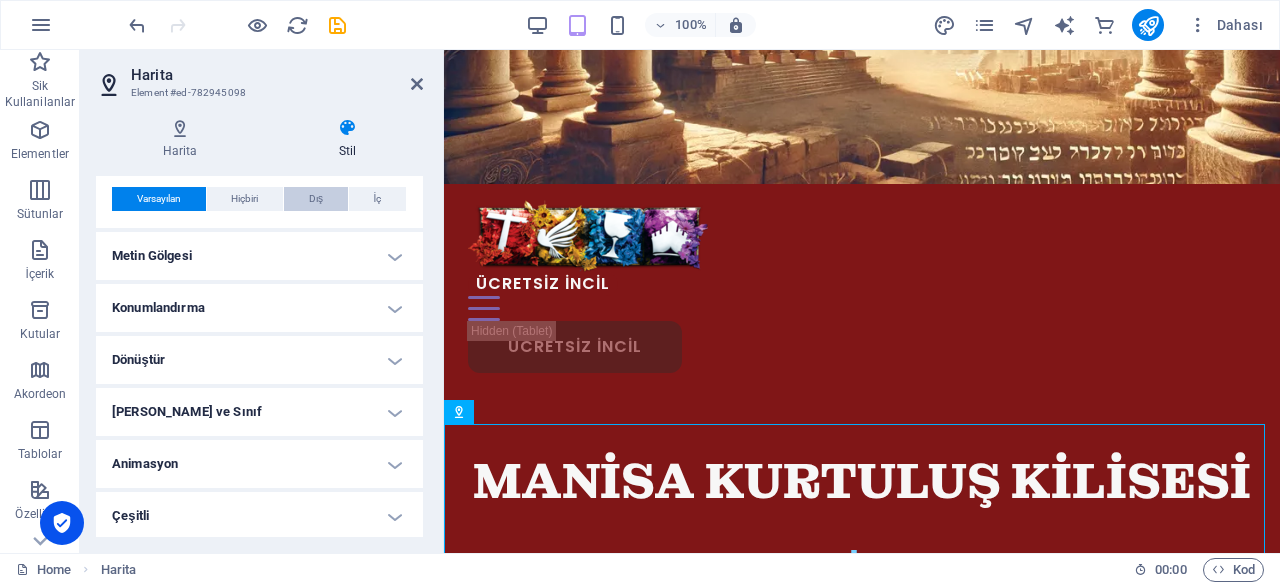 click on "Dış" at bounding box center [316, 199] 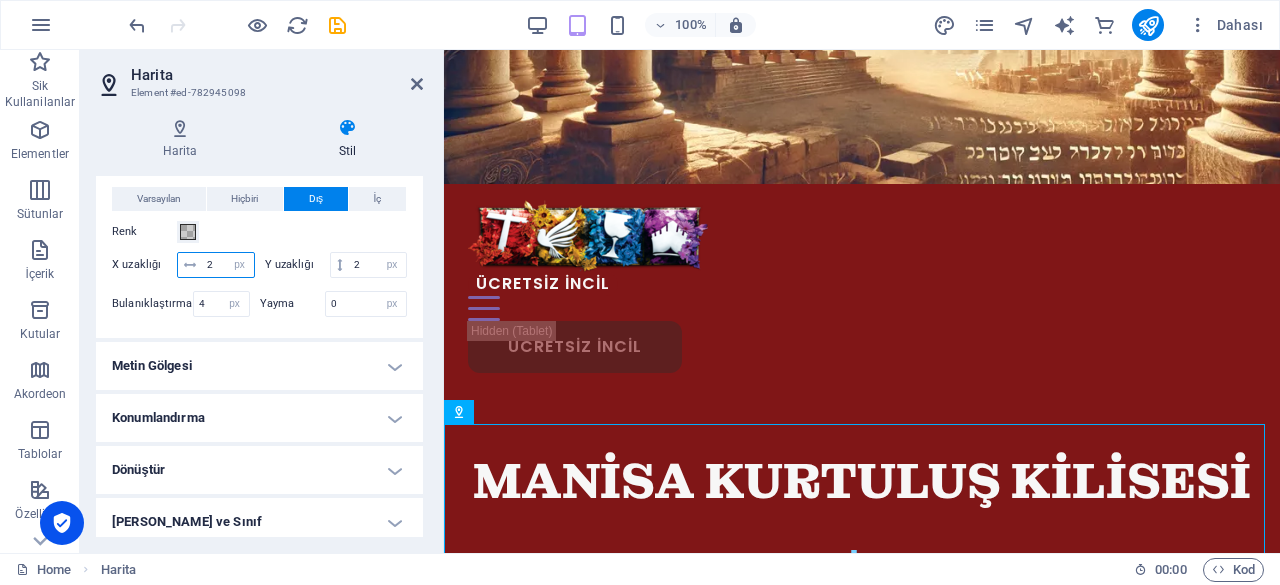 drag, startPoint x: 264, startPoint y: 269, endPoint x: 195, endPoint y: 268, distance: 69.00725 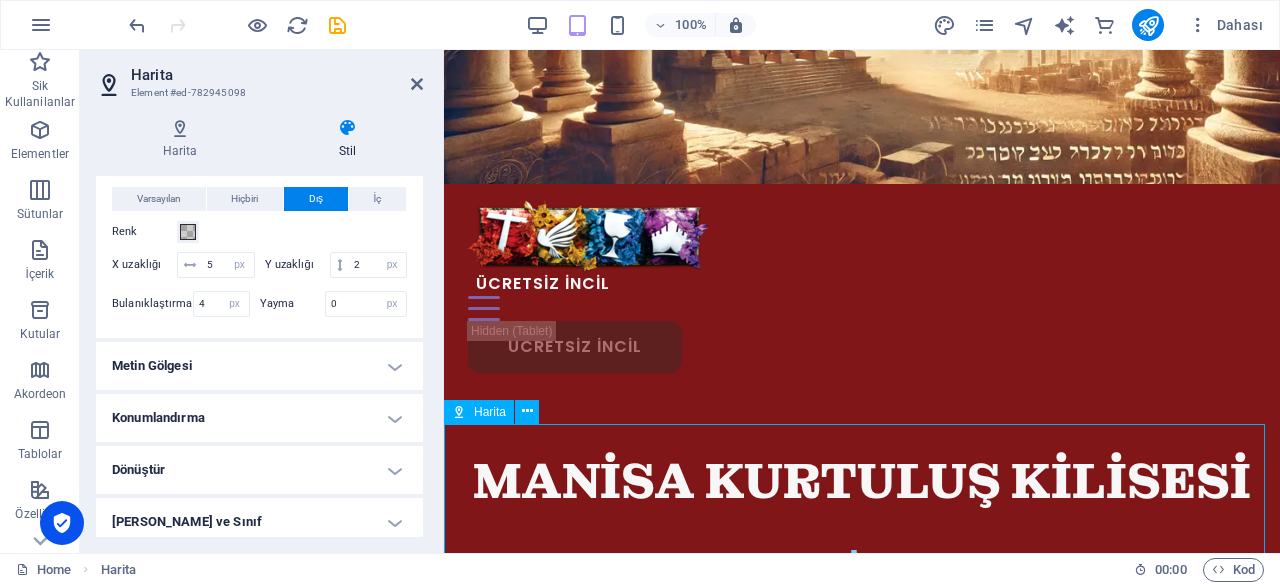 click at bounding box center [862, 1226] 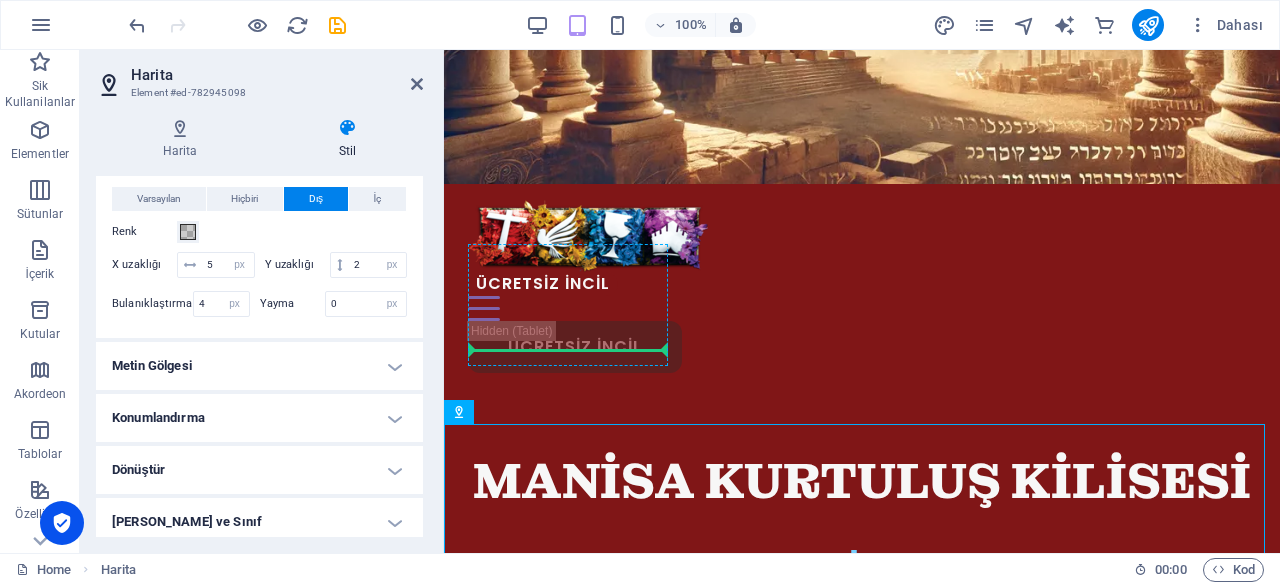 drag, startPoint x: 662, startPoint y: 477, endPoint x: 592, endPoint y: 357, distance: 138.92444 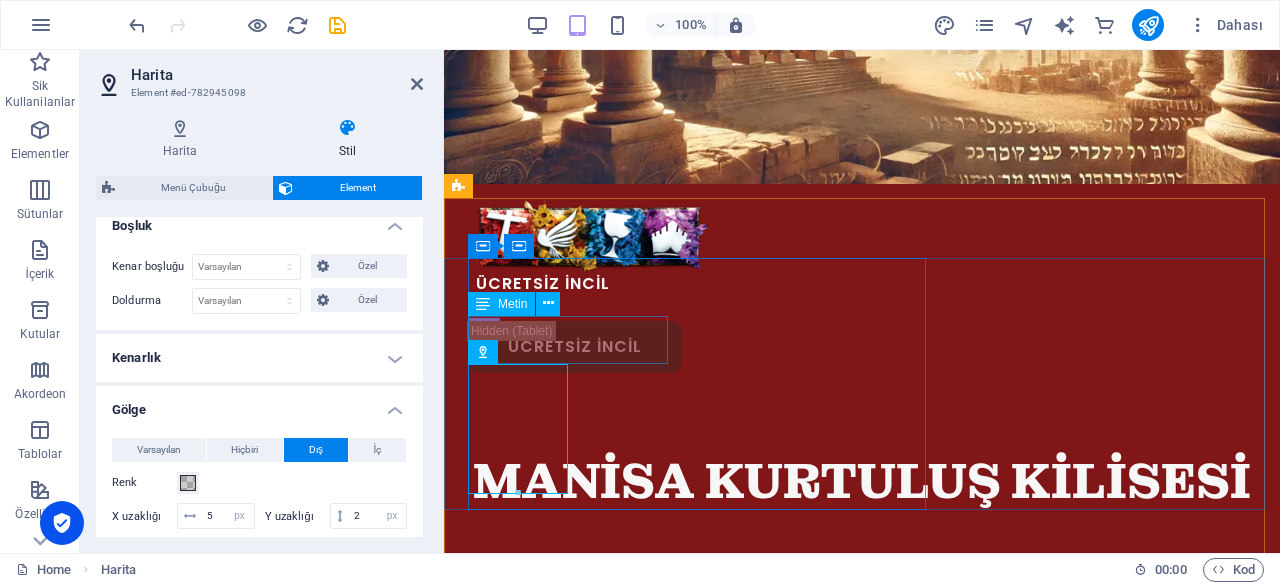 scroll, scrollTop: 330, scrollLeft: 0, axis: vertical 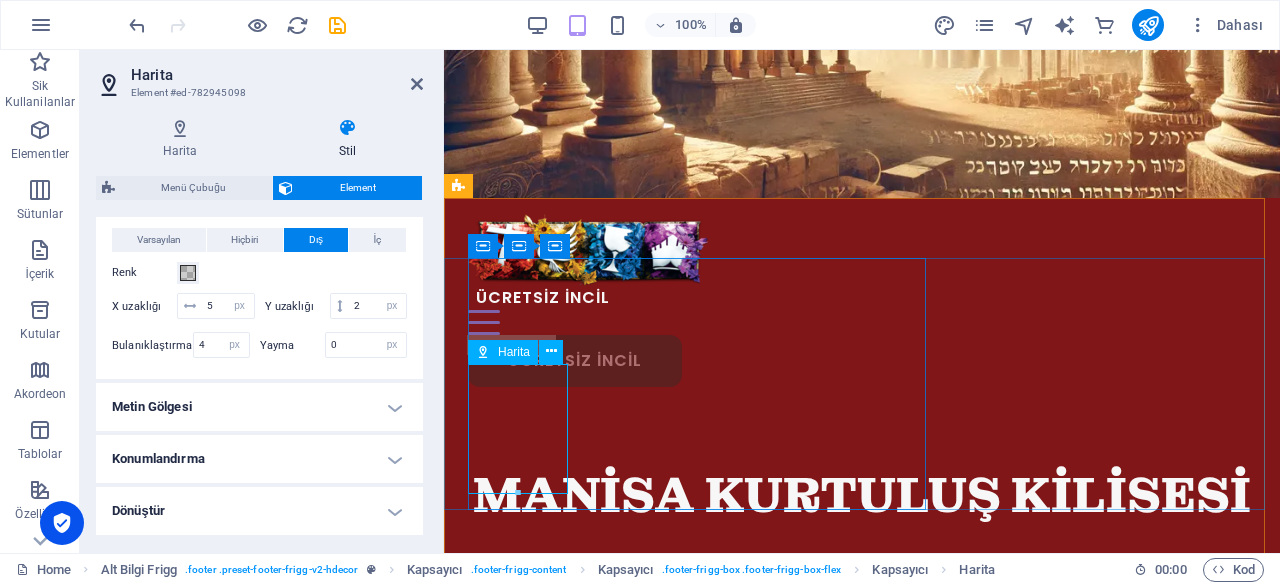 click at bounding box center [568, 891] 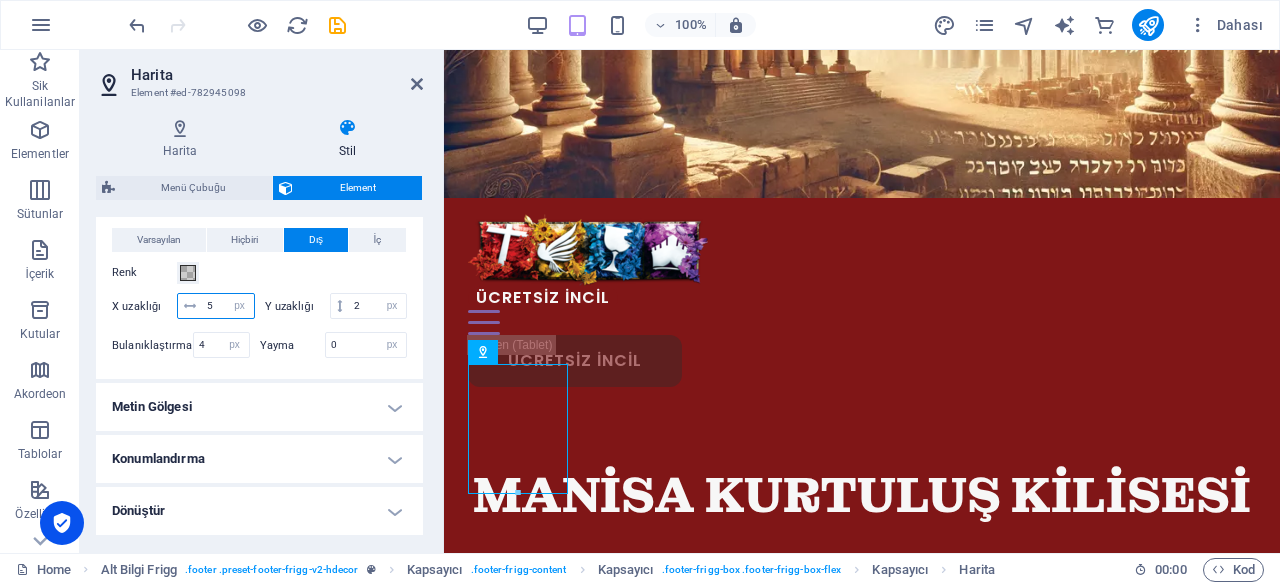 drag, startPoint x: 260, startPoint y: 306, endPoint x: 110, endPoint y: 281, distance: 152.06906 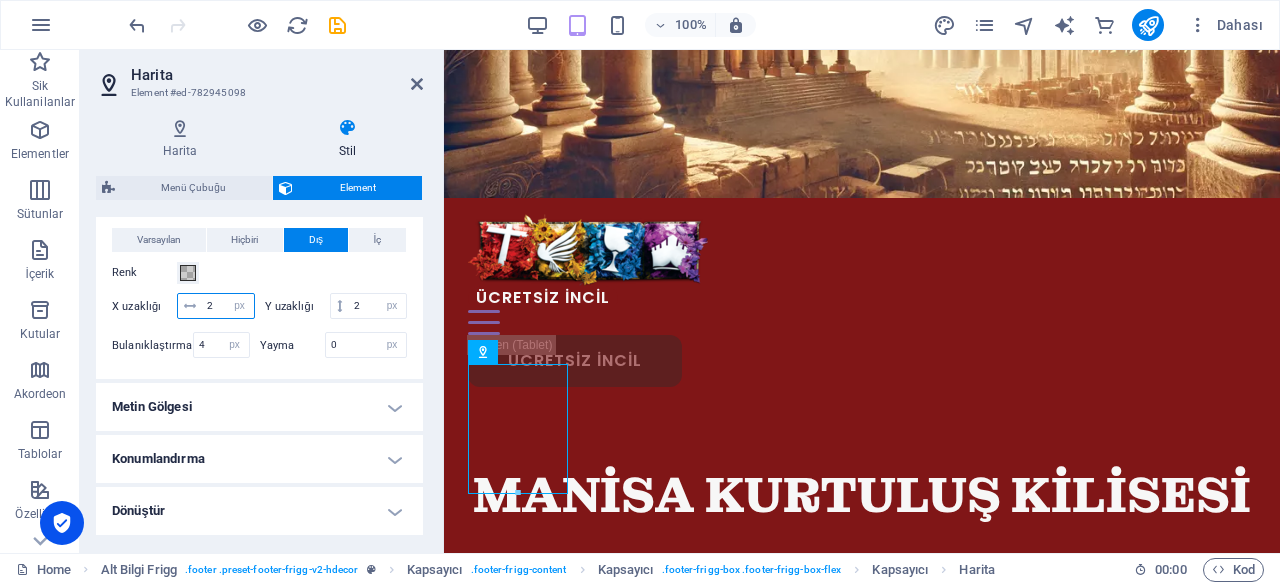 type on "2" 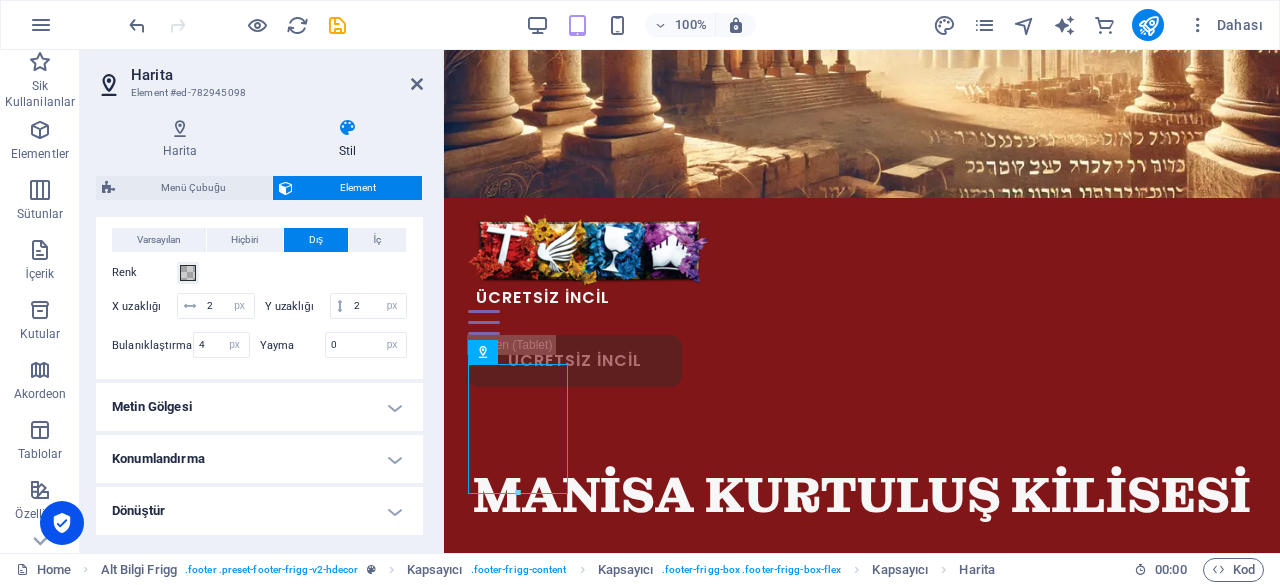 click on "Varsayılan Hiçbiri Dış İç Renk X uzaklığı 2 px rem vh vw Y uzaklığı 2 px rem vh vw Bulanıklaştırma 4 px rem % vh vw Yayma 0 px rem vh vw" at bounding box center (259, 295) 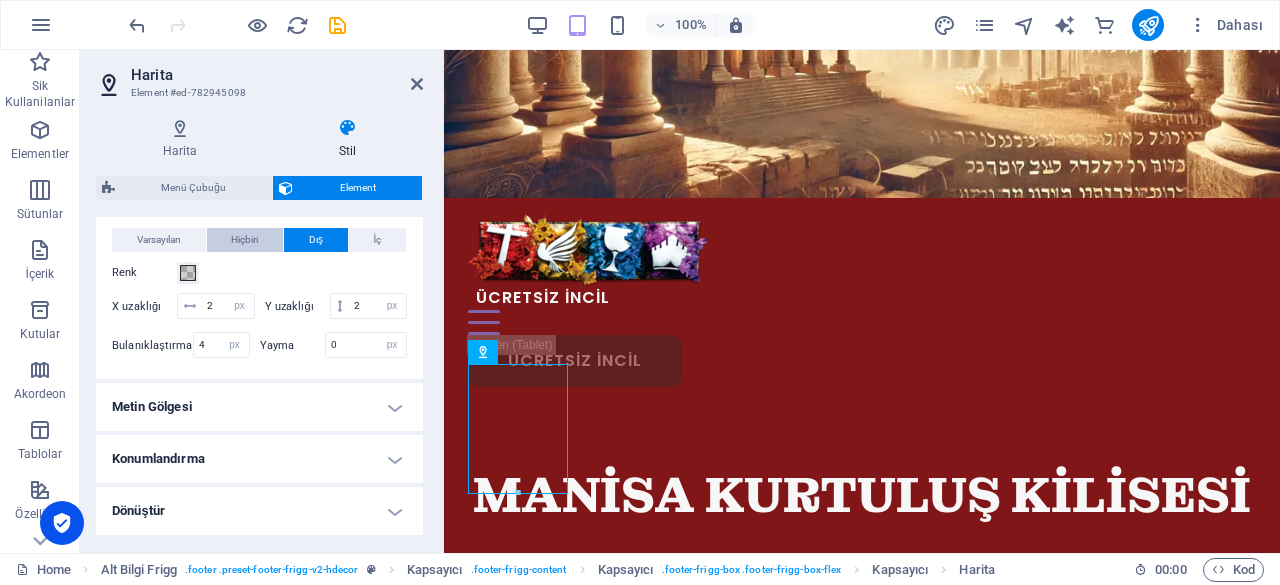 click on "Hiçbiri" at bounding box center [244, 240] 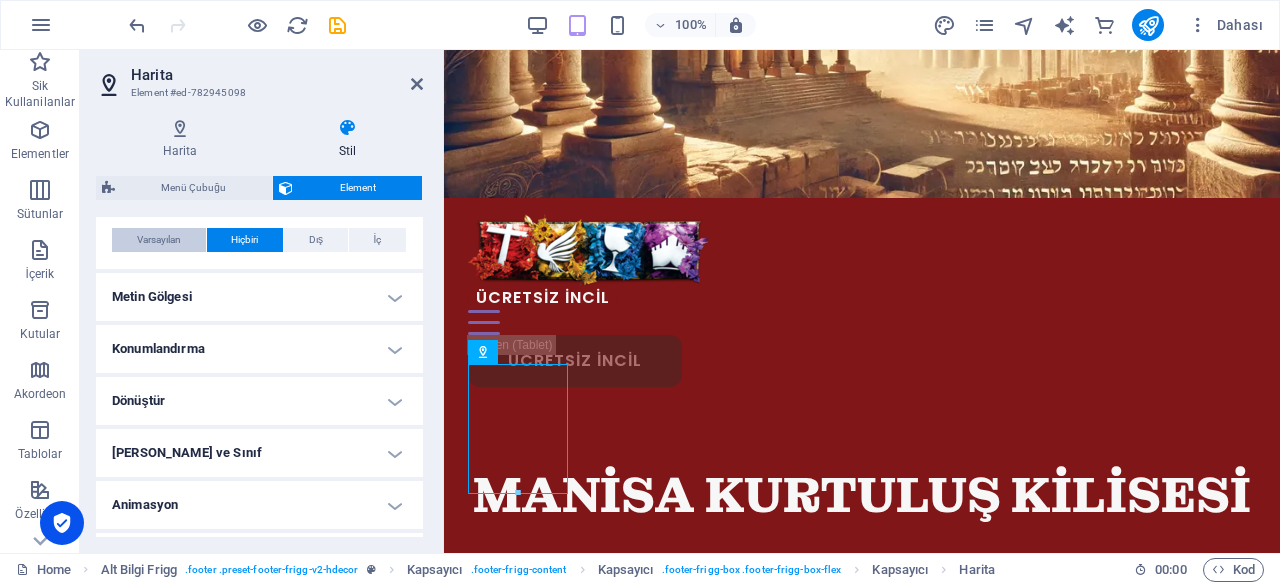 click on "Varsayılan" at bounding box center (159, 240) 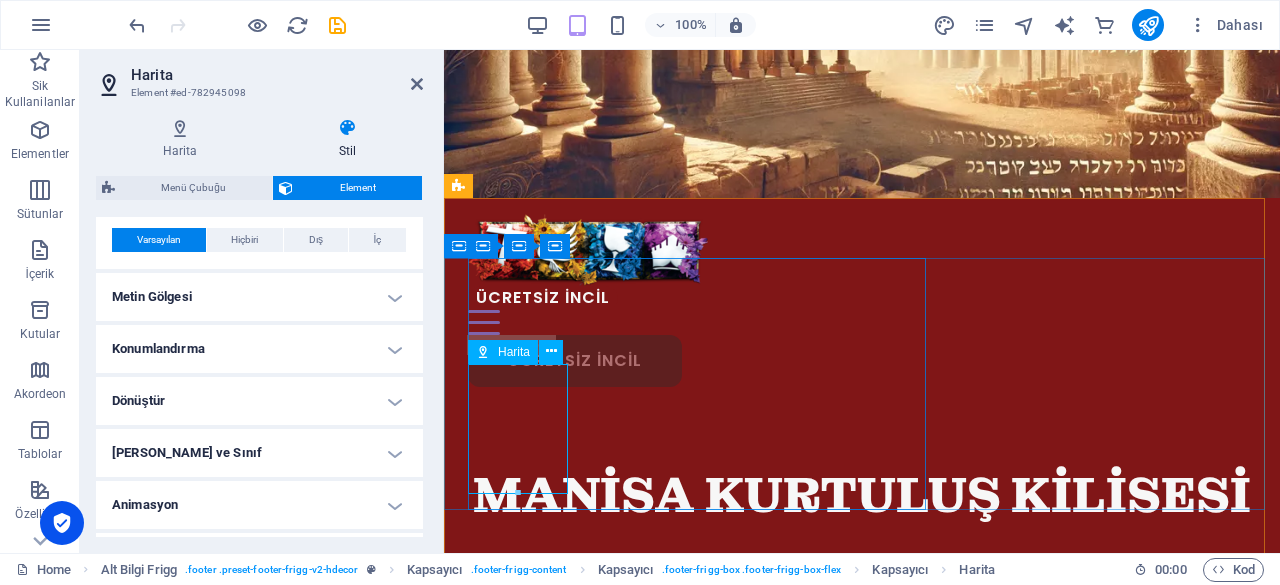 click at bounding box center (568, 891) 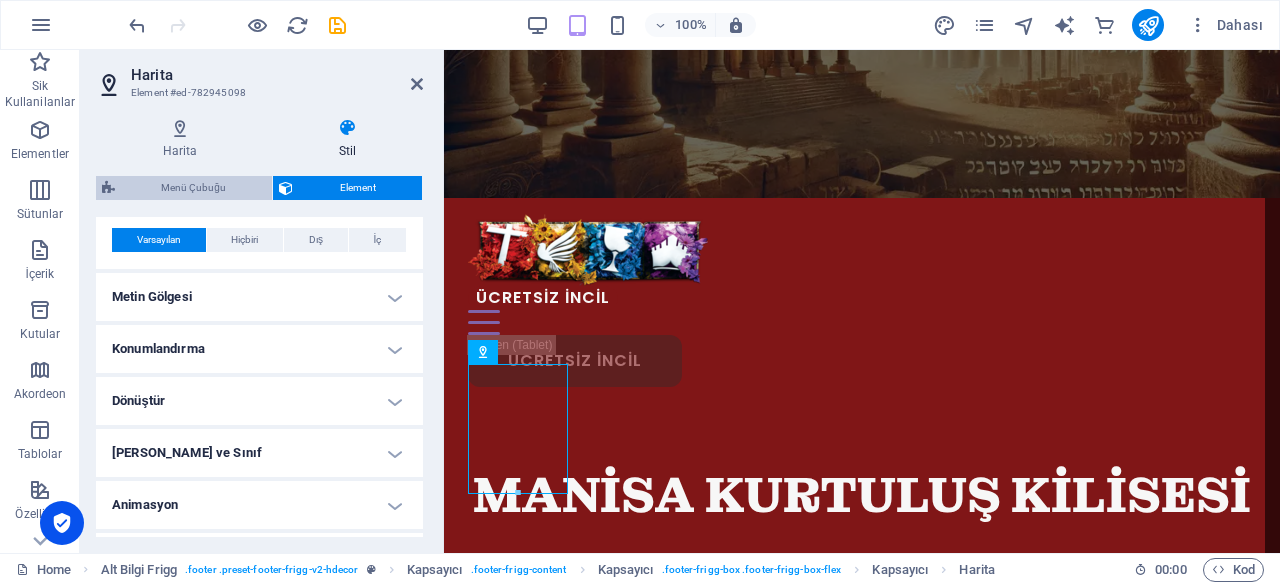 click on "Menü Çubuğu" at bounding box center (193, 188) 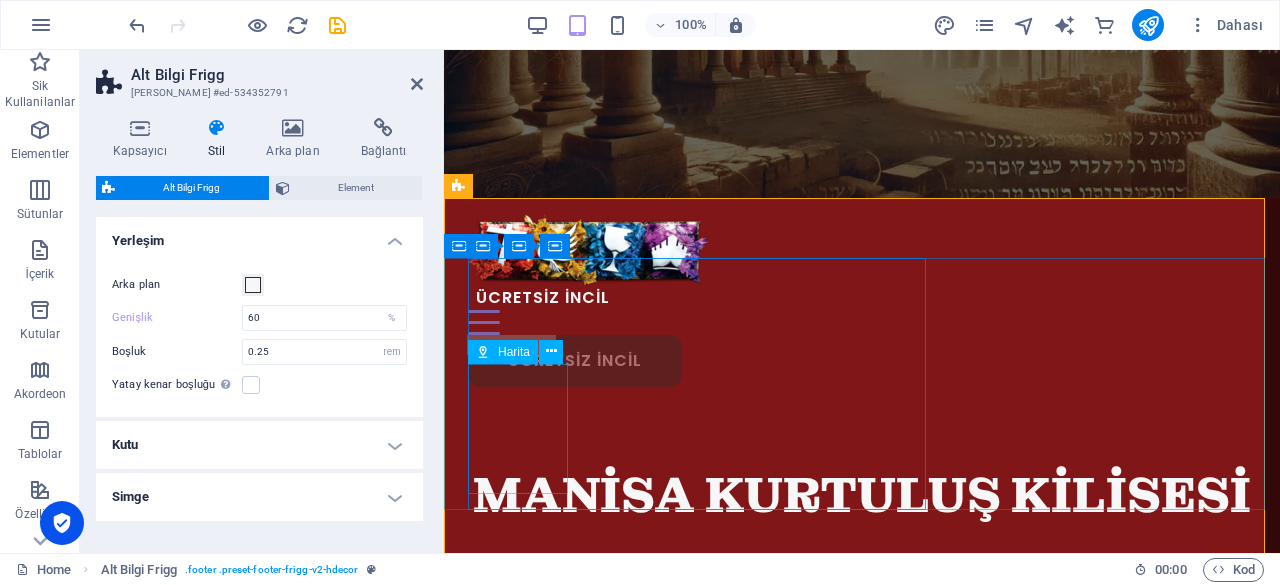 click at bounding box center [568, 891] 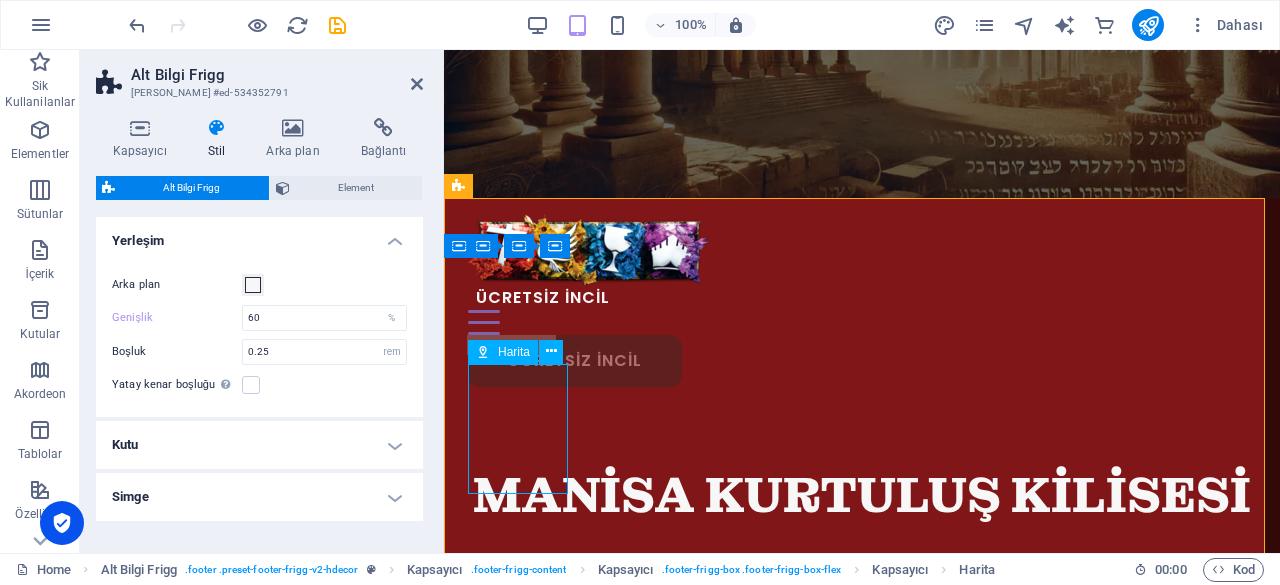 click at bounding box center (568, 891) 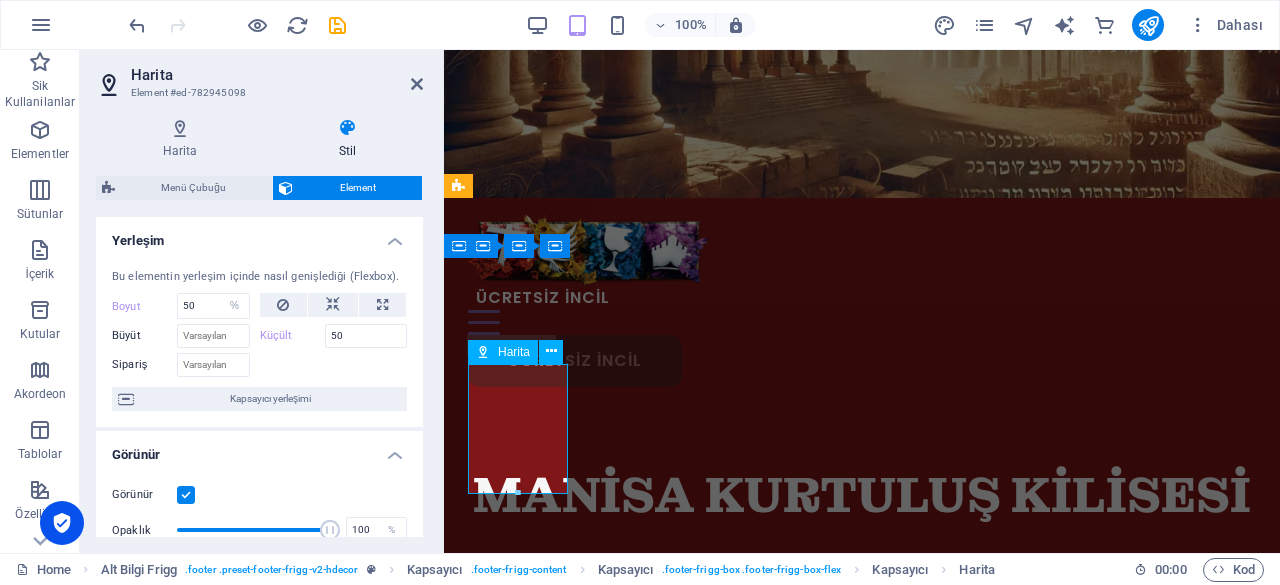 click at bounding box center (568, 891) 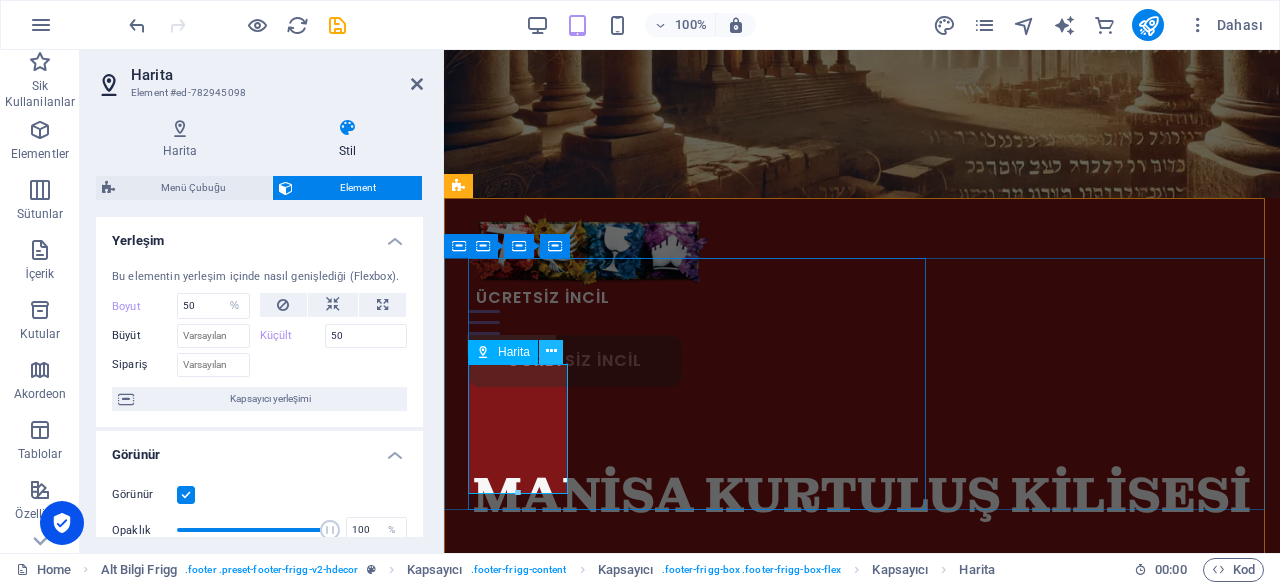 click at bounding box center [551, 351] 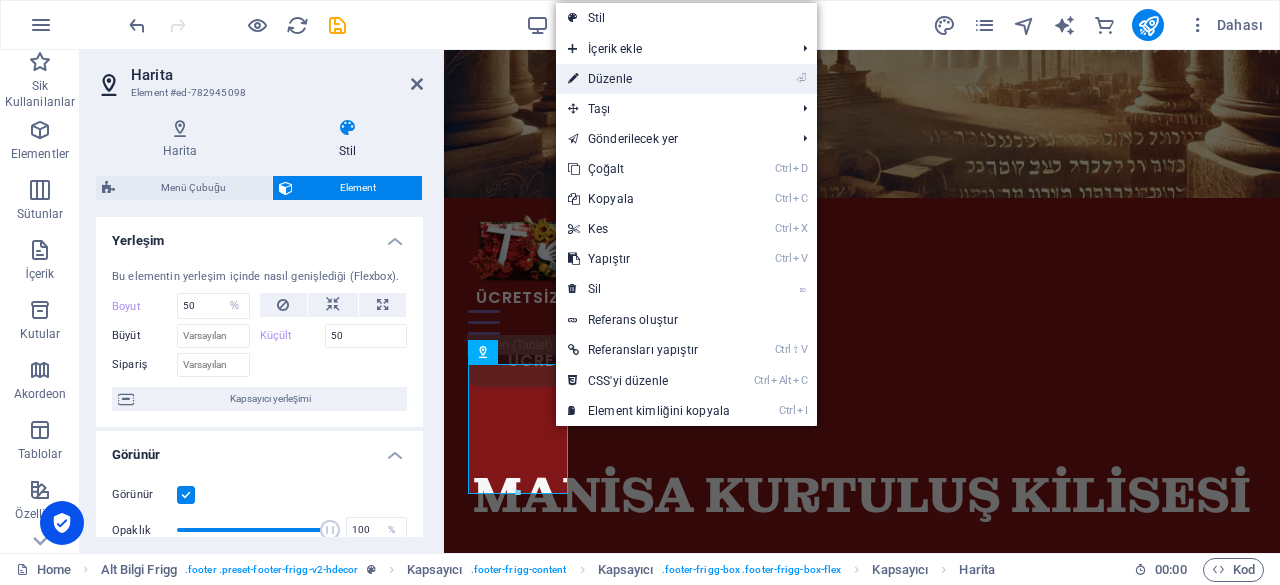 click on "⏎  Düzenle" at bounding box center (649, 79) 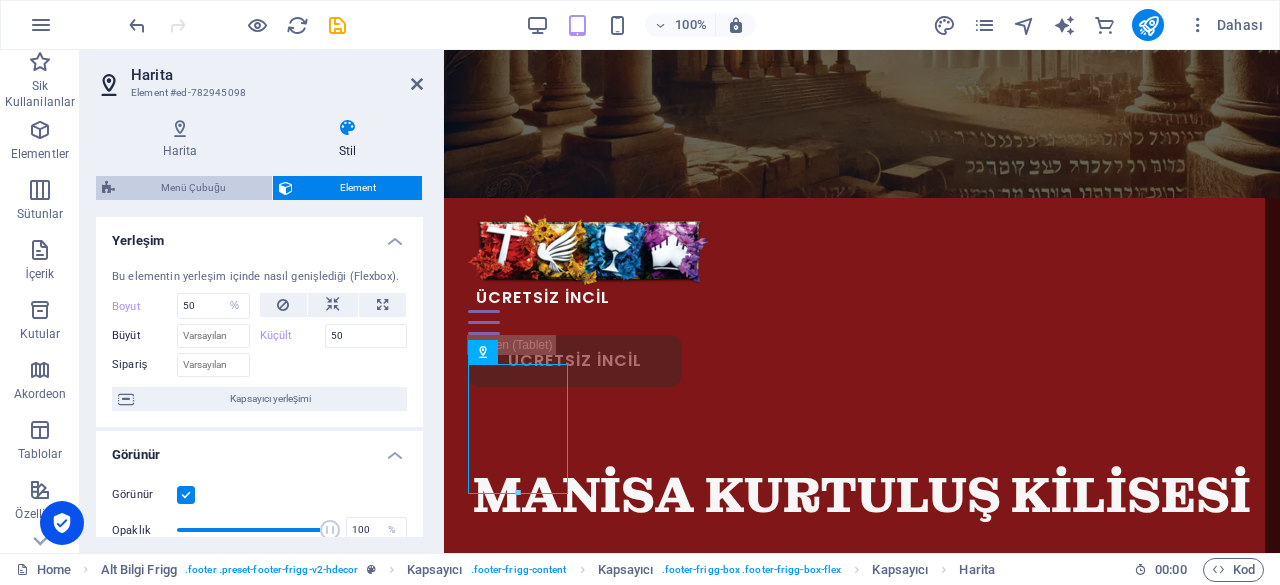 click on "Menü Çubuğu" at bounding box center (193, 188) 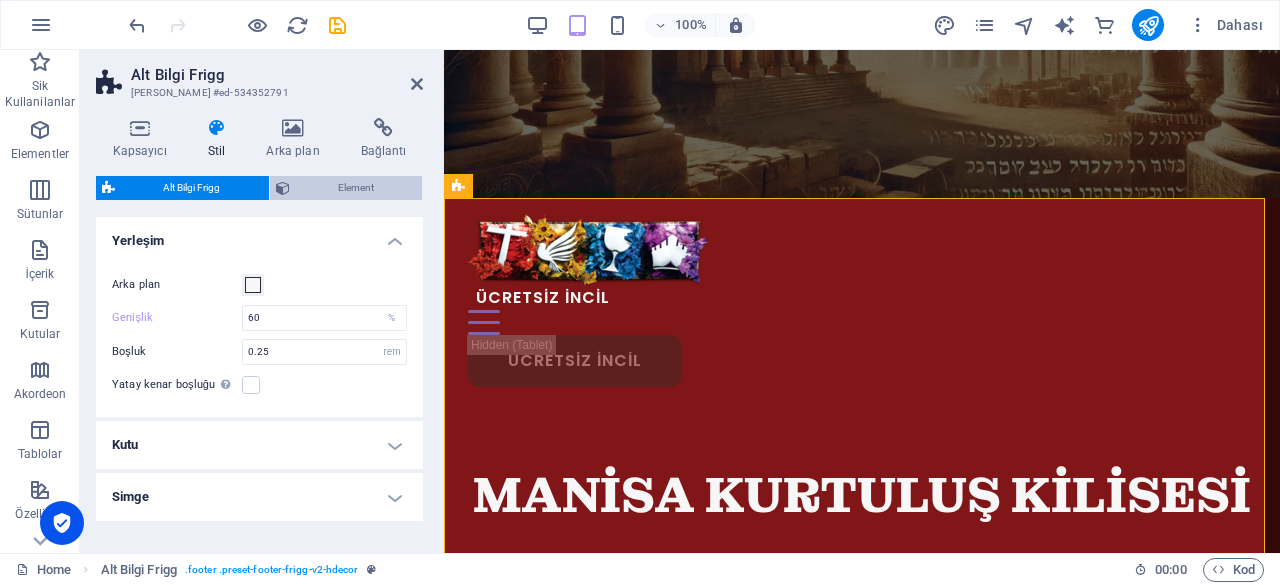 click on "Element" at bounding box center [346, 188] 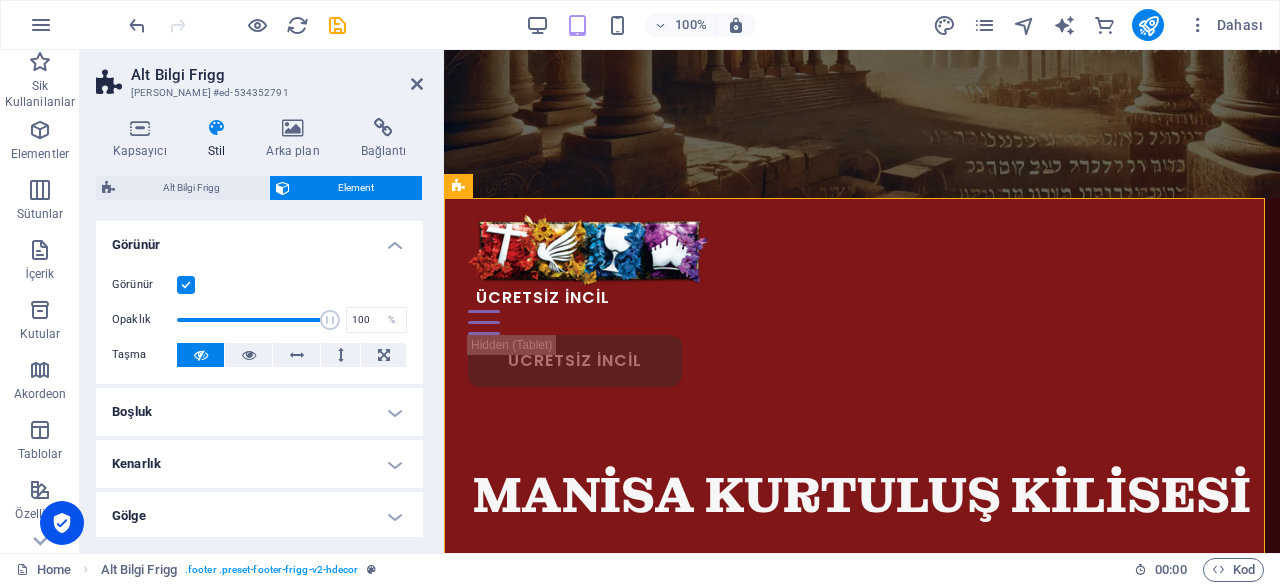 click on "Stil" at bounding box center (220, 139) 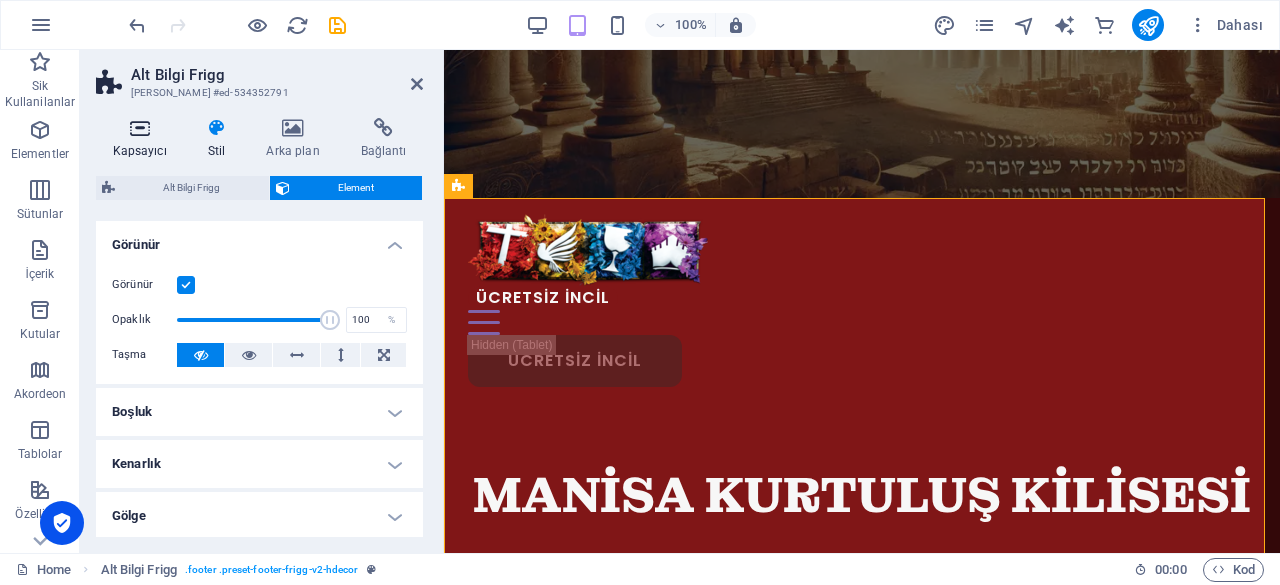 click at bounding box center [139, 128] 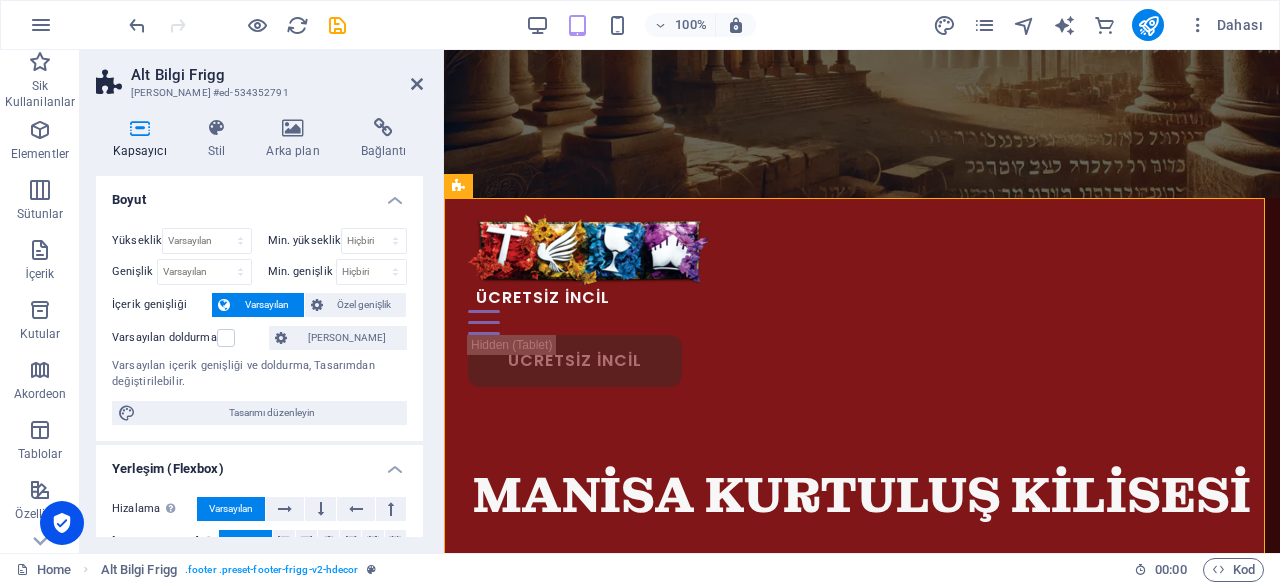 click on "Alt Bilgi Frigg" at bounding box center [277, 75] 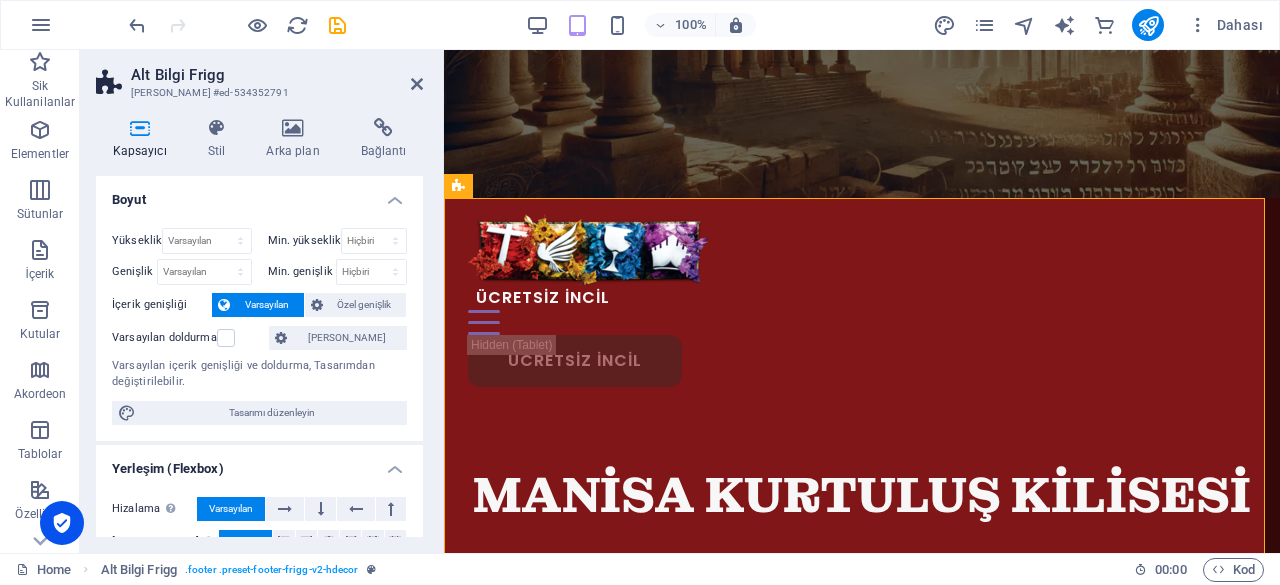 click on "Alt Bilgi Frigg Ön ayar #ed-534352791
Kapsayıcı Stil Arka plan Bağlantı Boyut Yükseklik Varsayılan px rem % vh vw Min. yükseklik Hiçbiri px rem % vh vw Genişlik Varsayılan px rem % em vh vw Min. genişlik Hiçbiri px rem % vh vw İçerik genişliği Varsayılan Özel genişlik Genişlik Varsayılan px rem % em vh vw Min. genişlik Hiçbiri px rem % vh vw Varsayılan doldurma Özel aralık Varsayılan içerik genişliği ve doldurma, Tasarımdan değiştirilebilir. Tasarımı düzenleyin Yerleşim (Flexbox) Hizalama Esnek yönü belirler. Varsayılan Ana eksen Elementlerin bu kapsayıcının içindeki ana eksen boyunca nasıl davranması gerektiğini belirle (içeriği doğrula). Varsayılan Yan eksen Kapsayıcının içindeki elementin dikey yönünü kontrol et (öğeleri hizala). Varsayılan Sığdırma Varsayılan Açık Kapalı Doldur Birkaç satır boyunca y ekseni üzerindeki elementlerin mesafelerini ve yönünü kontrol eder (içeriği hizala). Varsayılan Accessibility Ok" at bounding box center (262, 301) 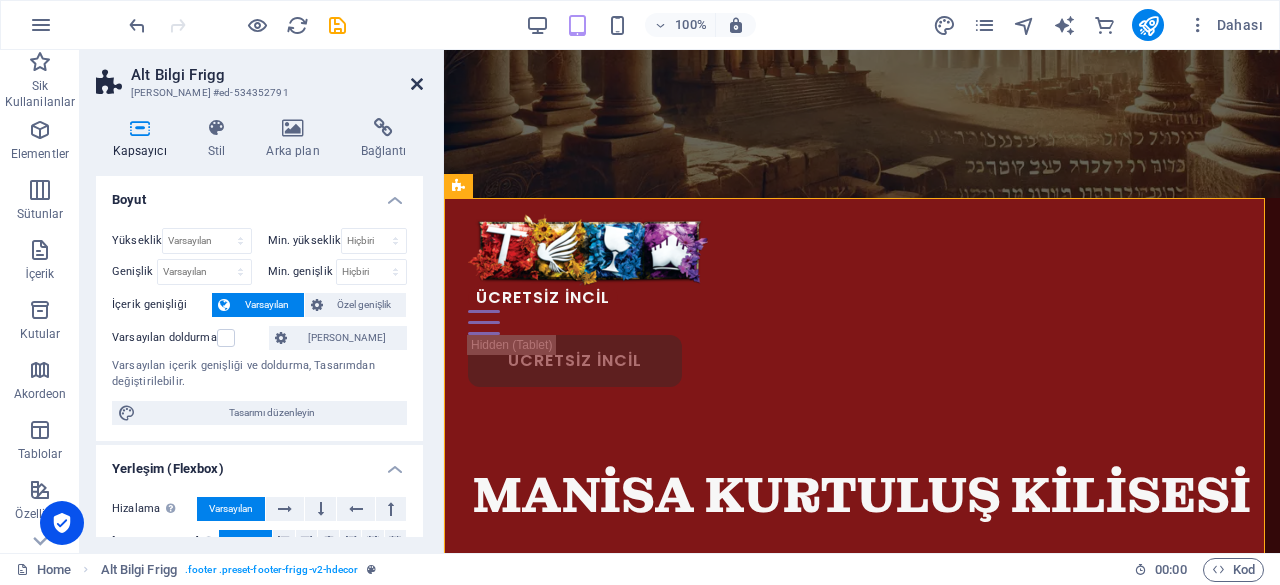 drag, startPoint x: 420, startPoint y: 90, endPoint x: 316, endPoint y: 51, distance: 111.07205 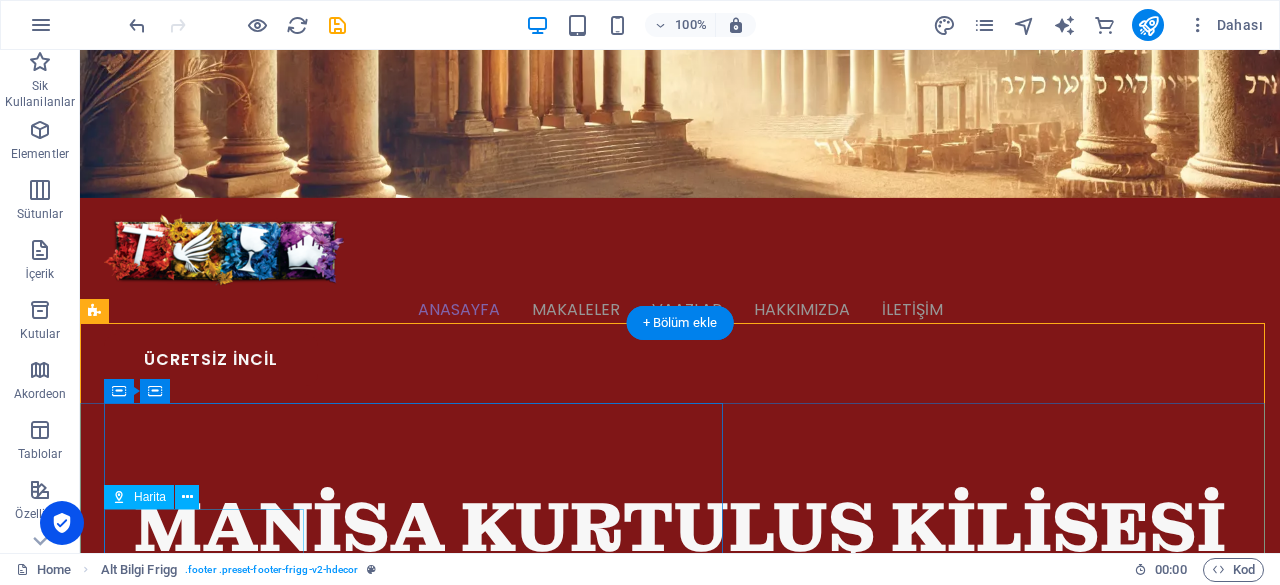 click at bounding box center [204, 1091] 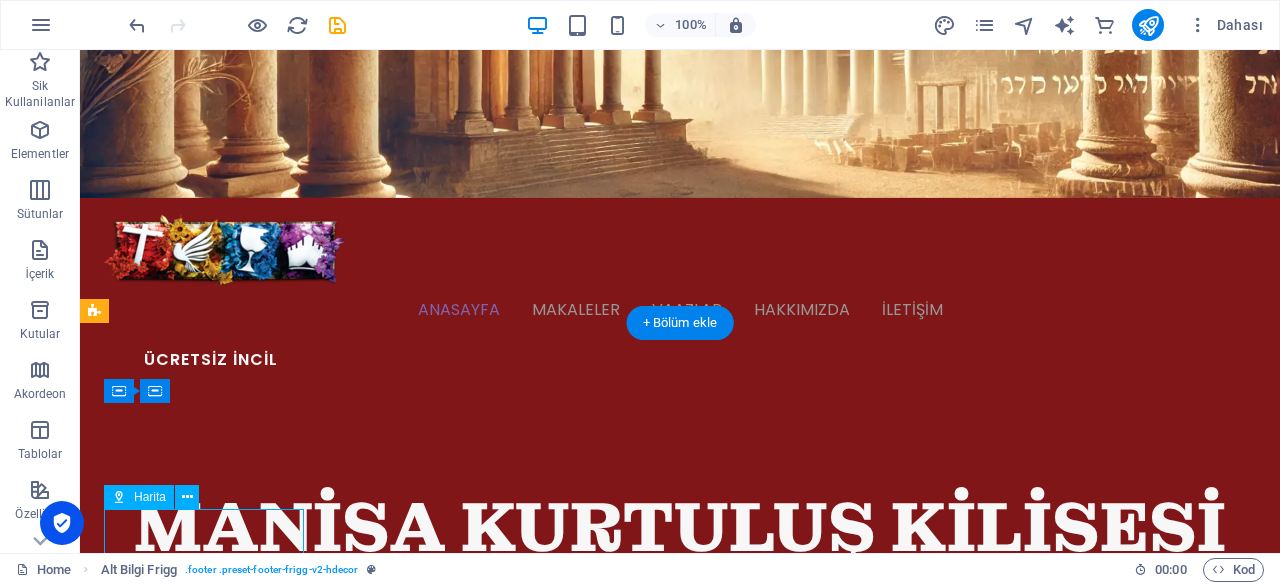 click at bounding box center [204, 1091] 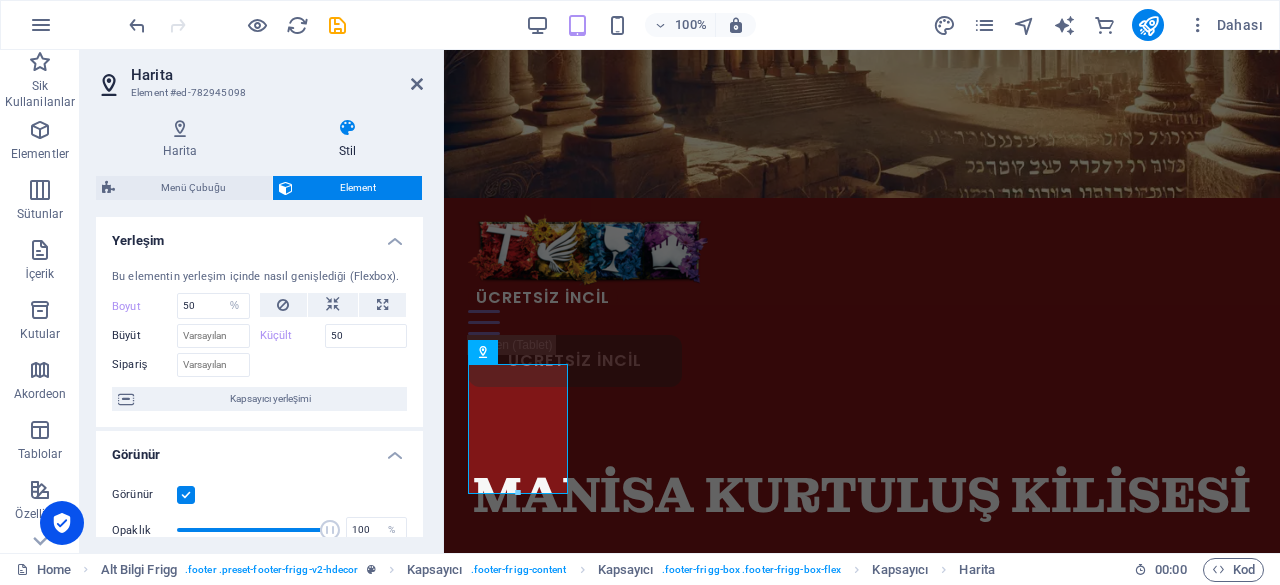 click at bounding box center [347, 128] 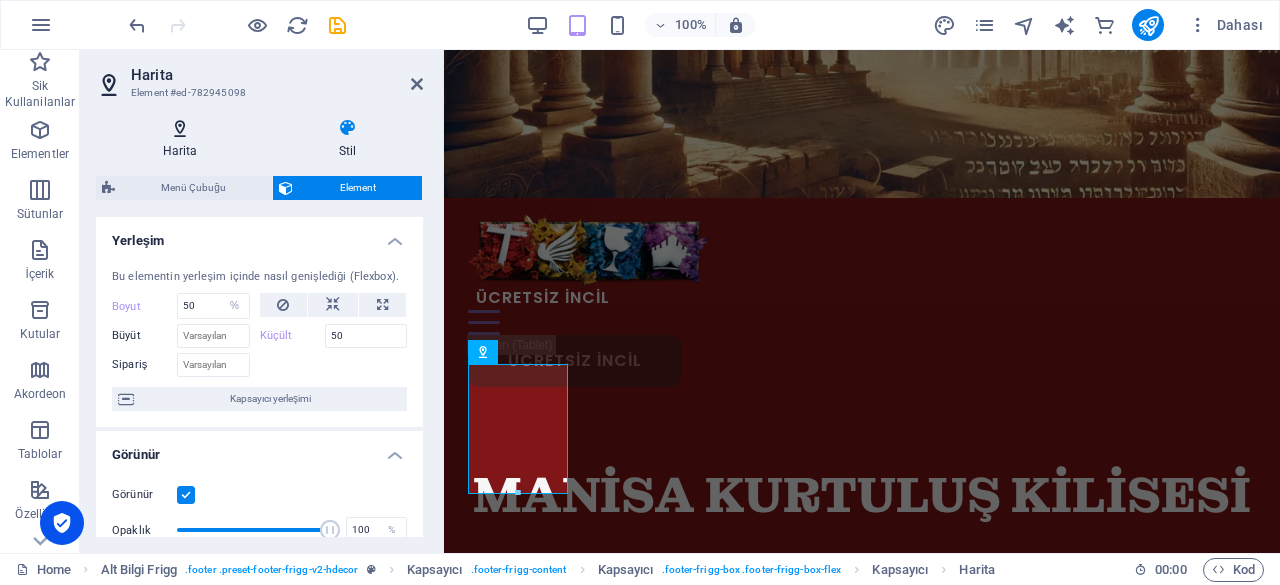 click on "Harita" at bounding box center (184, 139) 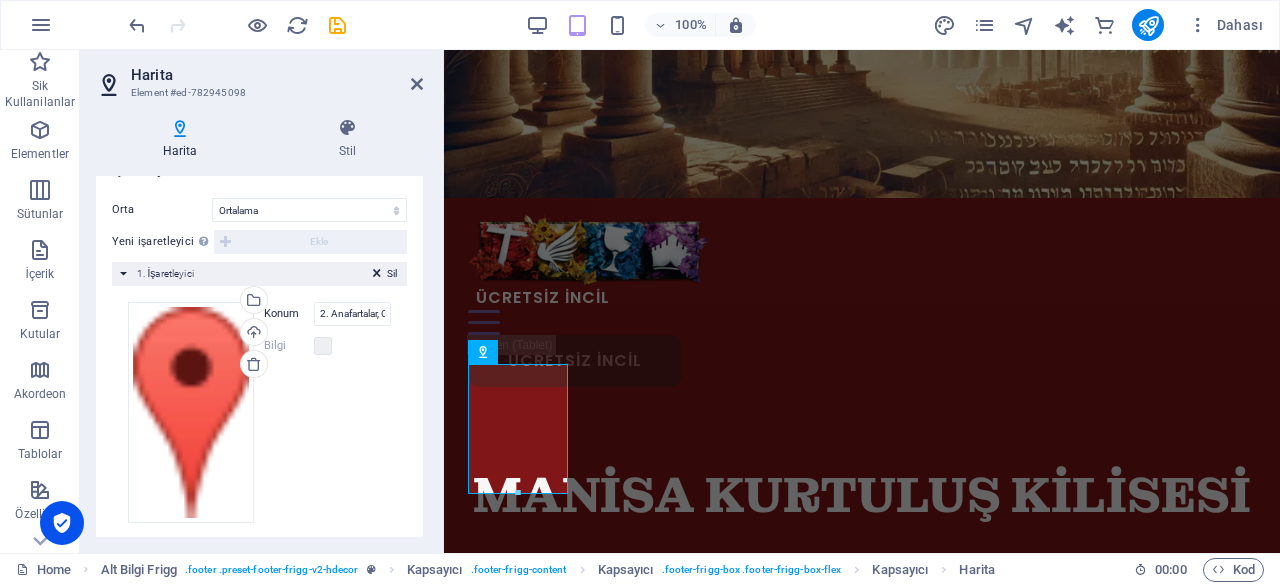 scroll, scrollTop: 418, scrollLeft: 0, axis: vertical 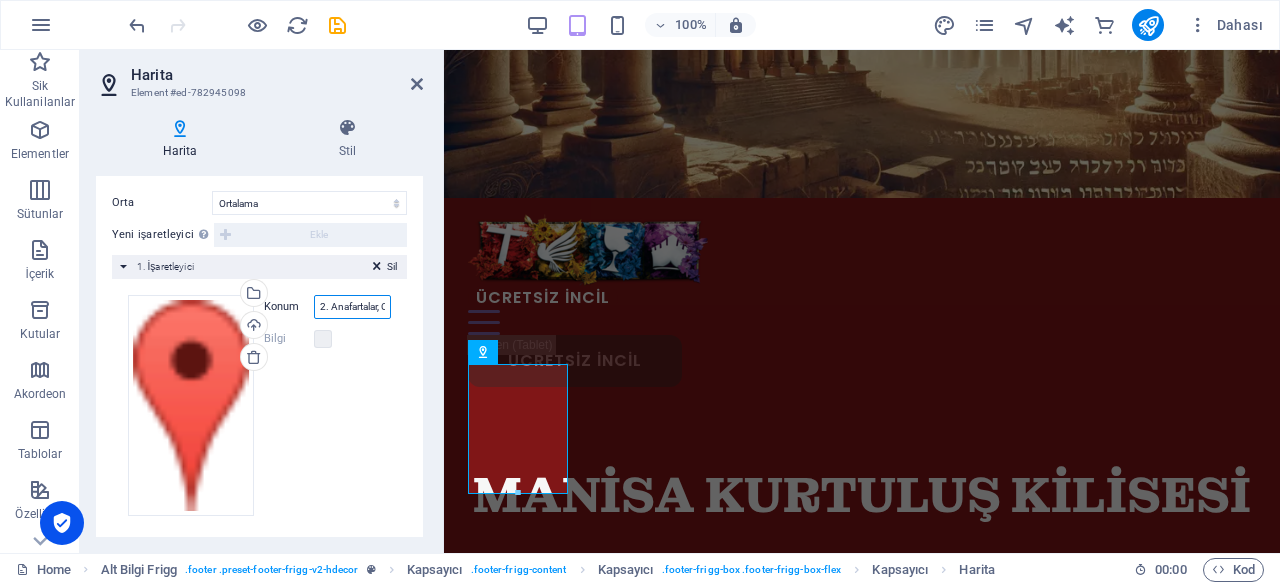 click on "2. Anafartalar, Cumhuriyet Cd. No:60 Zemin Kat, 45020 Şehzadeler, Manisa" at bounding box center (352, 307) 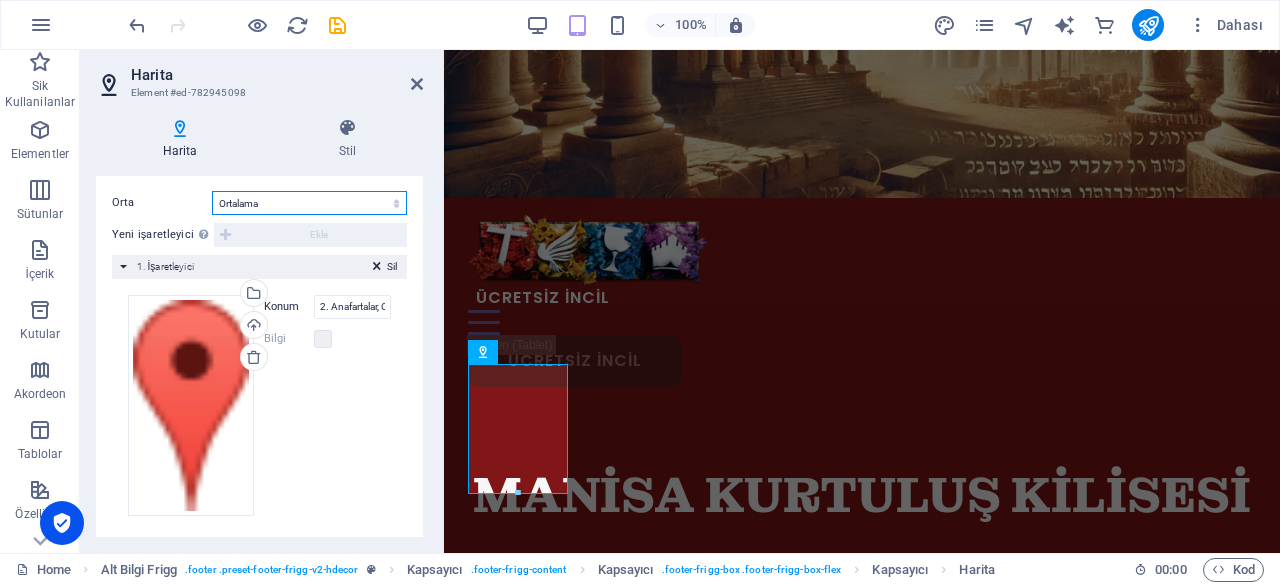 click on "Ortalama İşaretleyicileri ortala İşaretleyicileri ortala ve yakınlaştır" at bounding box center [309, 203] 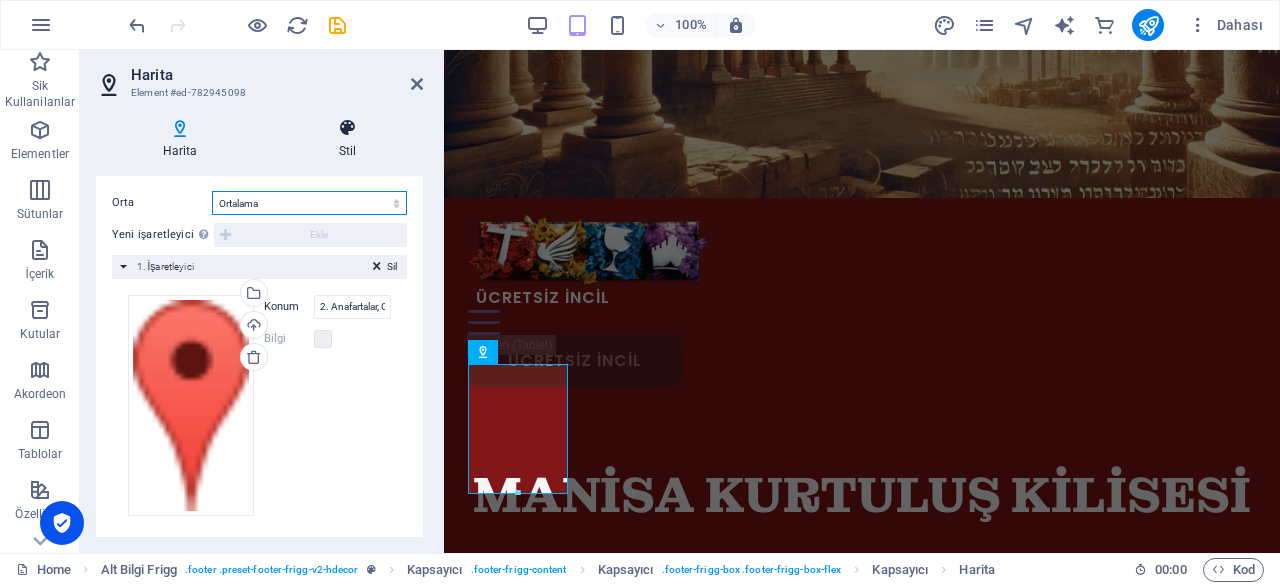 drag, startPoint x: 299, startPoint y: 209, endPoint x: 356, endPoint y: 158, distance: 76.48529 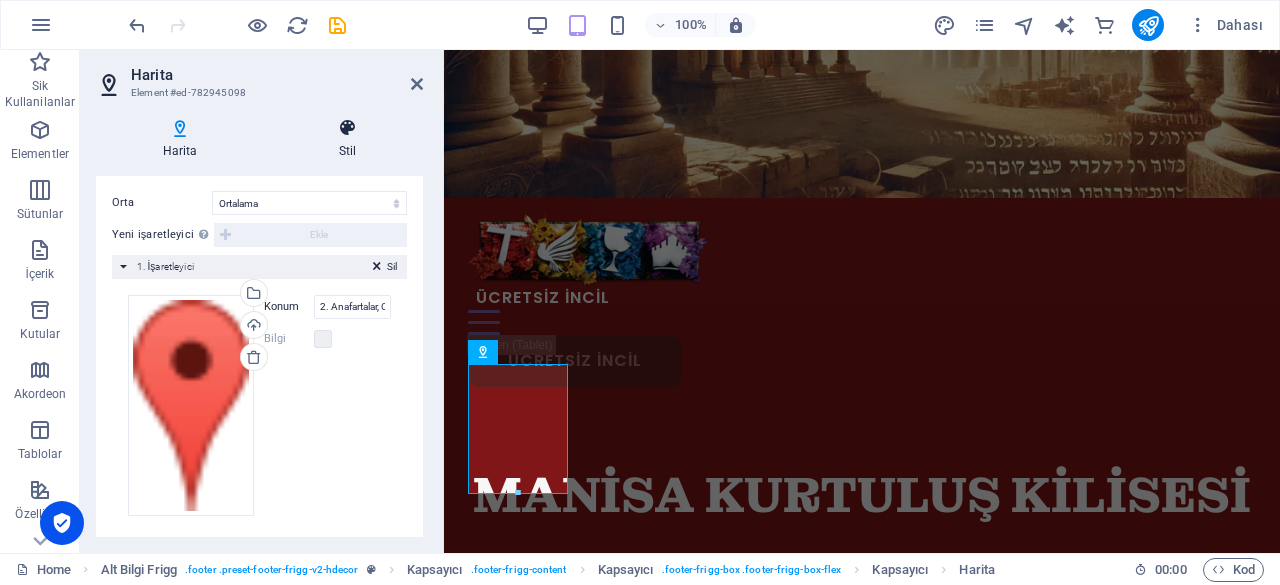 click on "Stil" at bounding box center (347, 139) 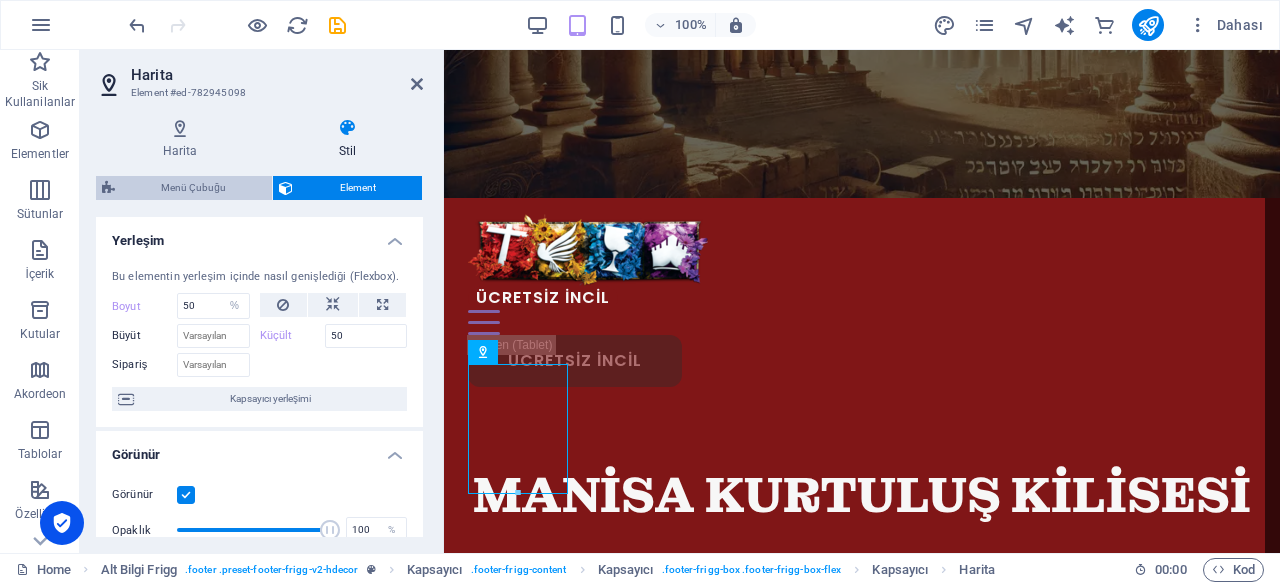 click on "Menü Çubuğu" at bounding box center [193, 188] 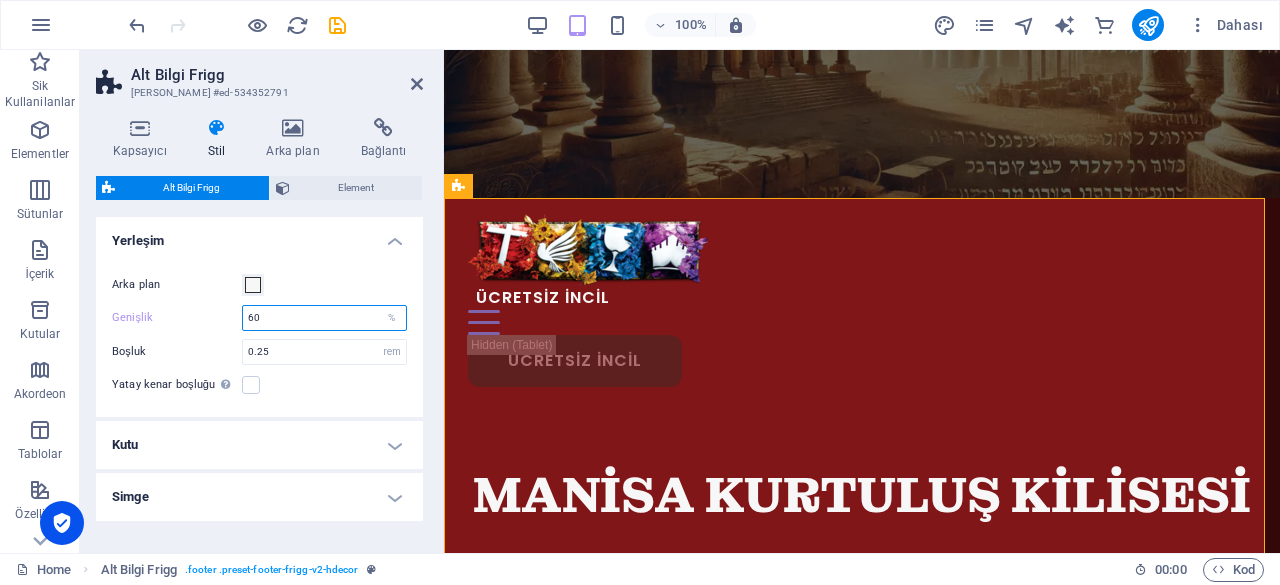 click on "60" at bounding box center [324, 318] 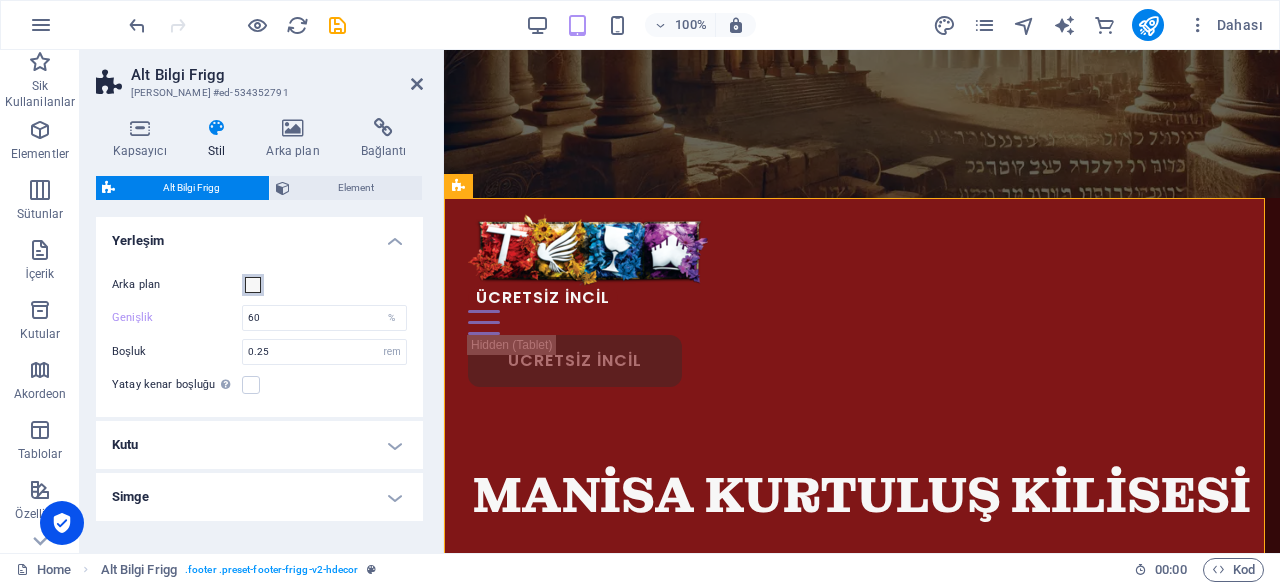 click at bounding box center (253, 285) 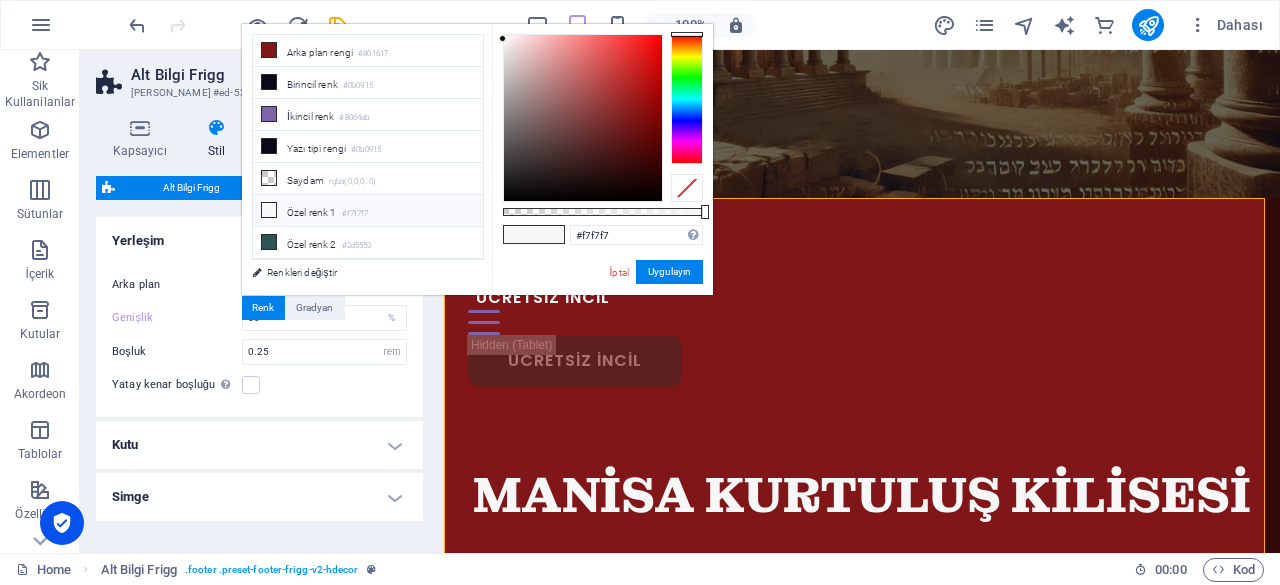click on "Arka plan Genişlik 60 % Boşluk 0.25 px rem % vh vw Yatay kenar boşluğu Şayet "İçerik genişliği" kapsayıcıları, "Varsayılan" olarak ayarlanmamışsa" at bounding box center [259, 335] 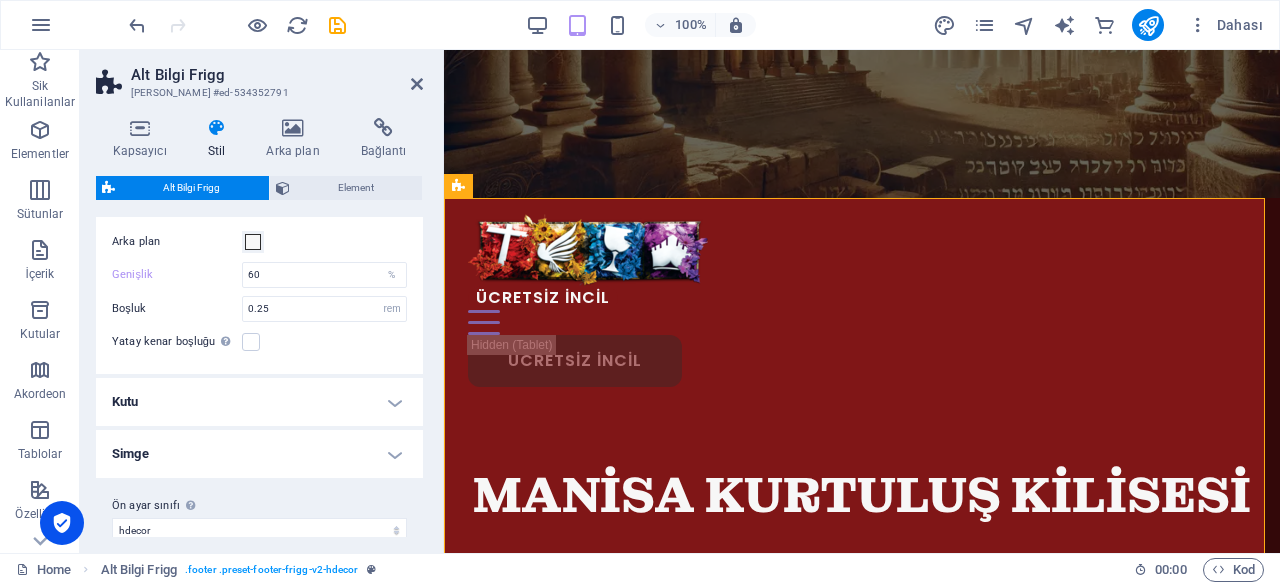 scroll, scrollTop: 62, scrollLeft: 0, axis: vertical 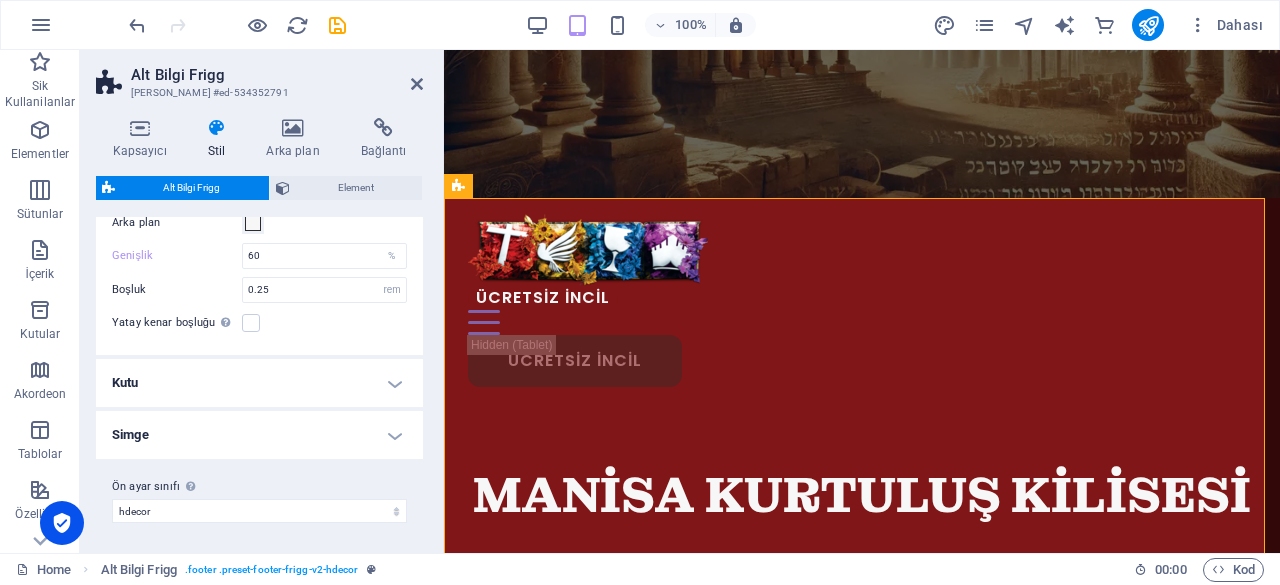 click on "Kutu" at bounding box center (259, 383) 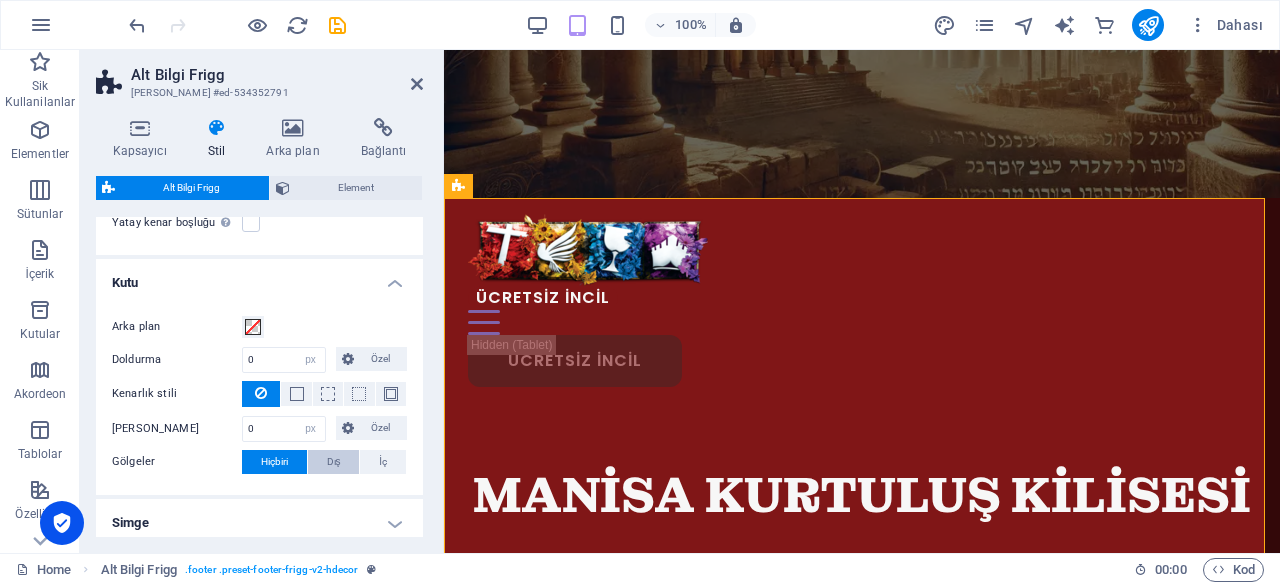 scroll, scrollTop: 248, scrollLeft: 0, axis: vertical 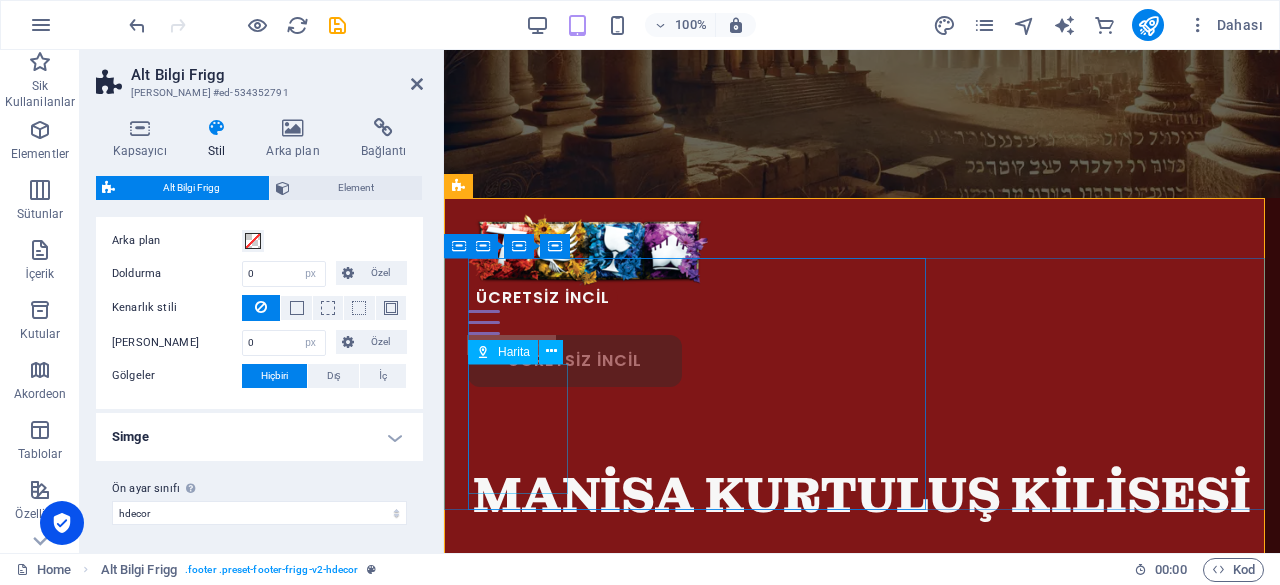 click at bounding box center (568, 891) 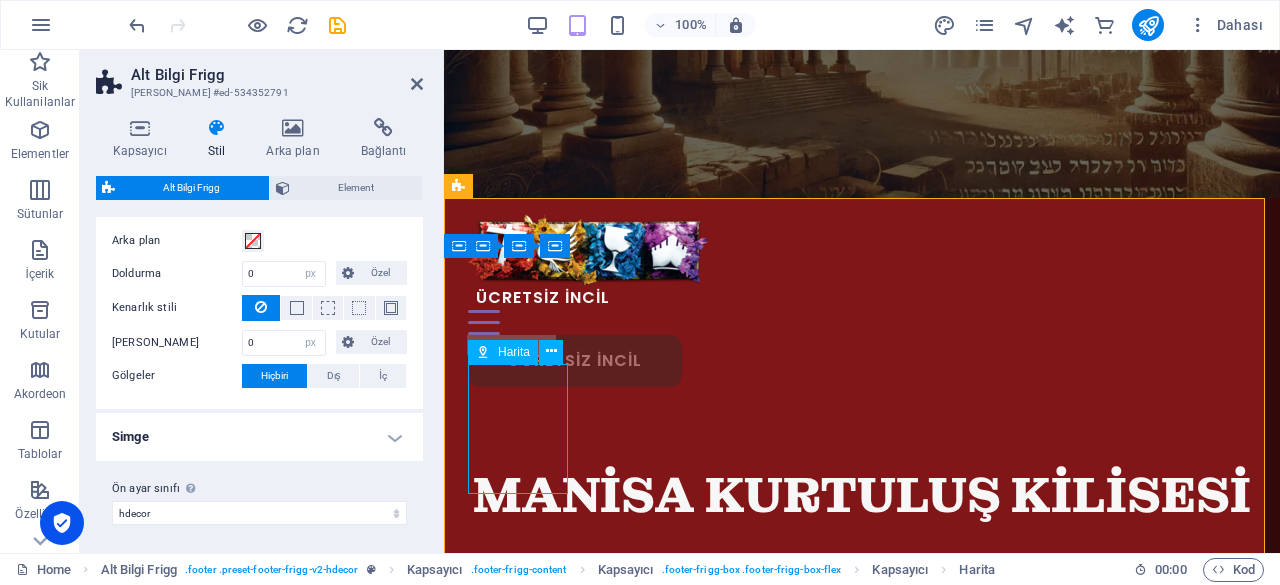 scroll, scrollTop: 214, scrollLeft: 0, axis: vertical 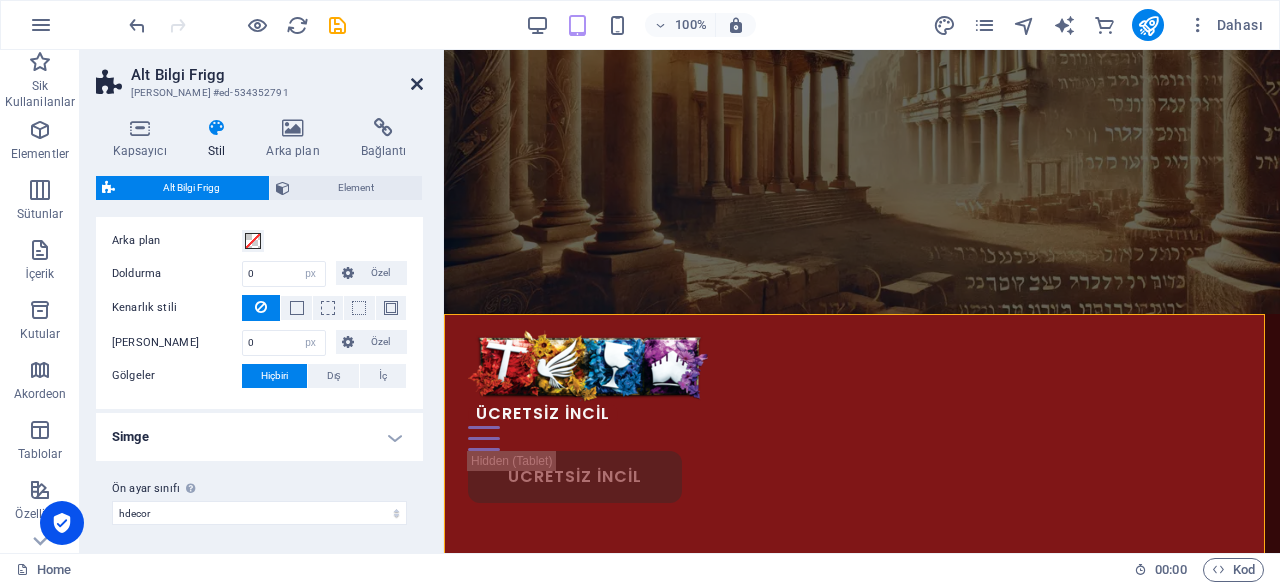 click on "Alt Bilgi Frigg Ön ayar #ed-534352791" at bounding box center [259, 76] 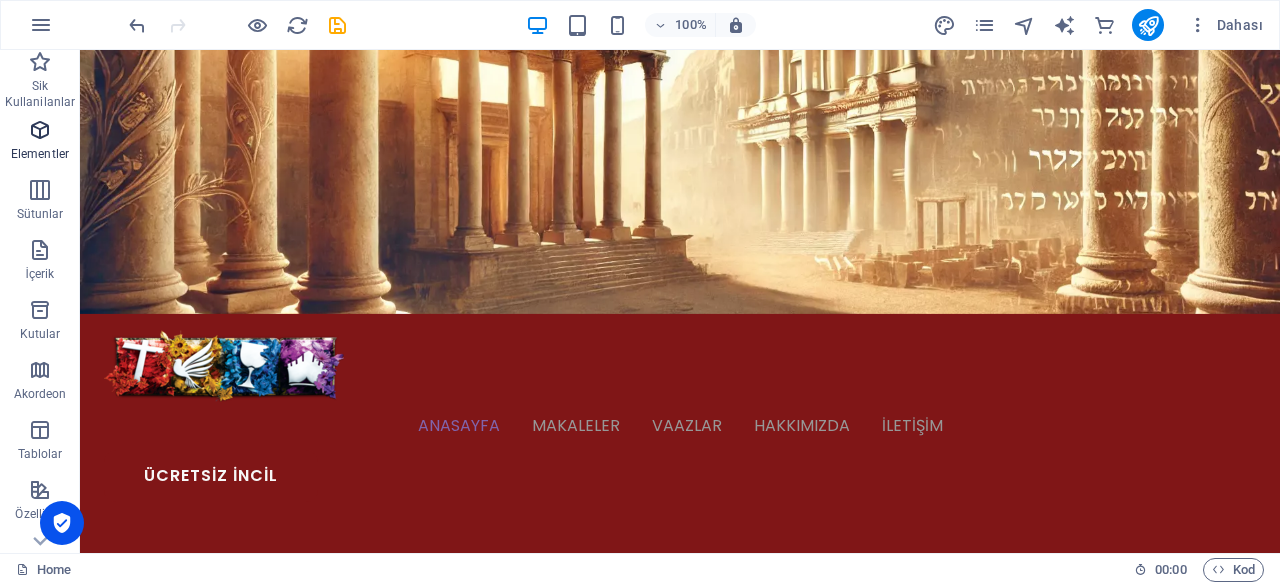 click on "Elementler" at bounding box center [40, 154] 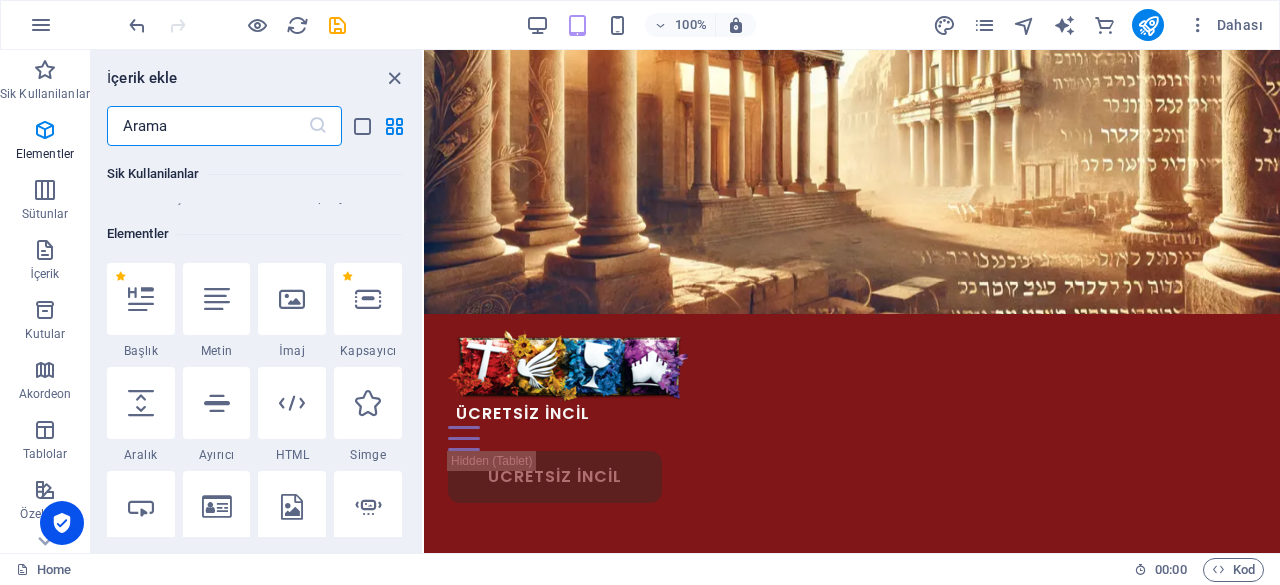 click at bounding box center (207, 126) 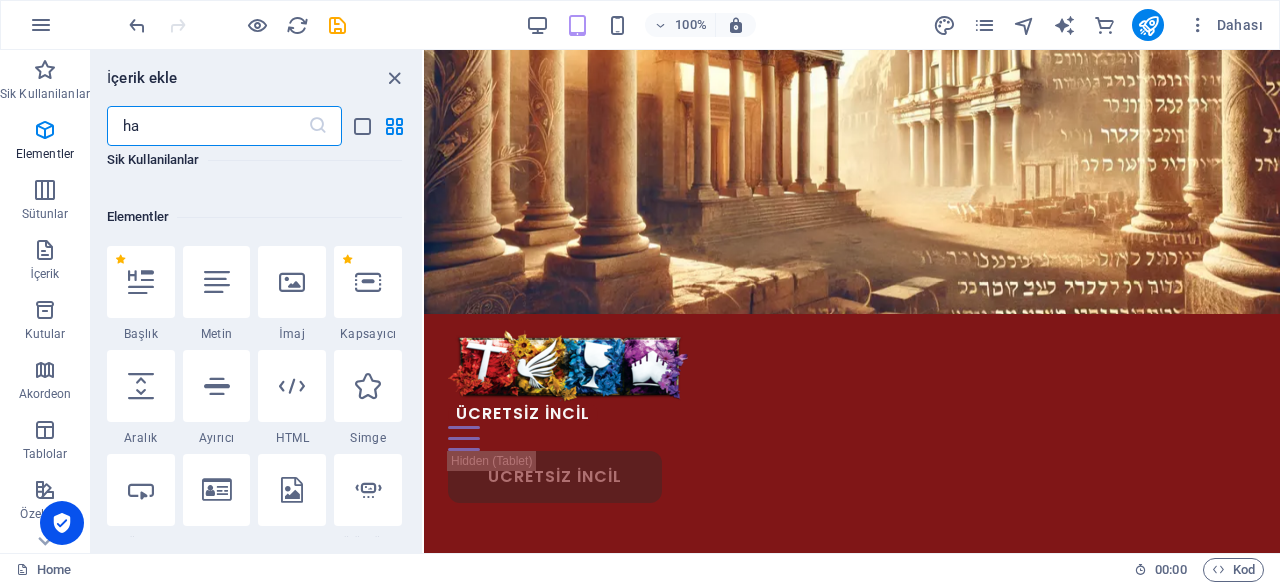 scroll, scrollTop: 0, scrollLeft: 0, axis: both 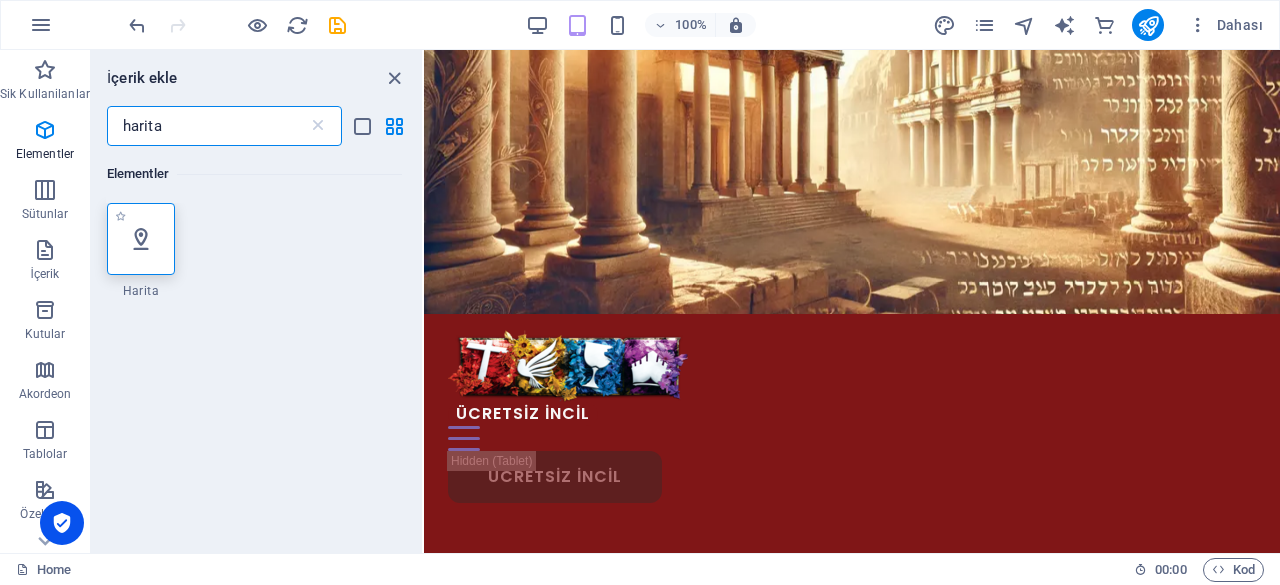 type on "harita" 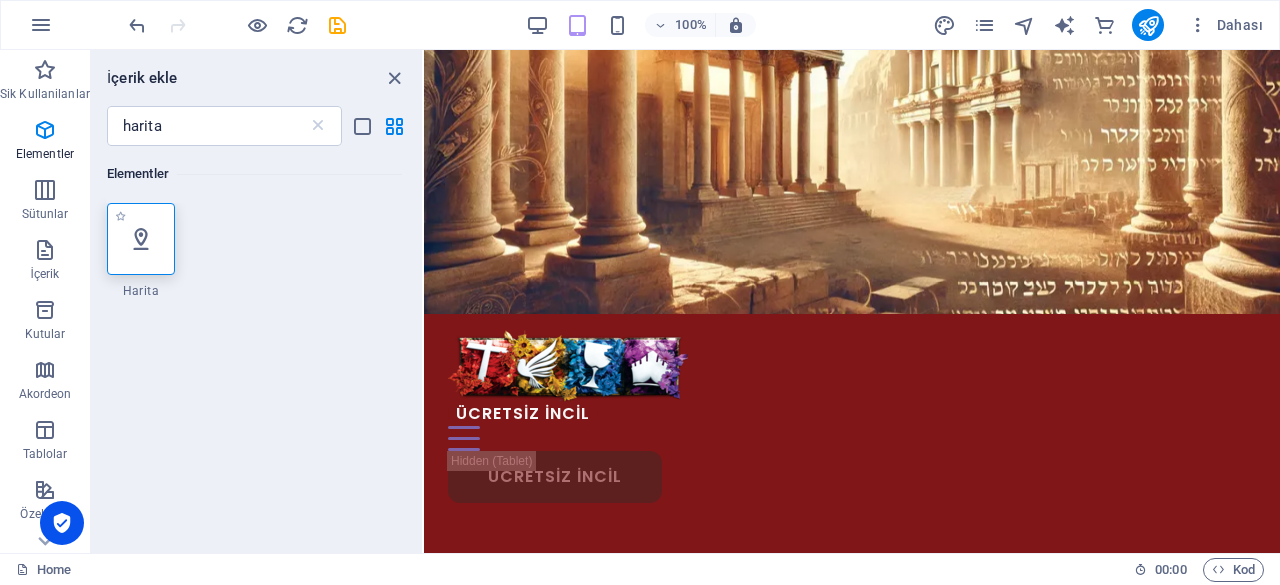 click at bounding box center [141, 239] 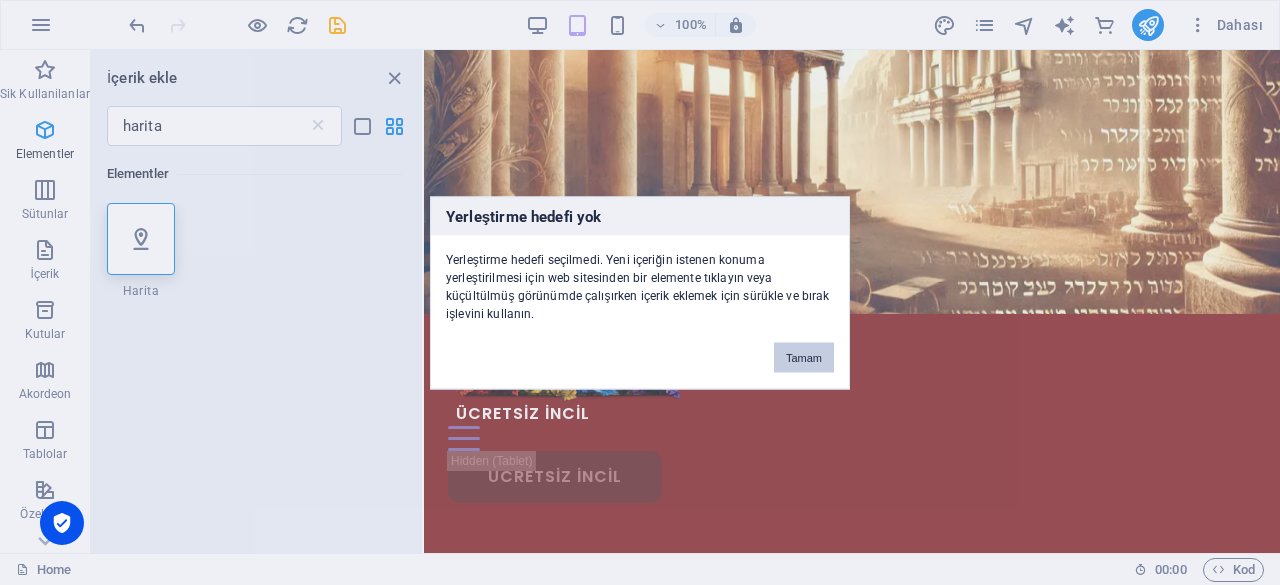 drag, startPoint x: 812, startPoint y: 363, endPoint x: 257, endPoint y: 323, distance: 556.4396 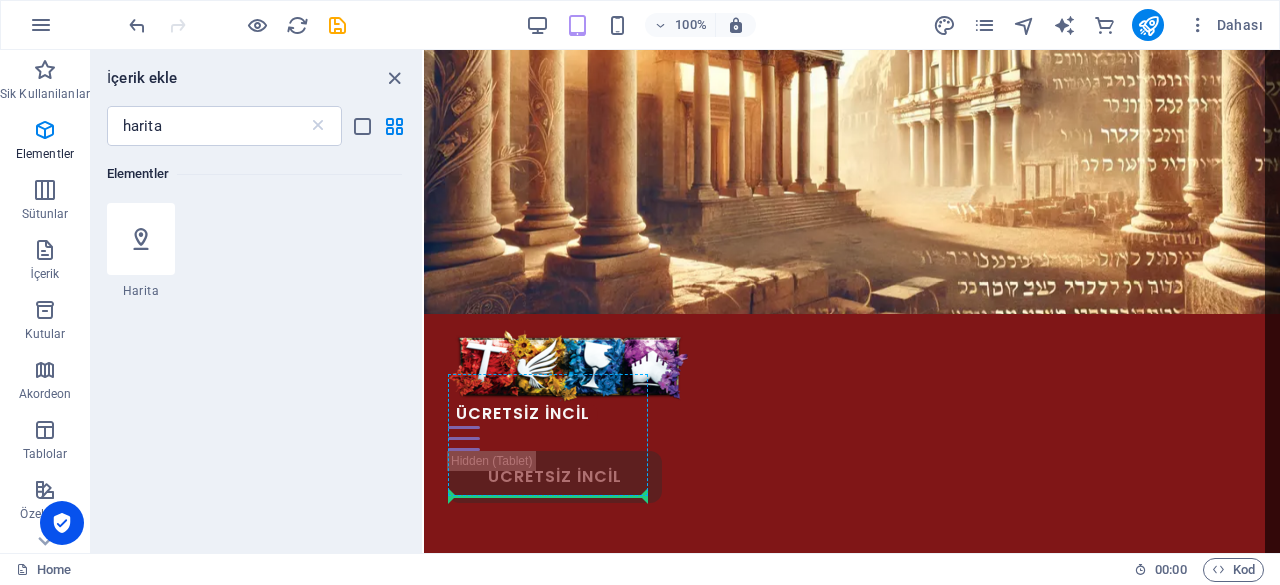 select on "1" 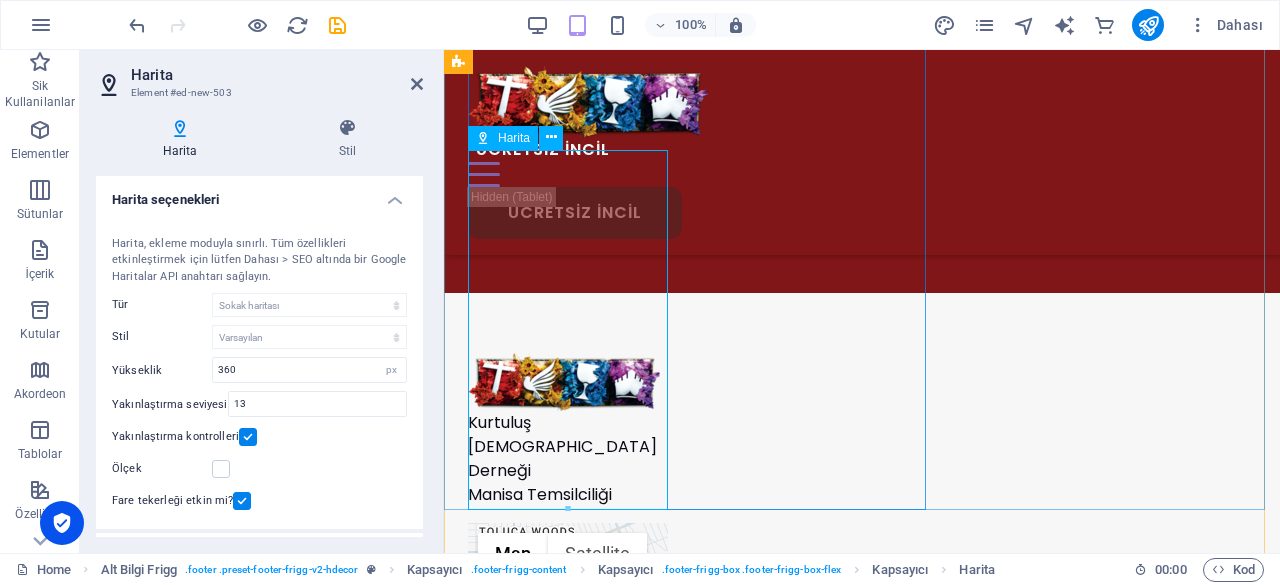 scroll, scrollTop: 560, scrollLeft: 0, axis: vertical 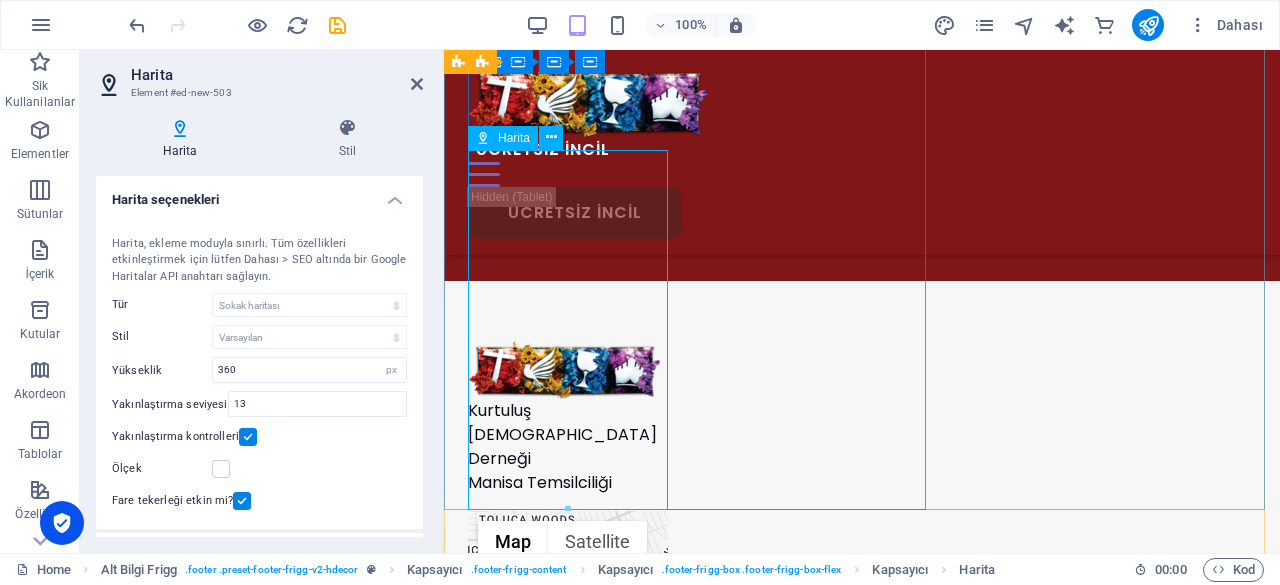 click on "← Move left → Move right ↑ Move up ↓ Move down + Zoom in - Zoom out Home Jump left by 75% End Jump right by 75% Page Up Jump up by 75% Page Down Jump down by 75% To navigate, press the arrow keys. Map Terrain Satellite Labels Map Data Map data ©2025 Google Map data ©2025 Google 1 km  Click to toggle between metric and imperial units Terms" at bounding box center (568, 691) 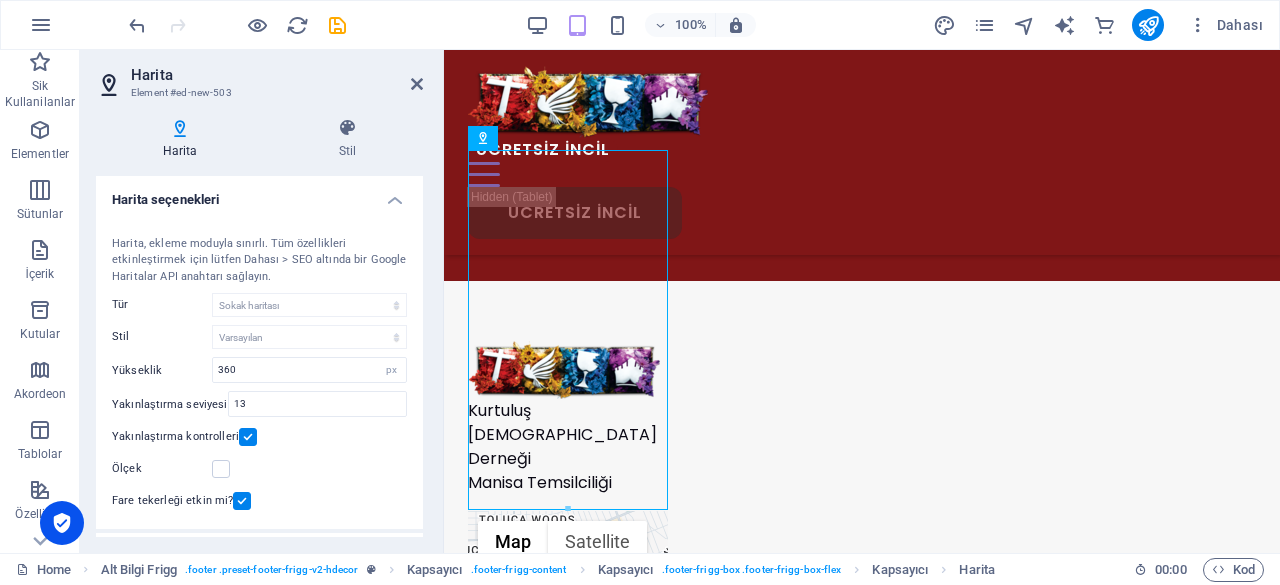 click on "Harita seçenekleri" at bounding box center (259, 194) 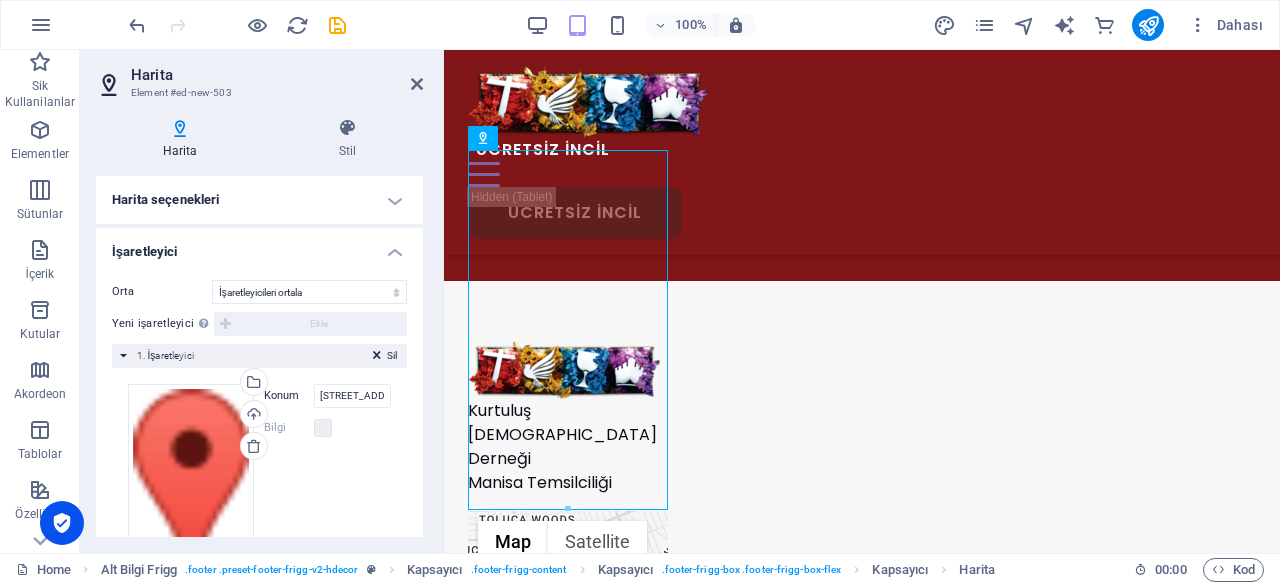 click on "Harita seçenekleri" at bounding box center (259, 200) 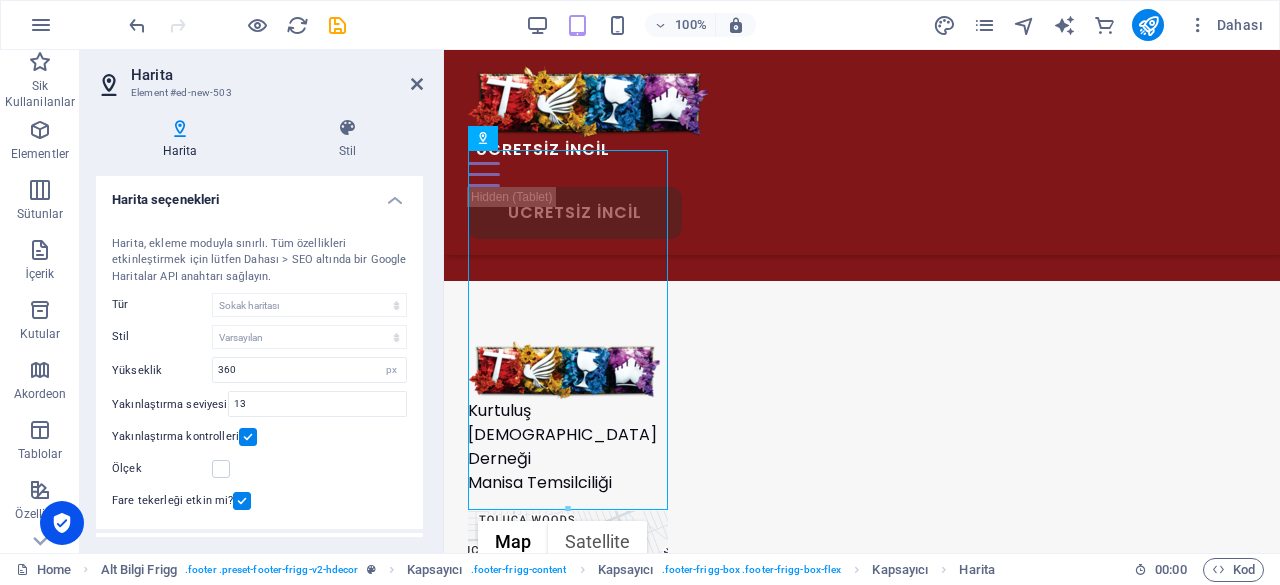 click on "Harita seçenekleri" at bounding box center (259, 194) 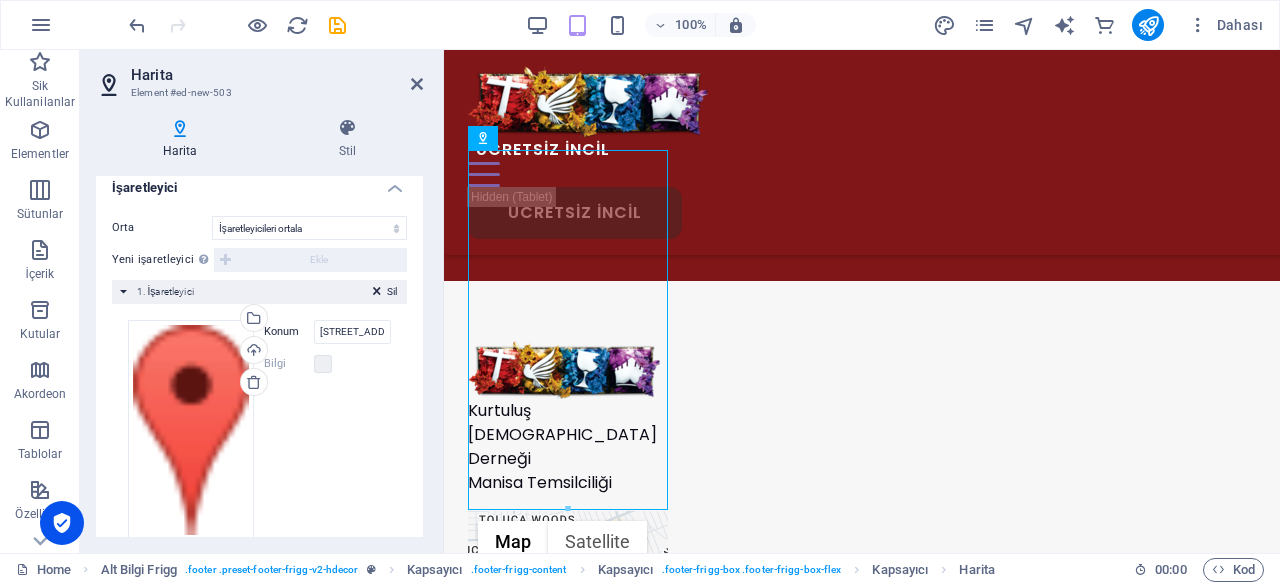 scroll, scrollTop: 89, scrollLeft: 0, axis: vertical 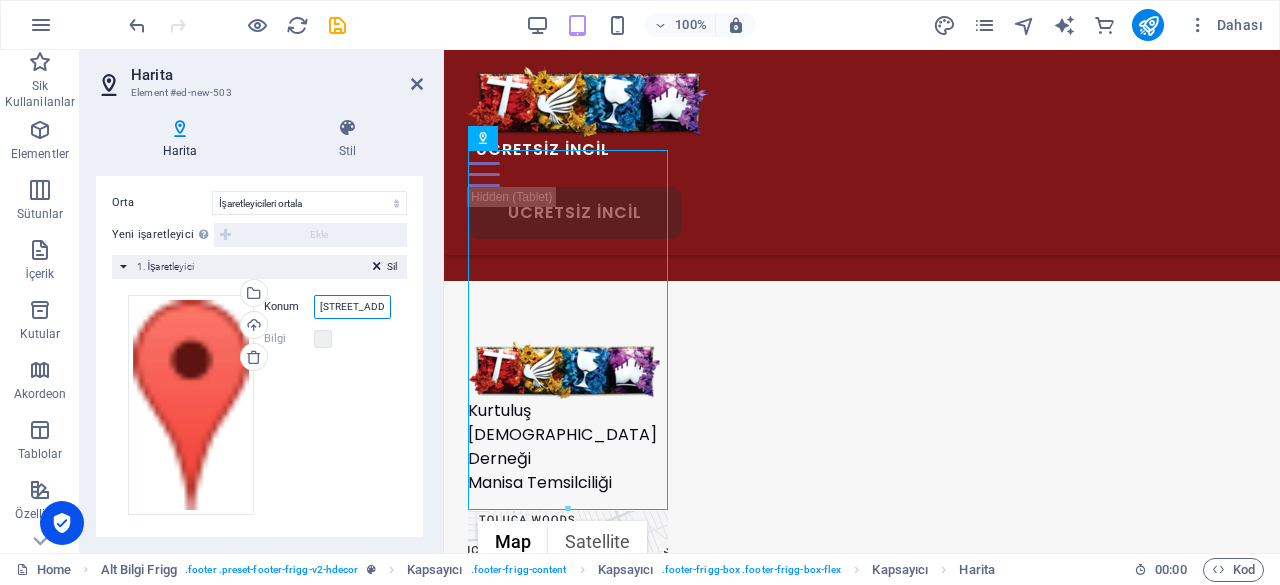 click on "100 Universal City Plaza, 91608 Los Angeles, CA" at bounding box center [352, 307] 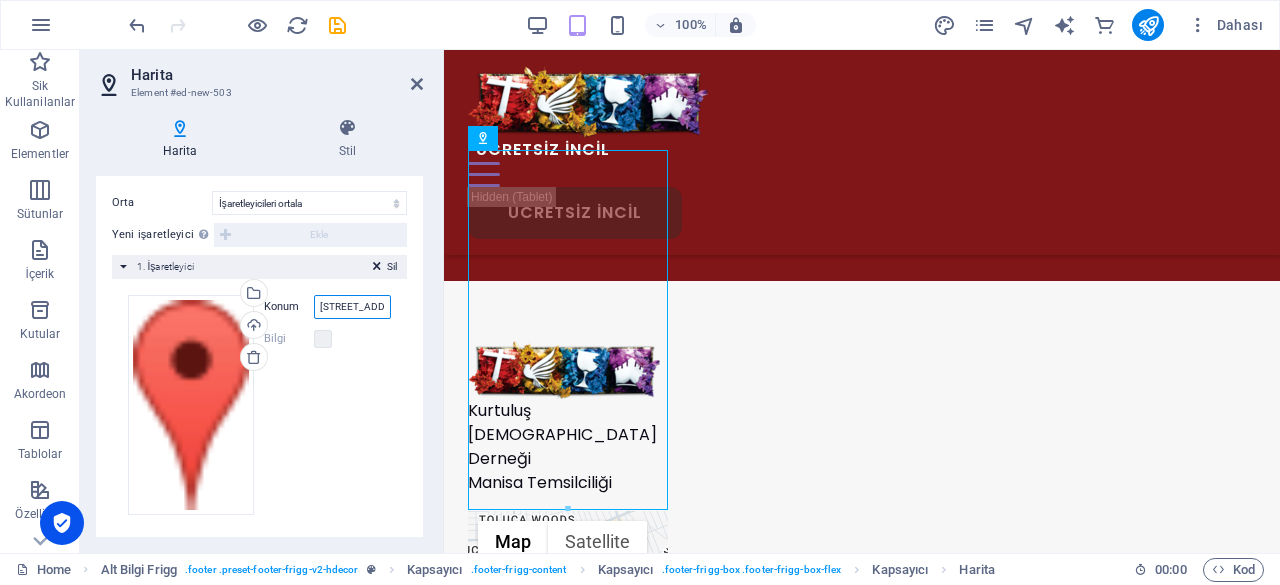 paste on "2. Anafartalar, Cumhuriyet Cd. No:60 Zemin Kat, 45020 Şehzadeler/Manisa" 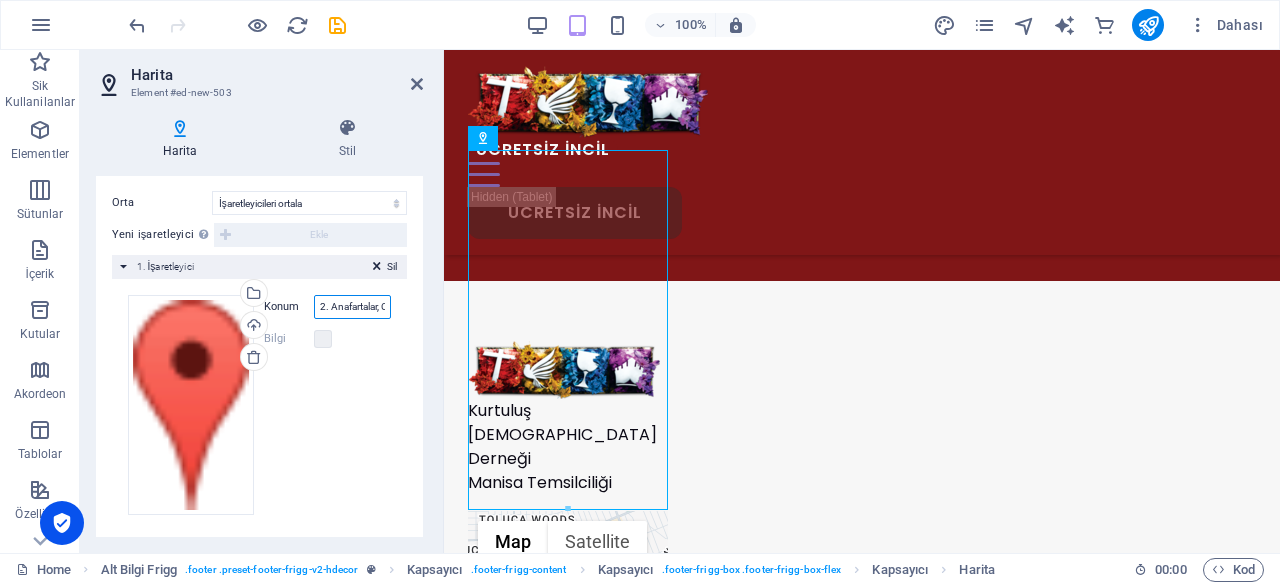 scroll, scrollTop: 0, scrollLeft: 263, axis: horizontal 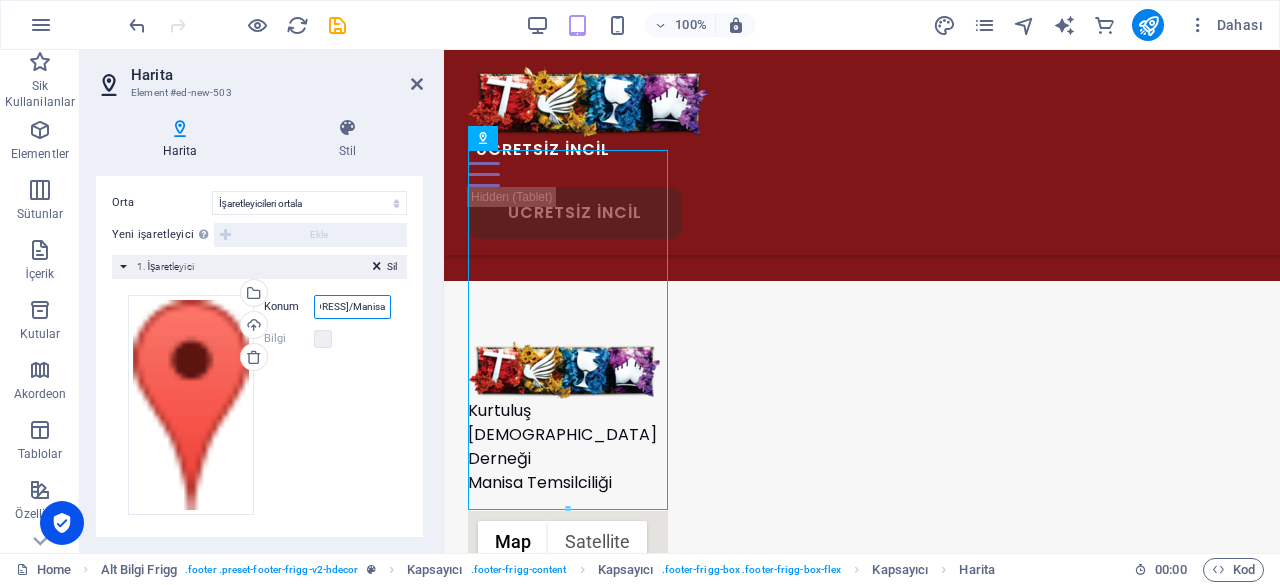 drag, startPoint x: 353, startPoint y: 309, endPoint x: 20, endPoint y: 247, distance: 338.7226 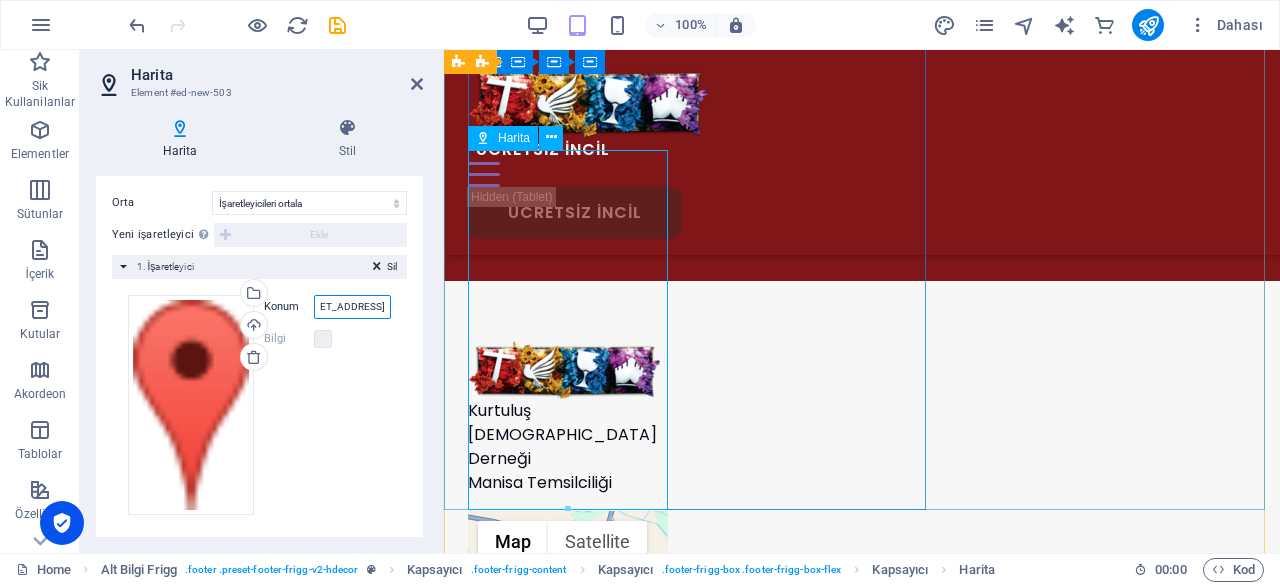 scroll, scrollTop: 0, scrollLeft: 259, axis: horizontal 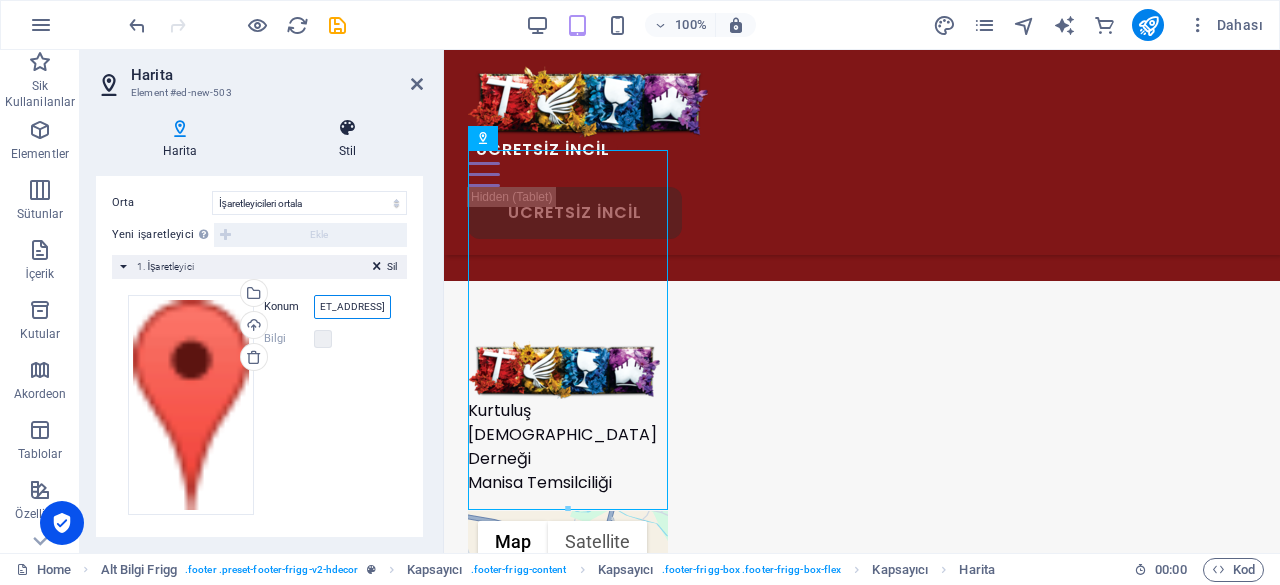 type on "2. Anafartalar, Cumhuriyet Cd. No:60 Zemin Kat, 45020 Şehzadeler, Manisa" 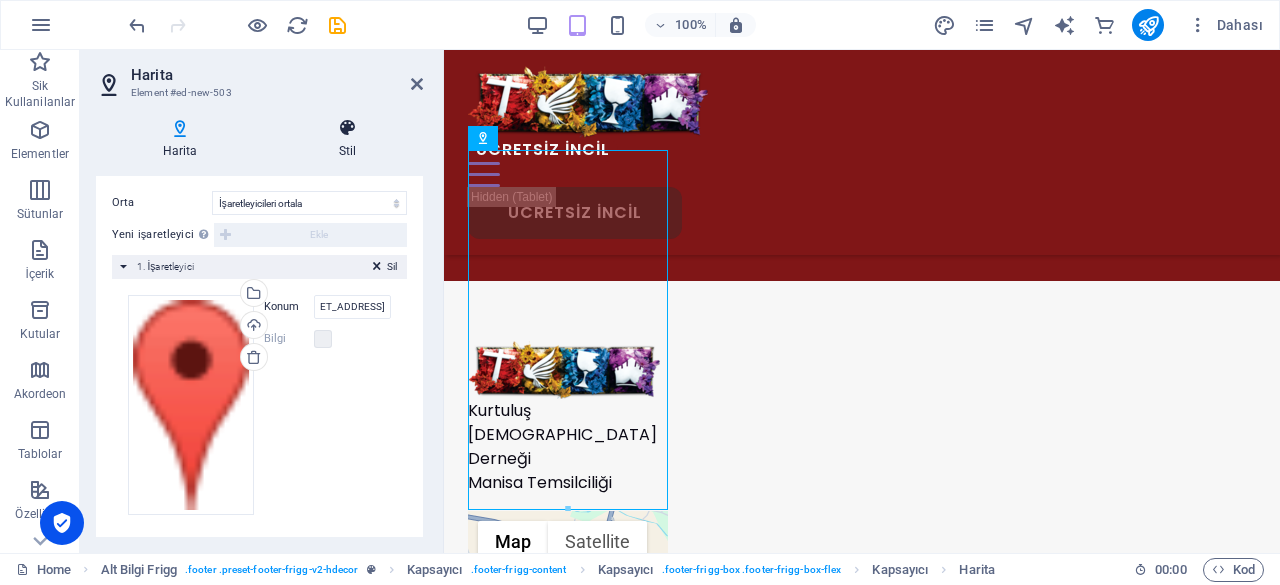 click on "Stil" at bounding box center (347, 139) 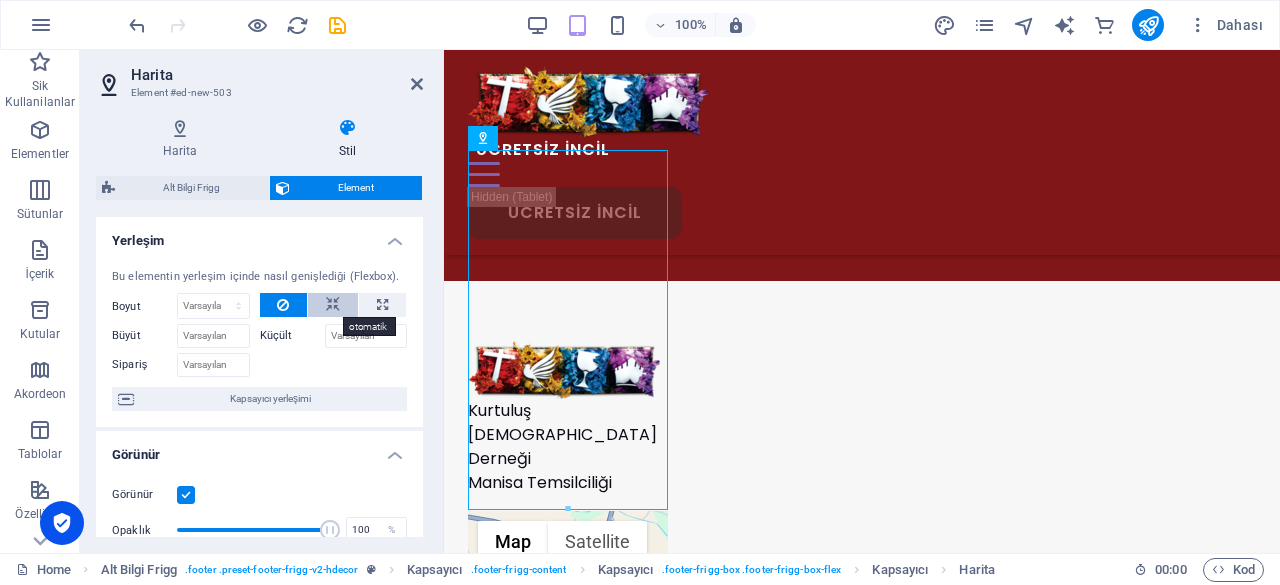 click at bounding box center (333, 305) 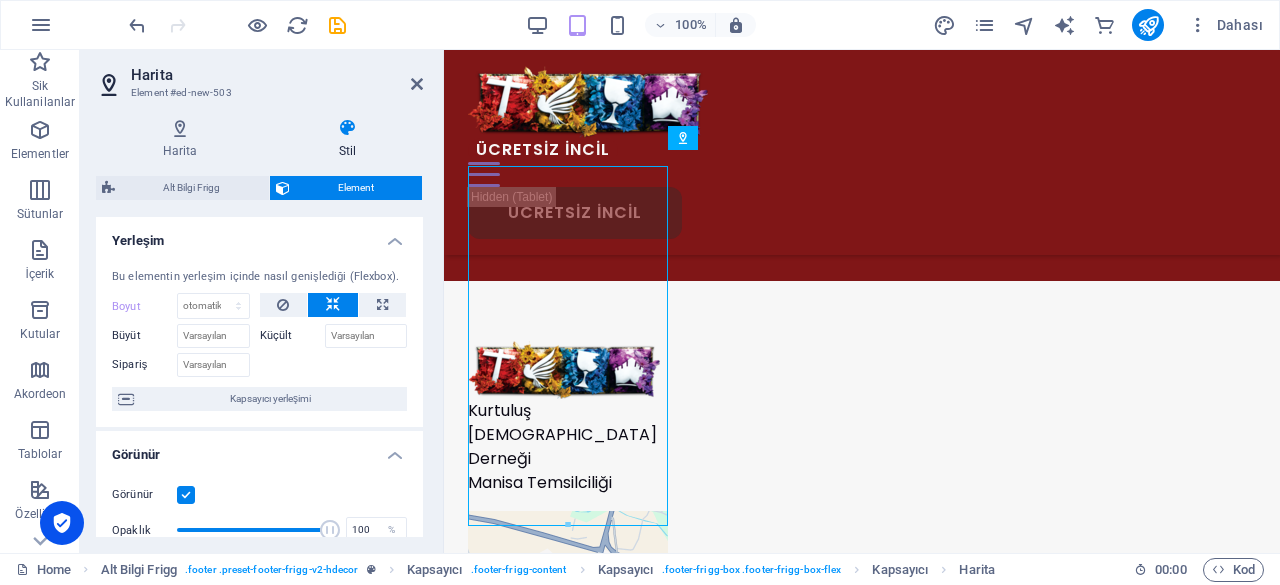 scroll, scrollTop: 544, scrollLeft: 0, axis: vertical 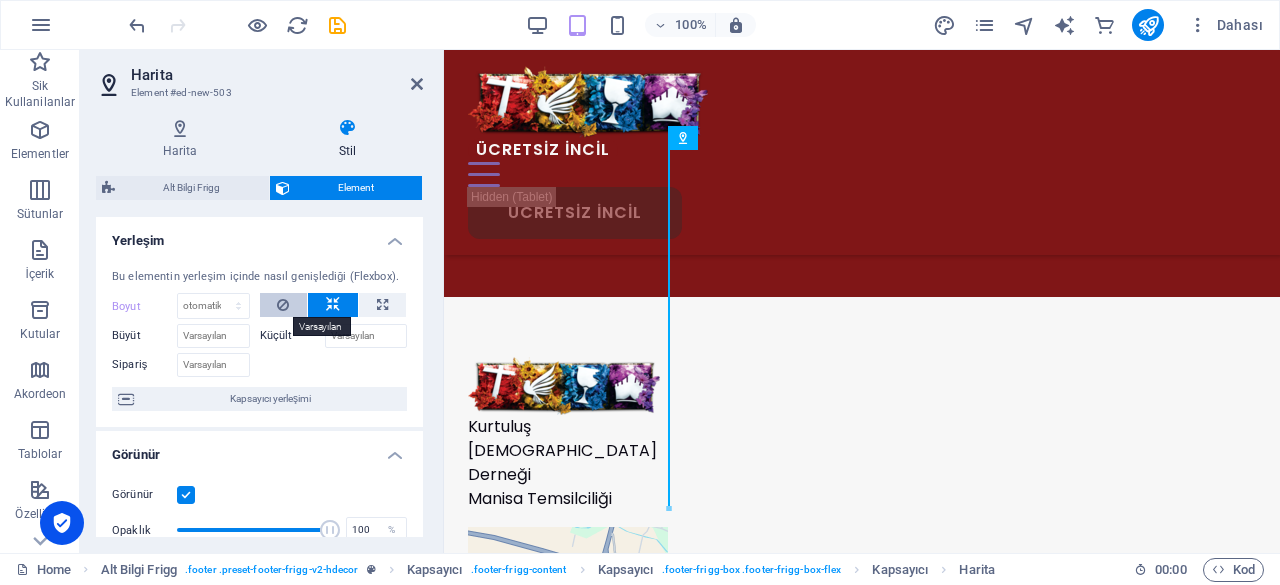 click at bounding box center [283, 305] 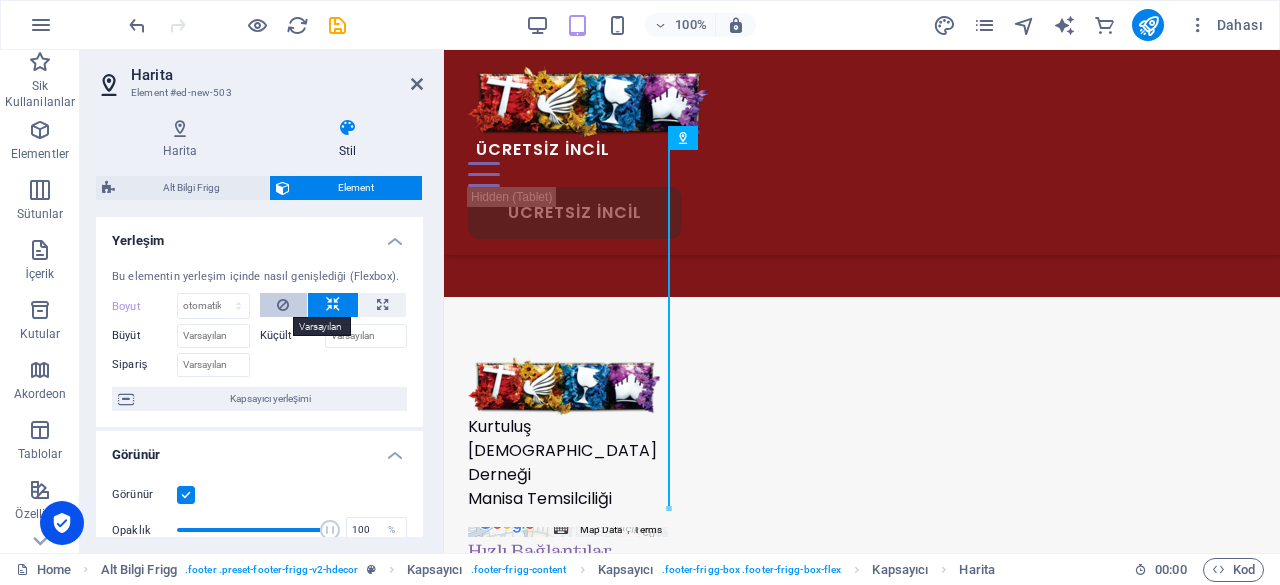 scroll, scrollTop: 560, scrollLeft: 0, axis: vertical 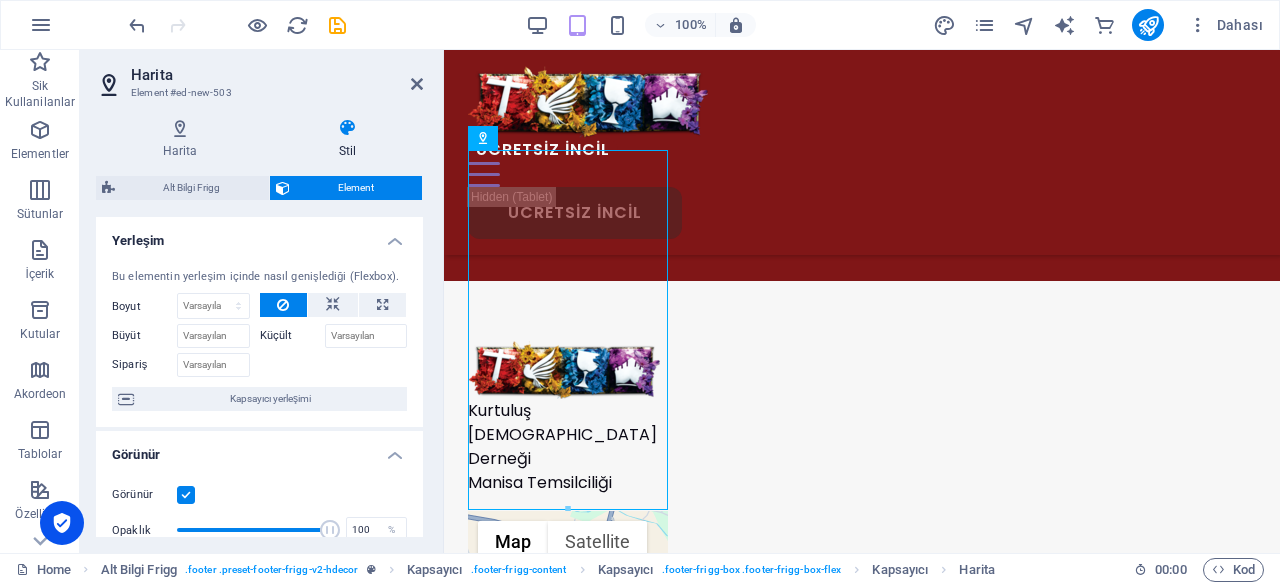 click on "Küçült" at bounding box center (292, 336) 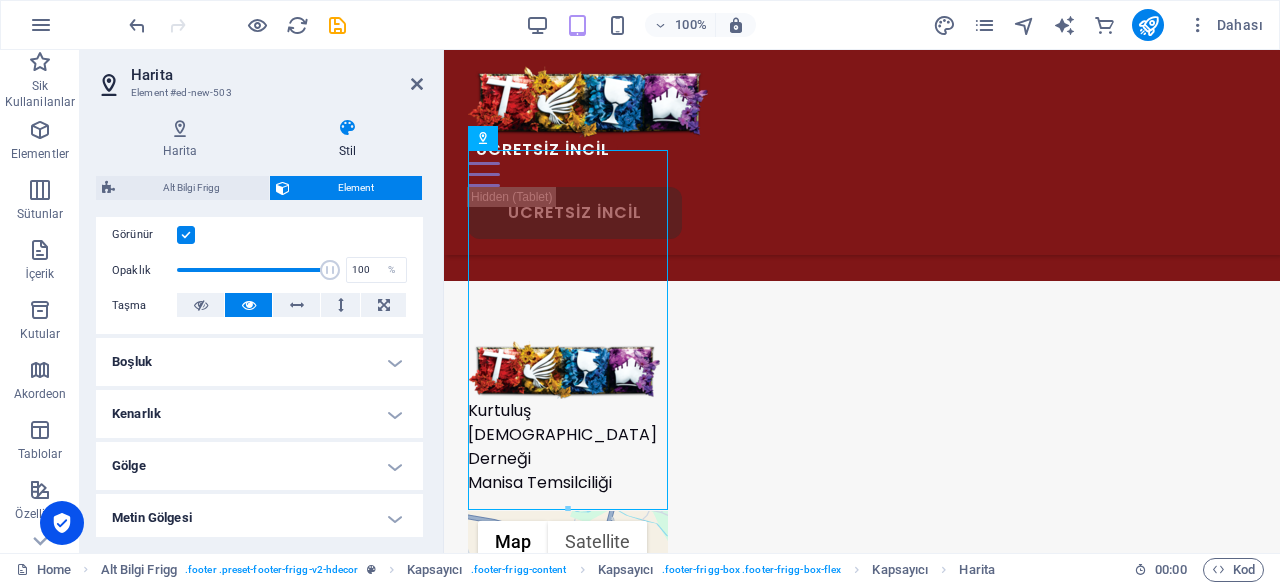 scroll, scrollTop: 200, scrollLeft: 0, axis: vertical 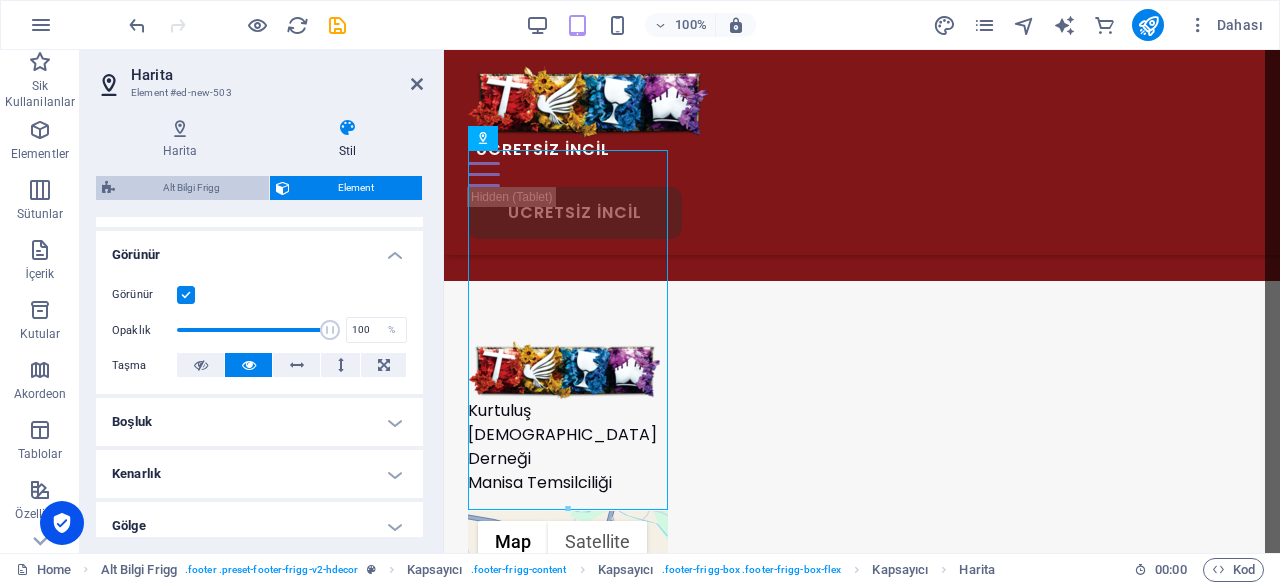 click on "Alt Bilgi Frigg" at bounding box center (192, 188) 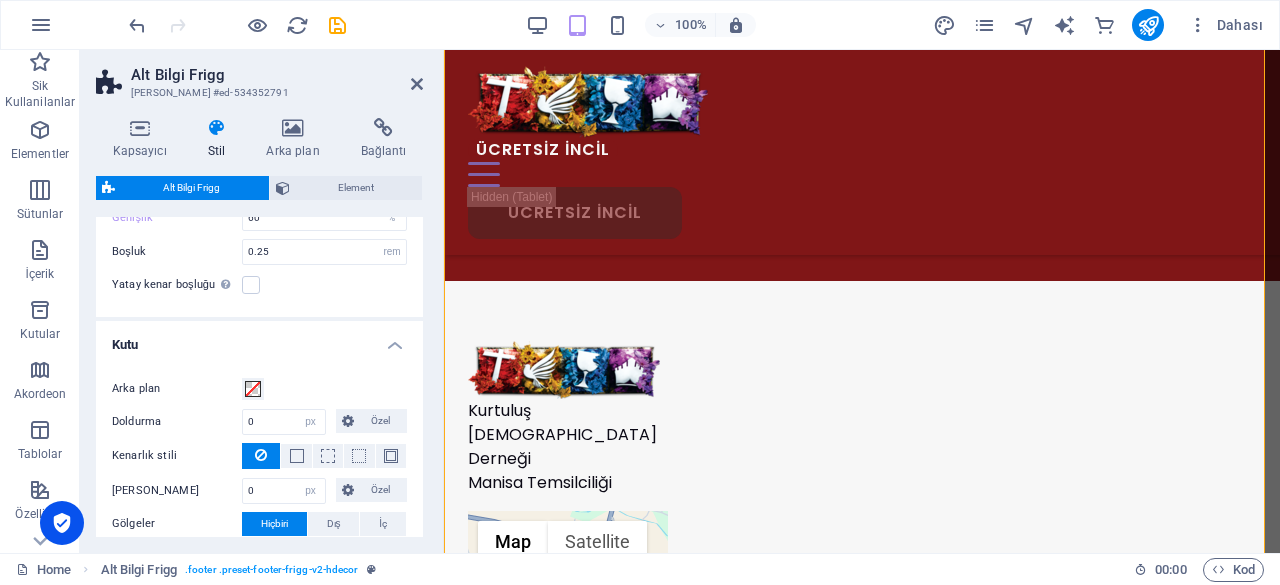 scroll, scrollTop: 200, scrollLeft: 0, axis: vertical 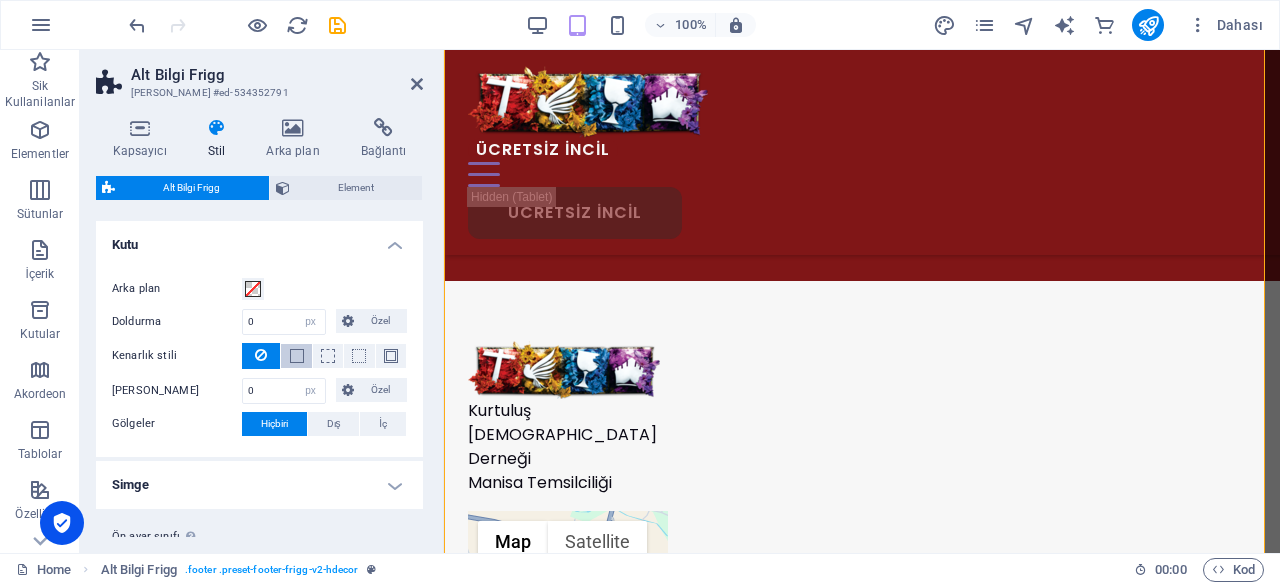 click at bounding box center (297, 356) 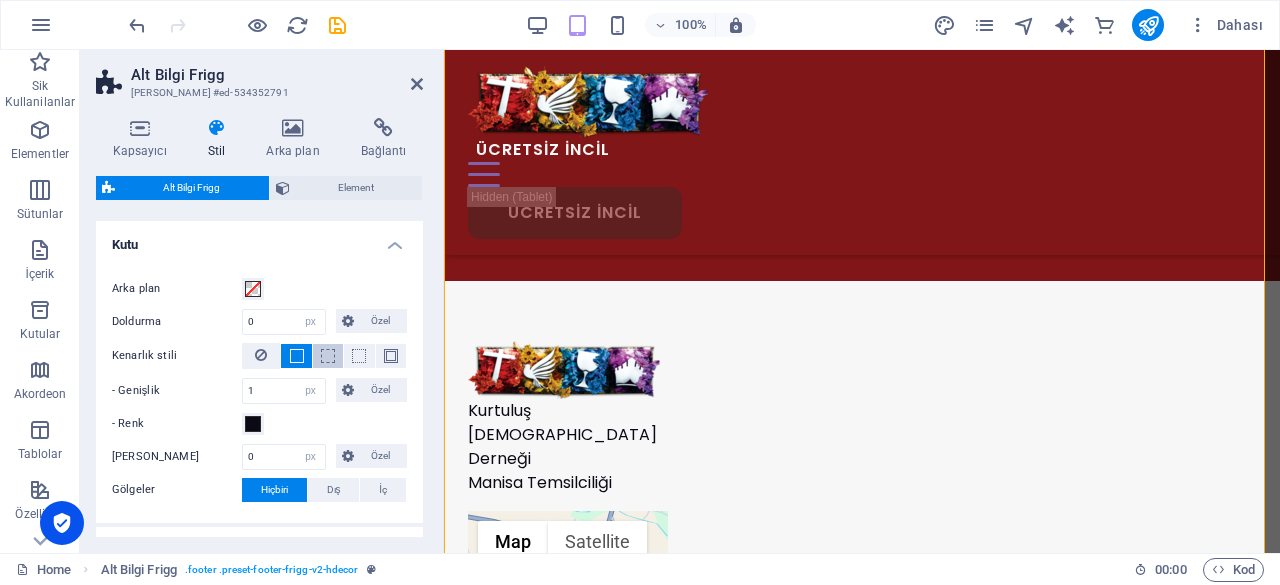 click at bounding box center (328, 356) 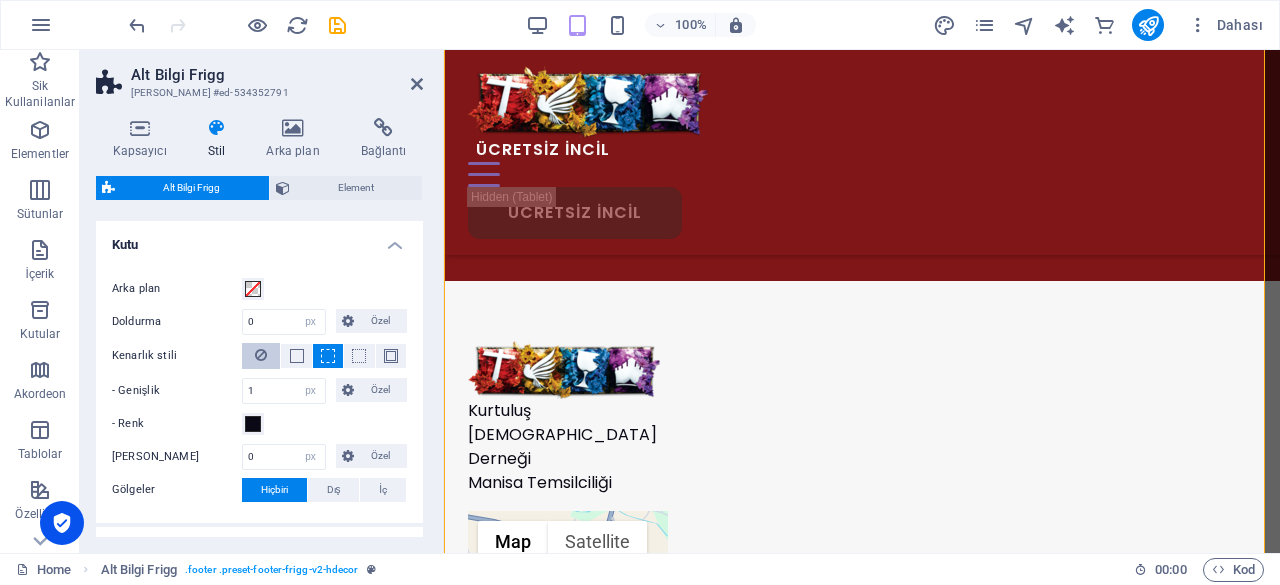 click at bounding box center (261, 356) 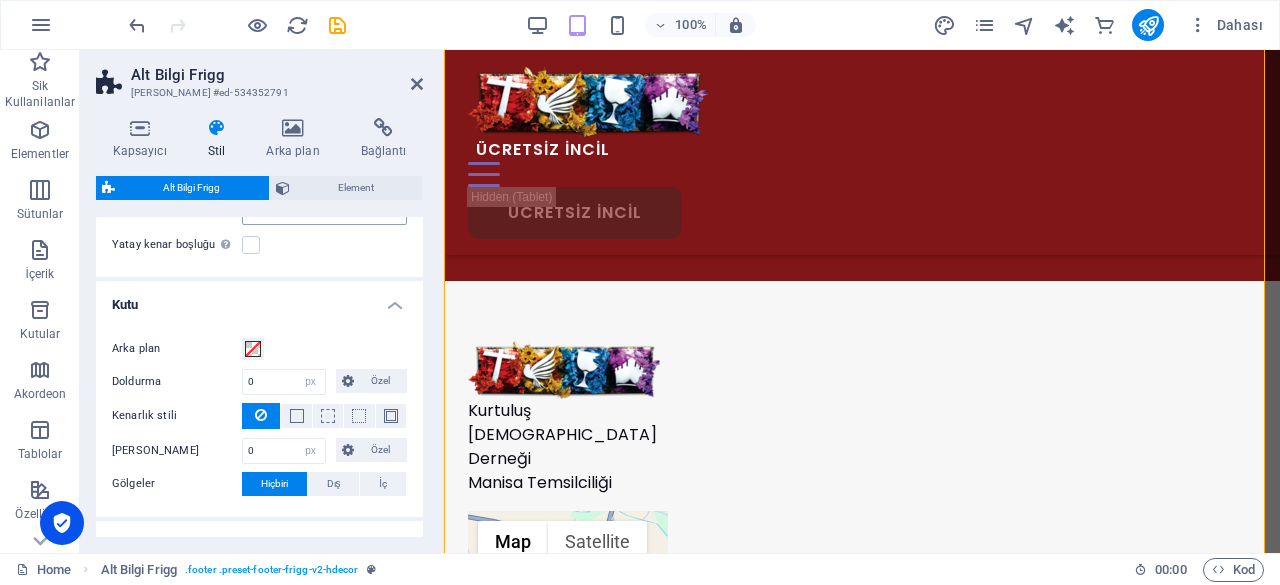 scroll, scrollTop: 0, scrollLeft: 0, axis: both 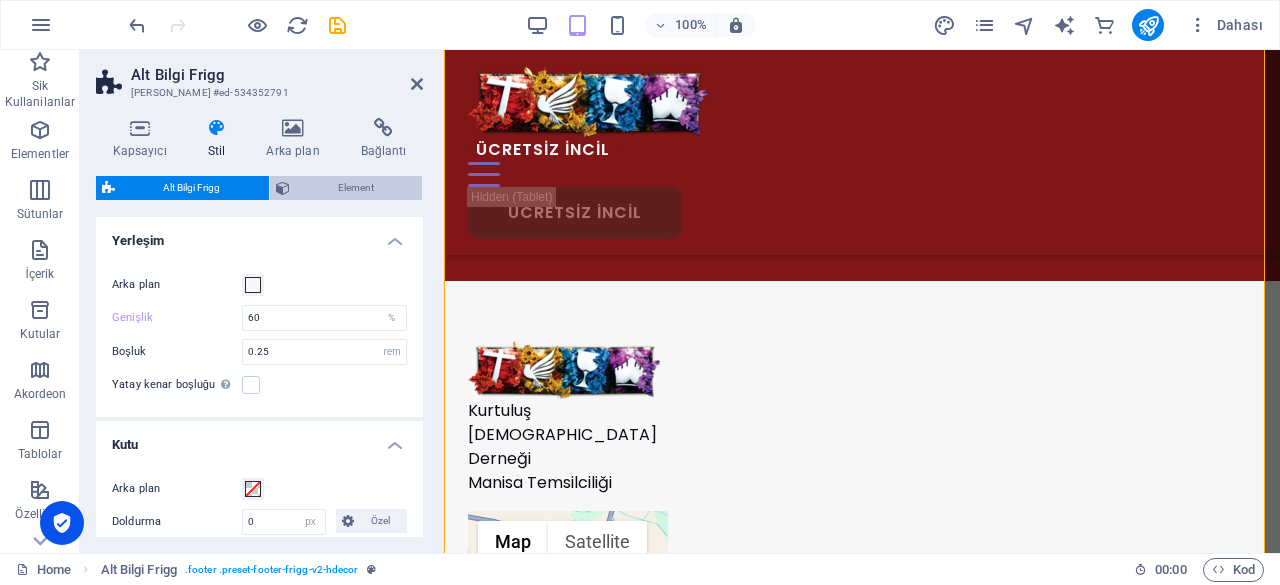 click on "Element" at bounding box center (356, 188) 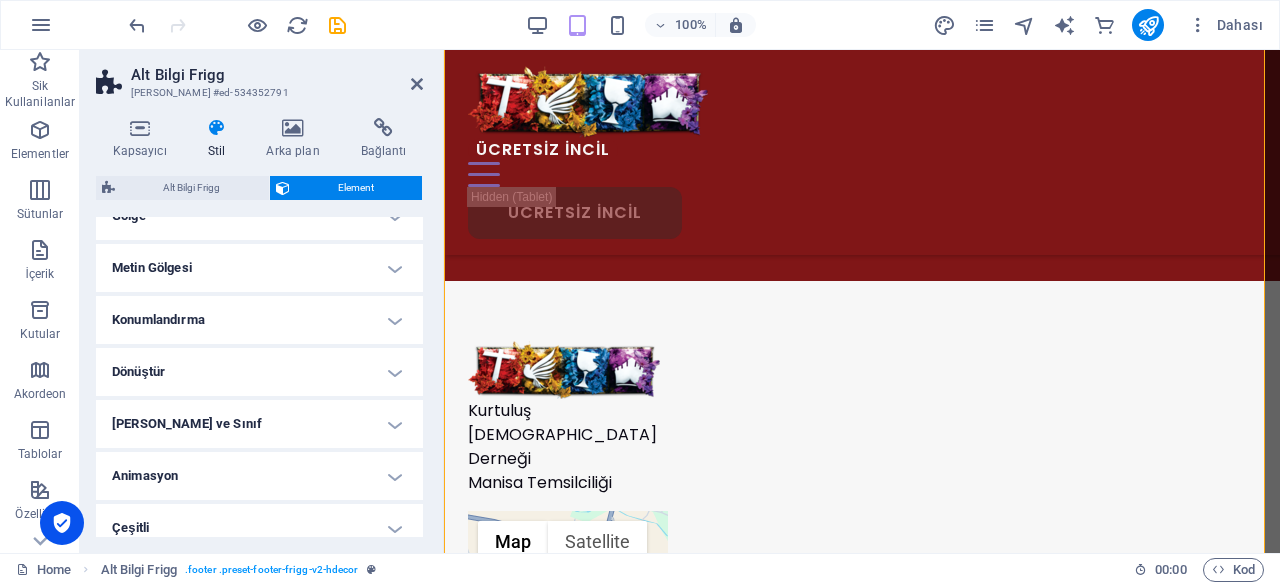 scroll, scrollTop: 314, scrollLeft: 0, axis: vertical 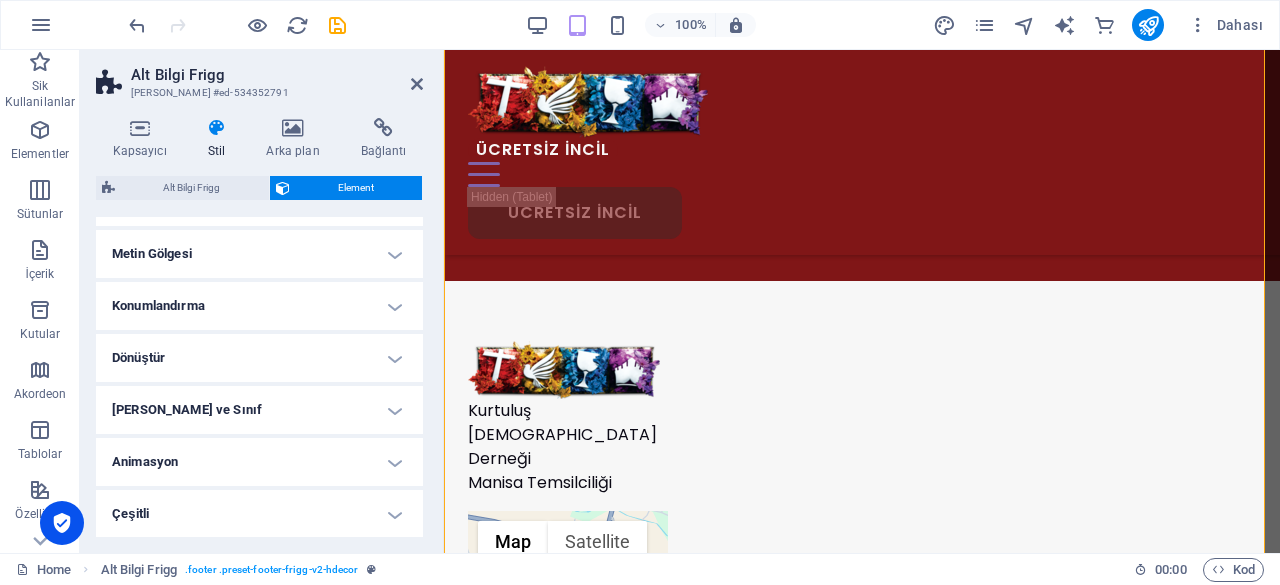 click on "Çeşitli" at bounding box center [259, 514] 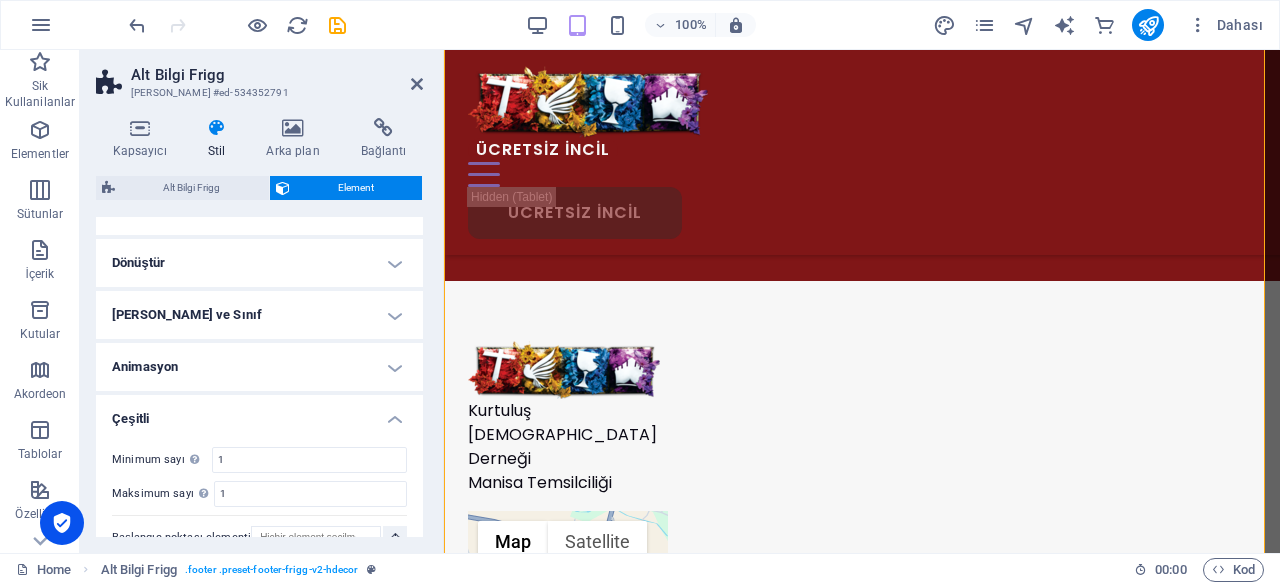 scroll, scrollTop: 436, scrollLeft: 0, axis: vertical 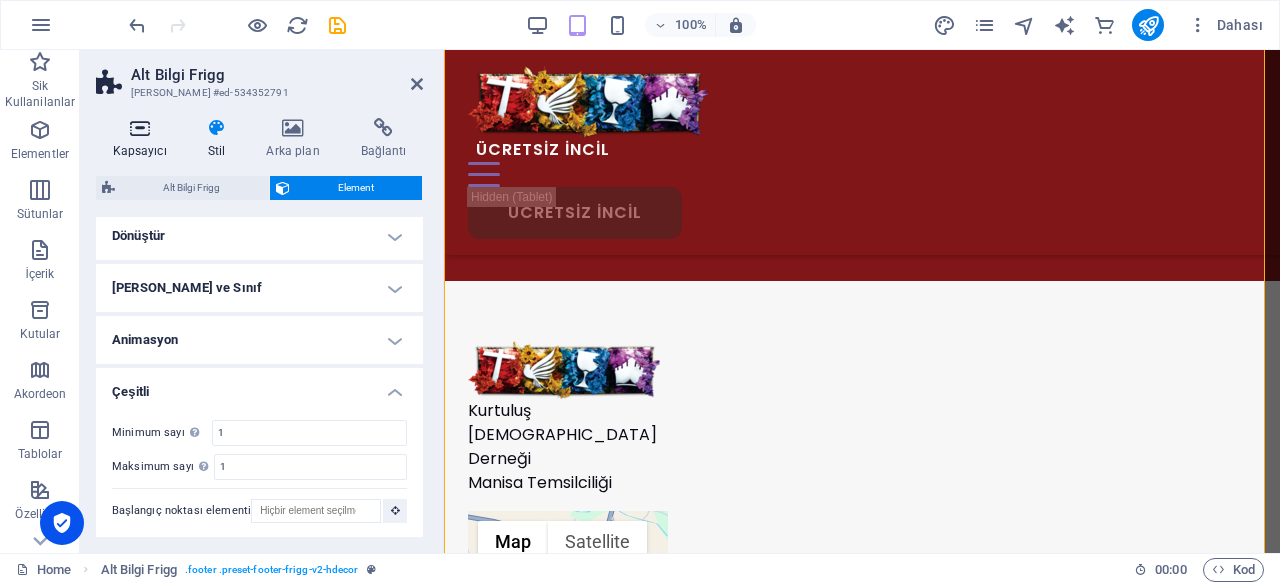 click on "Kapsayıcı" at bounding box center [143, 139] 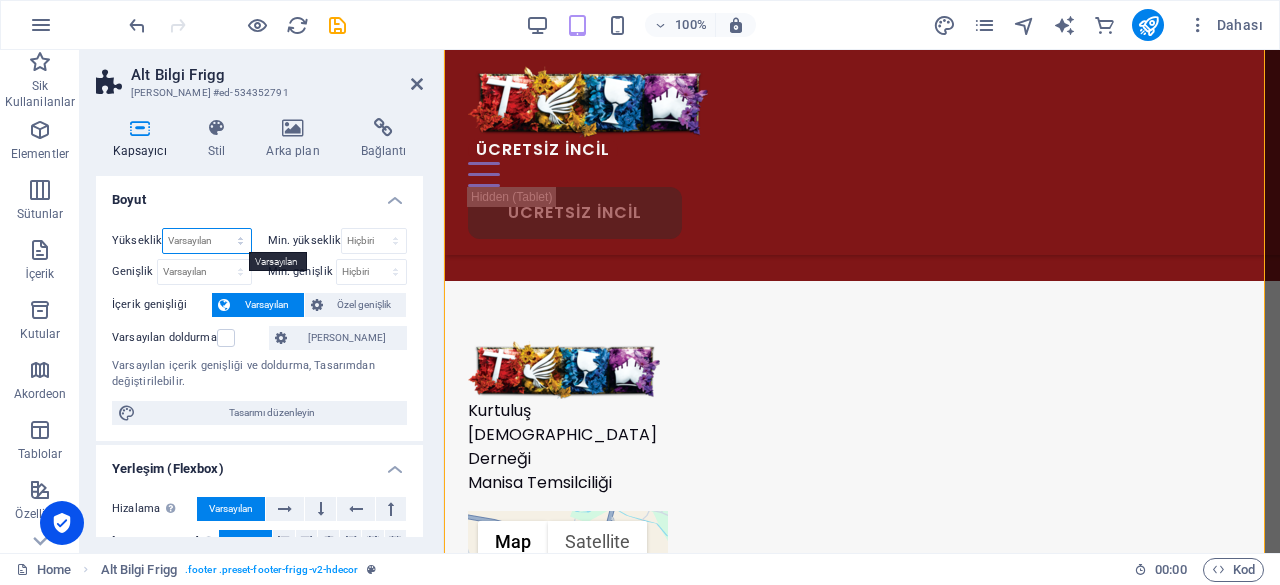 click on "Varsayılan px rem % vh vw" at bounding box center [206, 241] 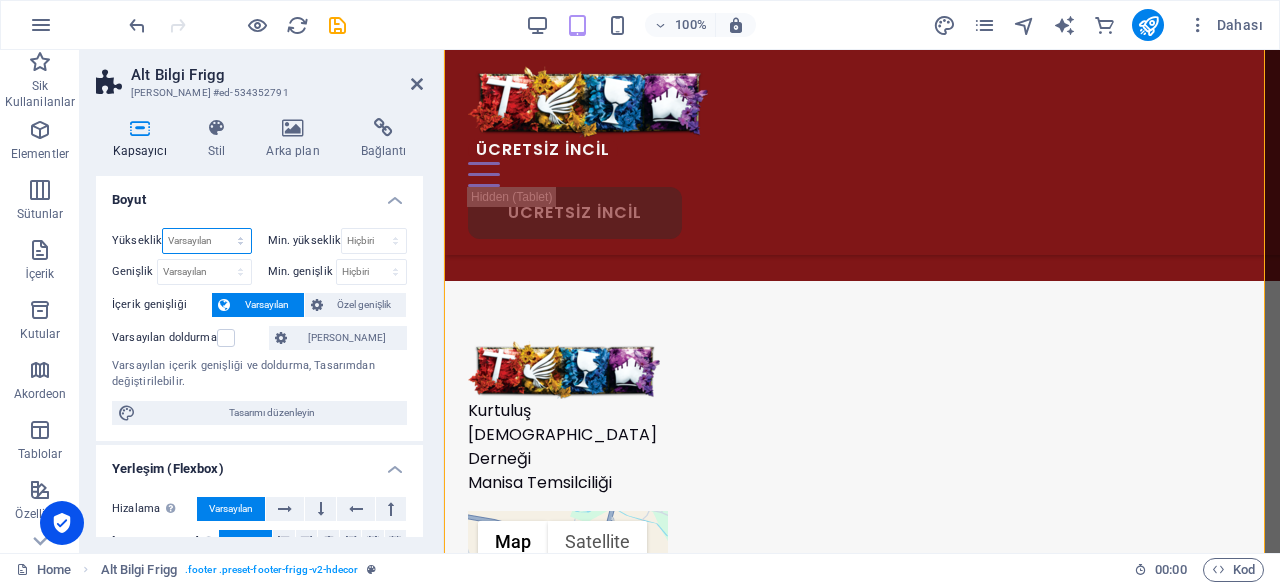 select on "px" 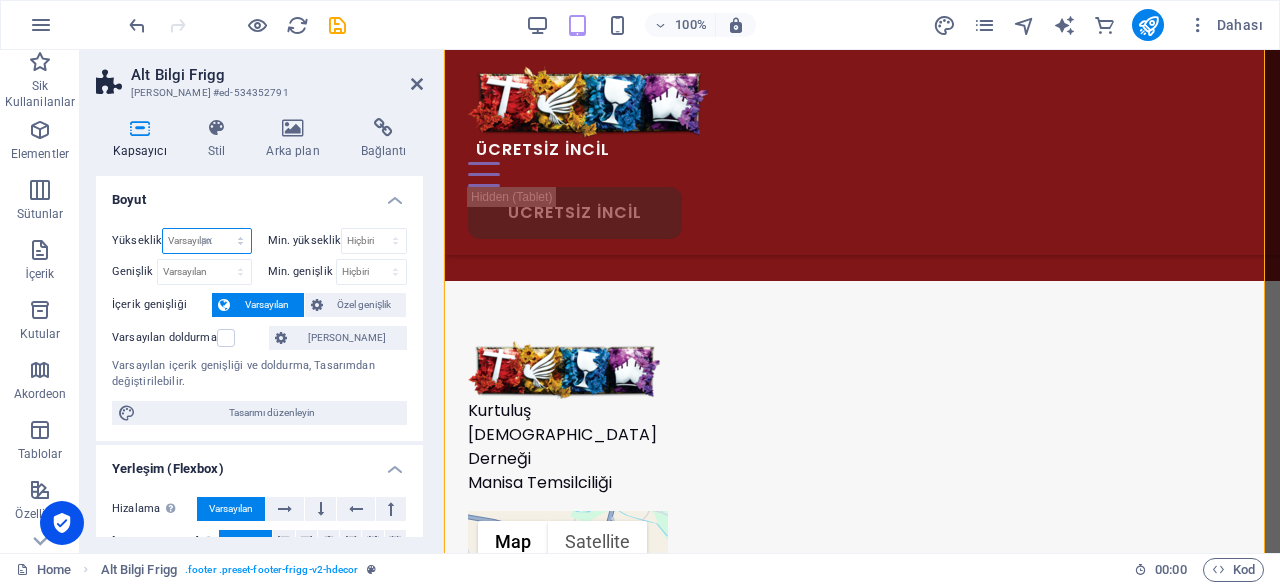 click on "Varsayılan px rem % vh vw" at bounding box center (206, 241) 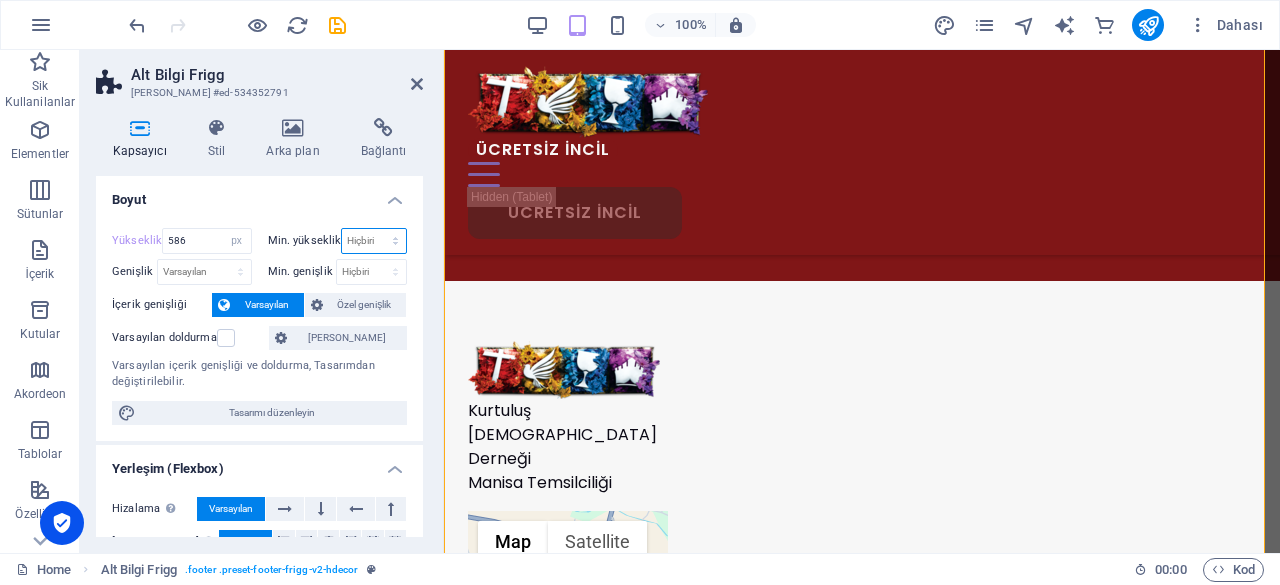 click on "Hiçbiri px rem % vh vw" at bounding box center (374, 241) 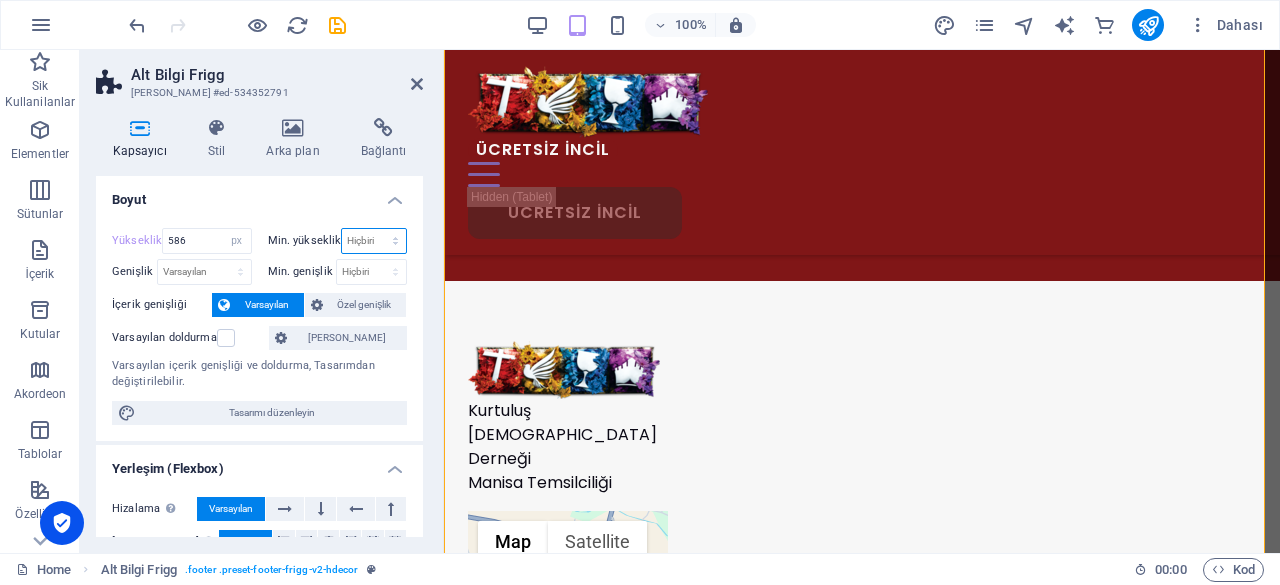 select on "px" 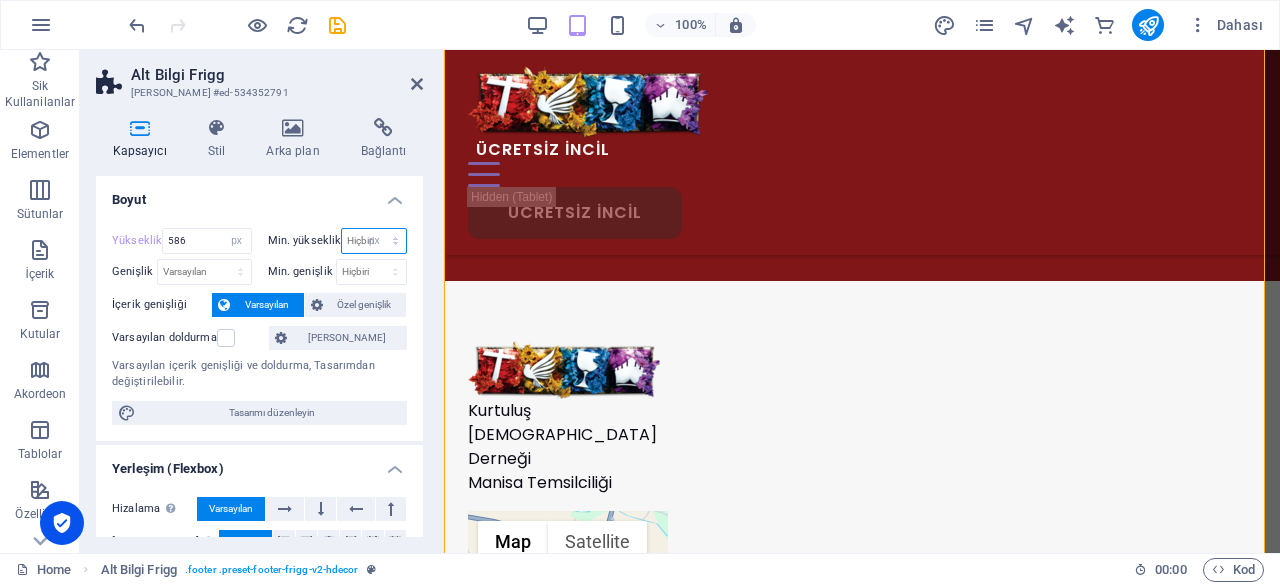 click on "Hiçbiri px rem % vh vw" at bounding box center (374, 241) 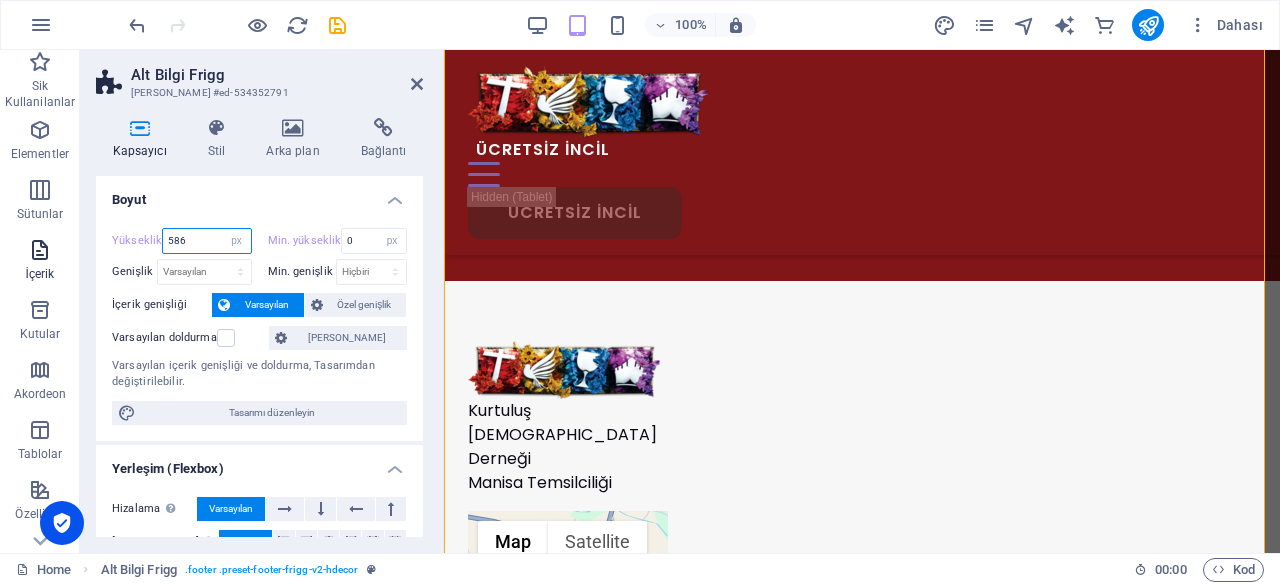 drag, startPoint x: 184, startPoint y: 239, endPoint x: 78, endPoint y: 239, distance: 106 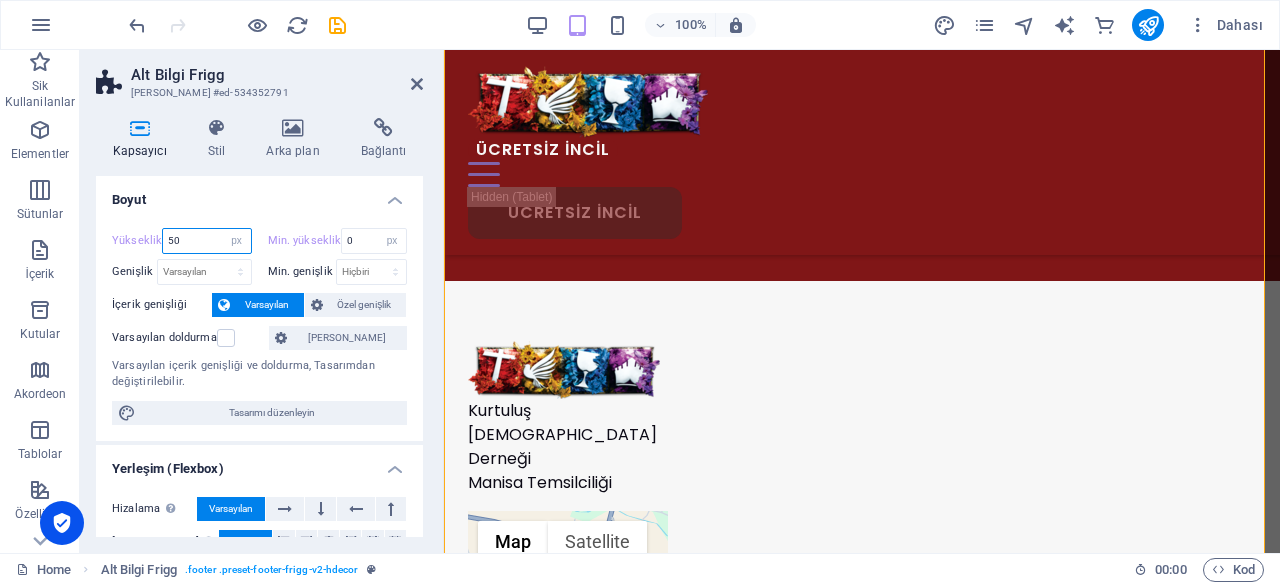 type on "50" 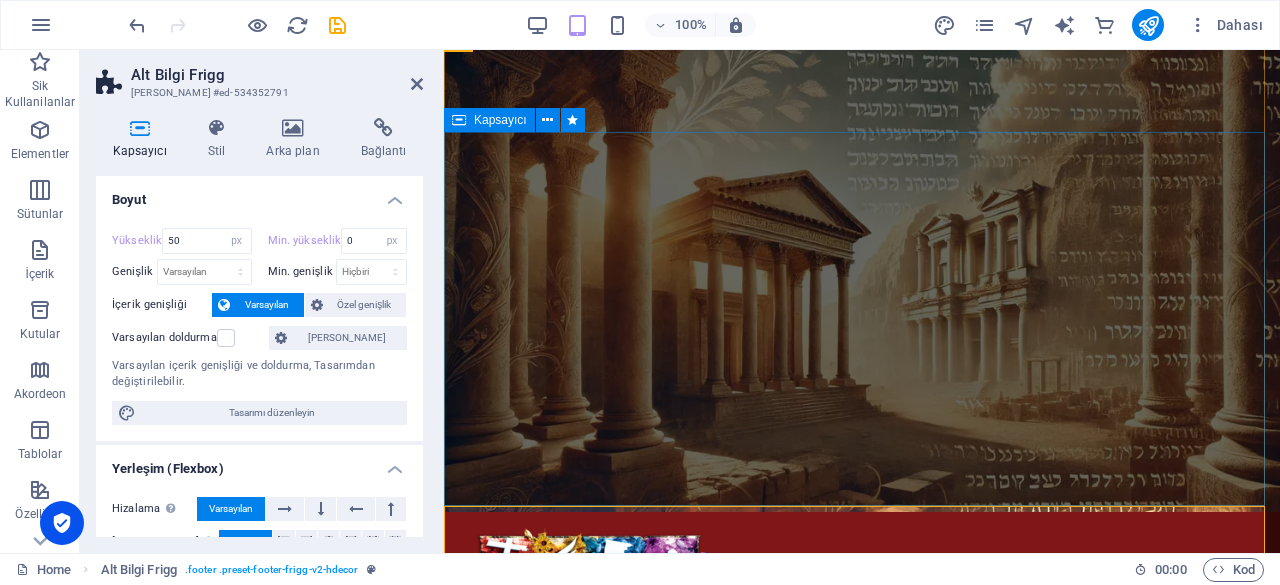 scroll, scrollTop: 24, scrollLeft: 0, axis: vertical 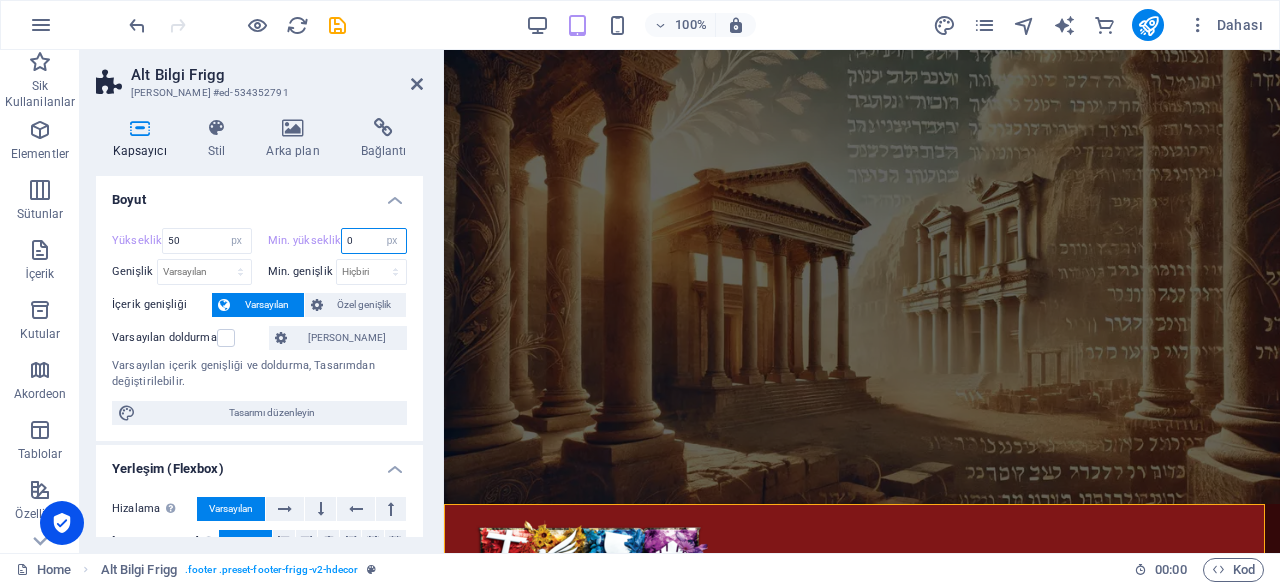 click on "0" at bounding box center (374, 241) 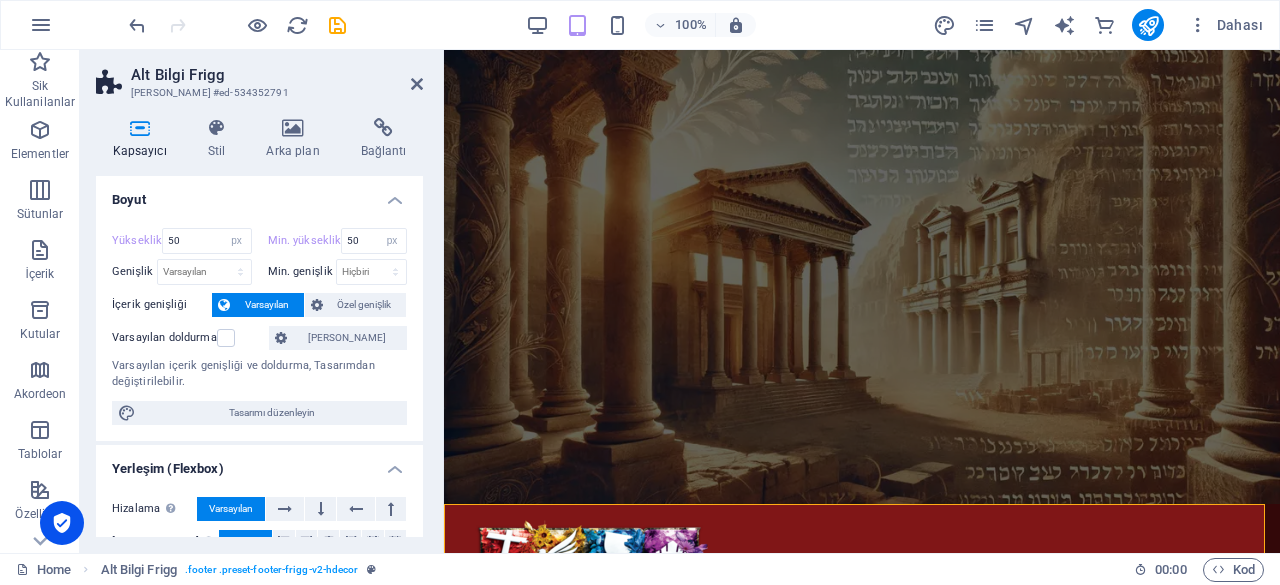 click on "Boyut" at bounding box center (259, 194) 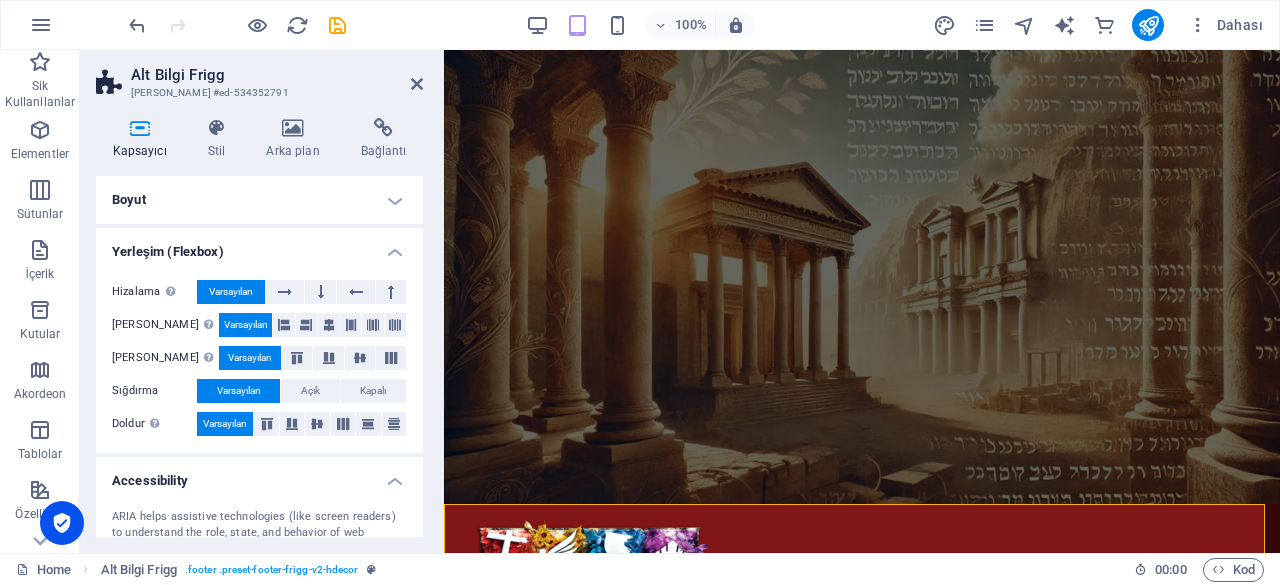 click on "Boyut" at bounding box center (259, 200) 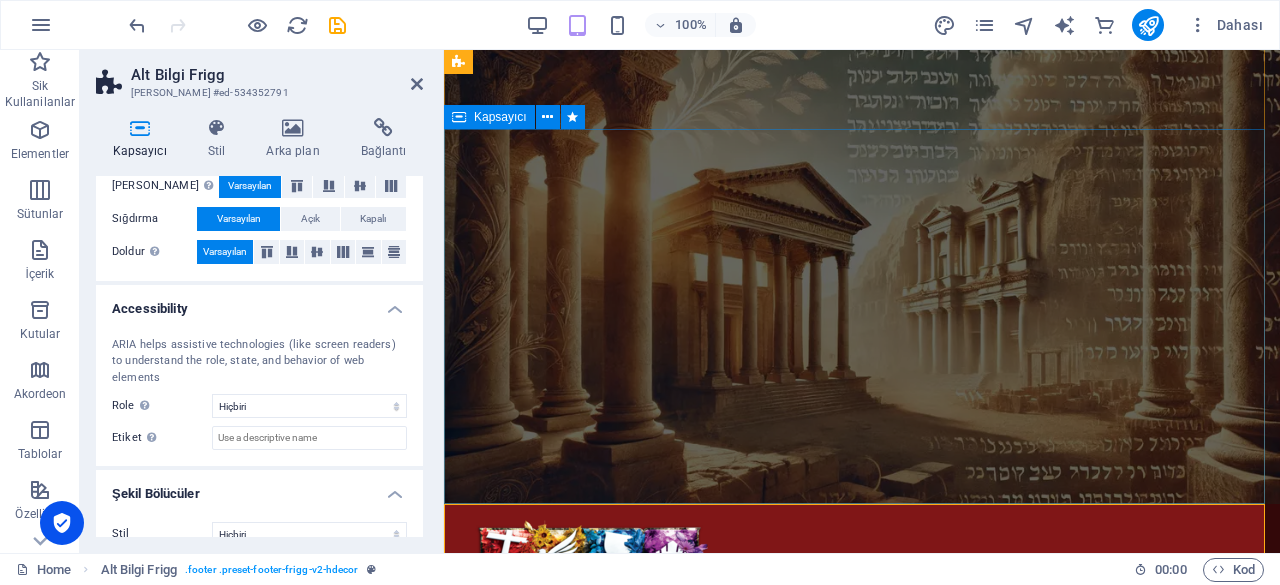 scroll, scrollTop: 396, scrollLeft: 0, axis: vertical 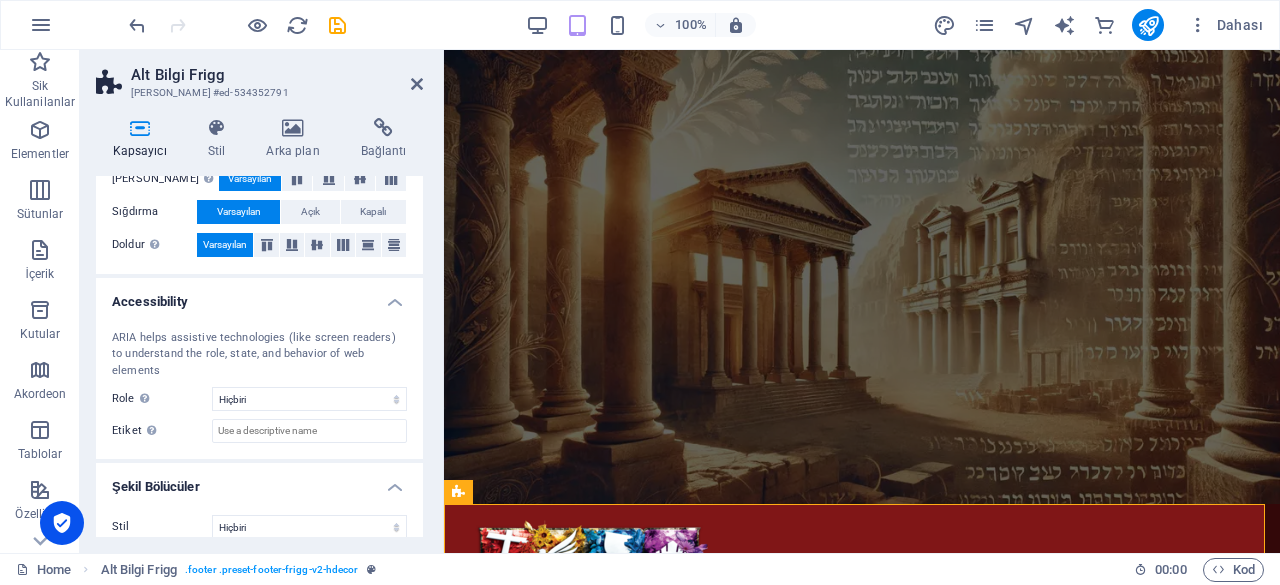 type on "0" 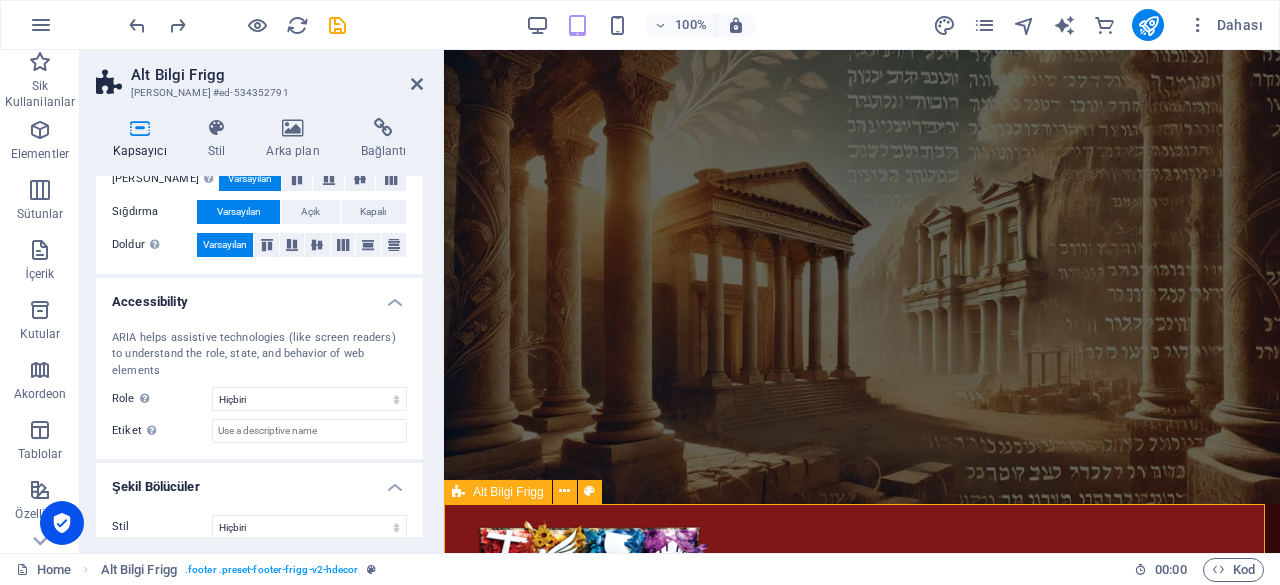 type on "586" 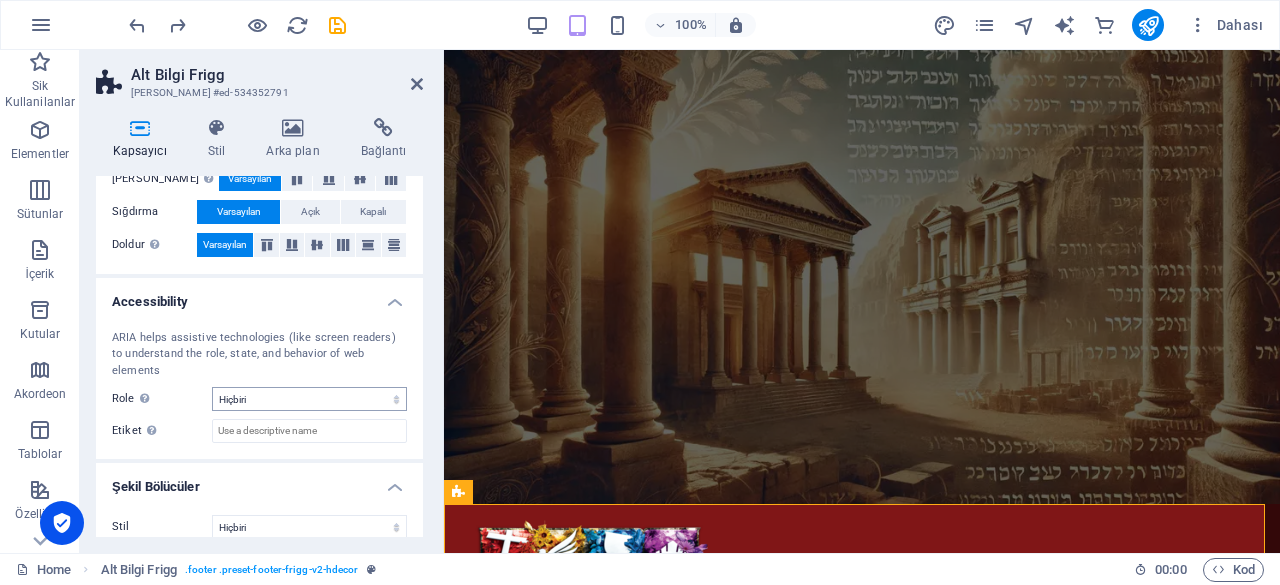 type 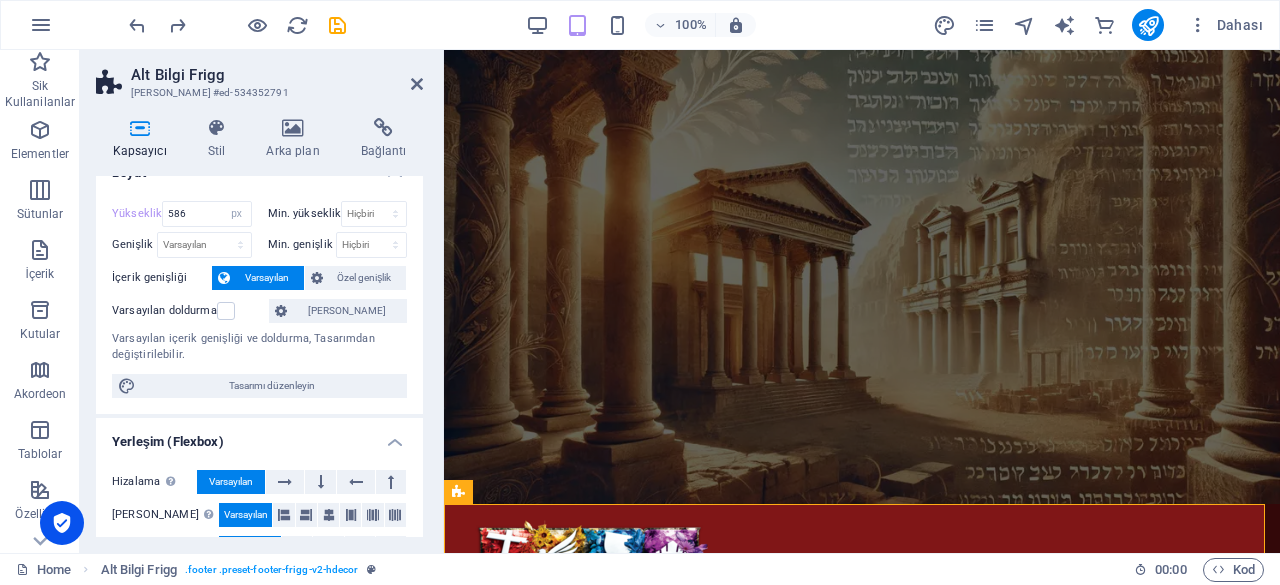 scroll, scrollTop: 0, scrollLeft: 0, axis: both 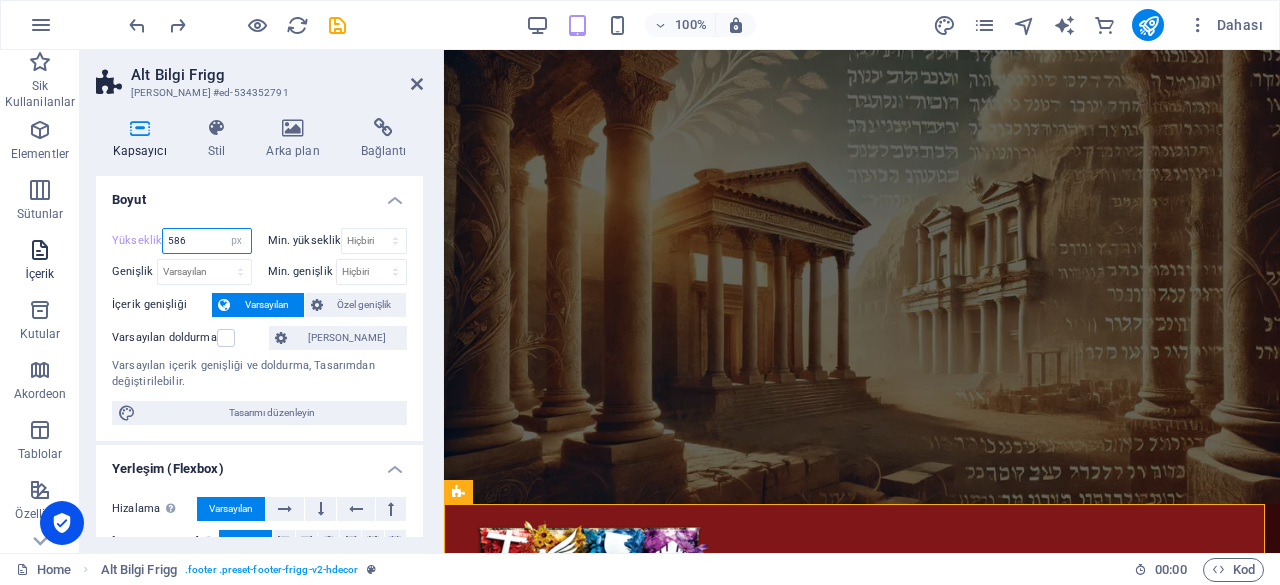 drag, startPoint x: 196, startPoint y: 239, endPoint x: 0, endPoint y: 246, distance: 196.12495 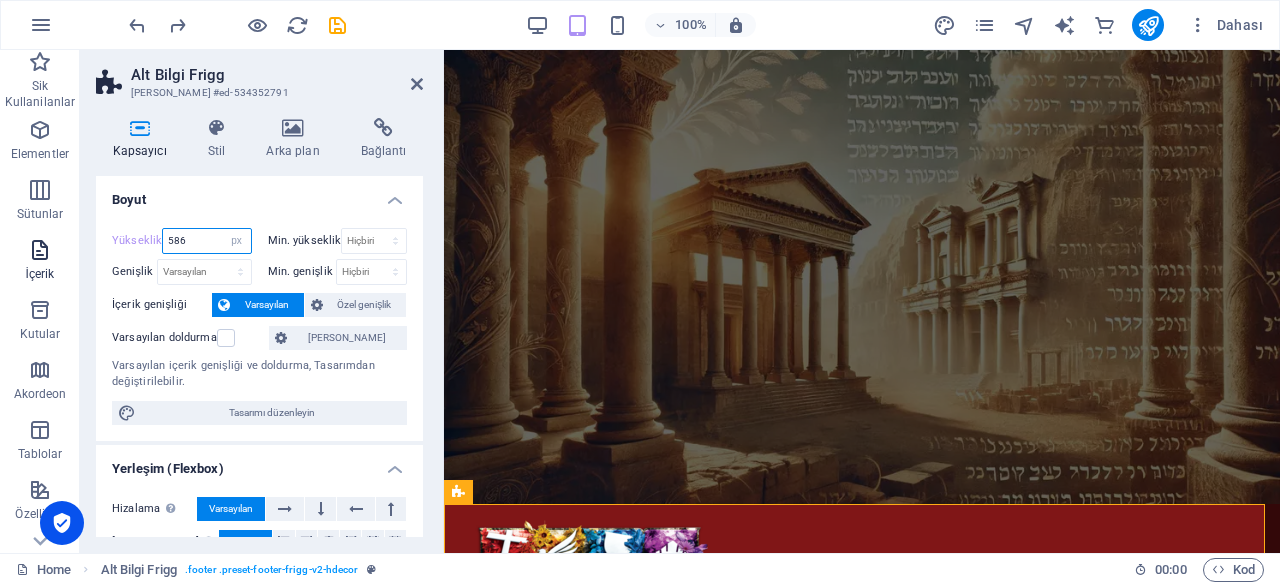 click on "Sik Kullanilanlar Elementler Sütunlar İçerik Kutular Akordeon Tablolar Özellikler Görseller Kaydırıcı Üst bilgi Alt Bigi Formlar Pazarlama Koleksiyonlar Ticaret Alt Bilgi Frigg Ön ayar #ed-534352791
Kapsayıcı Stil Arka plan Bağlantı Boyut Yükseklik 586 Varsayılan px rem % vh vw Min. yükseklik Hiçbiri px rem % vh vw Genişlik Varsayılan px rem % em vh vw Min. genişlik Hiçbiri px rem % vh vw İçerik genişliği Varsayılan Özel genişlik Genişlik Varsayılan px rem % em vh vw Min. genişlik Hiçbiri px rem % vh vw Varsayılan doldurma Özel aralık Varsayılan içerik genişliği ve doldurma, Tasarımdan değiştirilebilir. Tasarımı düzenleyin Yerleşim (Flexbox) Hizalama Esnek yönü belirler. Varsayılan Ana eksen Elementlerin bu kapsayıcının içindeki ana eksen boyunca nasıl davranması gerektiğini belirle (içeriği doğrula). Varsayılan Yan eksen Kapsayıcının içindeki elementin dikey yönünü kontrol et (öğeleri hizala). Varsayılan Sığdırma Role" at bounding box center (640, 301) 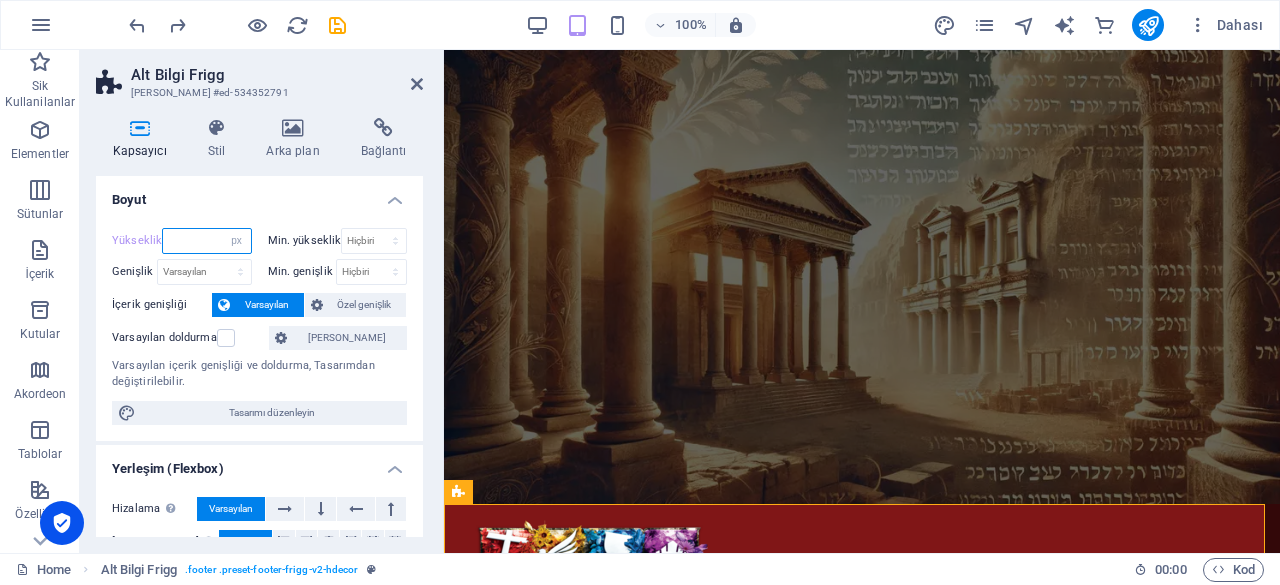 type 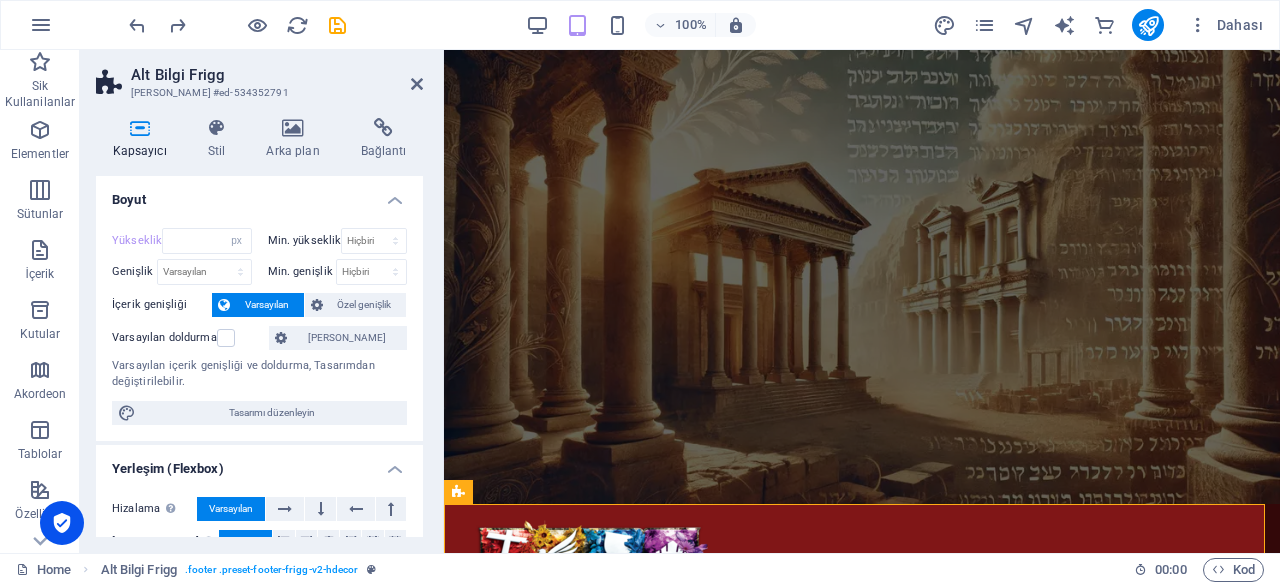 click on "Yükseklik Varsayılan px rem % vh vw Min. yükseklik Hiçbiri px rem % vh vw Genişlik Varsayılan px rem % em vh vw Min. genişlik Hiçbiri px rem % vh vw İçerik genişliği Varsayılan Özel genişlik Genişlik Varsayılan px rem % em vh vw Min. genişlik Hiçbiri px rem % vh vw Varsayılan doldurma Özel aralık Varsayılan içerik genişliği ve doldurma, Tasarımdan değiştirilebilir. Tasarımı düzenleyin" at bounding box center (259, 326) 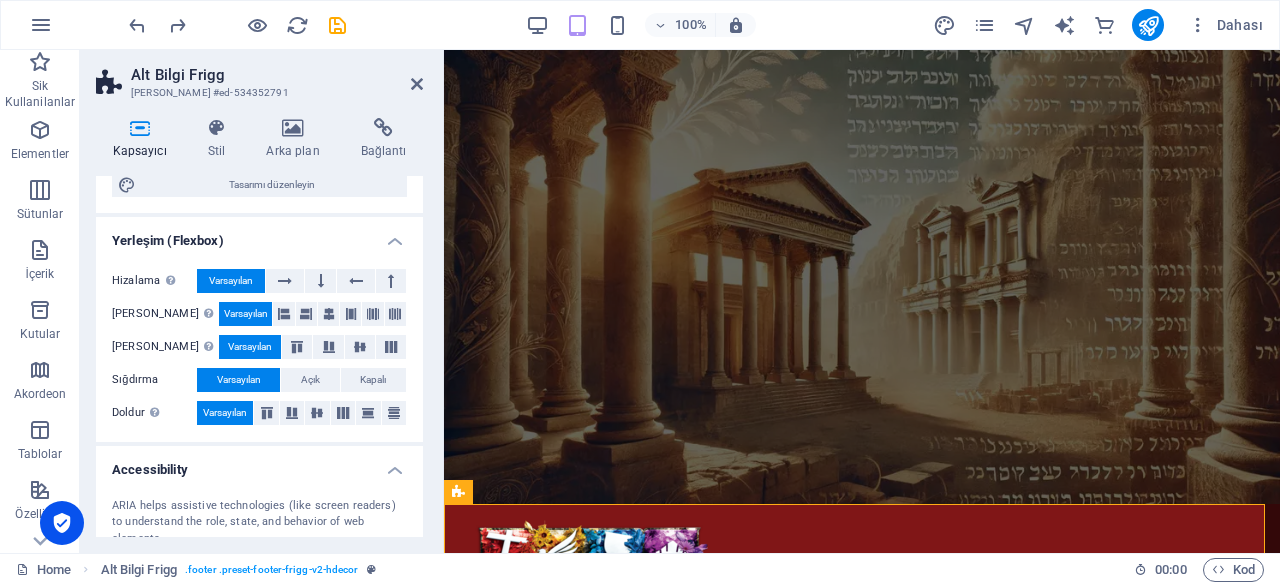scroll, scrollTop: 396, scrollLeft: 0, axis: vertical 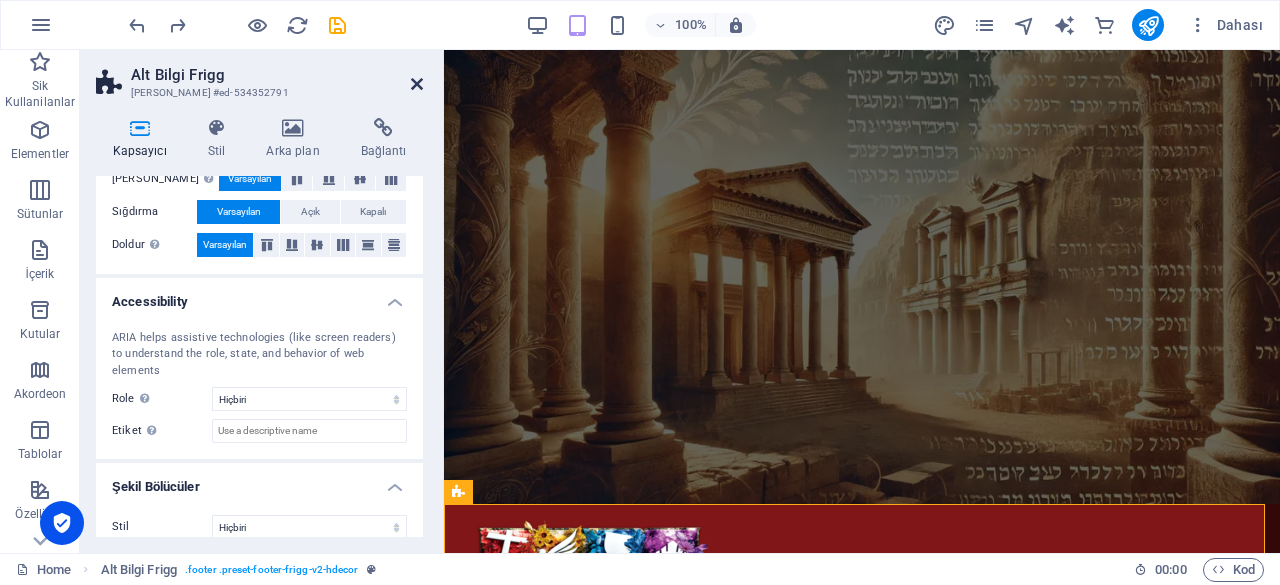 click at bounding box center (417, 84) 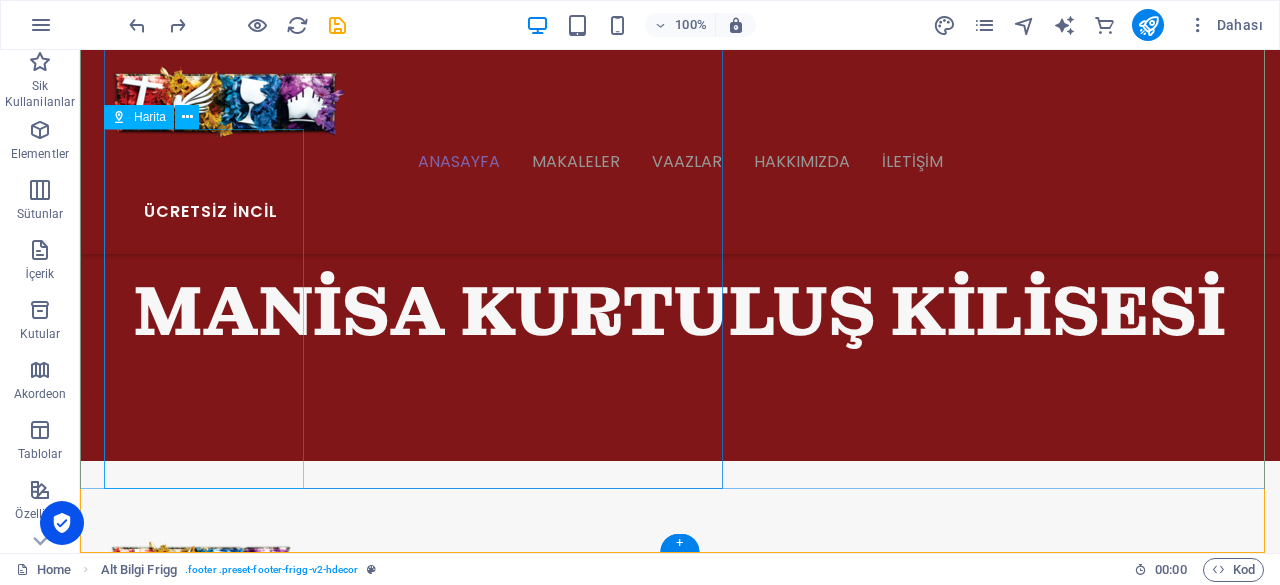 scroll, scrollTop: 726, scrollLeft: 0, axis: vertical 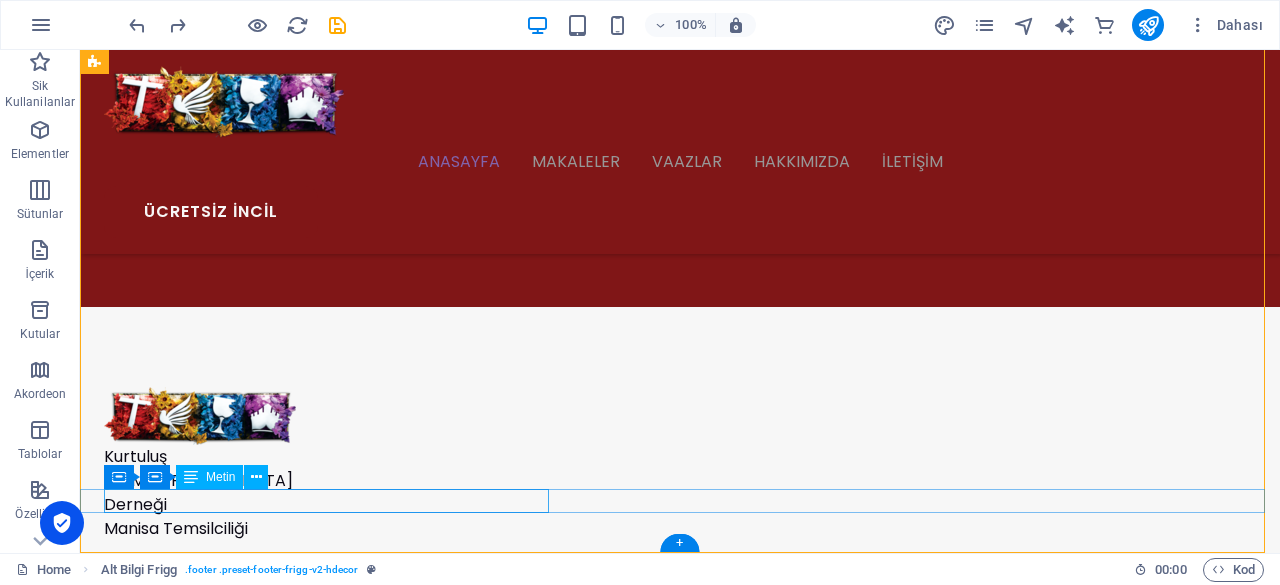 click on "manisakilisesi.com   2024 | Sitenin tüm hakları saklıdır." at bounding box center [680, 1218] 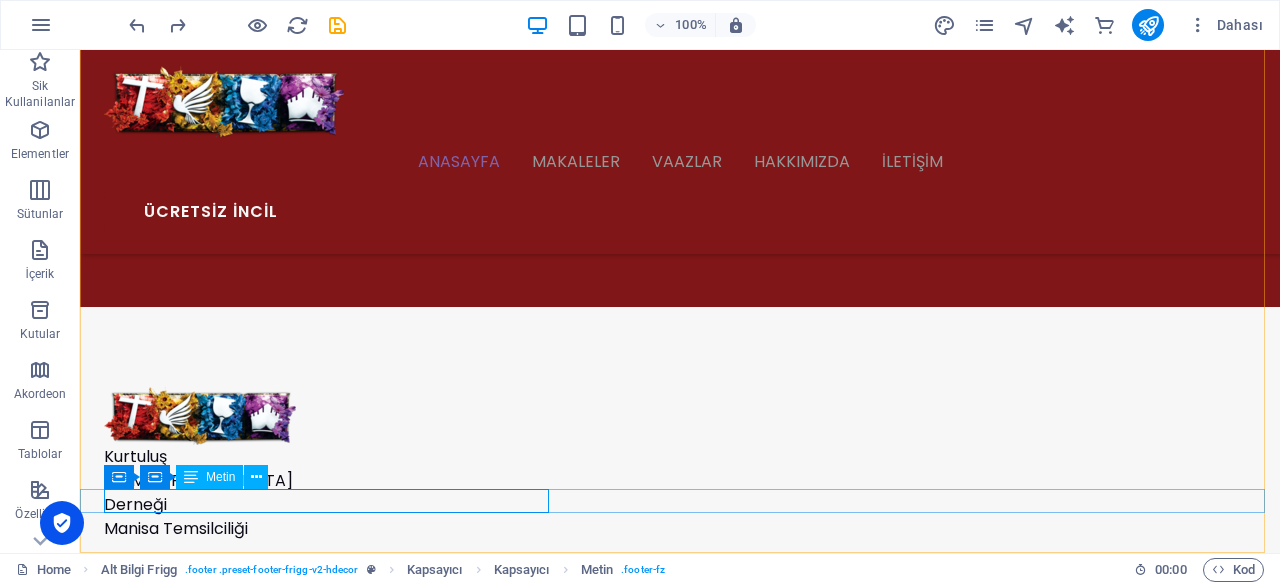 click at bounding box center (191, 477) 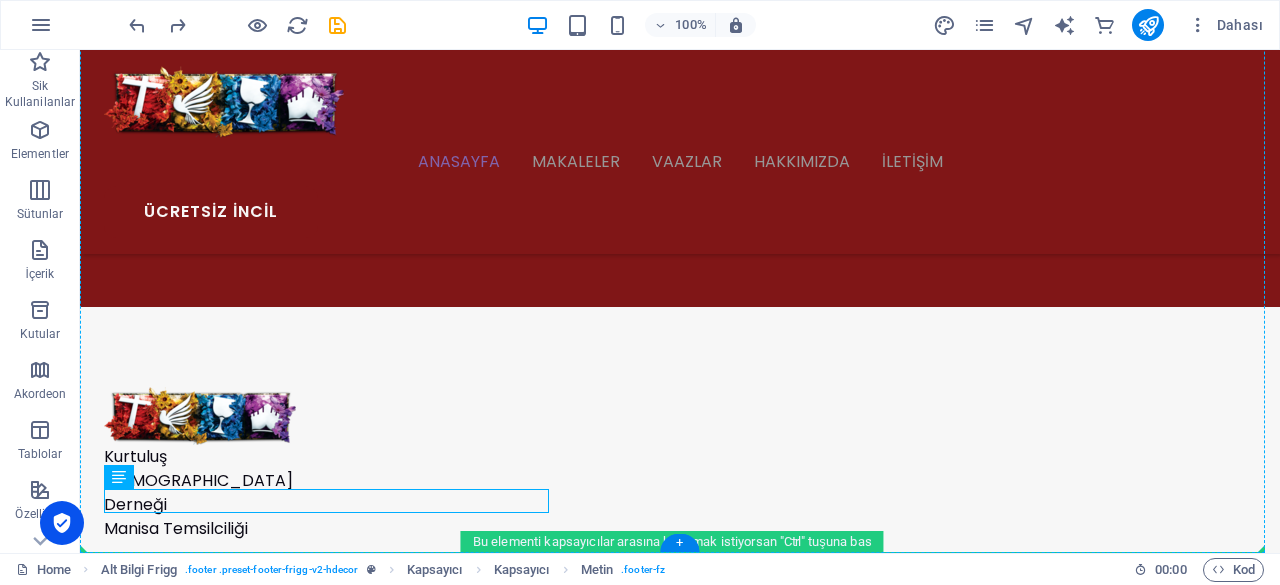 drag, startPoint x: 270, startPoint y: 531, endPoint x: 658, endPoint y: 496, distance: 389.5754 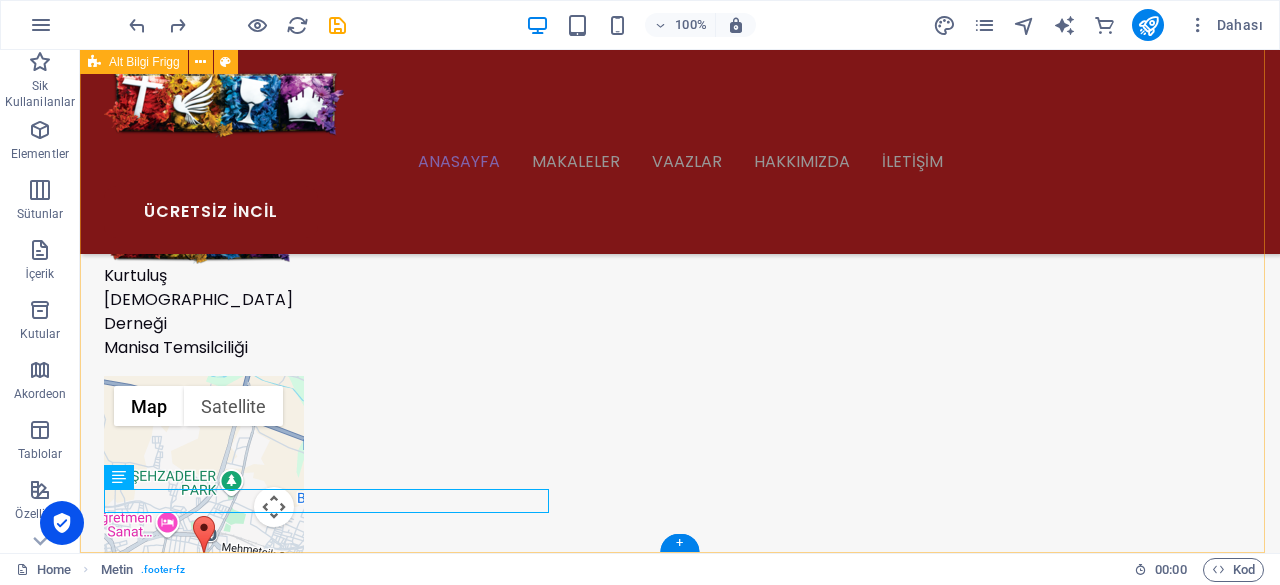 scroll, scrollTop: 726, scrollLeft: 0, axis: vertical 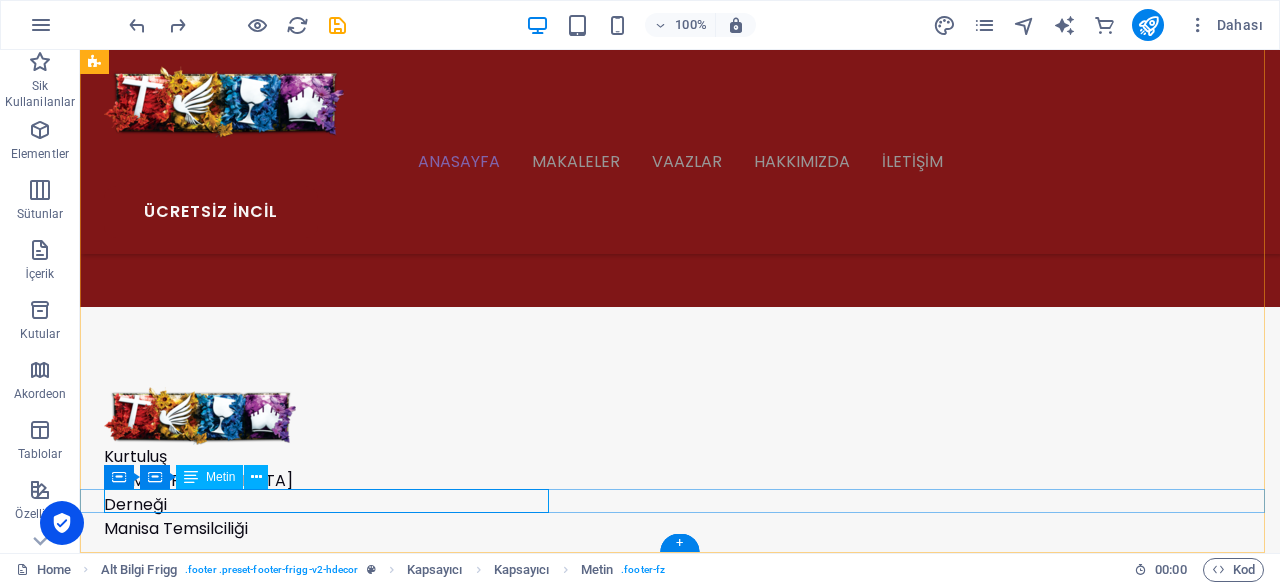 click on "manisakilisesi.com   2024 | Sitenin tüm hakları saklıdır." at bounding box center (680, 1218) 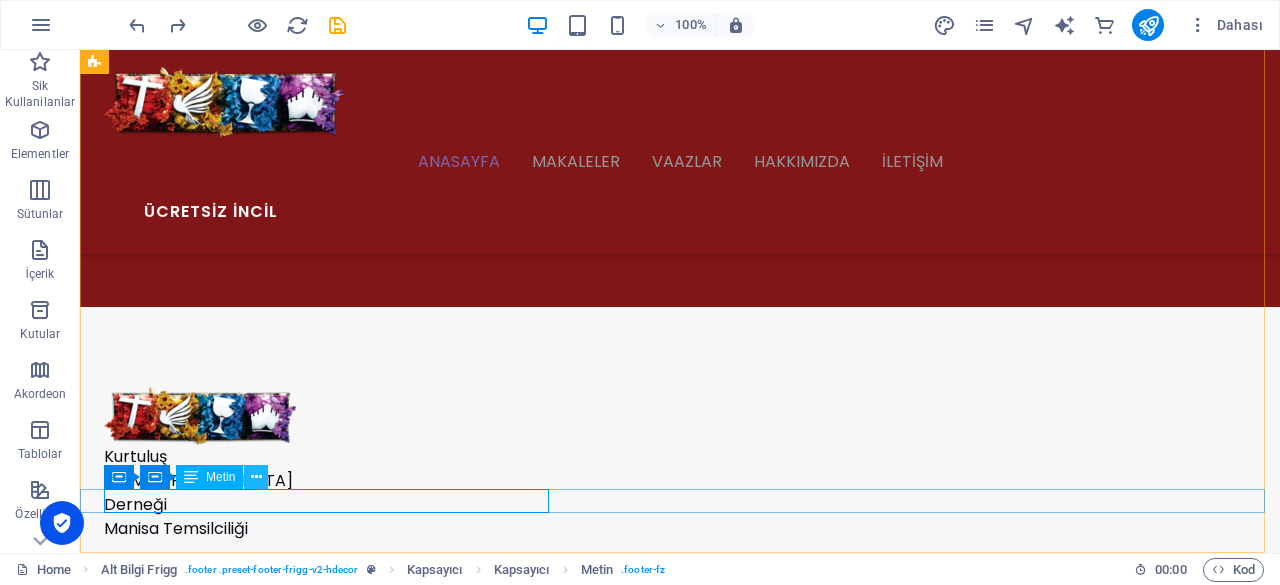click at bounding box center (256, 477) 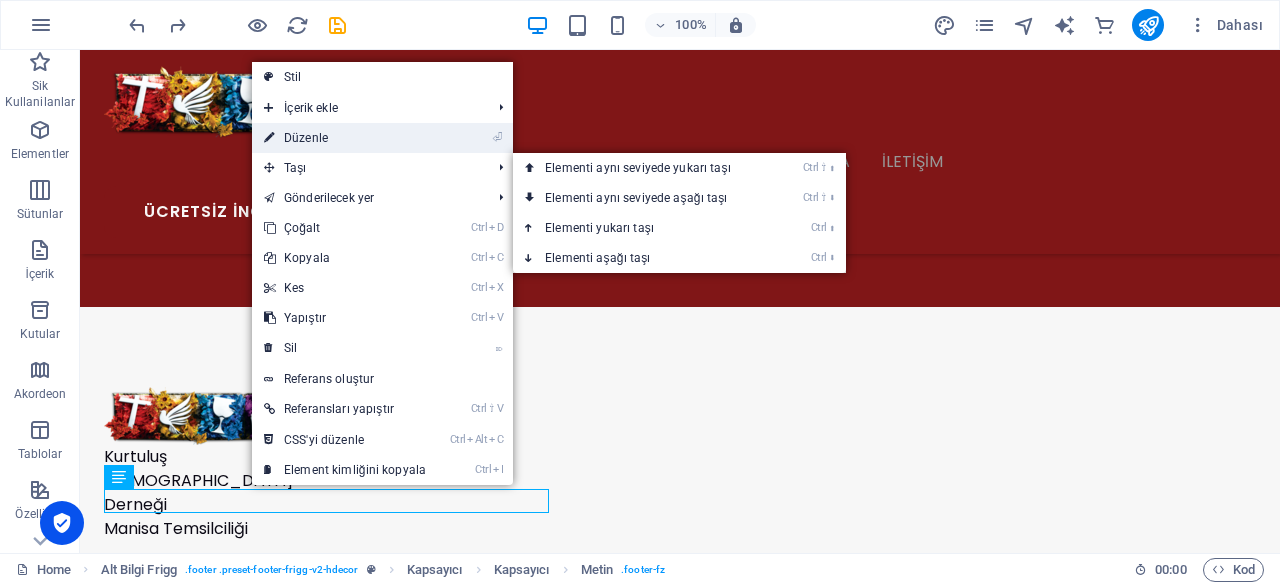 click on "⏎  Düzenle" at bounding box center [345, 138] 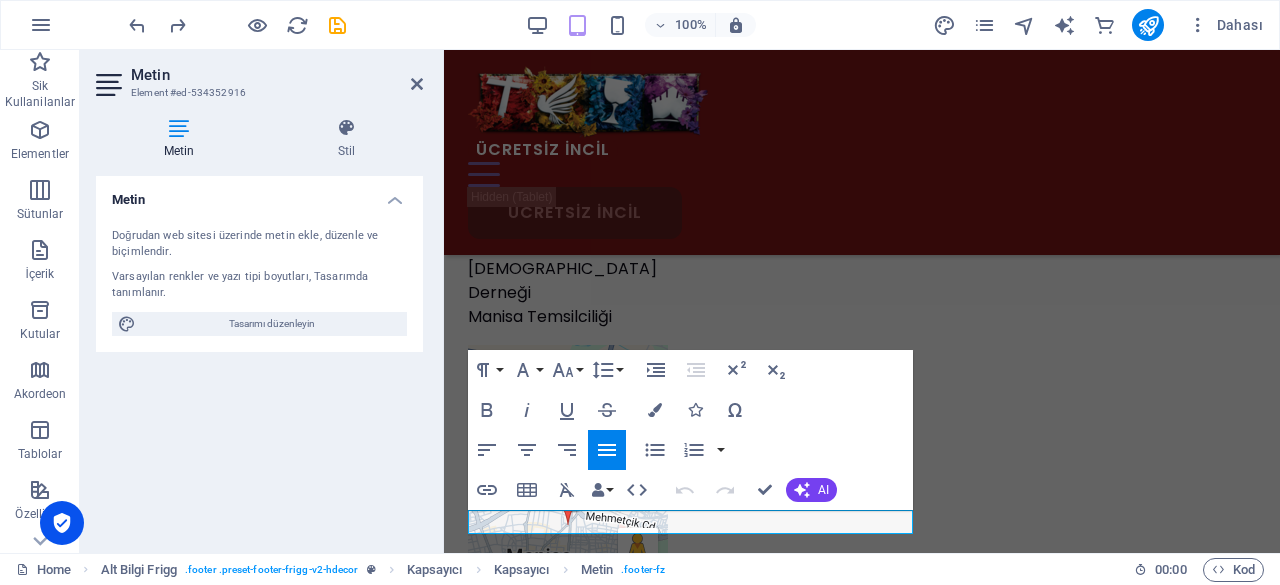 scroll, scrollTop: 560, scrollLeft: 0, axis: vertical 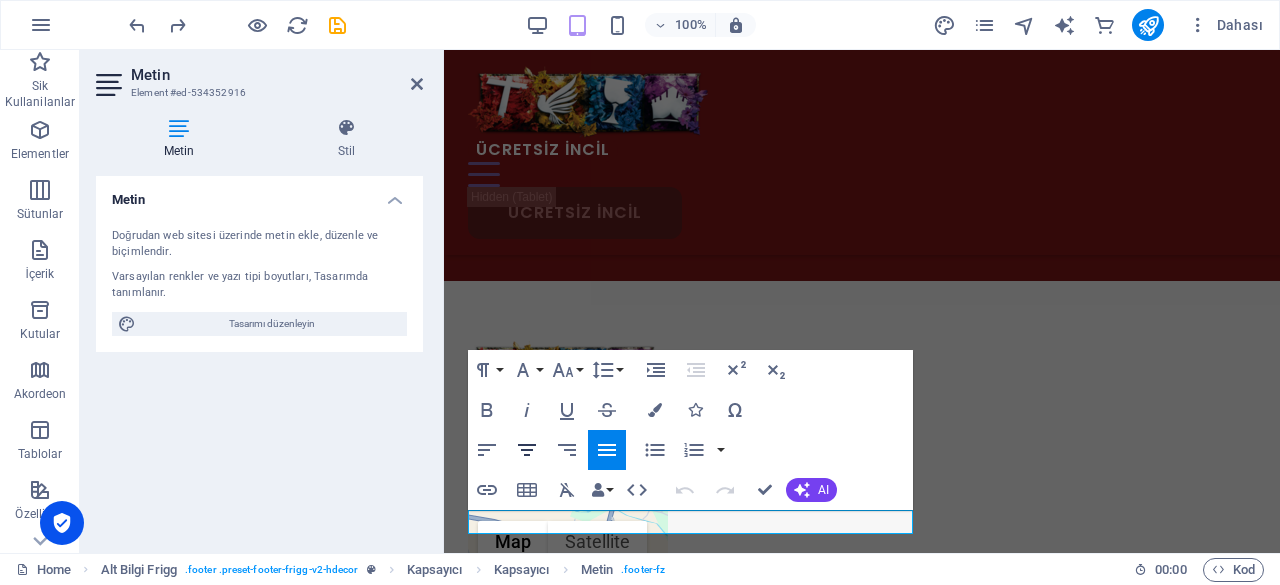 click 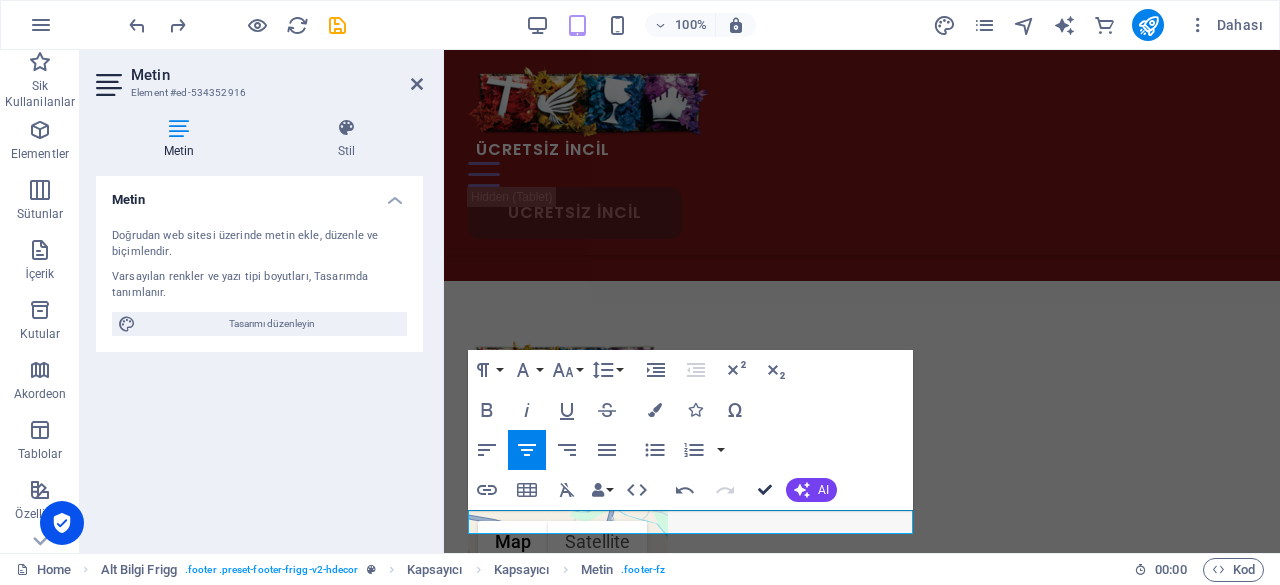 scroll, scrollTop: 726, scrollLeft: 0, axis: vertical 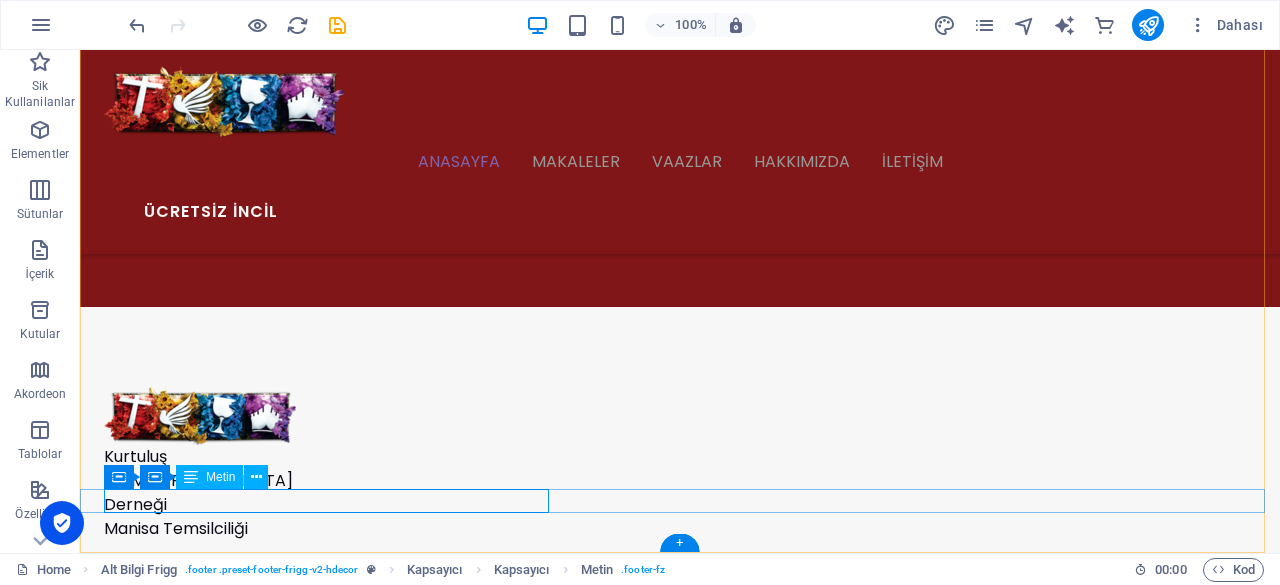 click on "manisakilisesi.com   2024 | Sitenin tüm hakları saklıdır." at bounding box center [680, 1218] 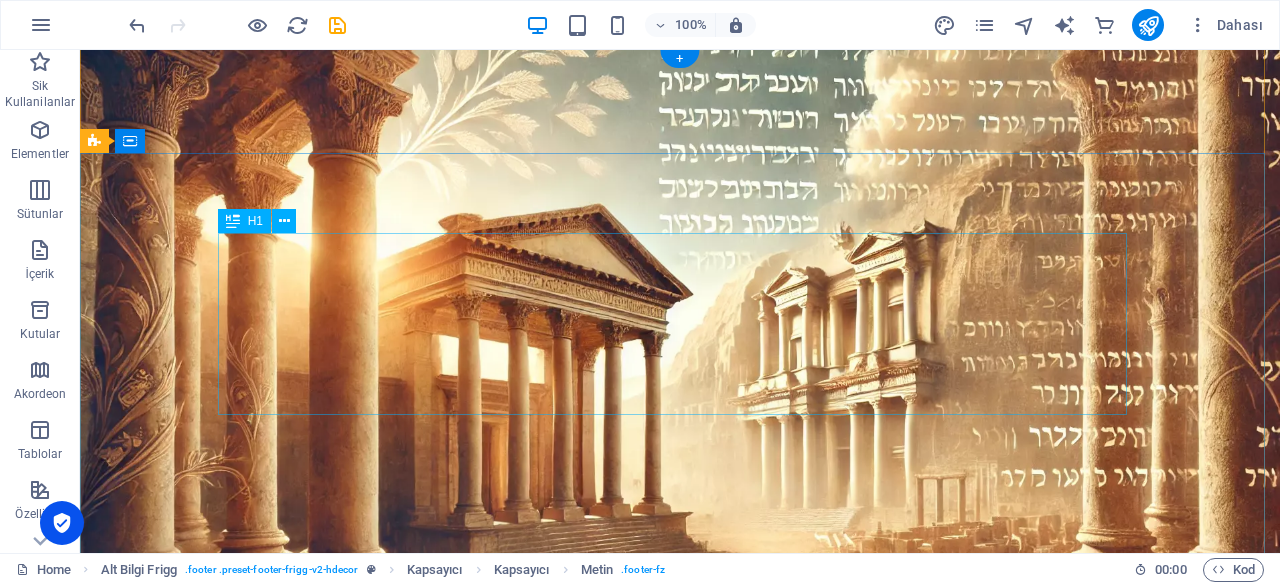 scroll, scrollTop: 0, scrollLeft: 0, axis: both 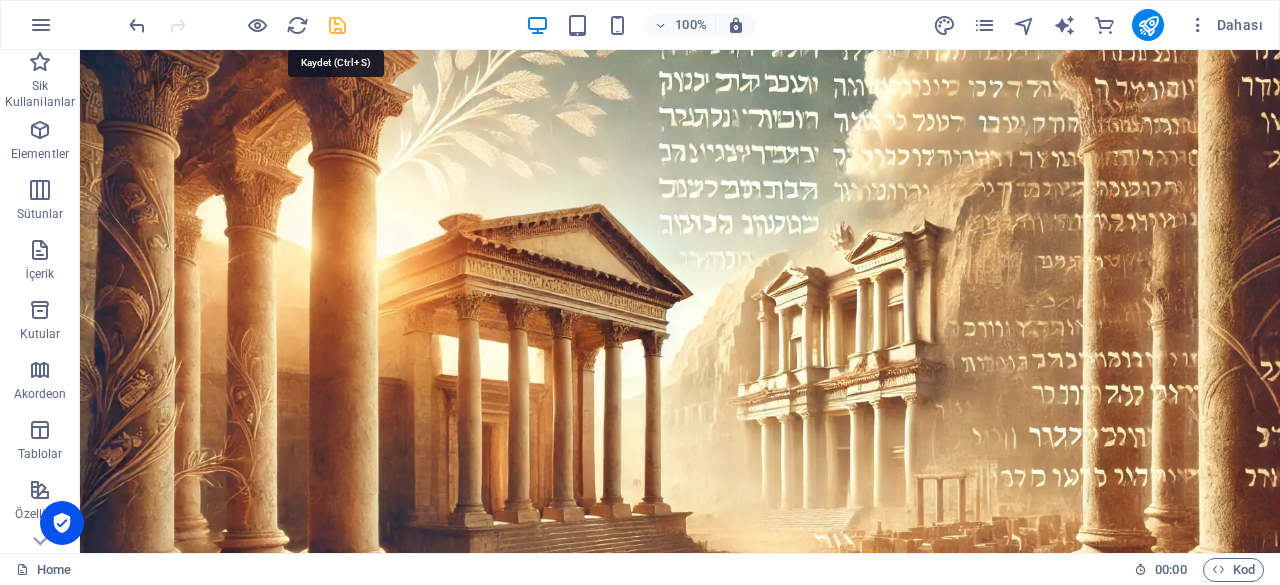 click at bounding box center (337, 25) 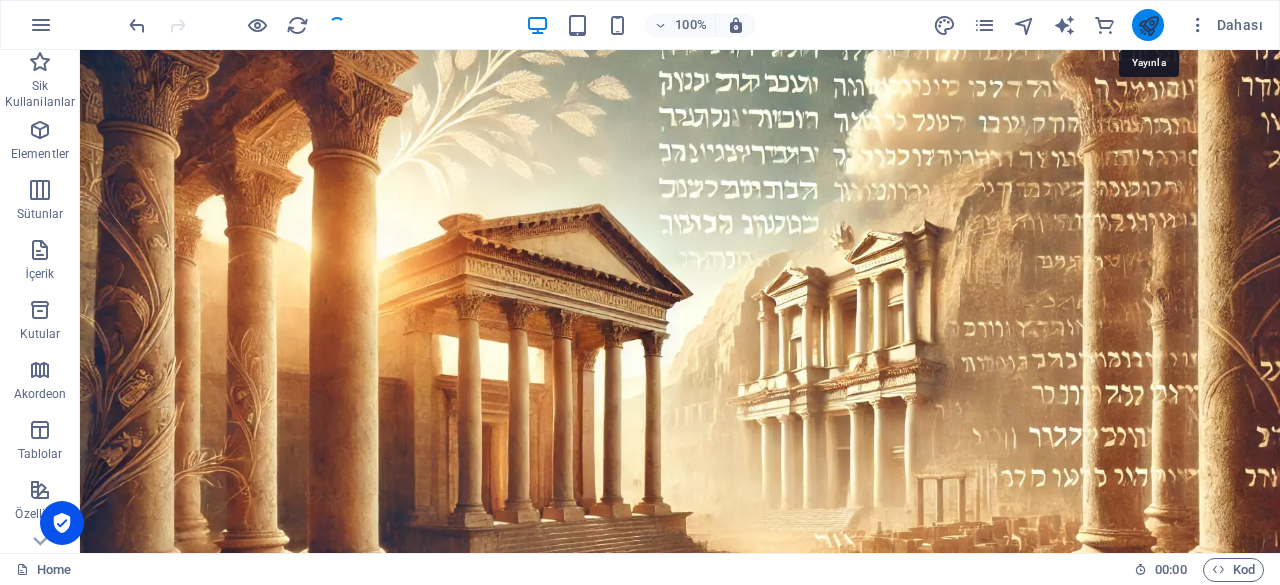 click at bounding box center (1148, 25) 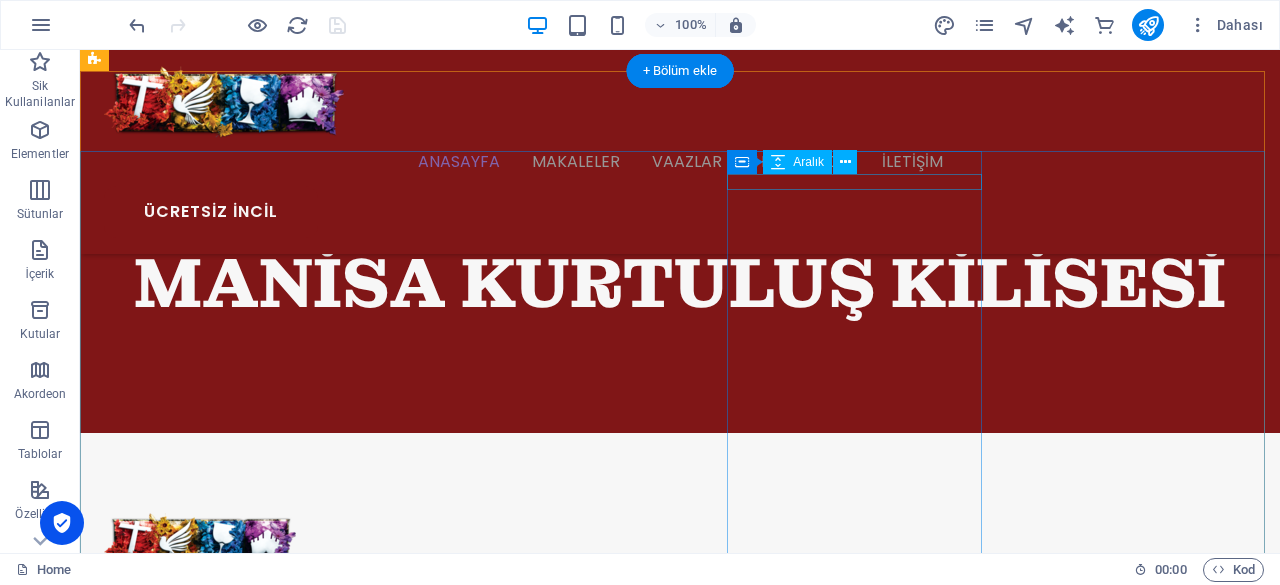scroll, scrollTop: 726, scrollLeft: 0, axis: vertical 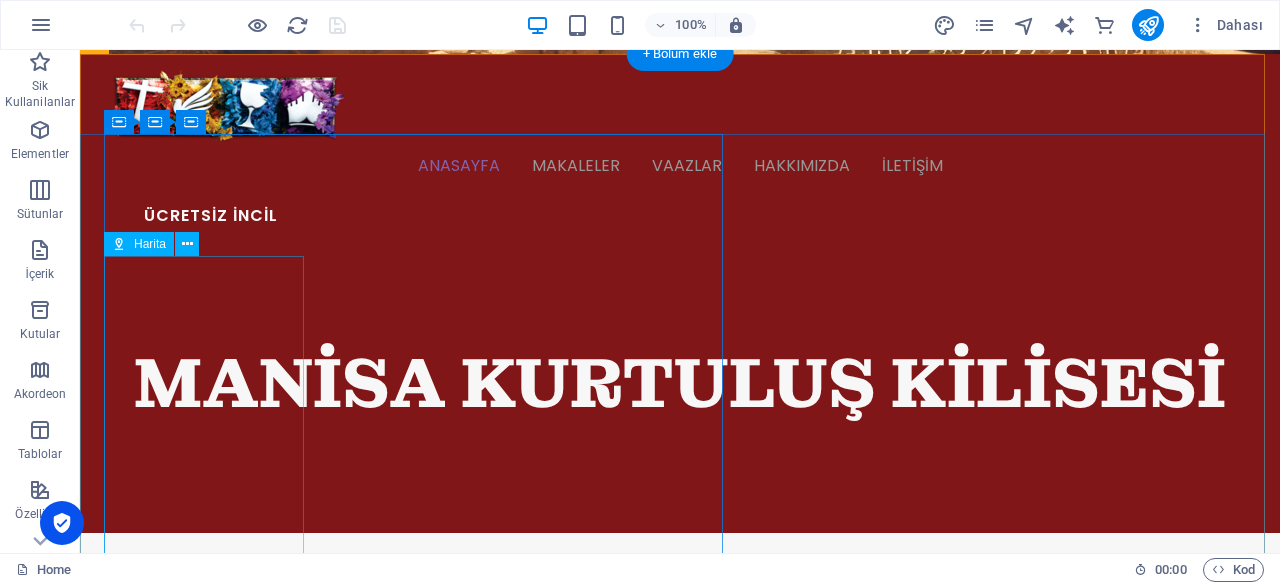 click at bounding box center [204, 963] 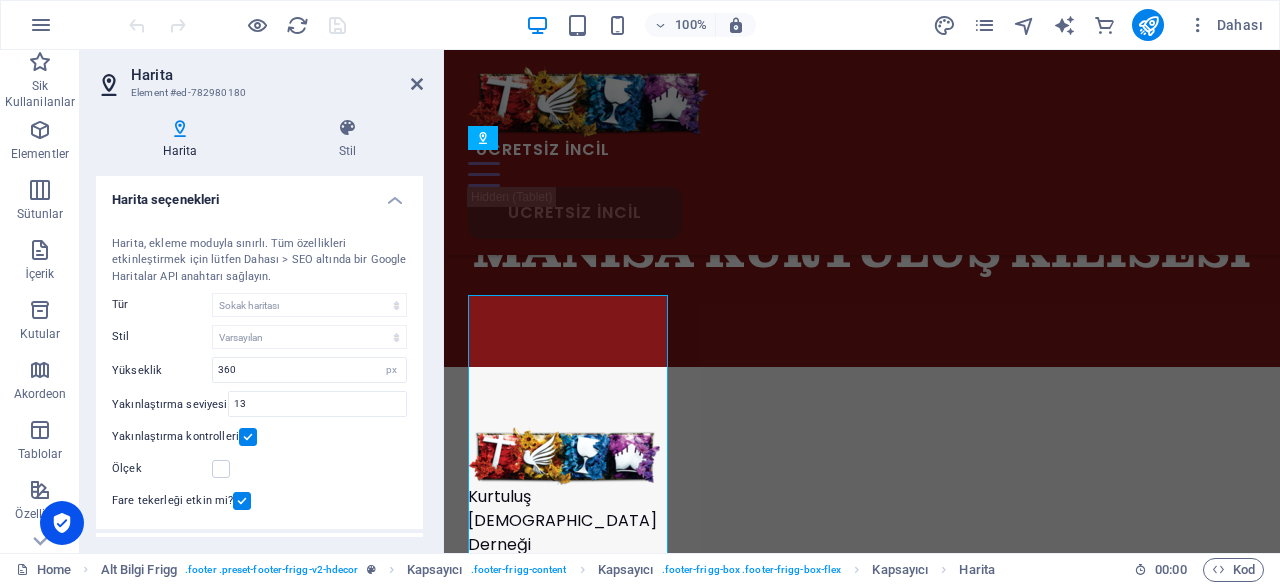 scroll, scrollTop: 560, scrollLeft: 0, axis: vertical 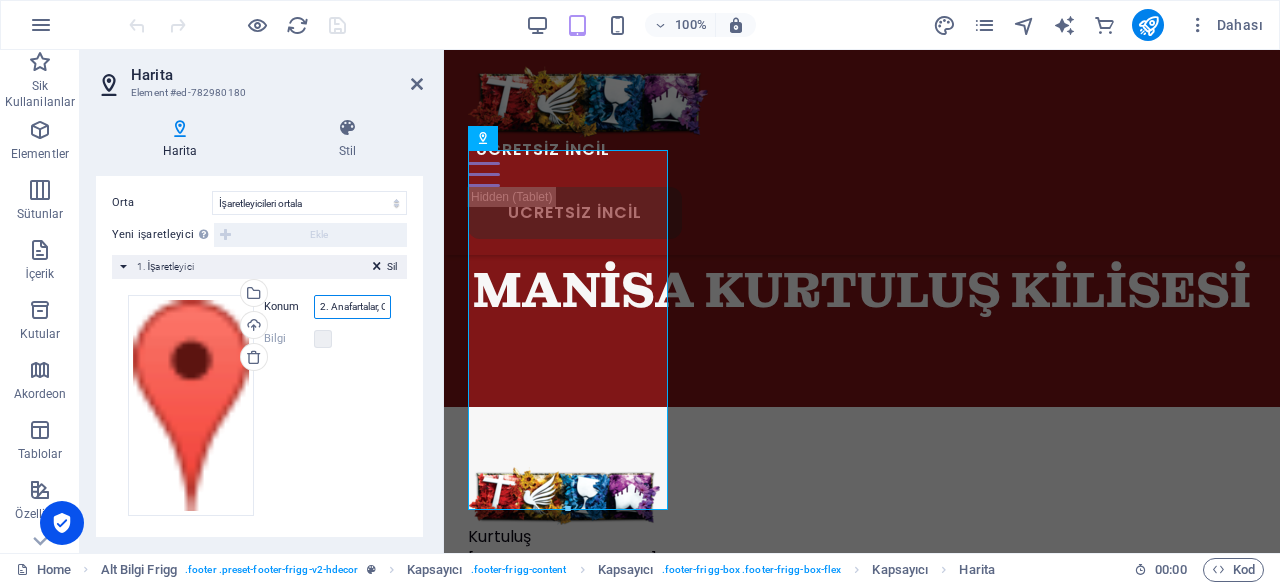 click on "2. Anafartalar, Cumhuriyet Cd. No:60 Zemin Kat, 45020 Şehzadeler, Manisa" at bounding box center (352, 307) 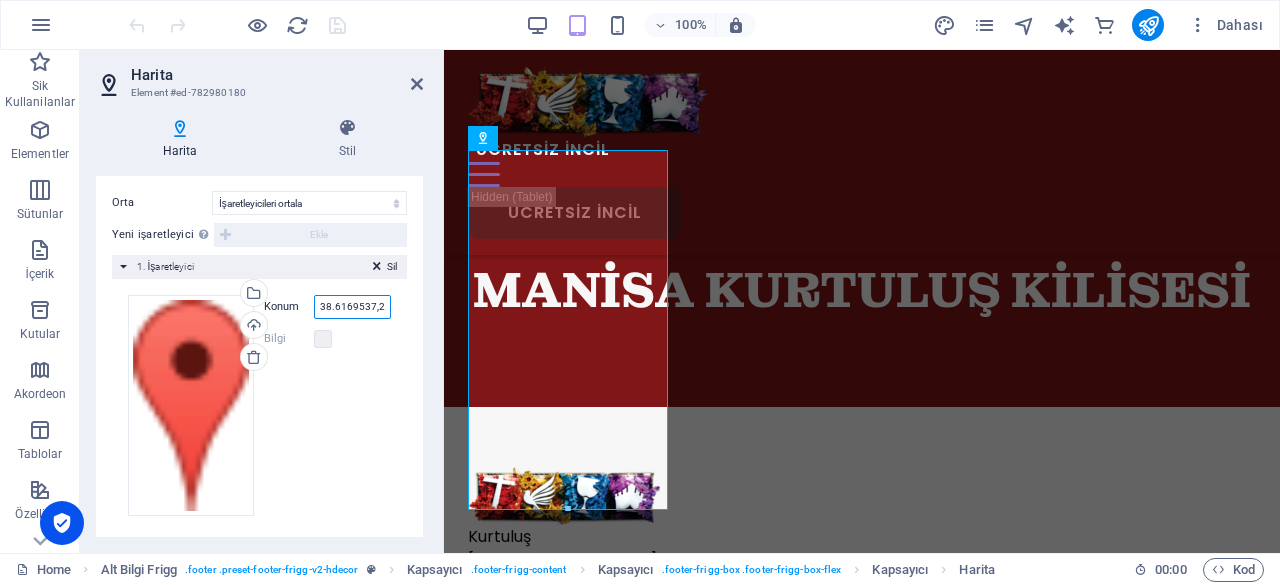 scroll, scrollTop: 0, scrollLeft: 68, axis: horizontal 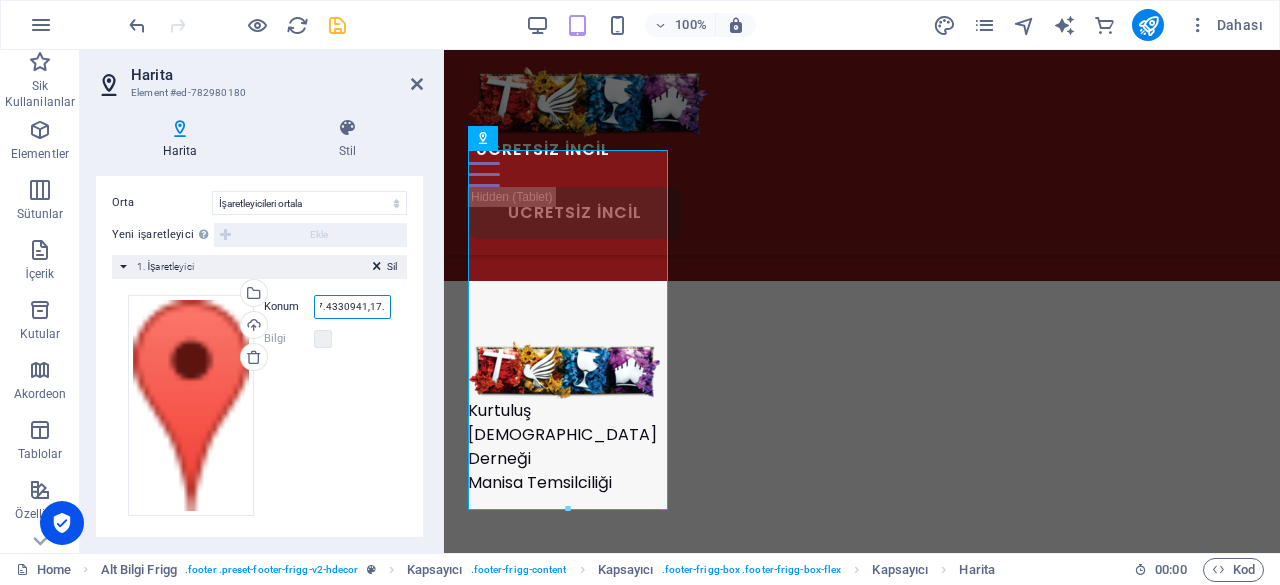 type on "38.6169537,27.4330941,17.25" 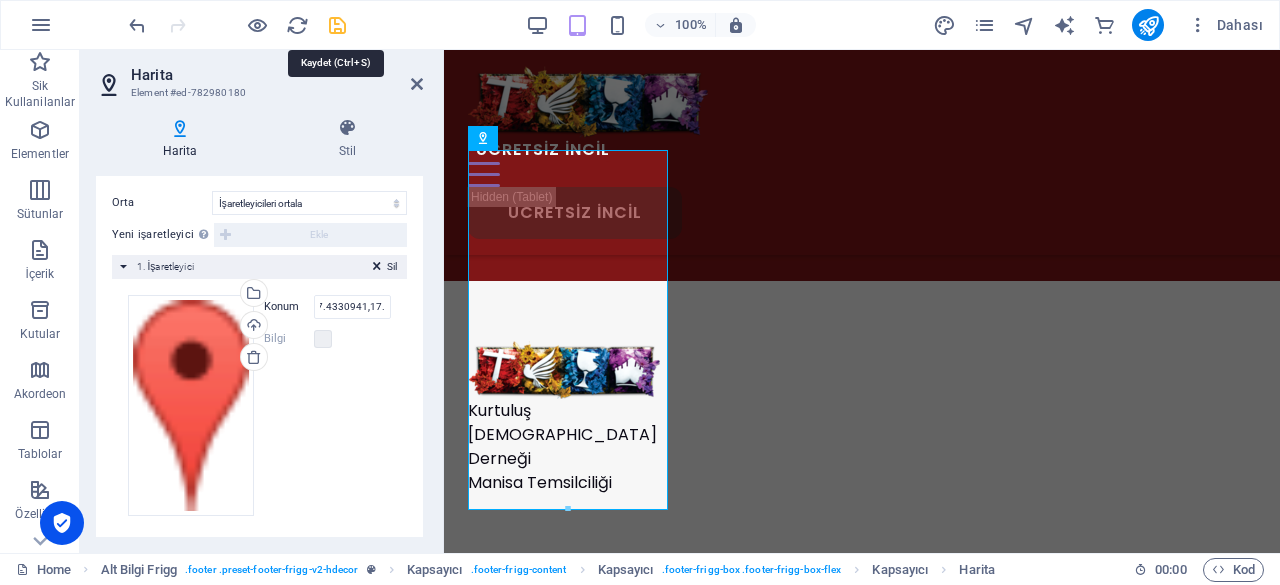 click at bounding box center [337, 25] 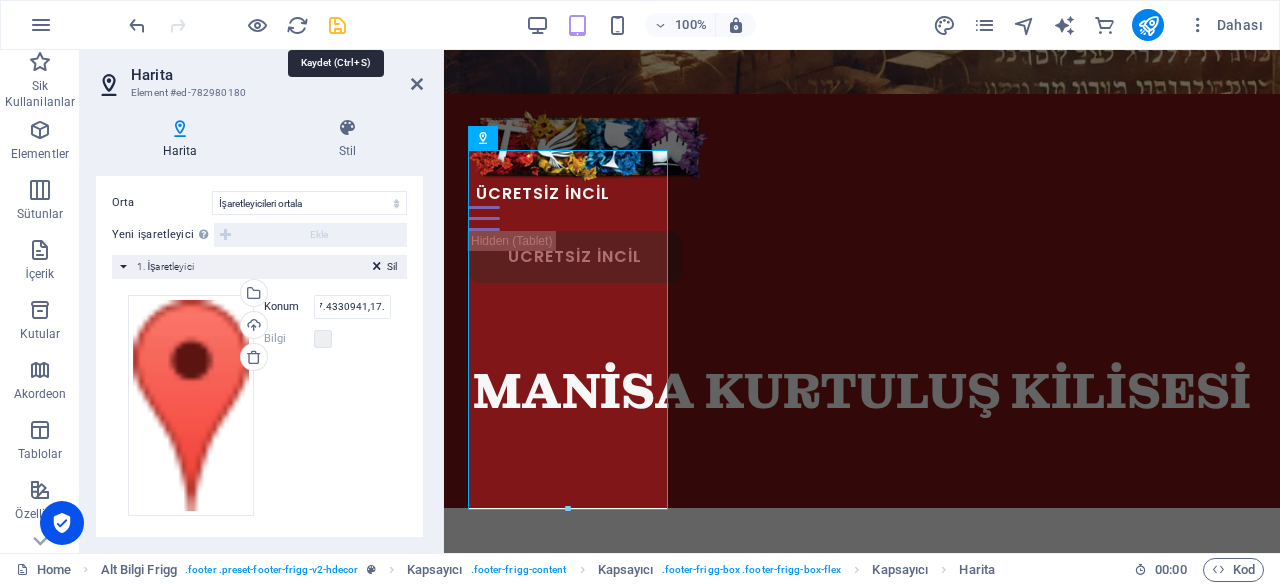 scroll, scrollTop: 0, scrollLeft: 0, axis: both 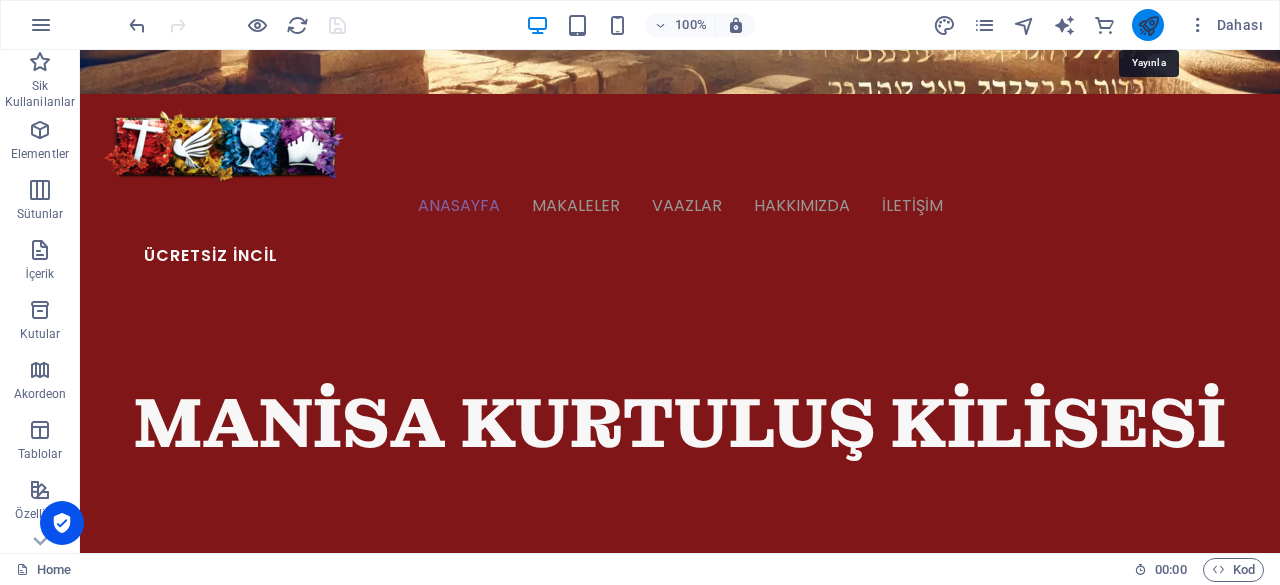 click at bounding box center (1148, 25) 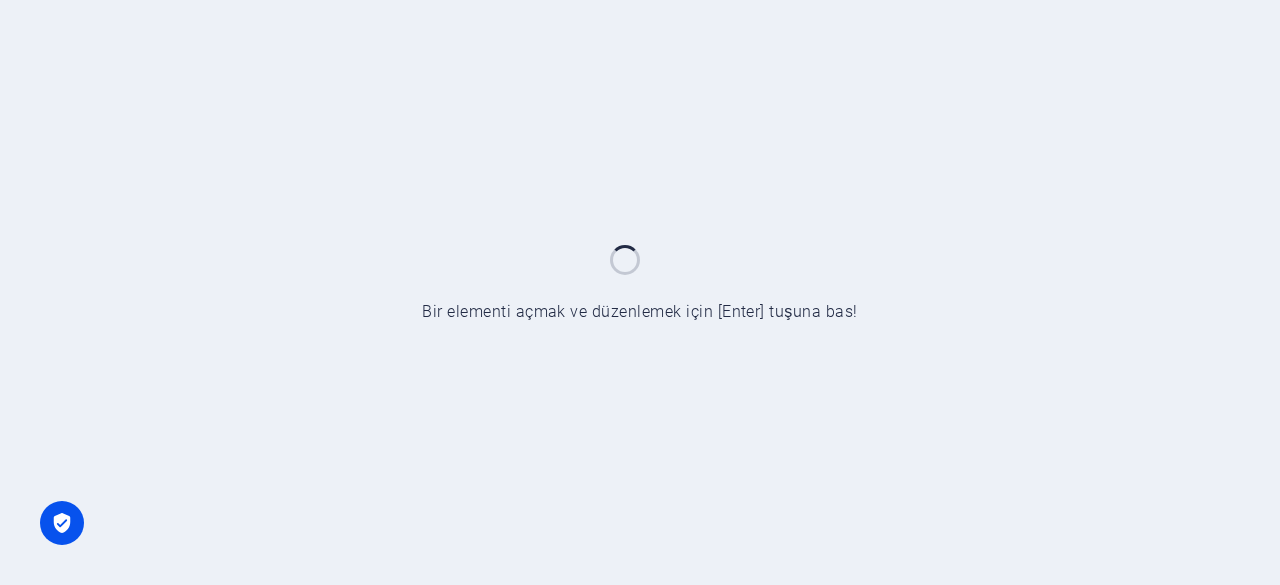 scroll, scrollTop: 0, scrollLeft: 0, axis: both 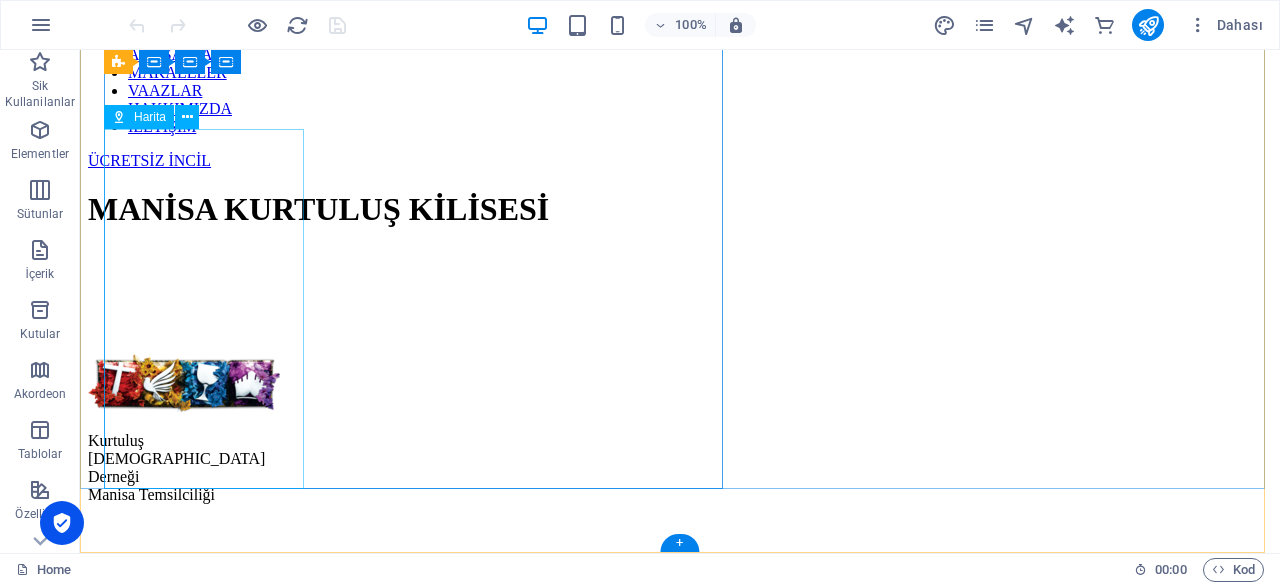 click at bounding box center (188, 716) 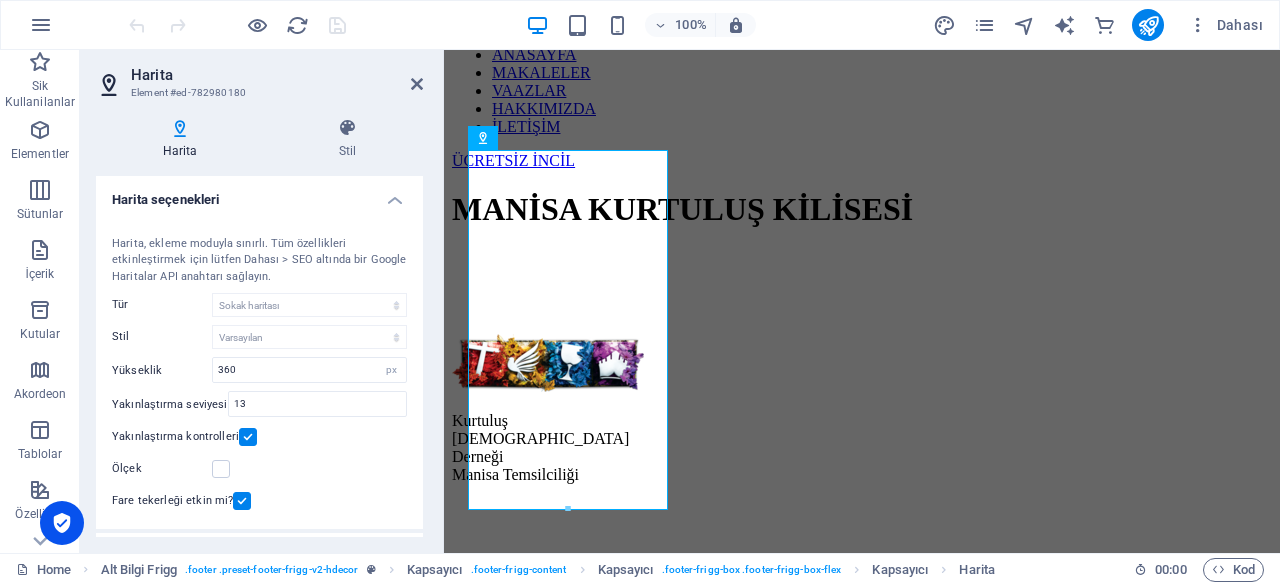 scroll, scrollTop: 560, scrollLeft: 0, axis: vertical 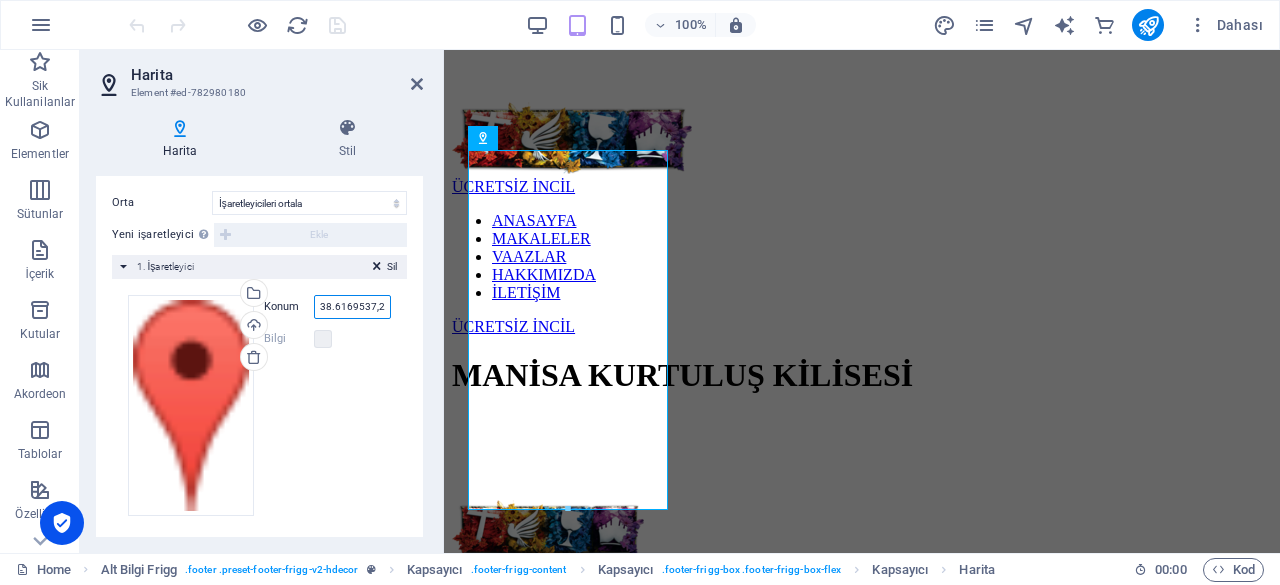 click on "38.6169537,27.4330941,17.25" at bounding box center [352, 307] 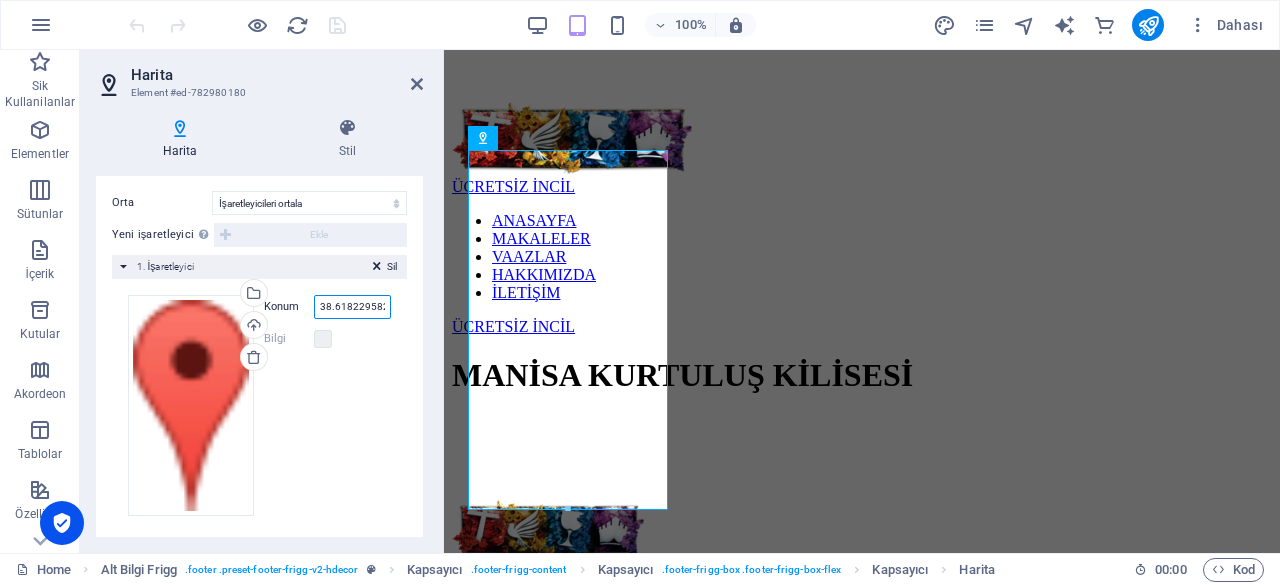 scroll, scrollTop: 0, scrollLeft: 128, axis: horizontal 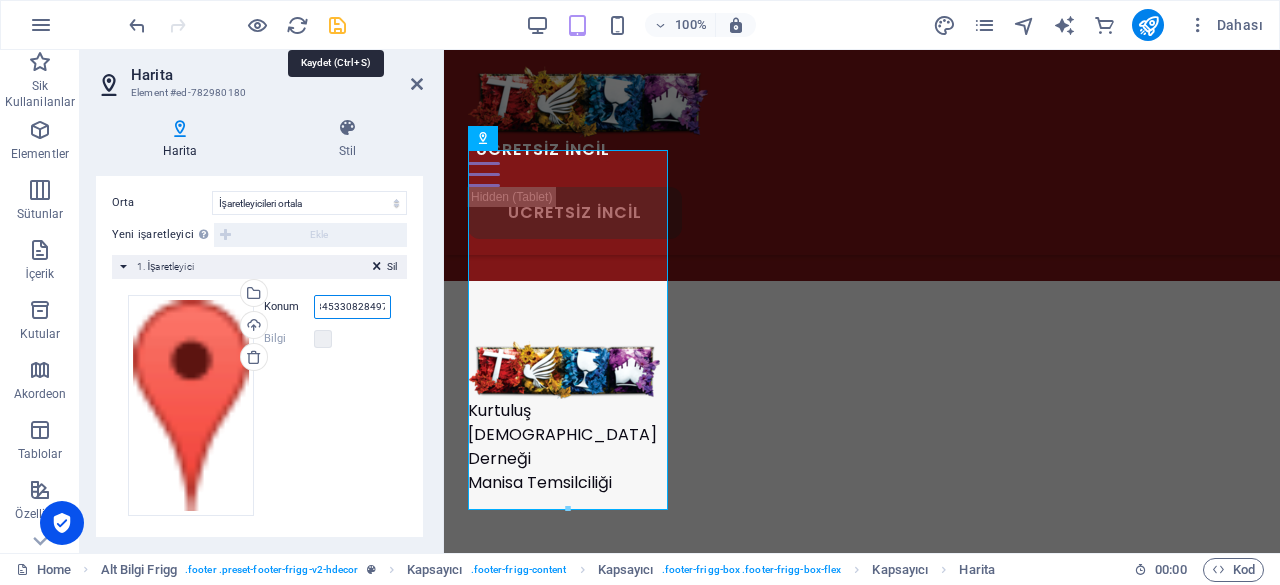 type on "38.61822958273457, 27.434533082849743" 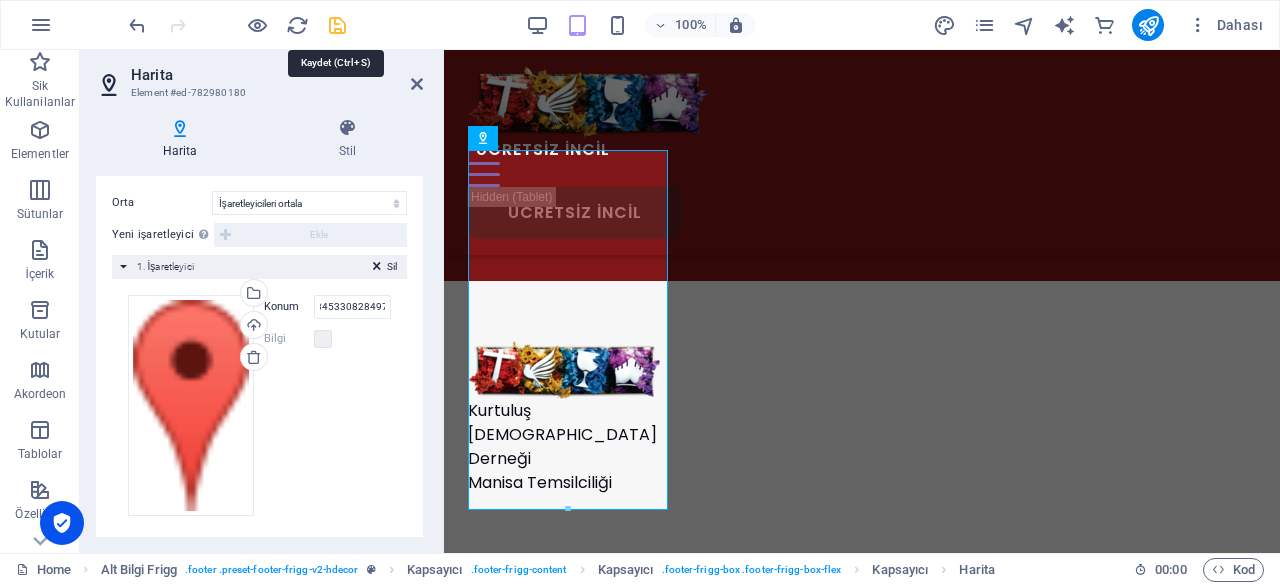 click at bounding box center (337, 25) 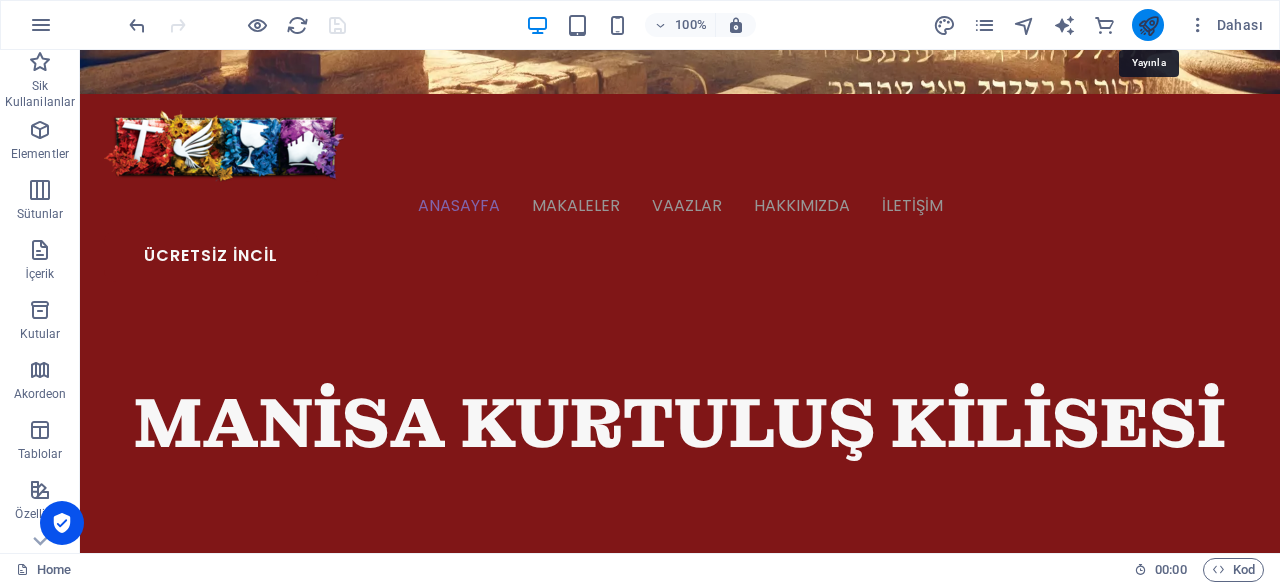 click at bounding box center (1148, 25) 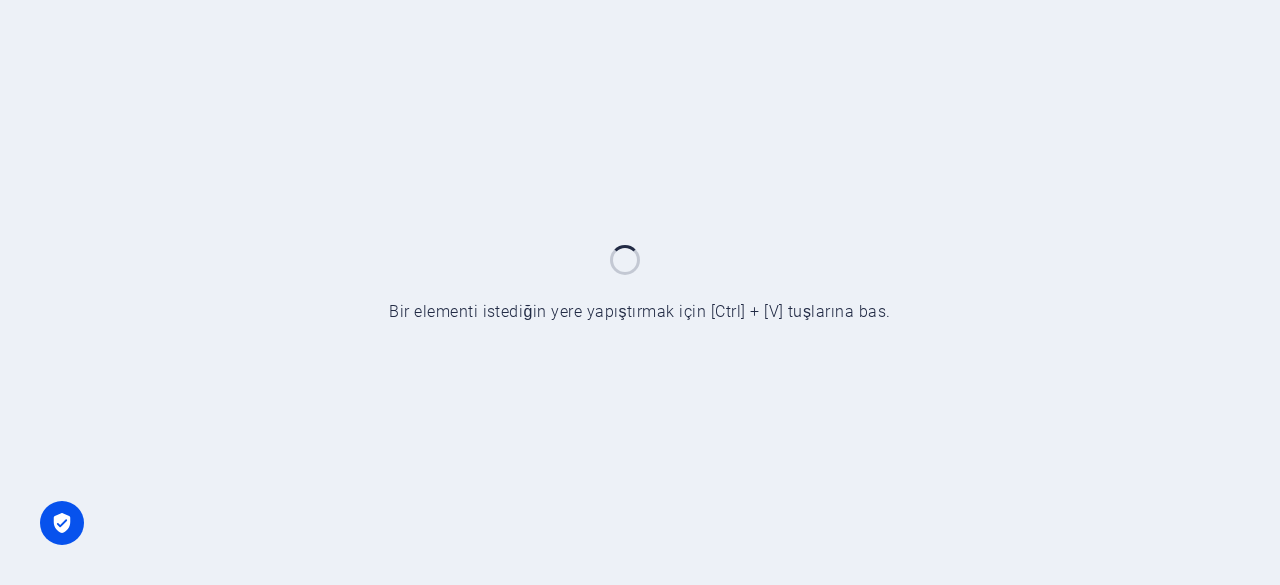 scroll, scrollTop: 0, scrollLeft: 0, axis: both 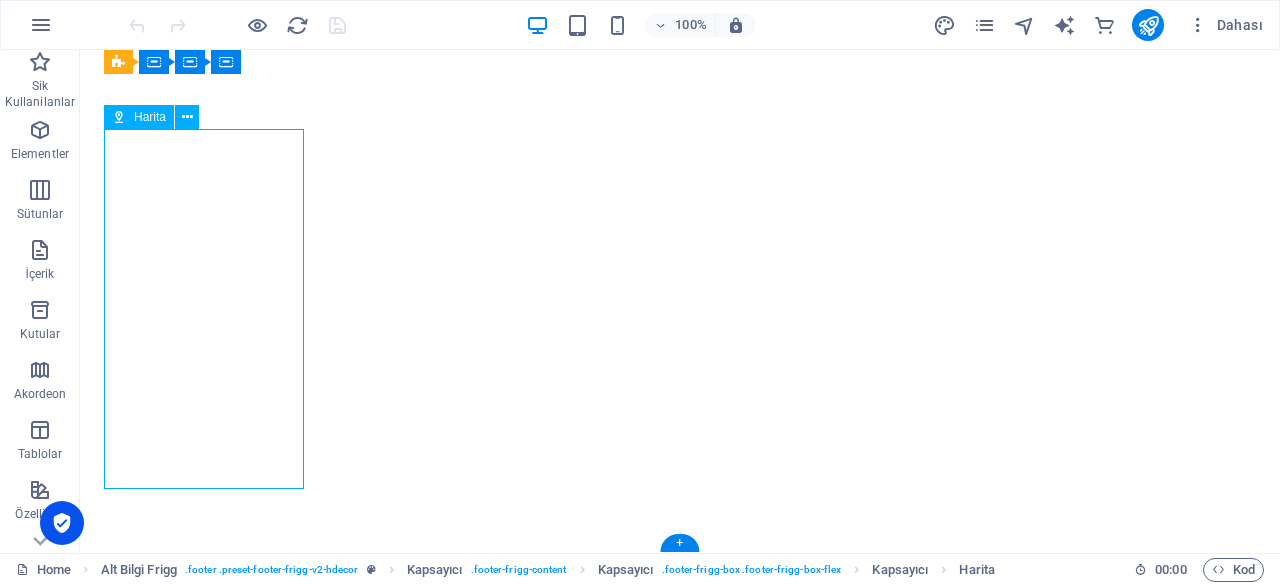 select on "1" 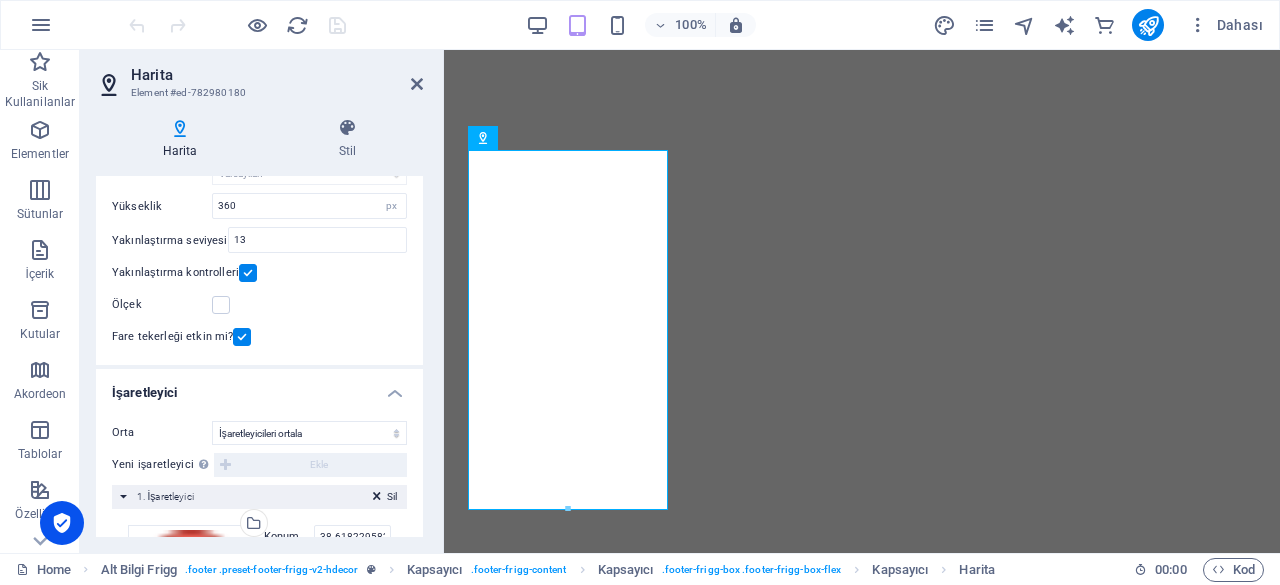 scroll, scrollTop: 394, scrollLeft: 0, axis: vertical 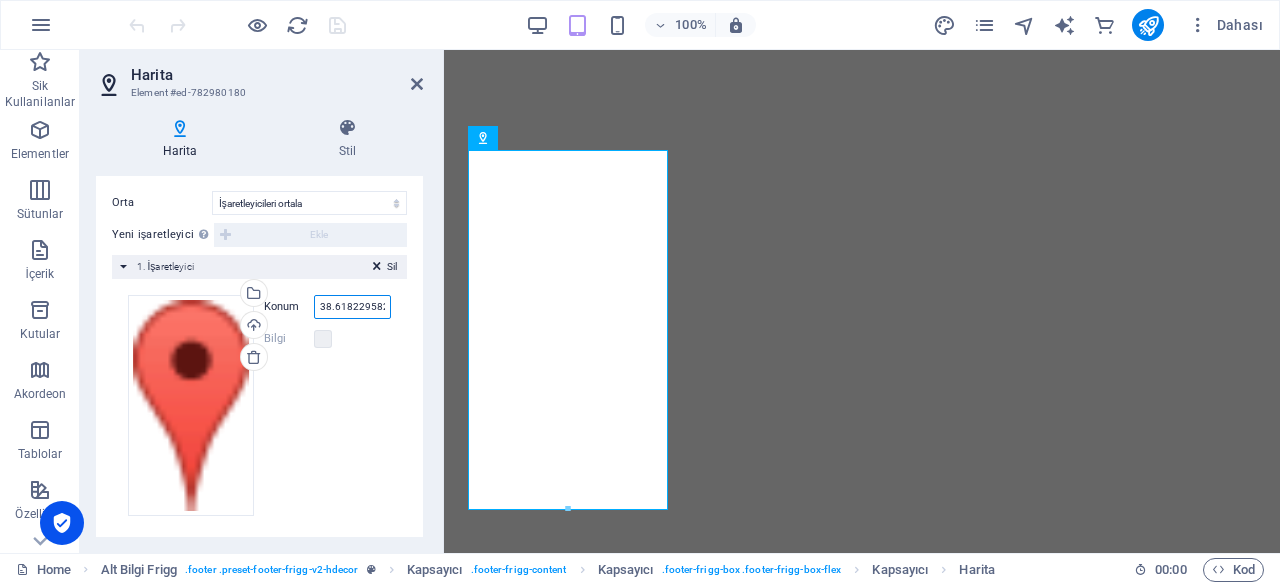 click on "38.61822958273457, 27.434533082849743" at bounding box center [352, 307] 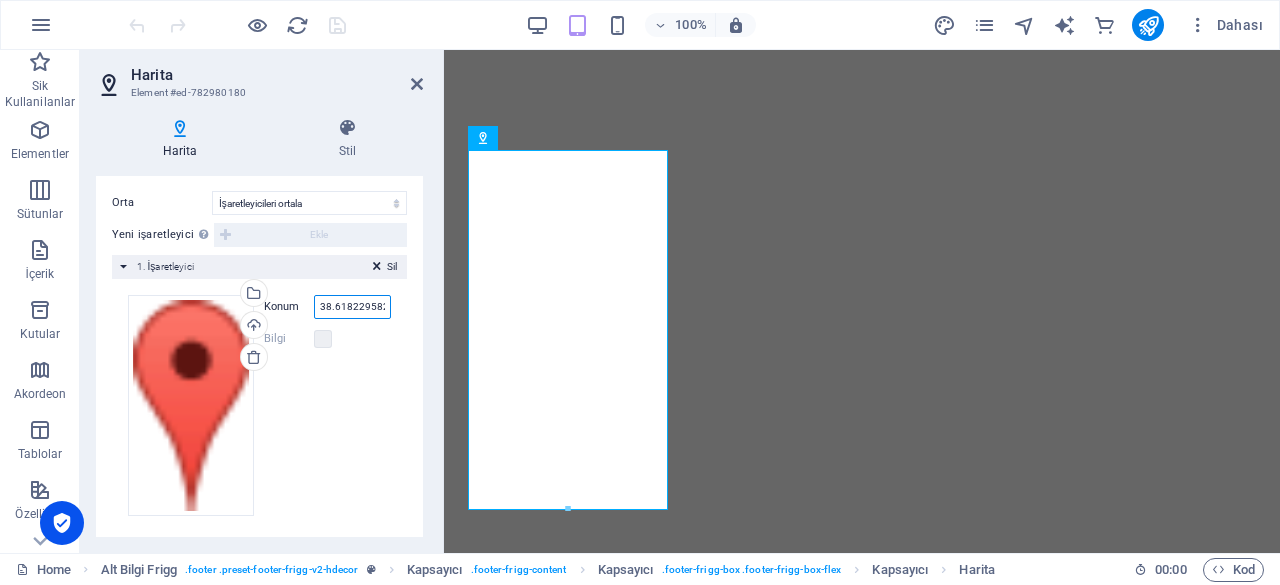 paste on "77673040813, 27.4347614294144" 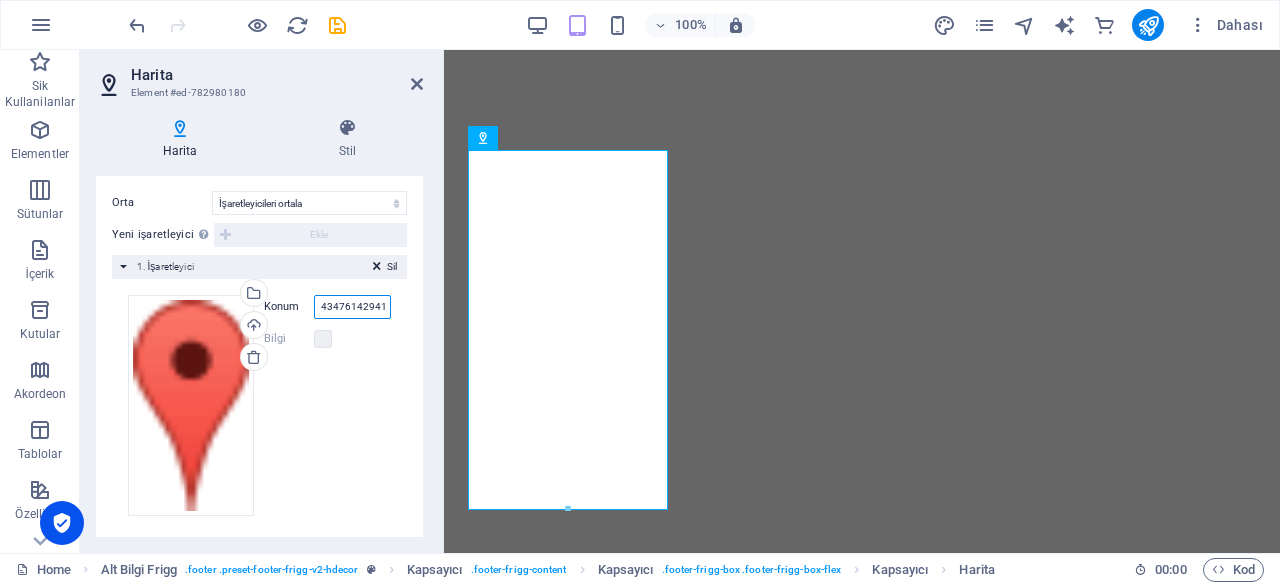 scroll, scrollTop: 0, scrollLeft: 110, axis: horizontal 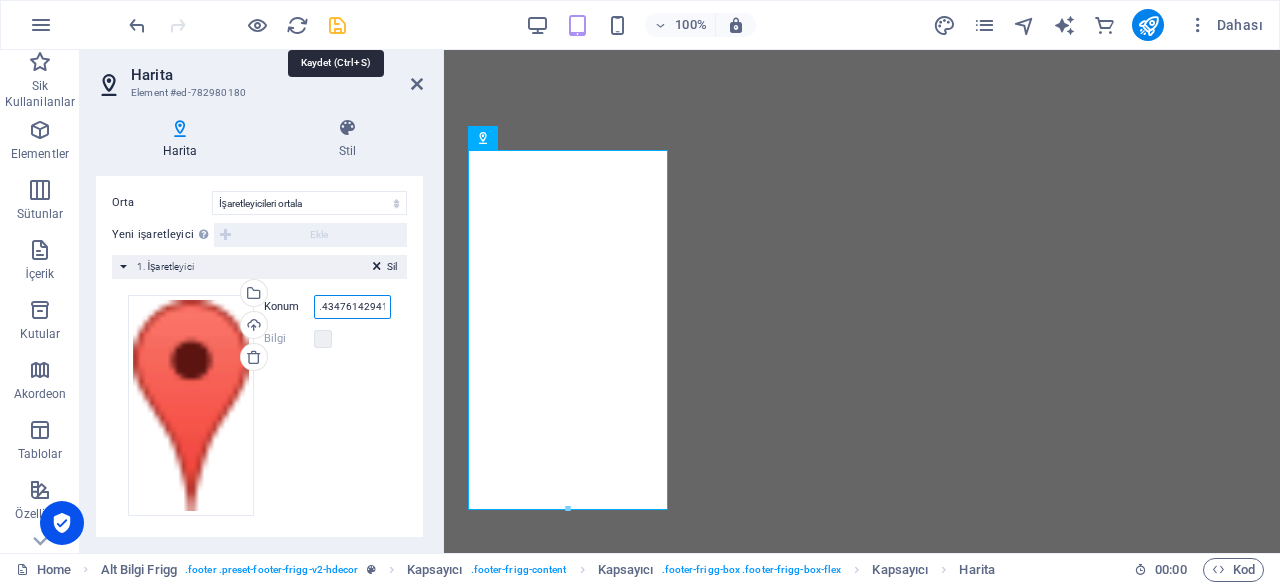 type on "38.6177673040813, 27.4347614294144" 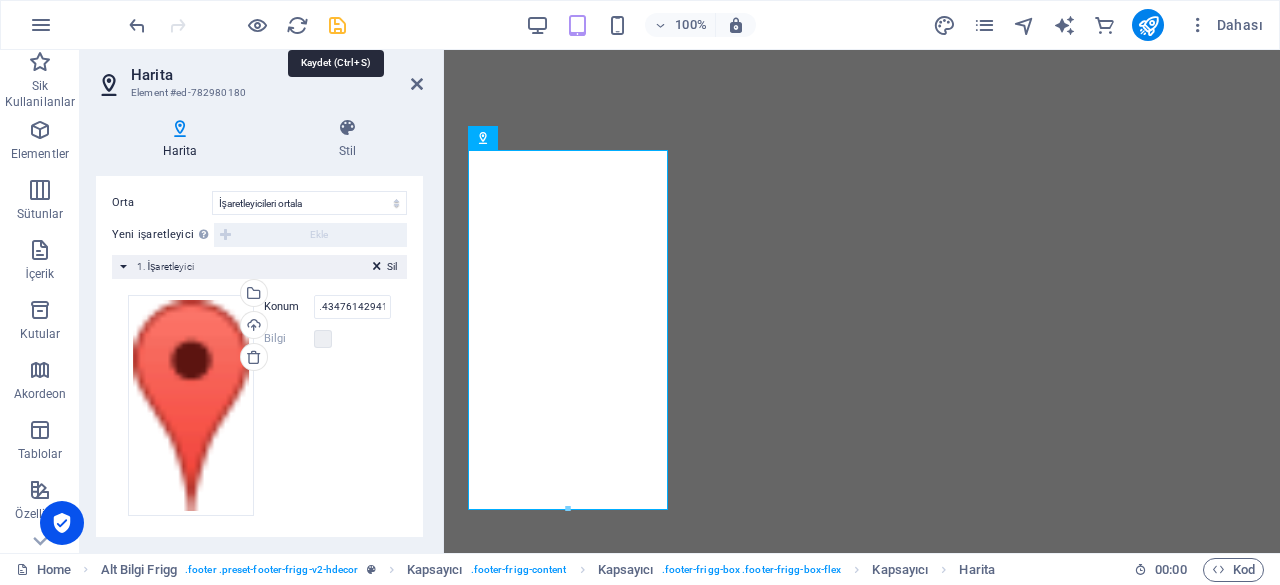 click at bounding box center [337, 25] 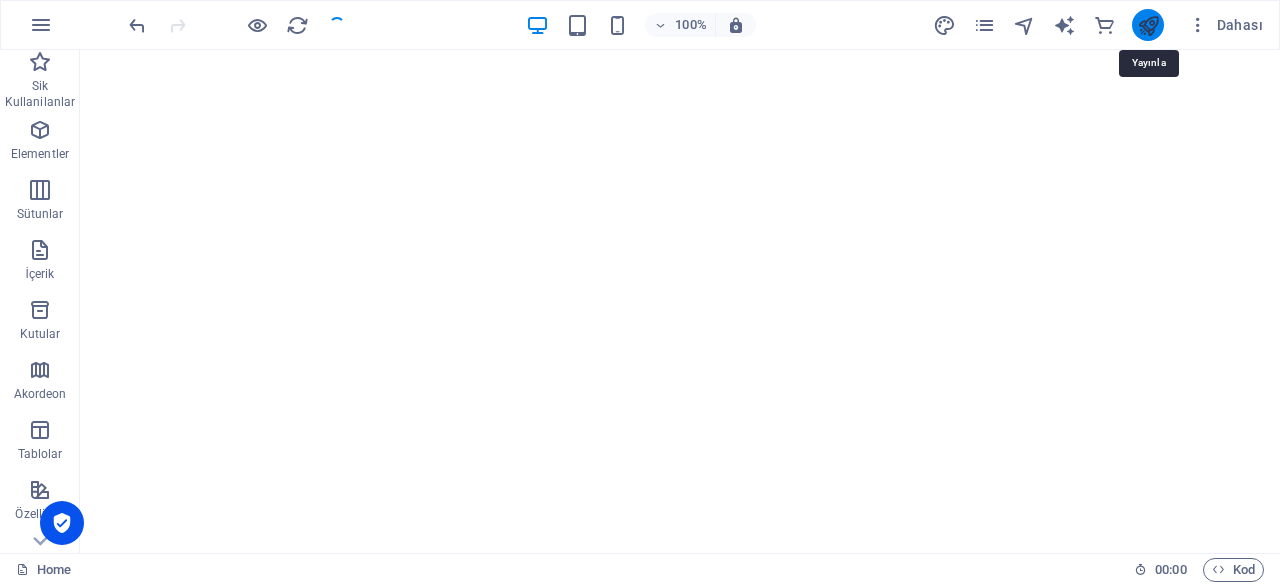 click at bounding box center [1148, 25] 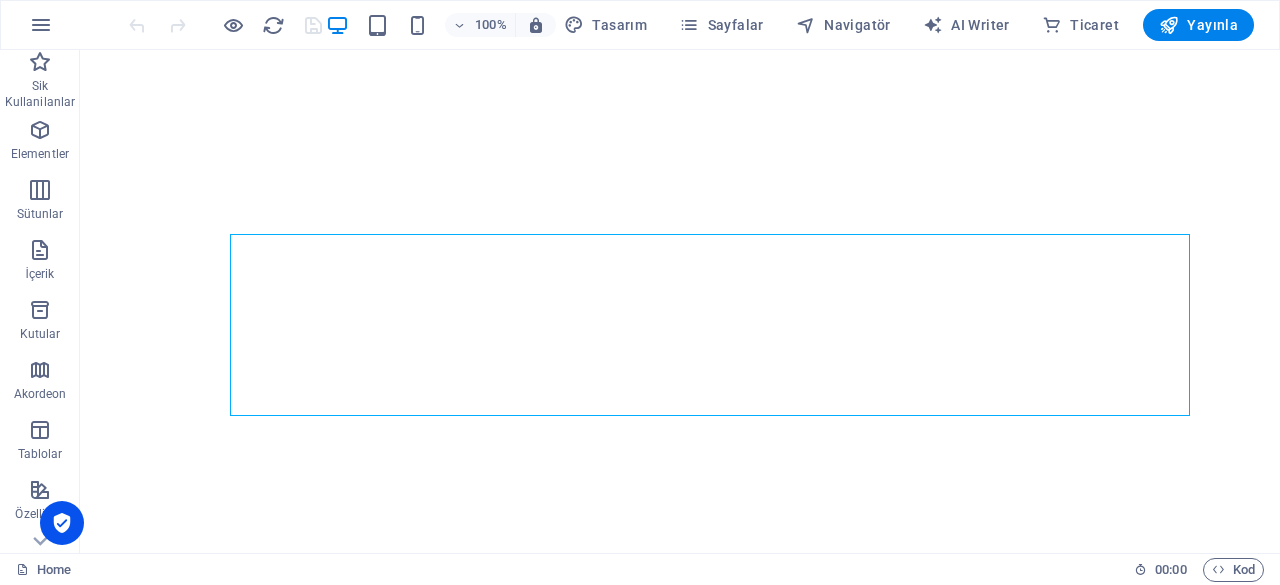 scroll, scrollTop: 0, scrollLeft: 0, axis: both 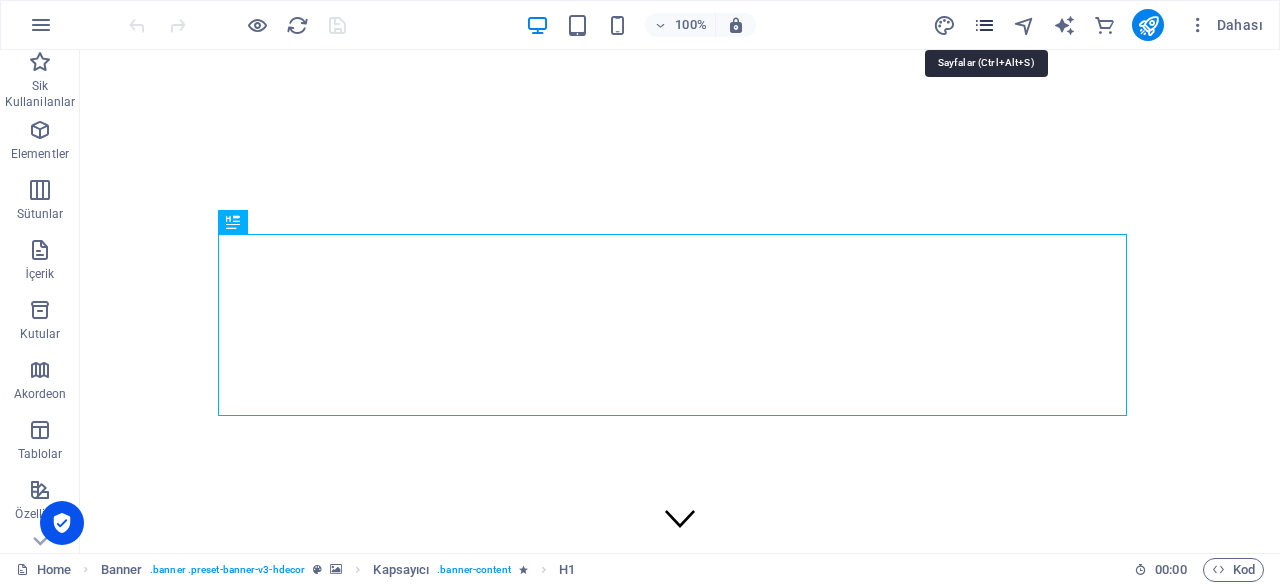 click at bounding box center [984, 25] 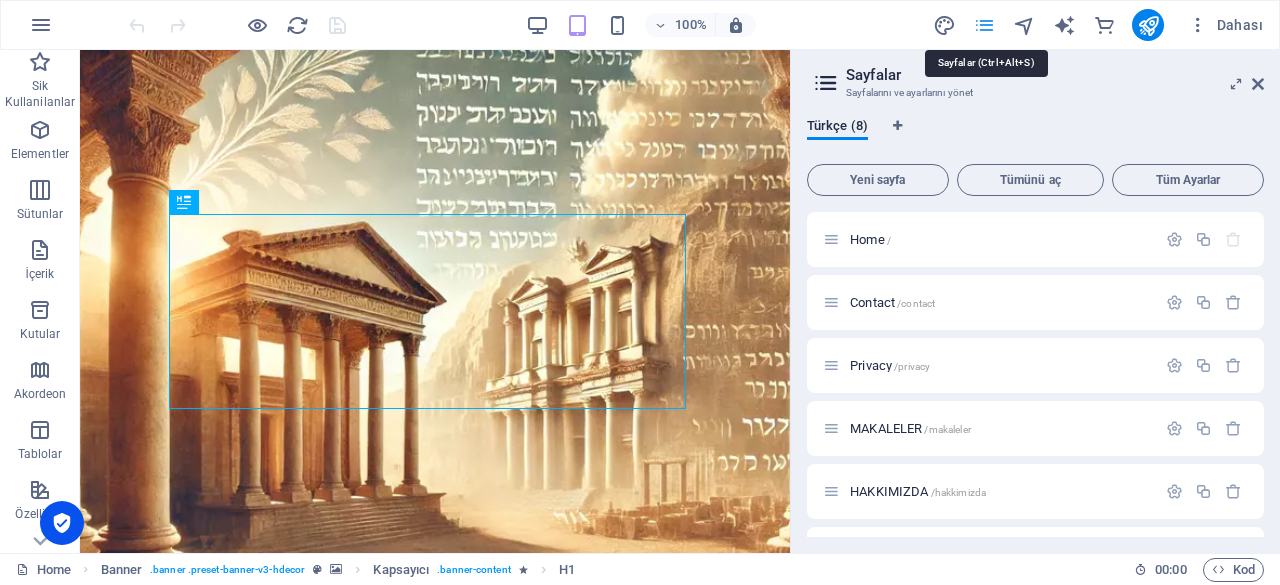 click at bounding box center [984, 25] 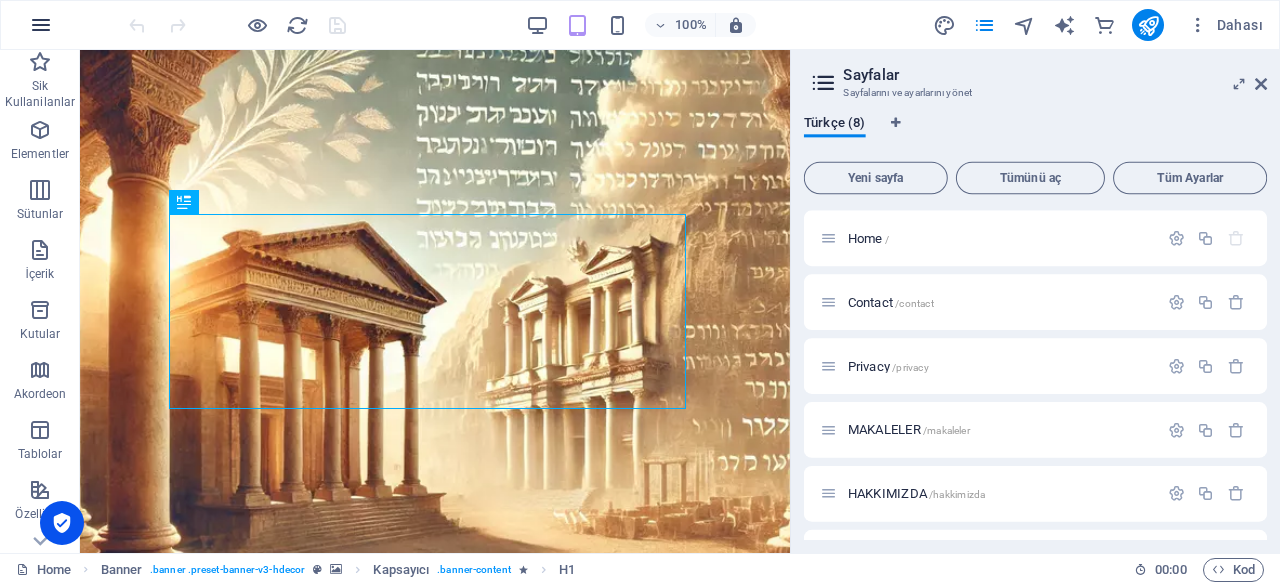 click at bounding box center (41, 25) 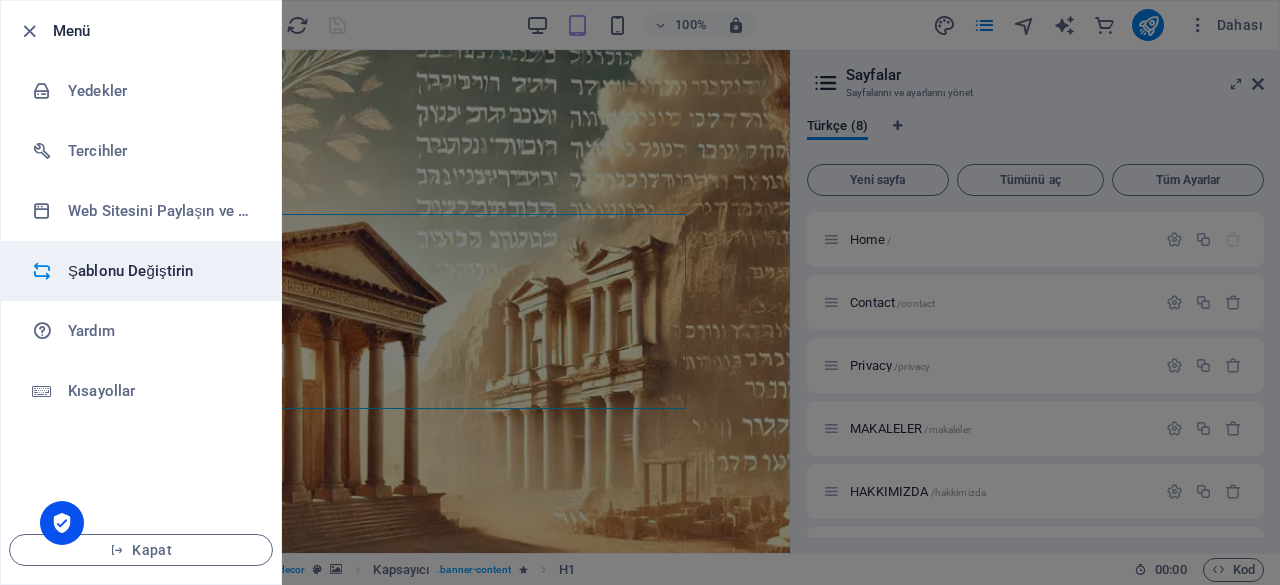 click on "Şablonu Değiştirin" at bounding box center (160, 271) 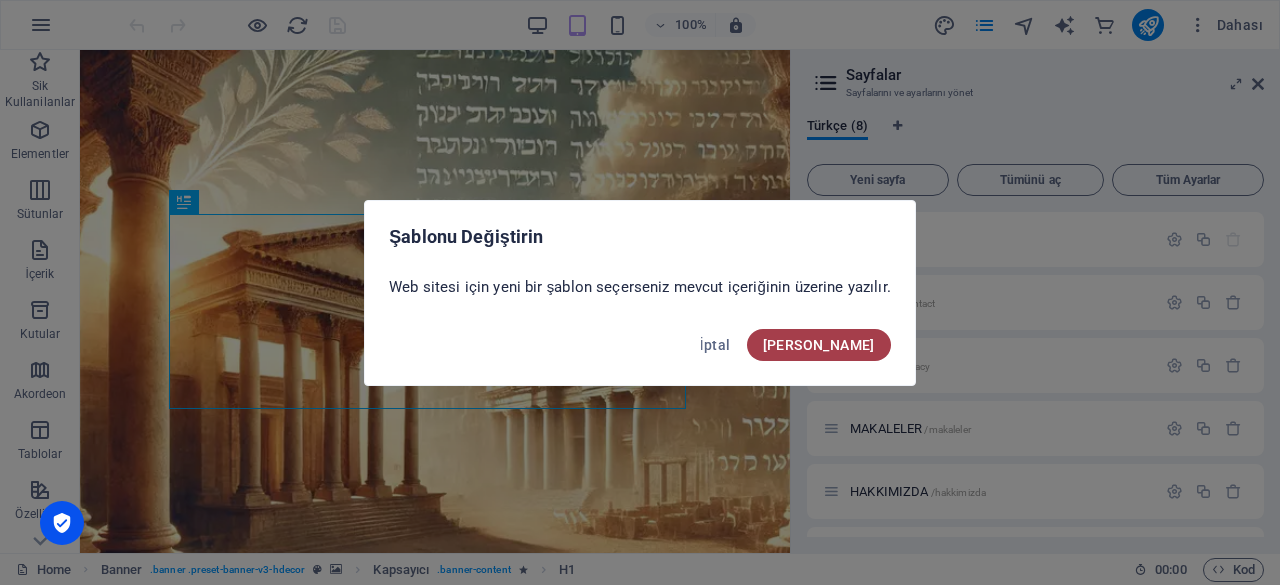 click on "Onayla" at bounding box center [819, 345] 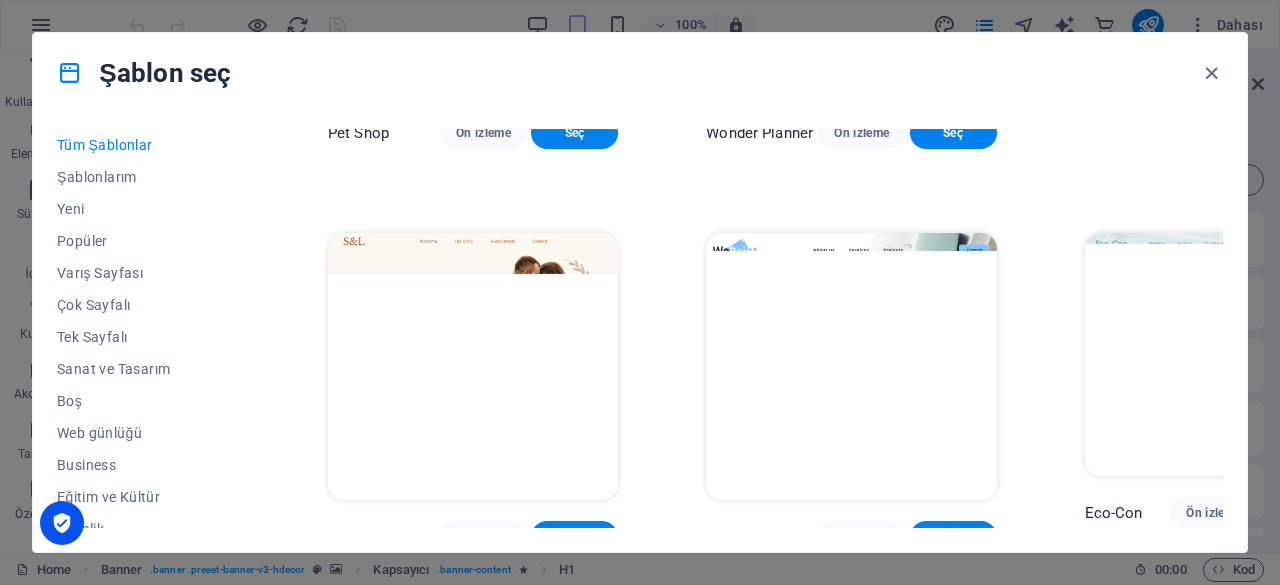 scroll, scrollTop: 900, scrollLeft: 0, axis: vertical 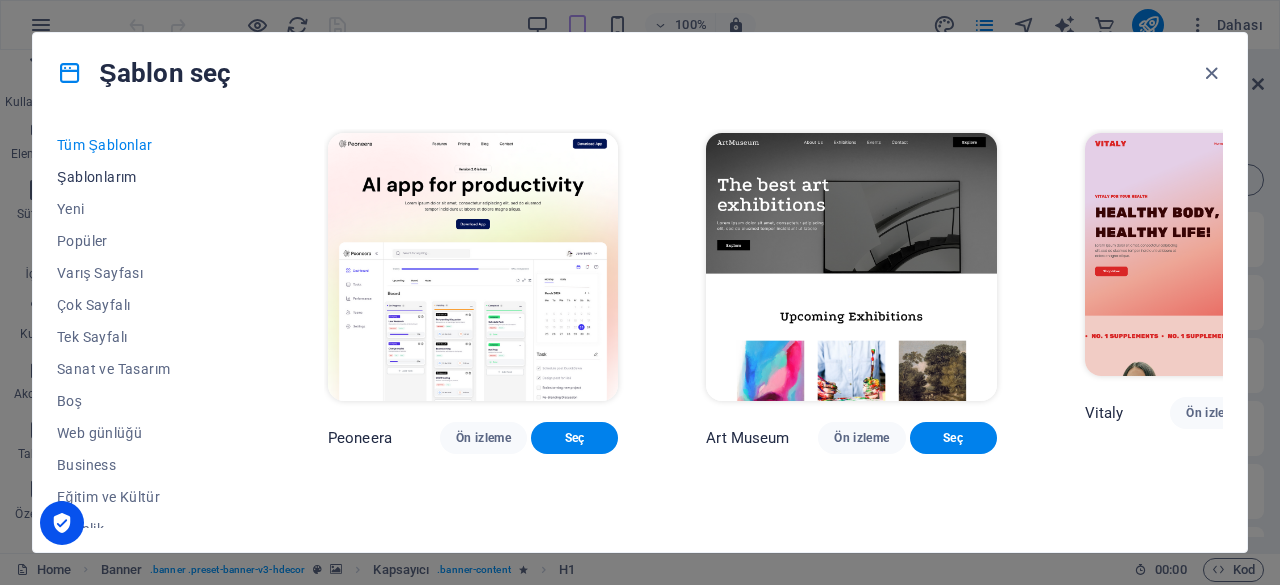 click on "Şablonlarım" at bounding box center [148, 177] 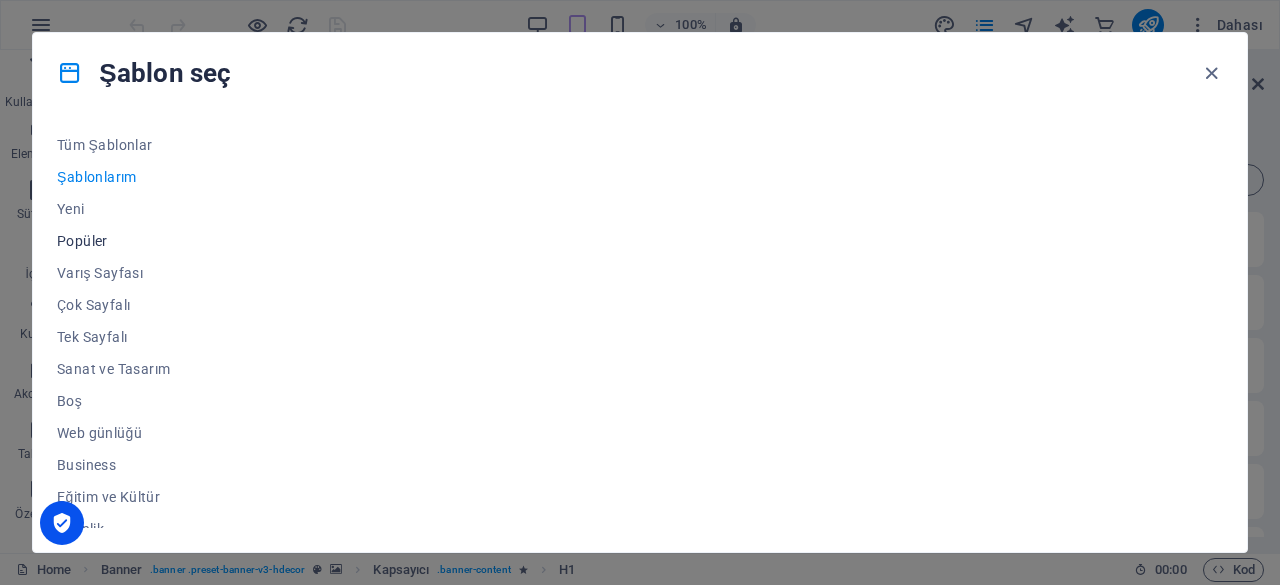 click on "Popüler" at bounding box center (148, 241) 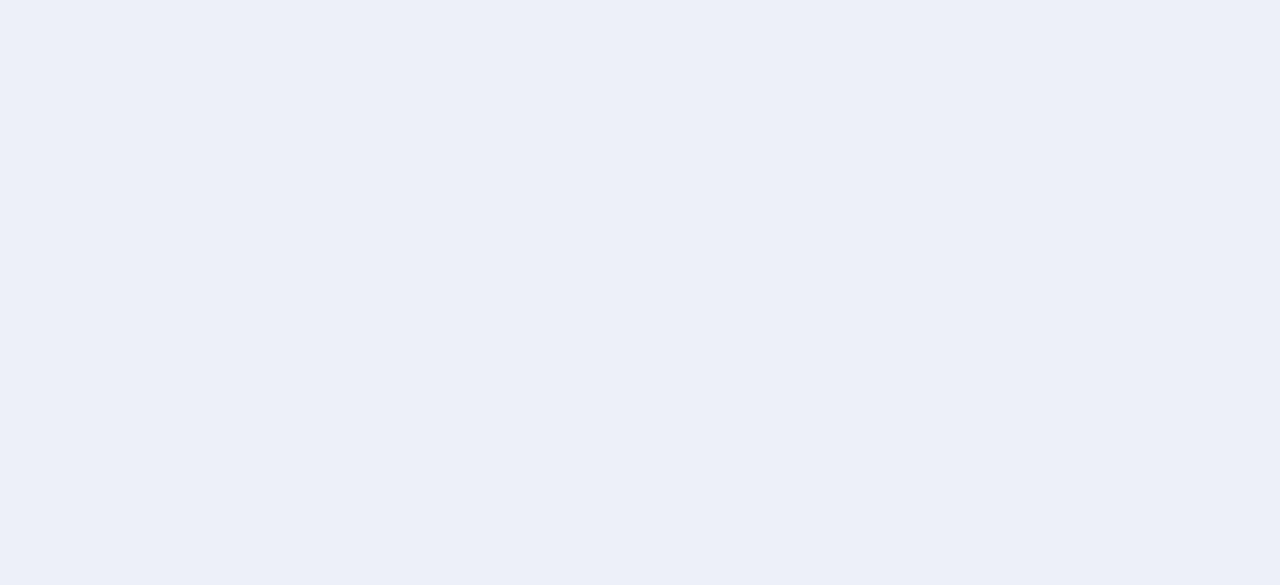 scroll, scrollTop: 0, scrollLeft: 0, axis: both 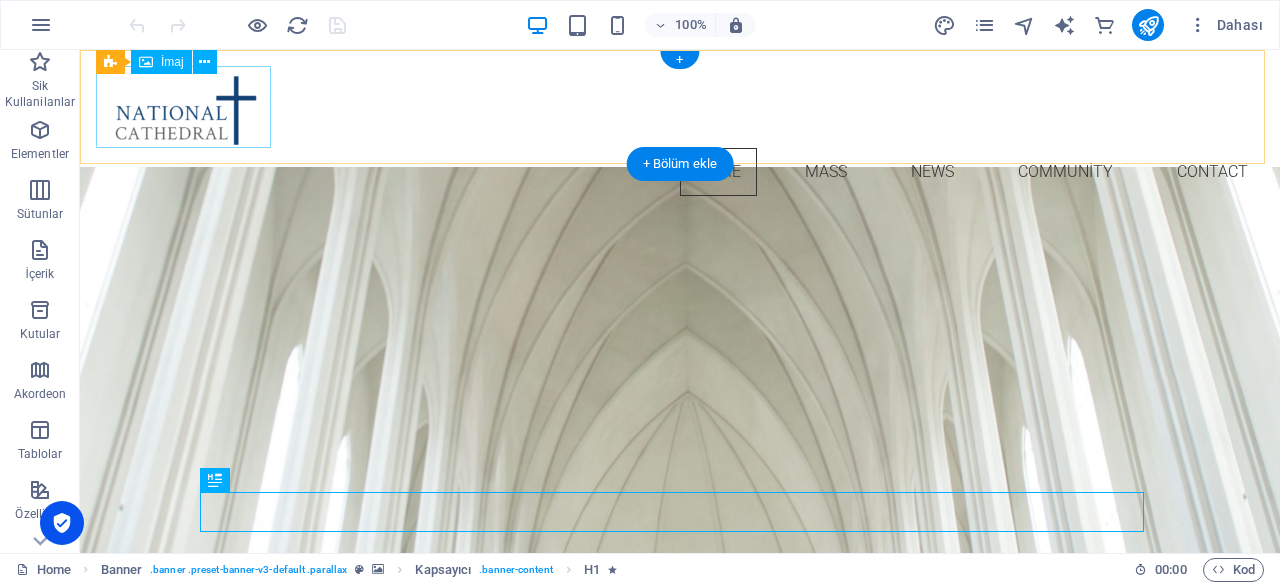 click at bounding box center (680, 107) 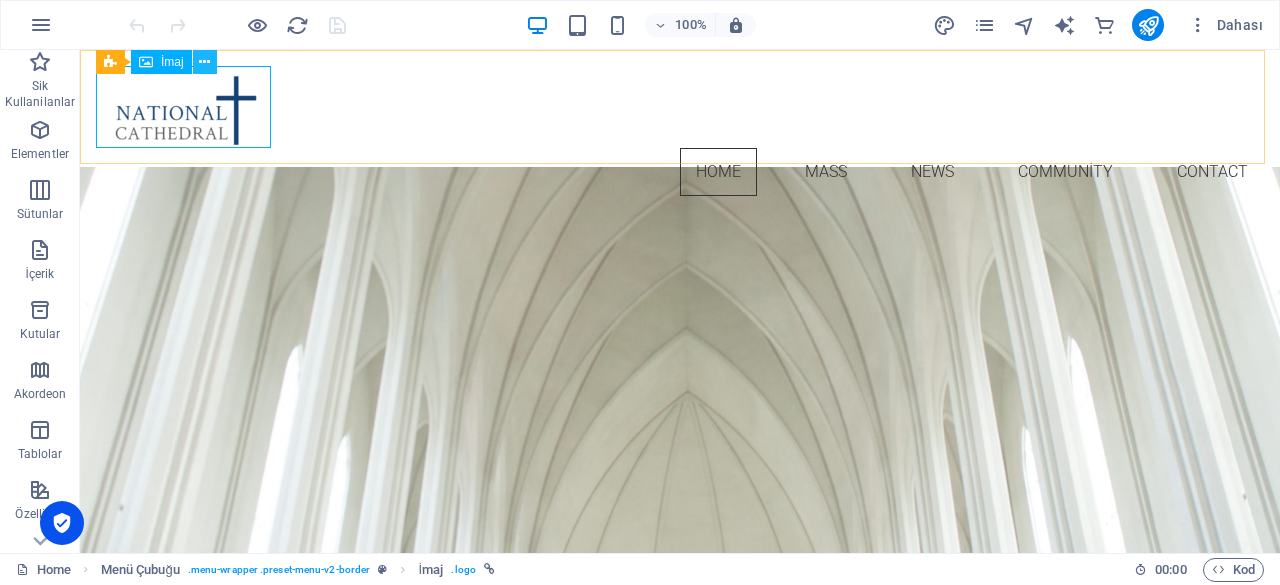 click at bounding box center (205, 62) 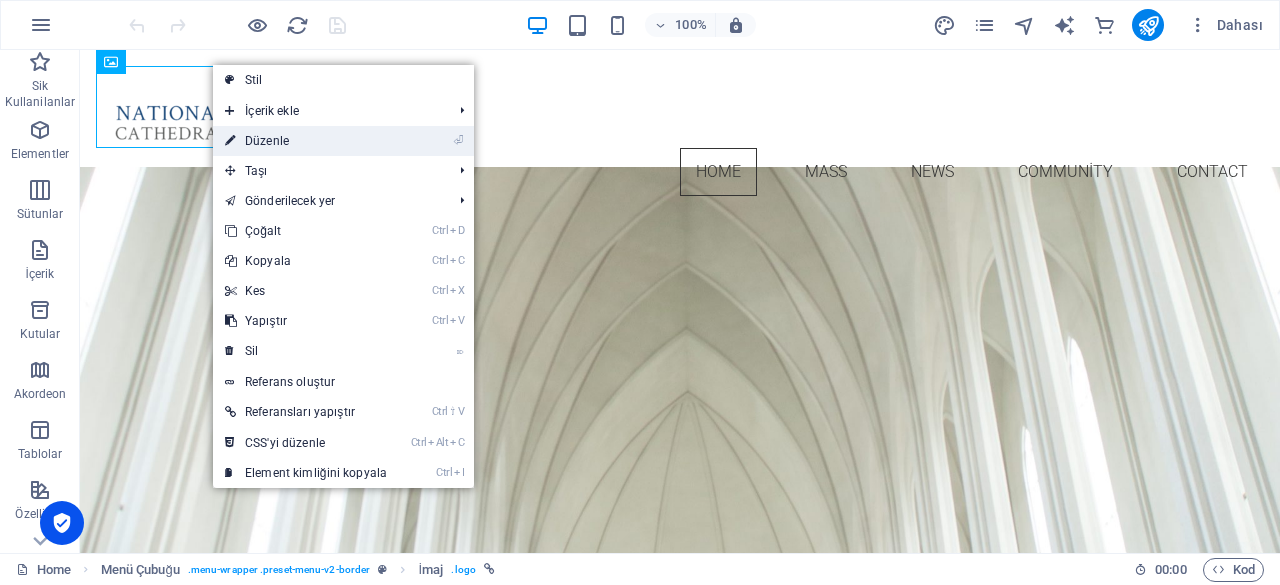 click on "⏎  Düzenle" at bounding box center [306, 141] 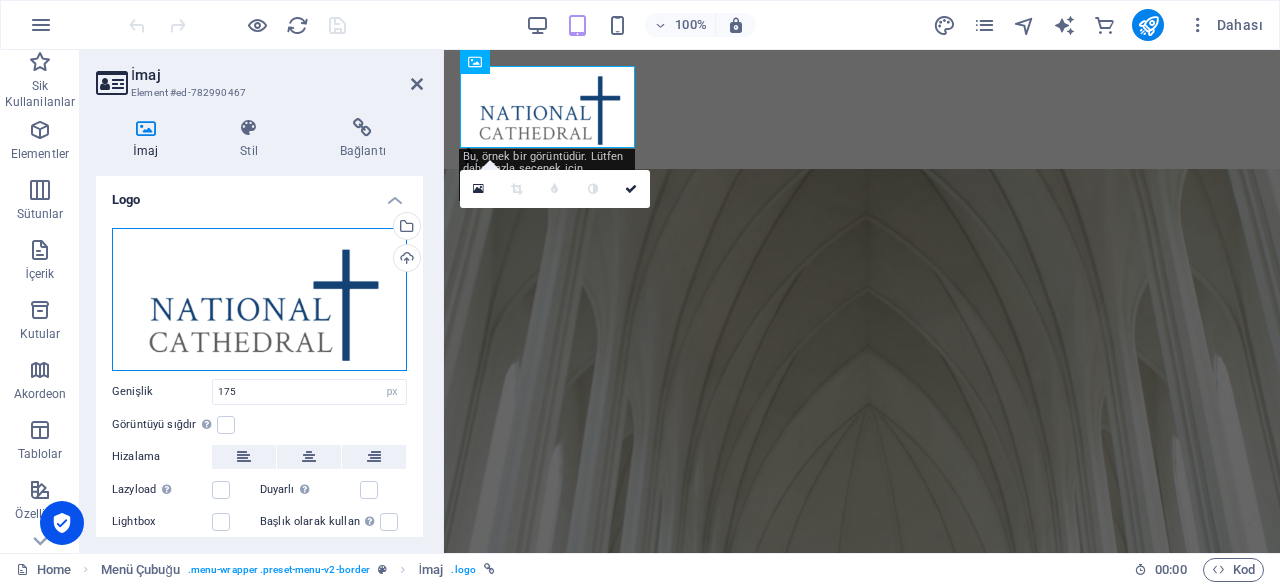 click on "Dosyaları buraya sürükleyin, dosyaları seçmek için tıklayın veya Dosyalardan ya da ücretsiz stok fotoğraf ve videolarımızdan dosyalar seçin" at bounding box center [259, 299] 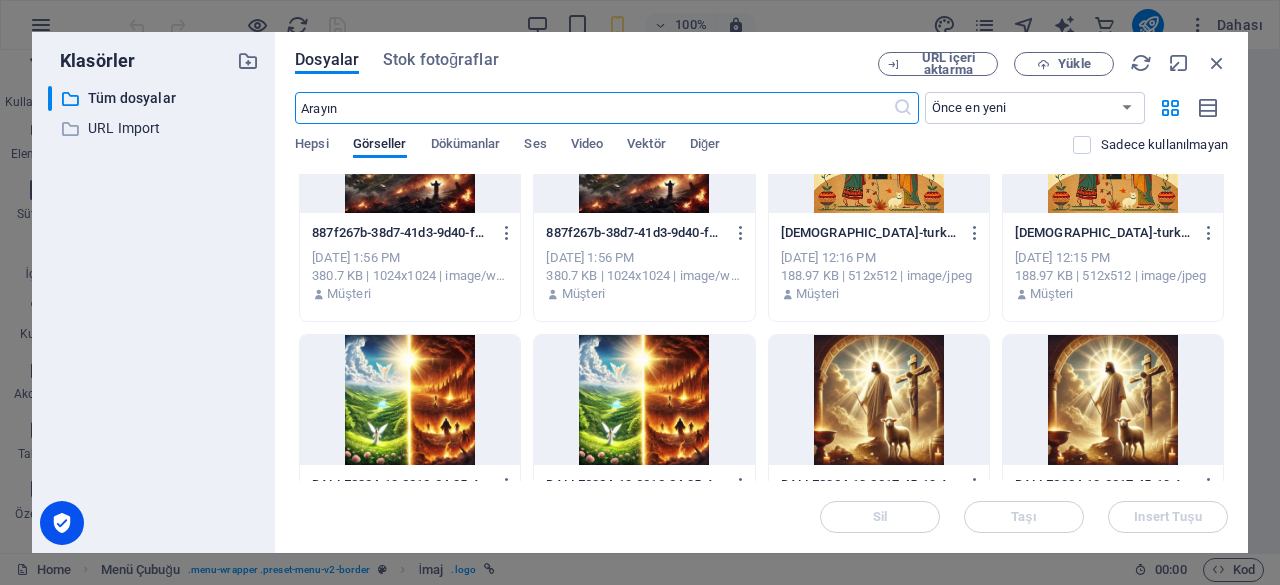 scroll, scrollTop: 0, scrollLeft: 0, axis: both 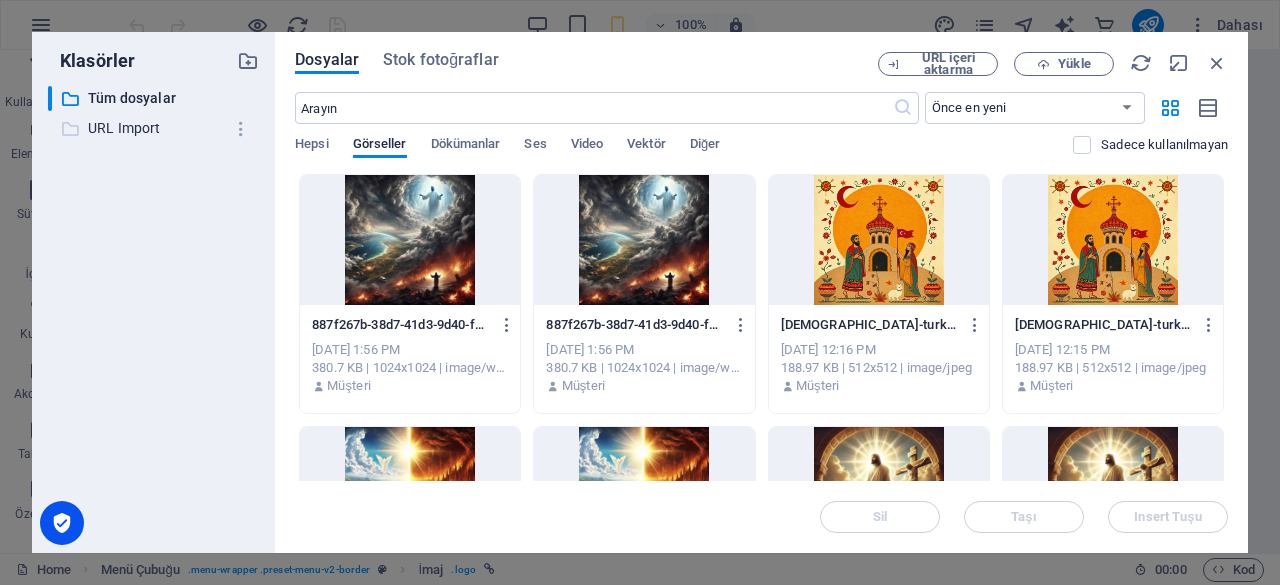 click on "URL Import" at bounding box center [155, 128] 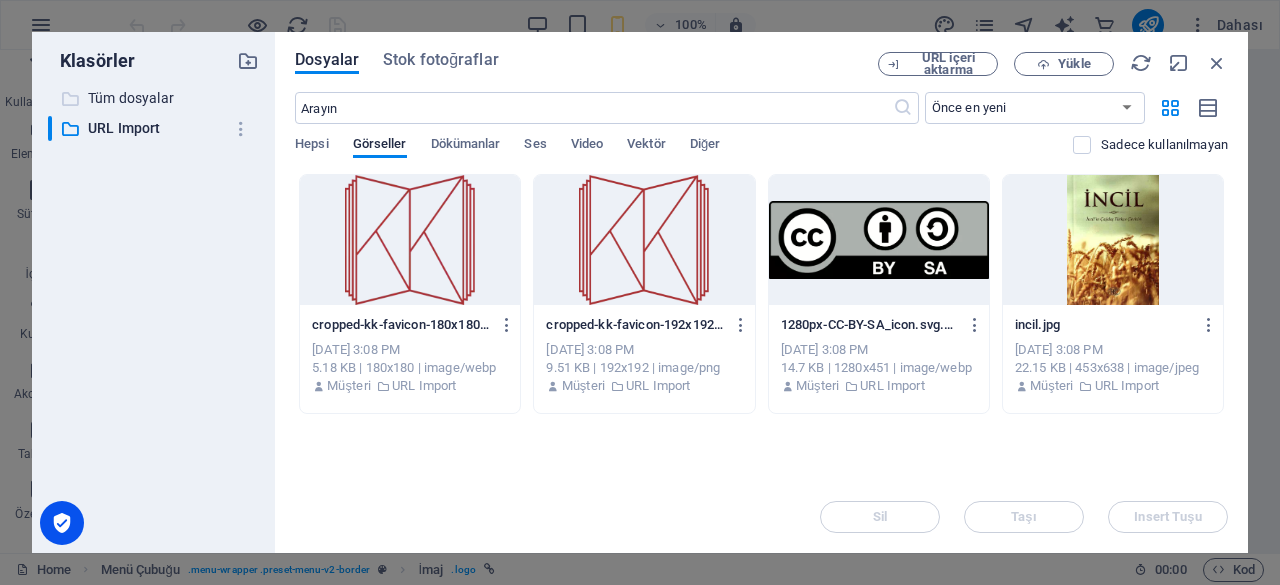 click on "Tüm dosyalar" at bounding box center (155, 98) 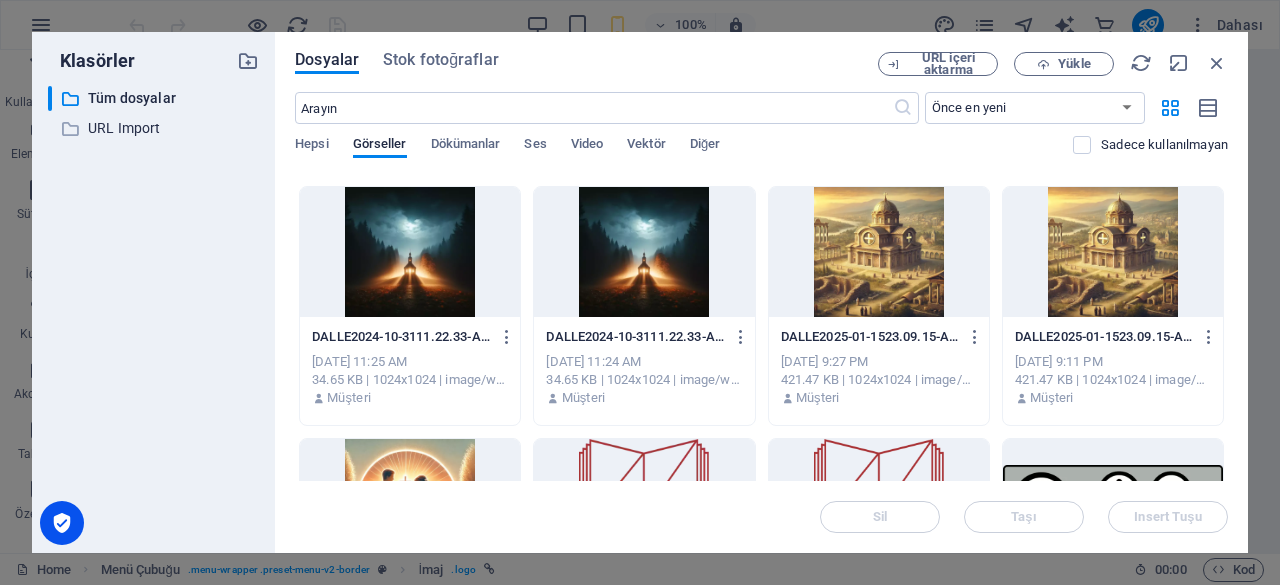 scroll, scrollTop: 392, scrollLeft: 0, axis: vertical 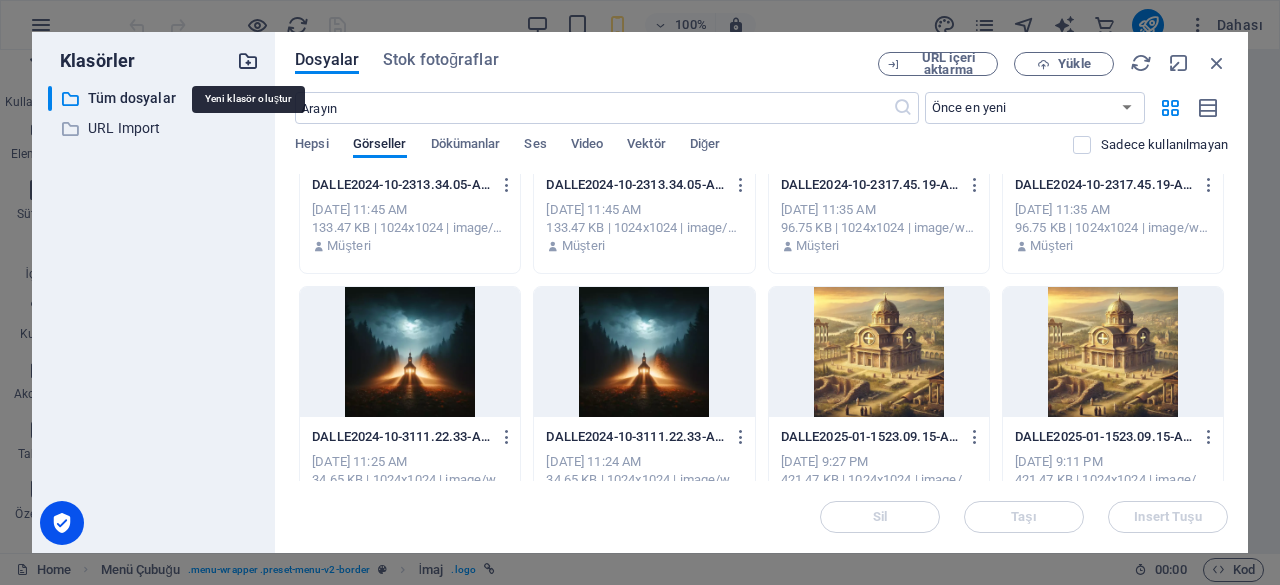 click at bounding box center (248, 61) 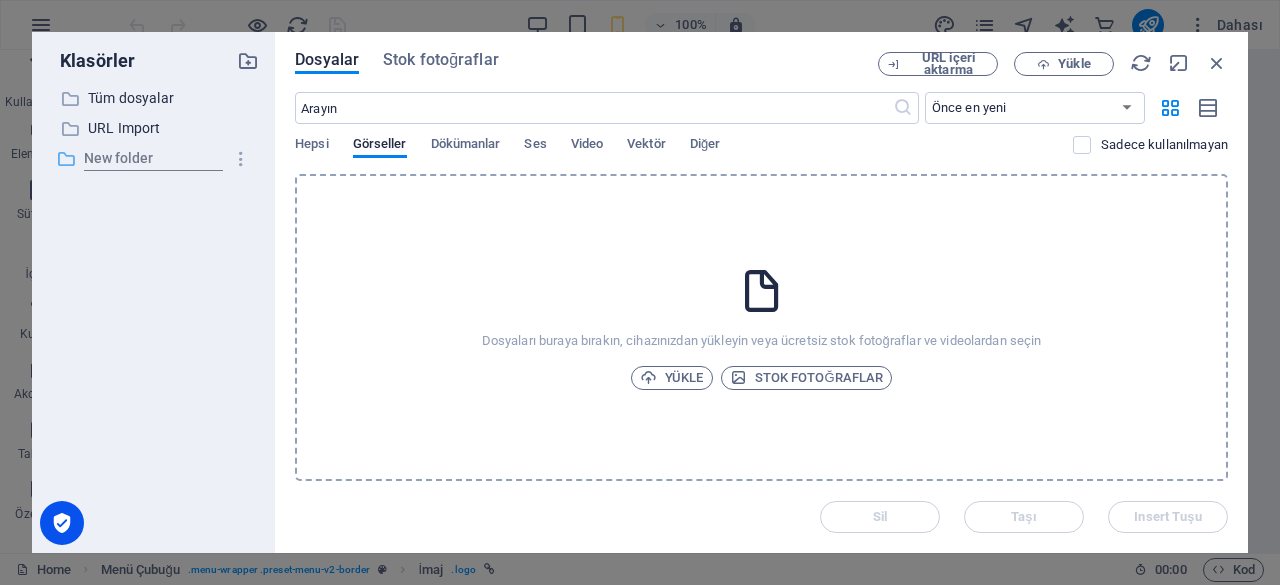click on "New folder" at bounding box center [164, 159] 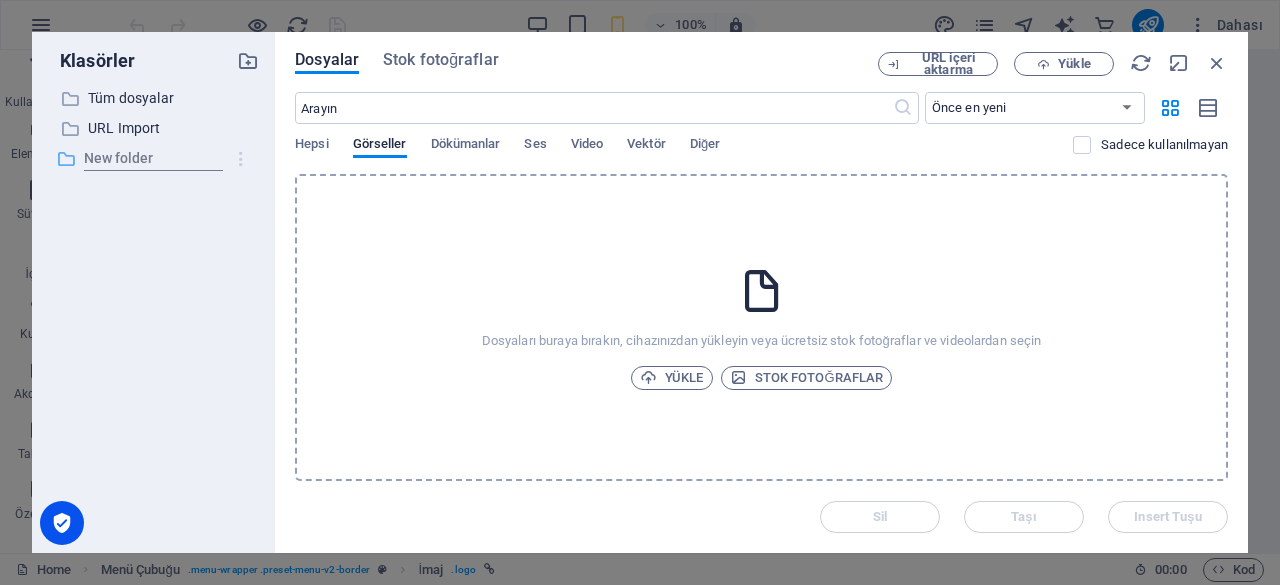 click at bounding box center [241, 159] 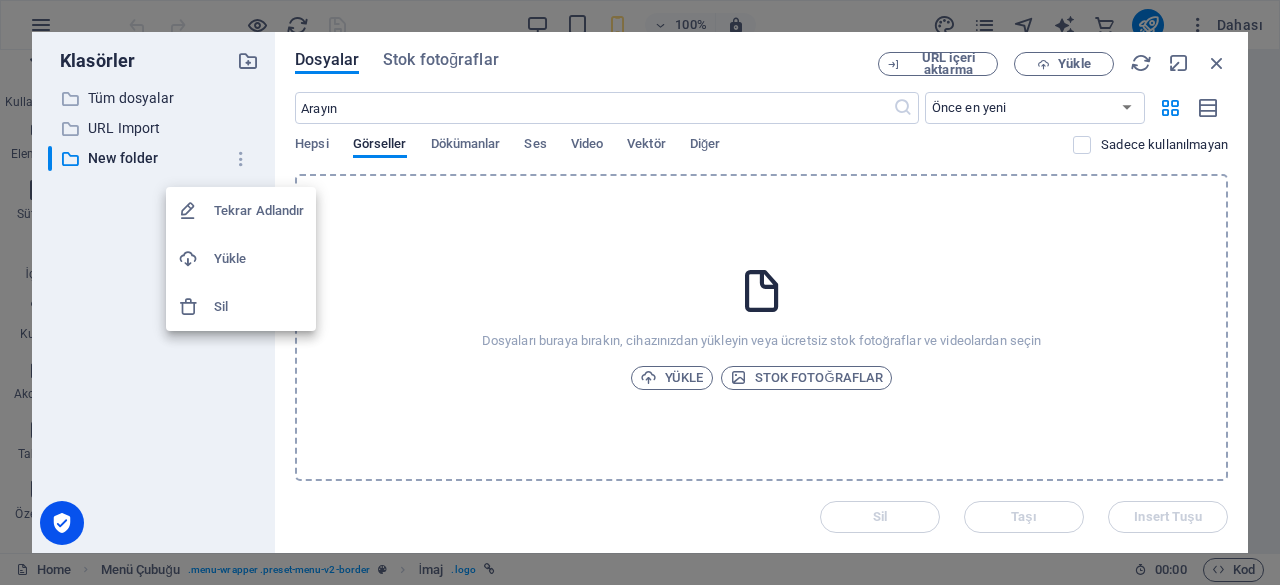 click on "Sil" at bounding box center [241, 307] 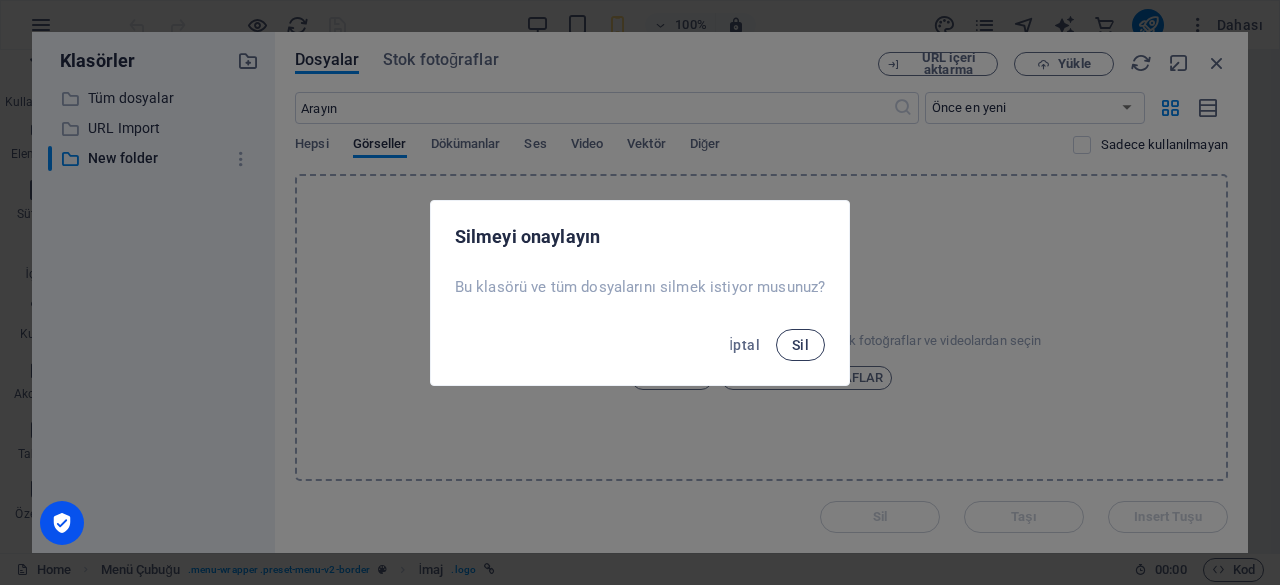 click on "Sil" at bounding box center [800, 345] 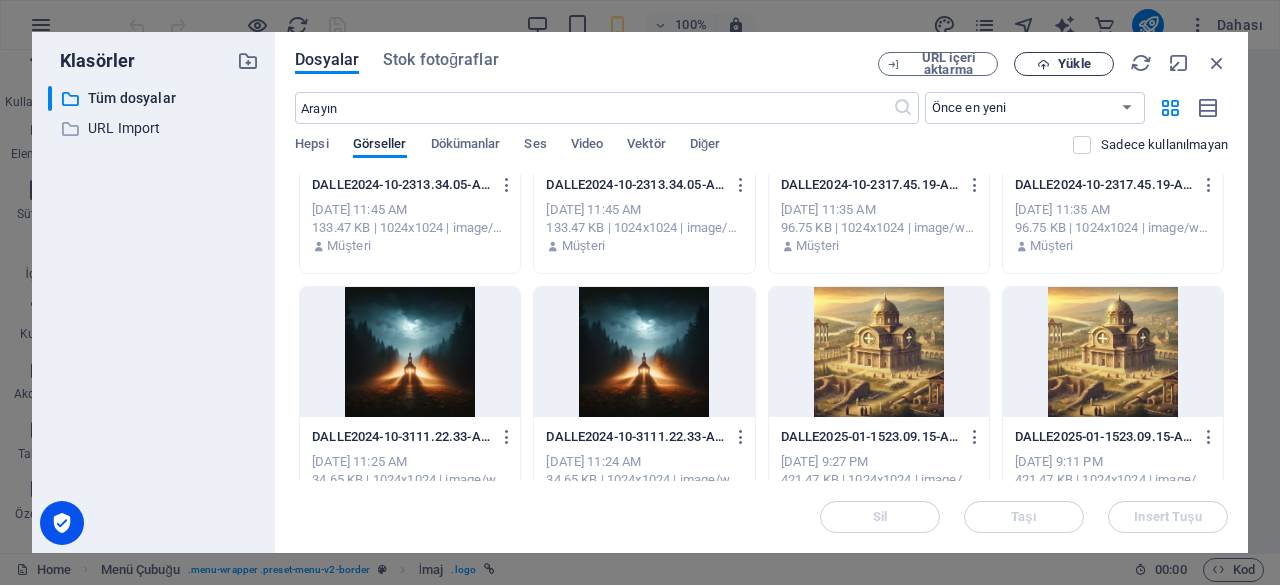 click on "Yükle" at bounding box center (1064, 64) 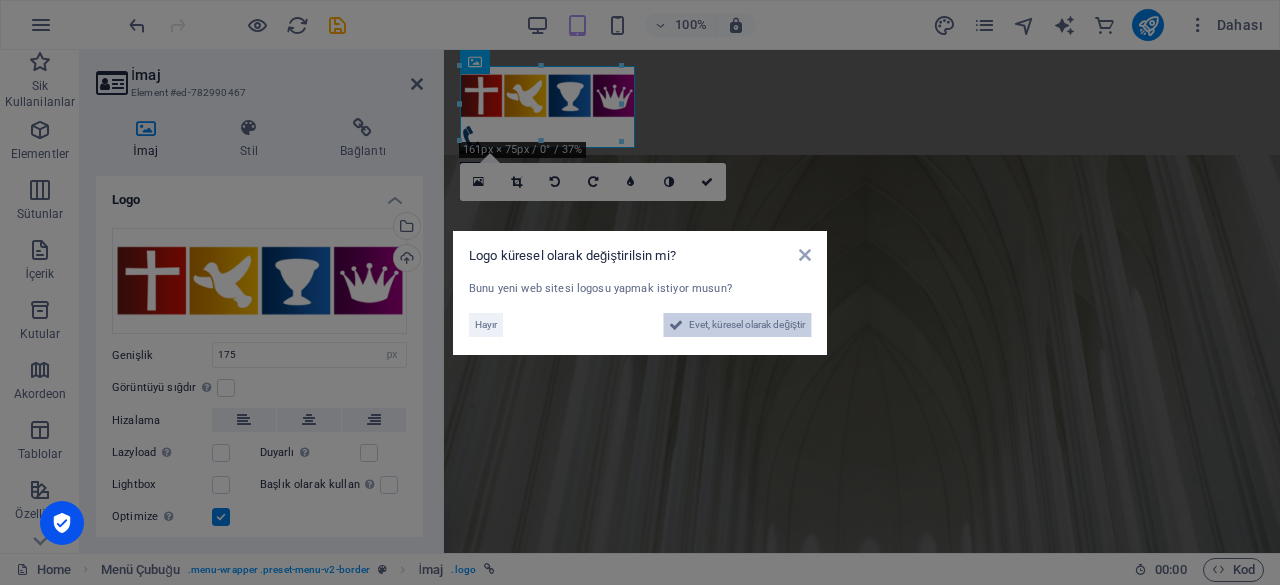 click on "Evet, küresel olarak değiştir" at bounding box center (747, 325) 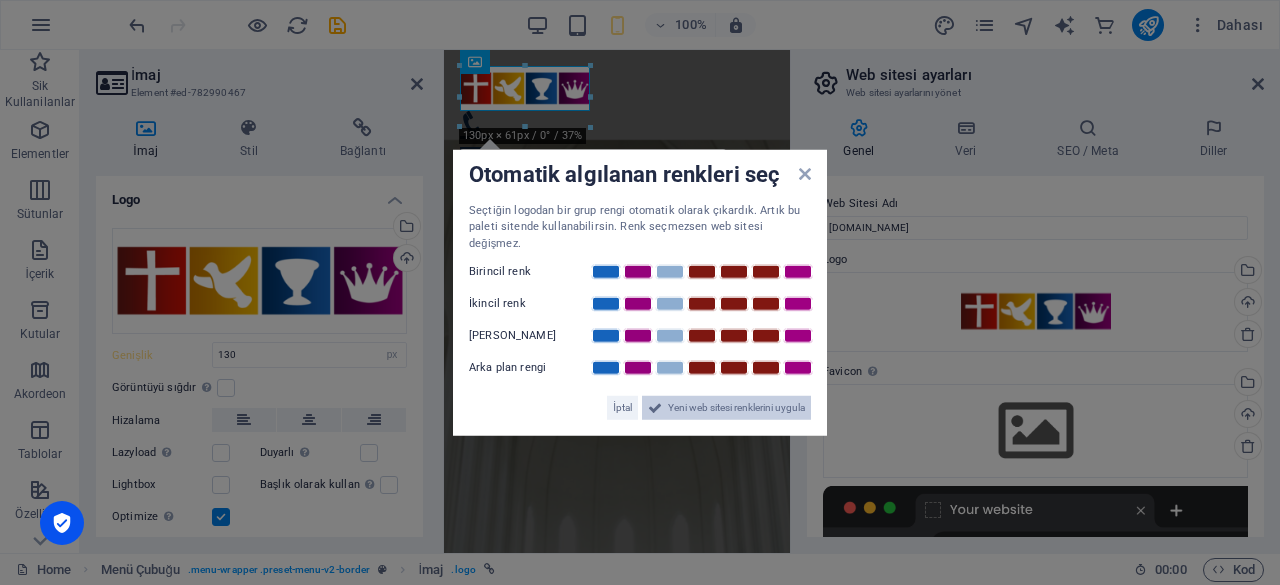 click on "Yeni web sitesi renklerini uygula" at bounding box center [736, 408] 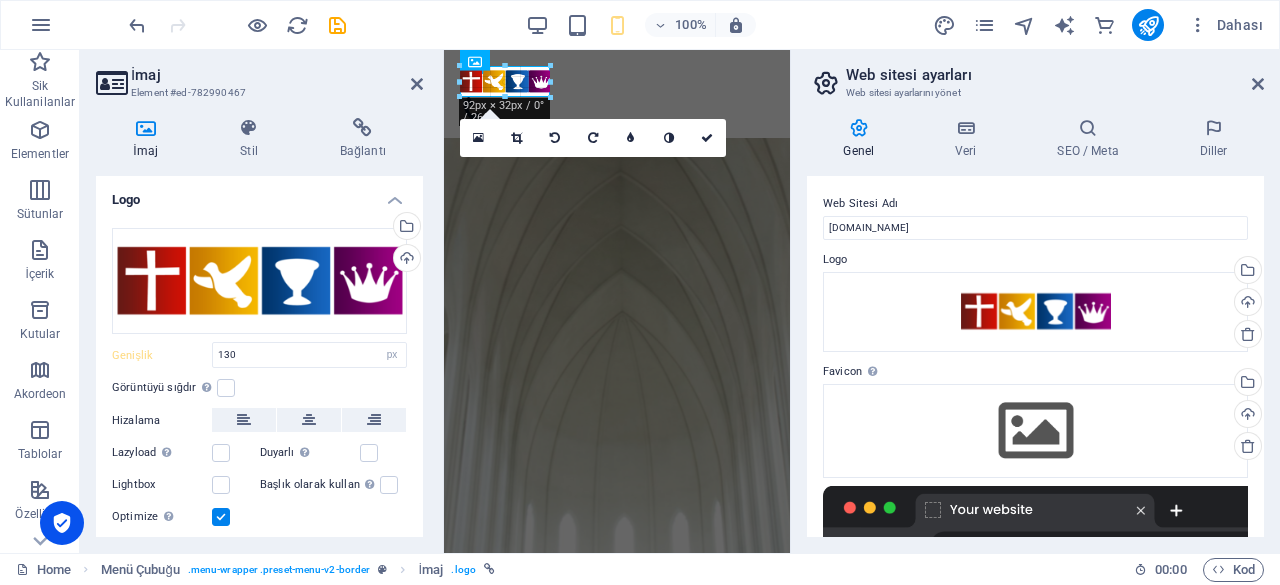 drag, startPoint x: 525, startPoint y: 113, endPoint x: 554, endPoint y: 106, distance: 29.832869 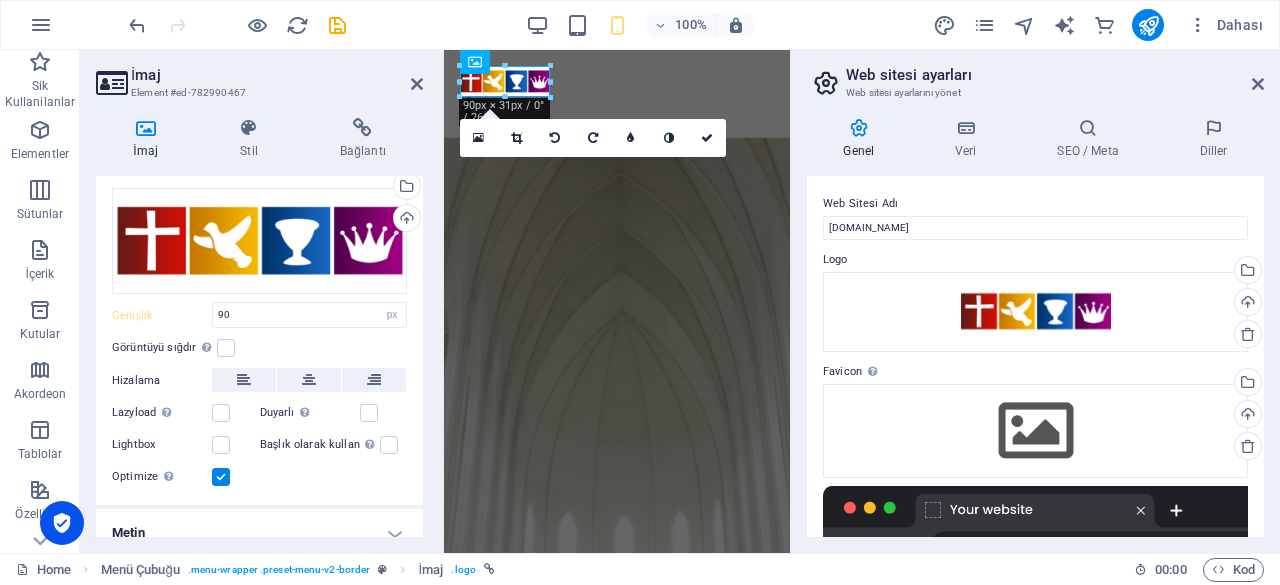 scroll, scrollTop: 58, scrollLeft: 0, axis: vertical 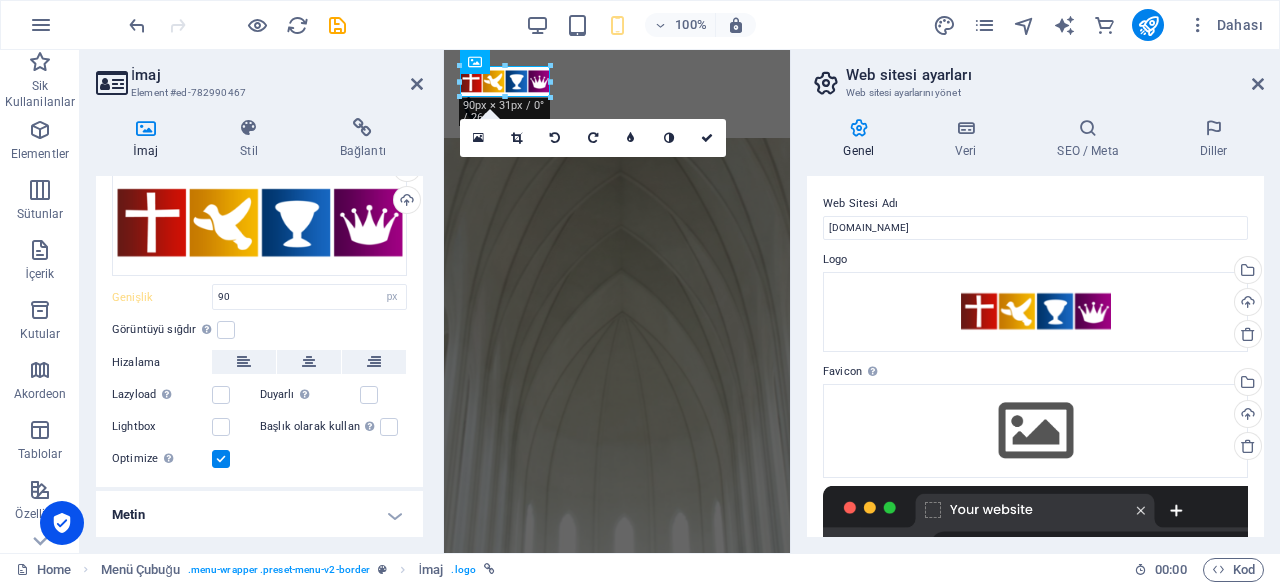 click at bounding box center (237, 25) 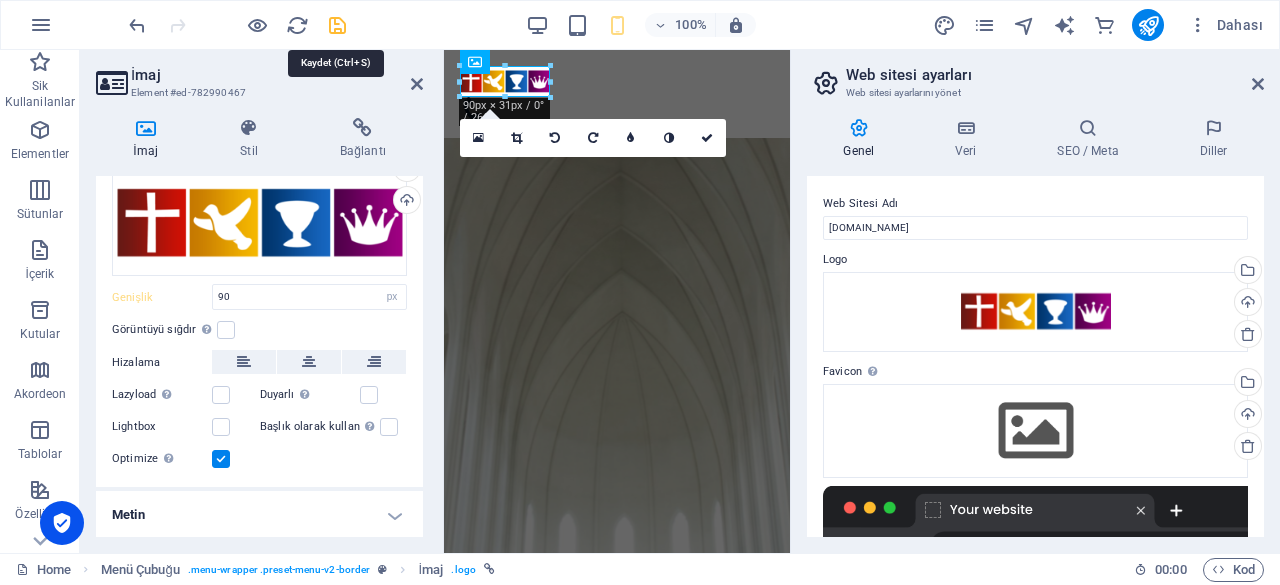 click at bounding box center [337, 25] 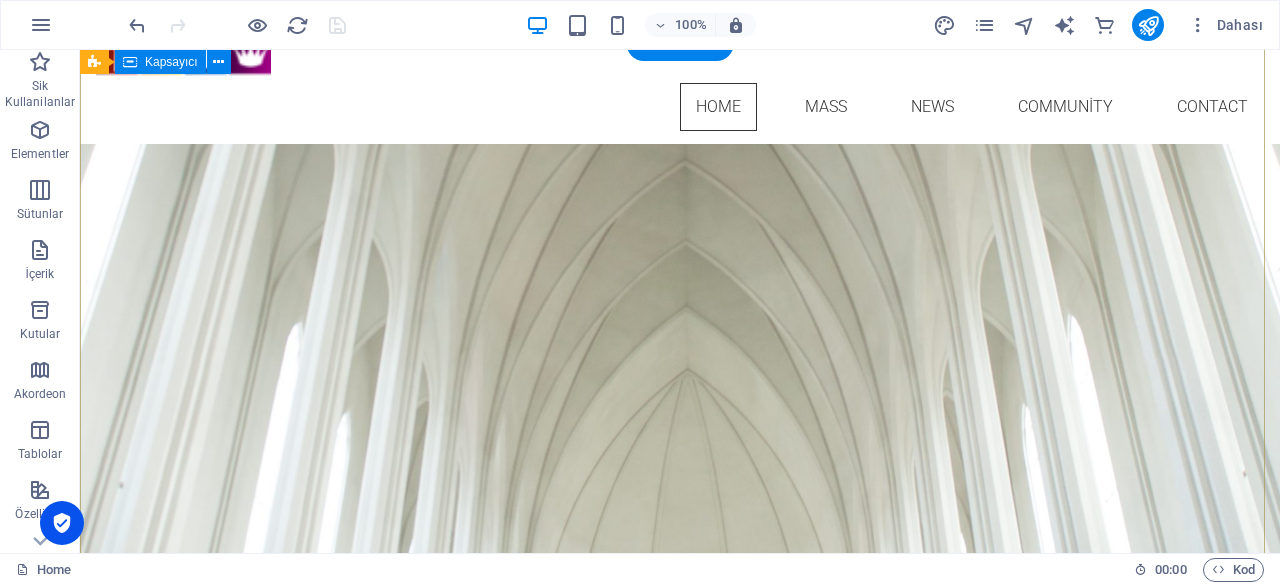 scroll, scrollTop: 0, scrollLeft: 0, axis: both 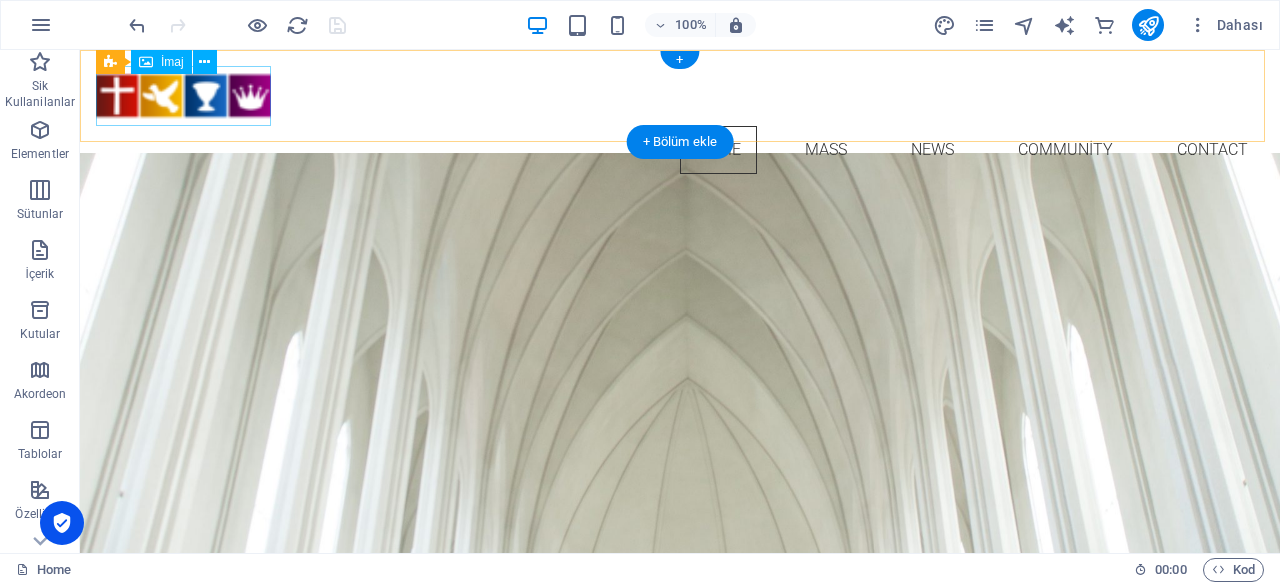 click at bounding box center (680, 96) 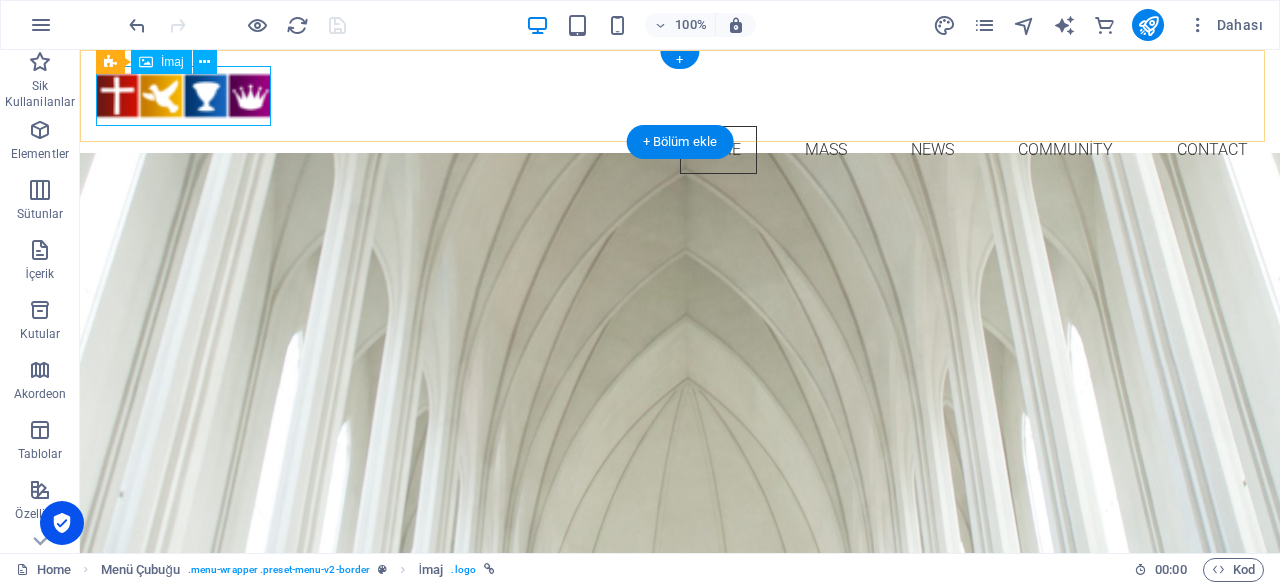 click at bounding box center [680, 96] 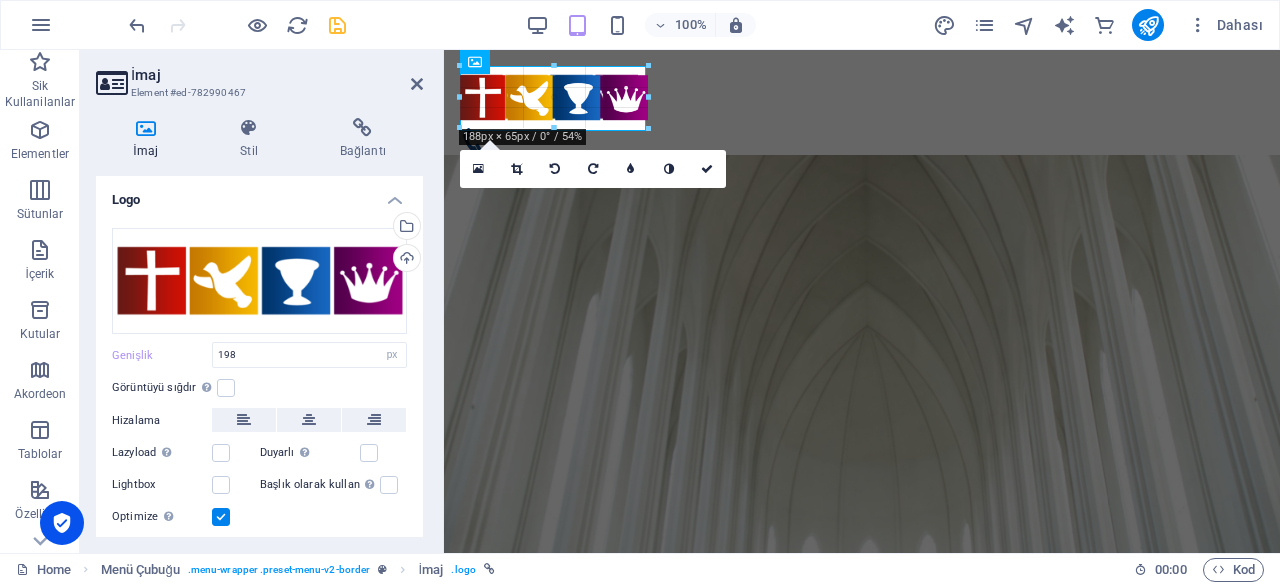 drag, startPoint x: 656, startPoint y: 132, endPoint x: 636, endPoint y: 117, distance: 25 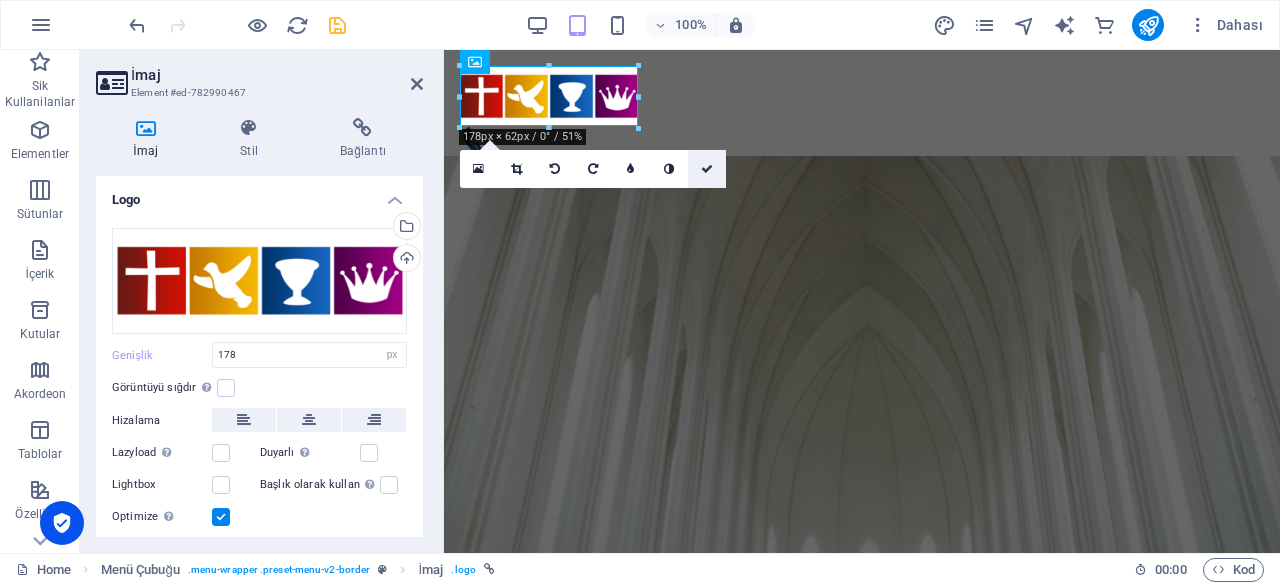 click at bounding box center (707, 169) 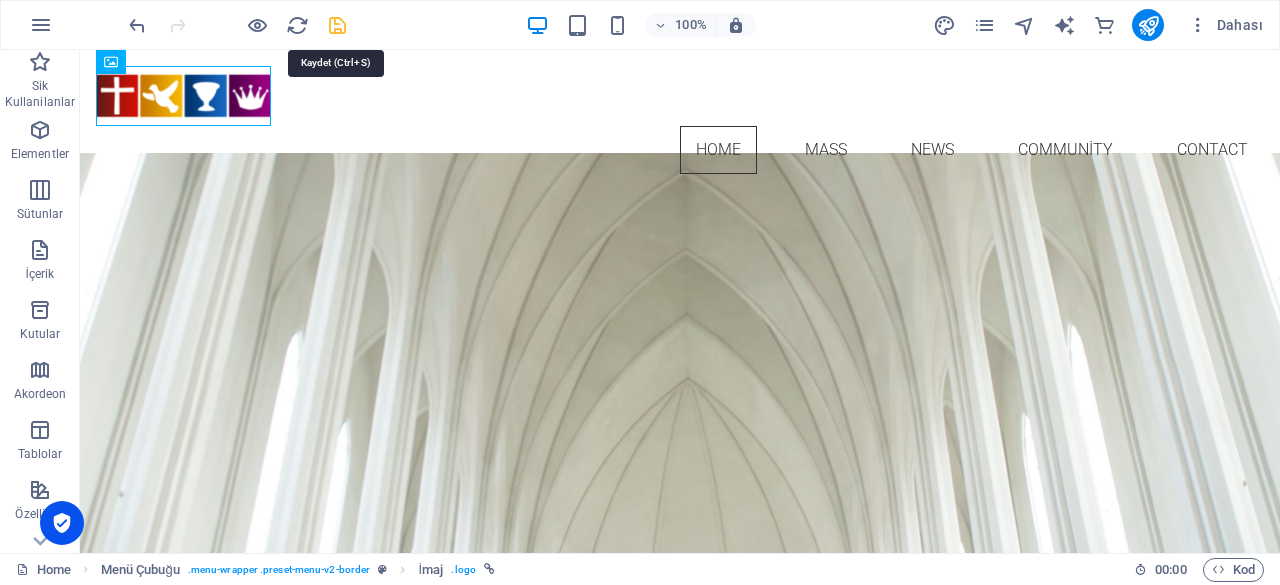 click at bounding box center [337, 25] 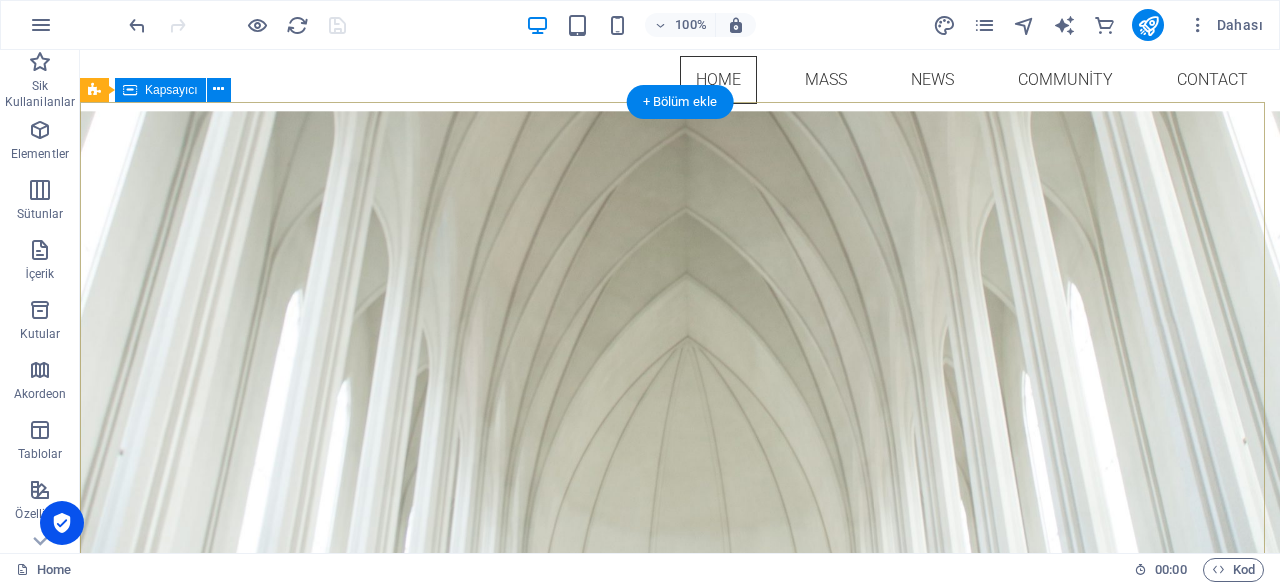 scroll, scrollTop: 100, scrollLeft: 0, axis: vertical 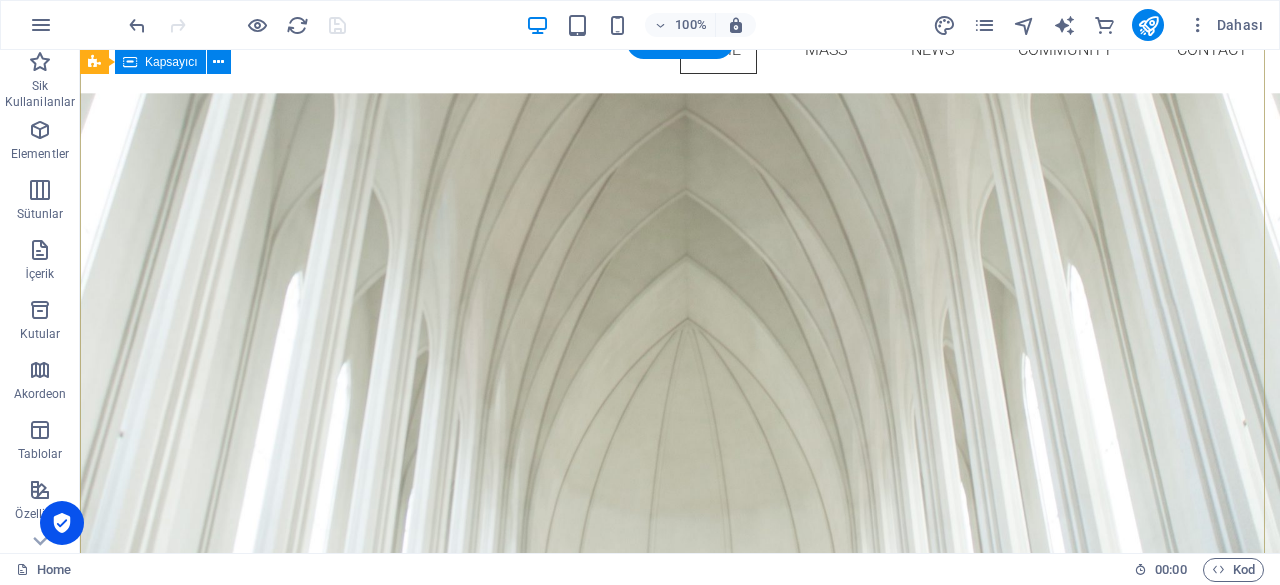 click on "manisakilisesi.com IN  Los Angeles, CA Learn more" at bounding box center (680, 924) 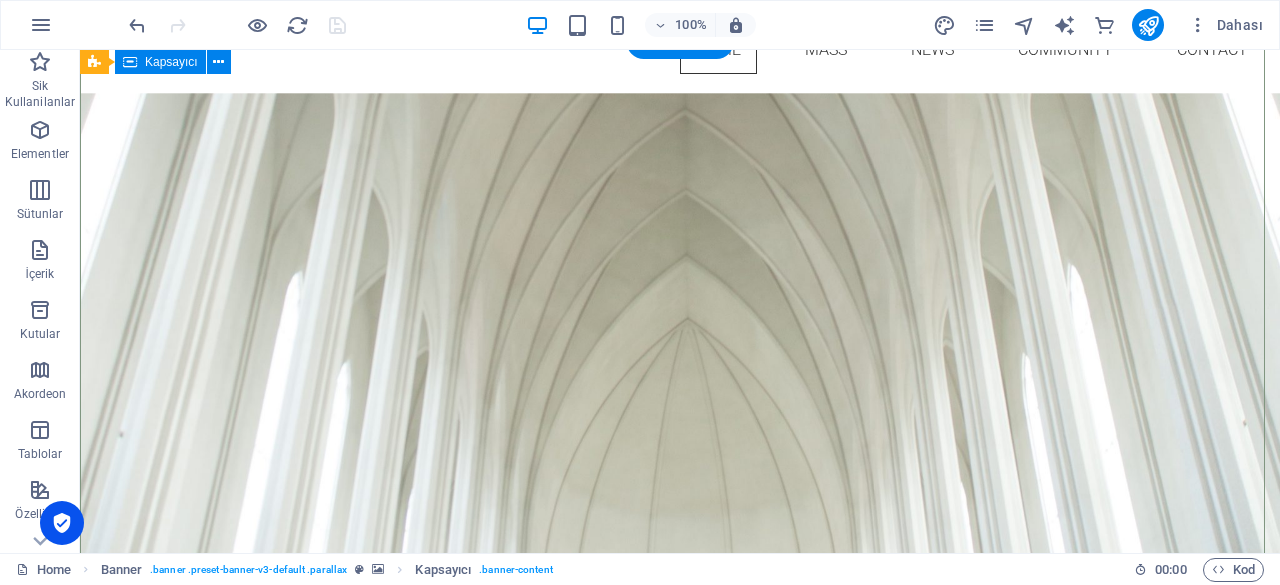click on "manisakilisesi.com IN  Los Angeles, CA Learn more" at bounding box center (680, 924) 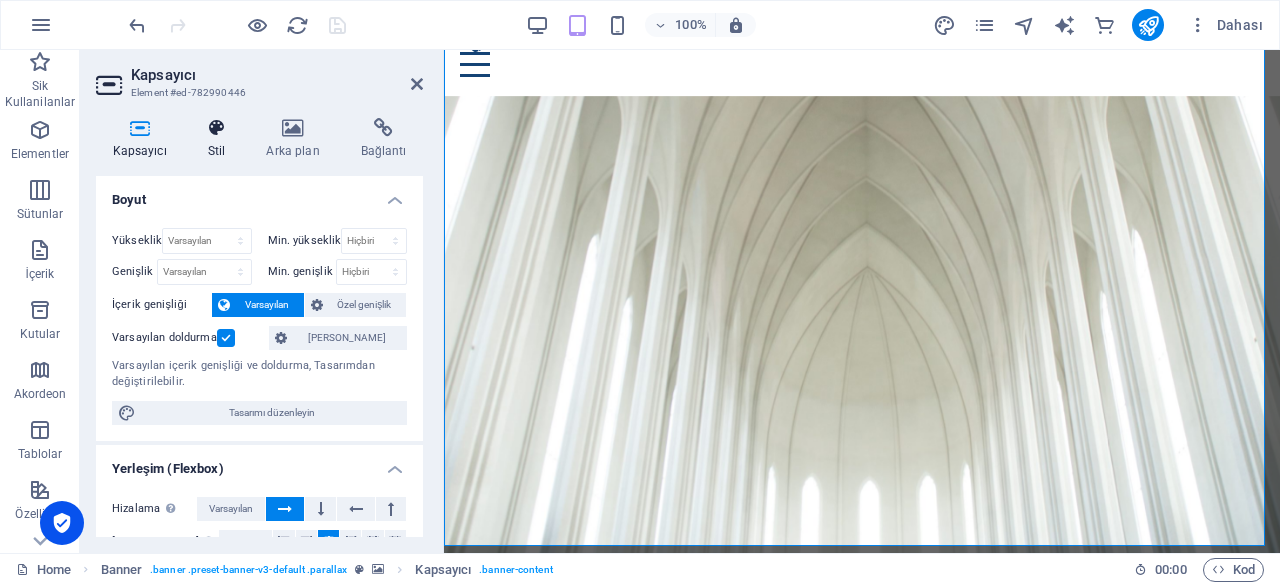 scroll, scrollTop: 100, scrollLeft: 0, axis: vertical 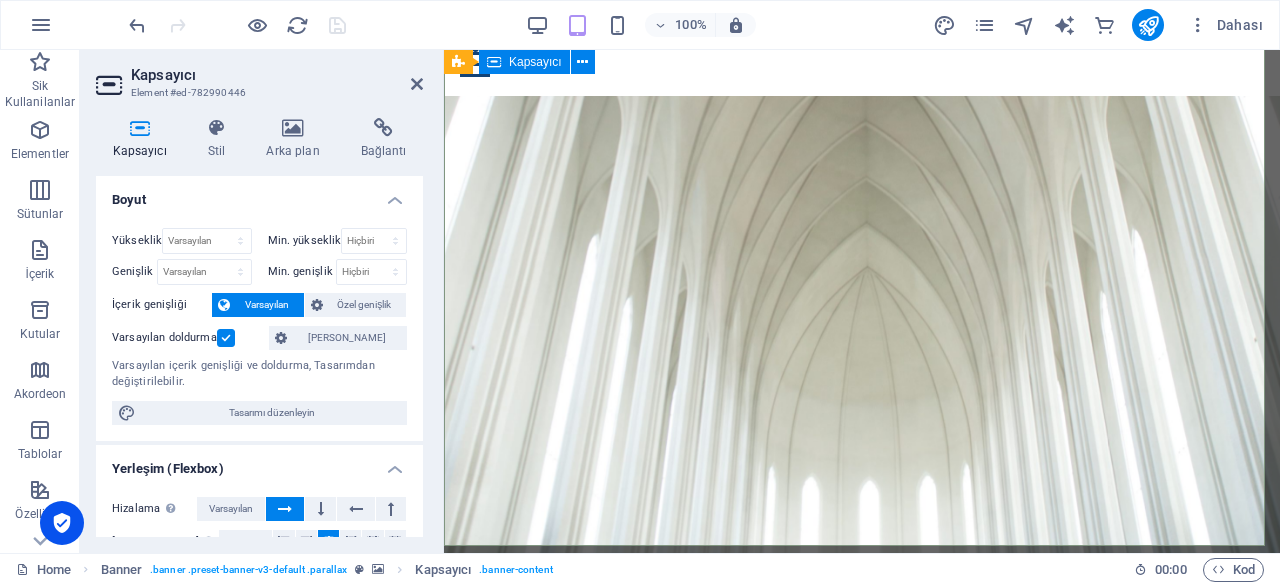 click on "manisakilisesi.com IN  Los Angeles, CA Learn more" at bounding box center (862, 742) 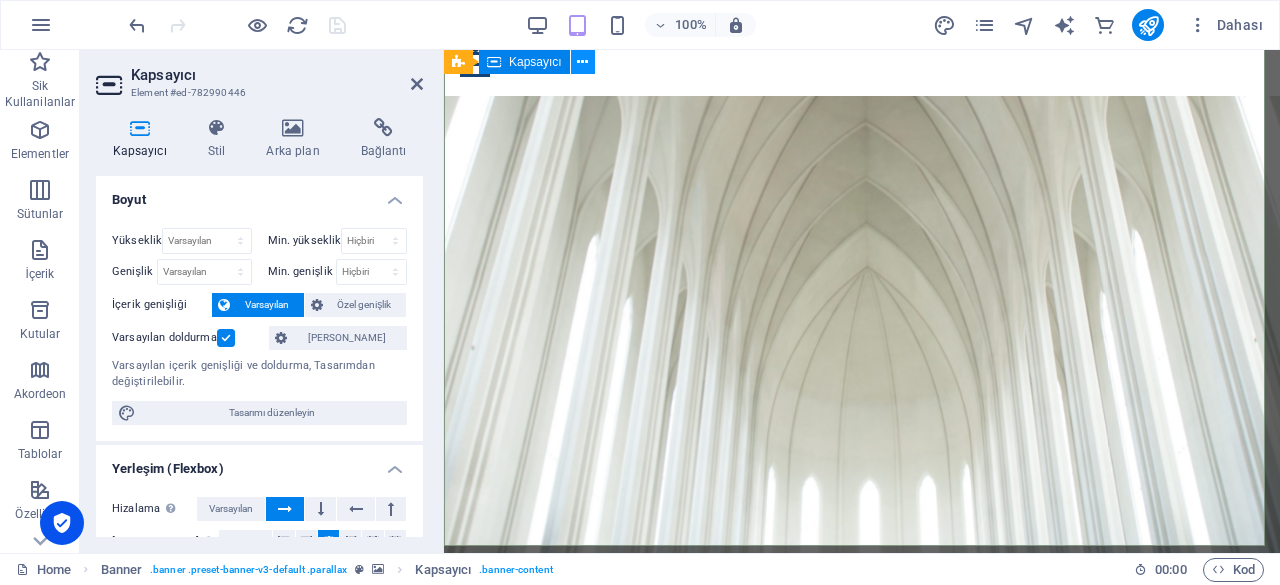 click at bounding box center [582, 62] 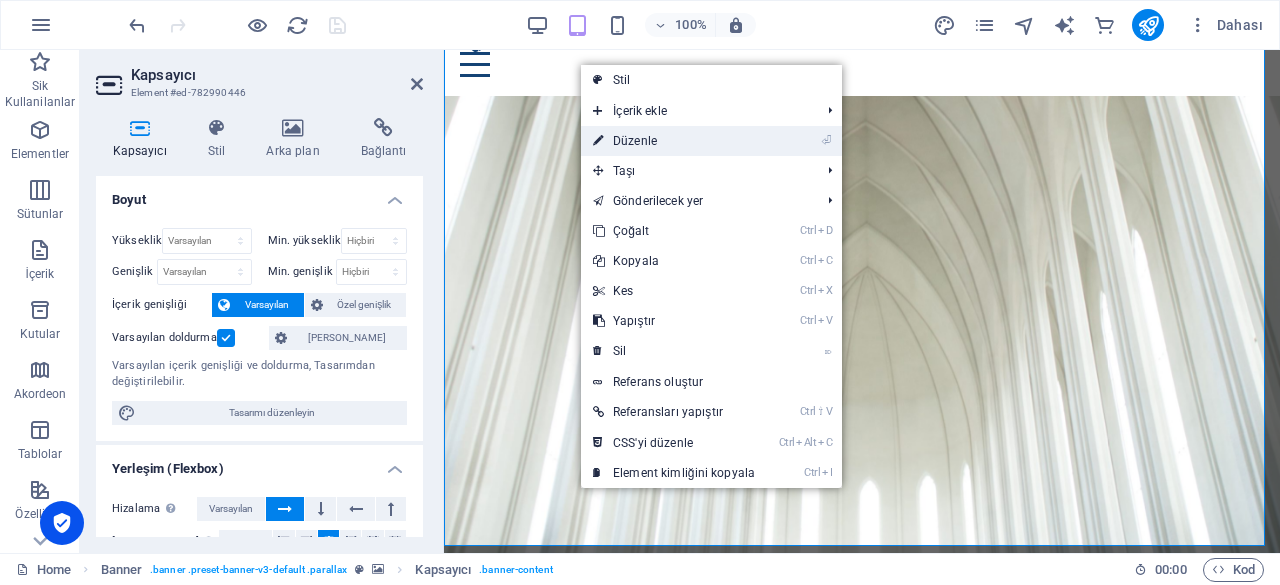 click at bounding box center [598, 141] 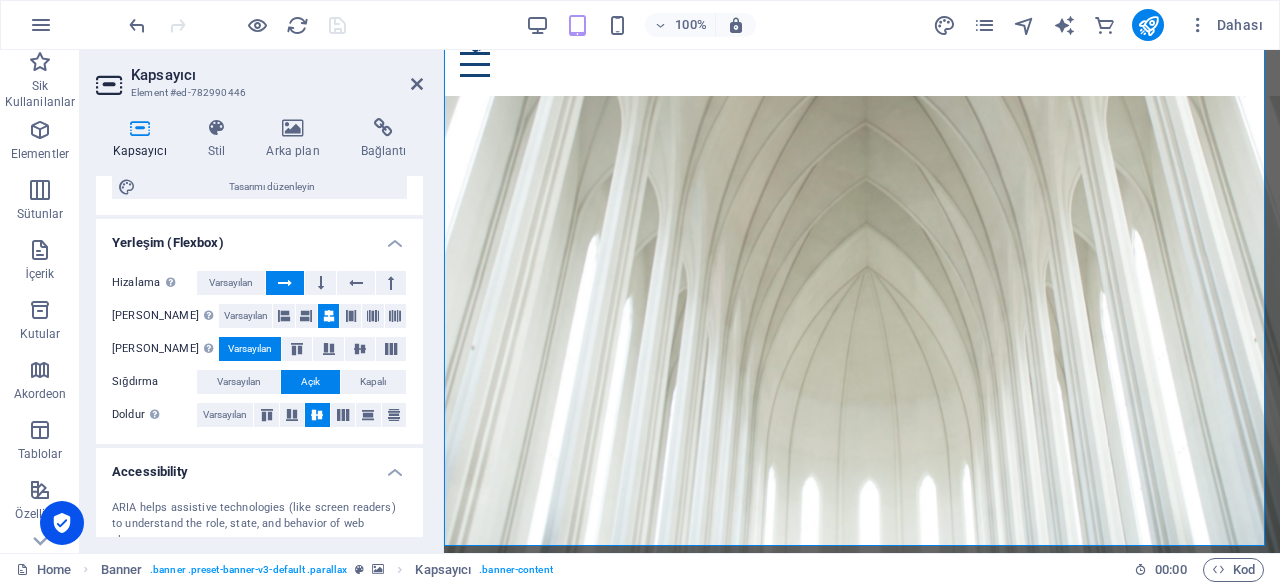 scroll, scrollTop: 0, scrollLeft: 0, axis: both 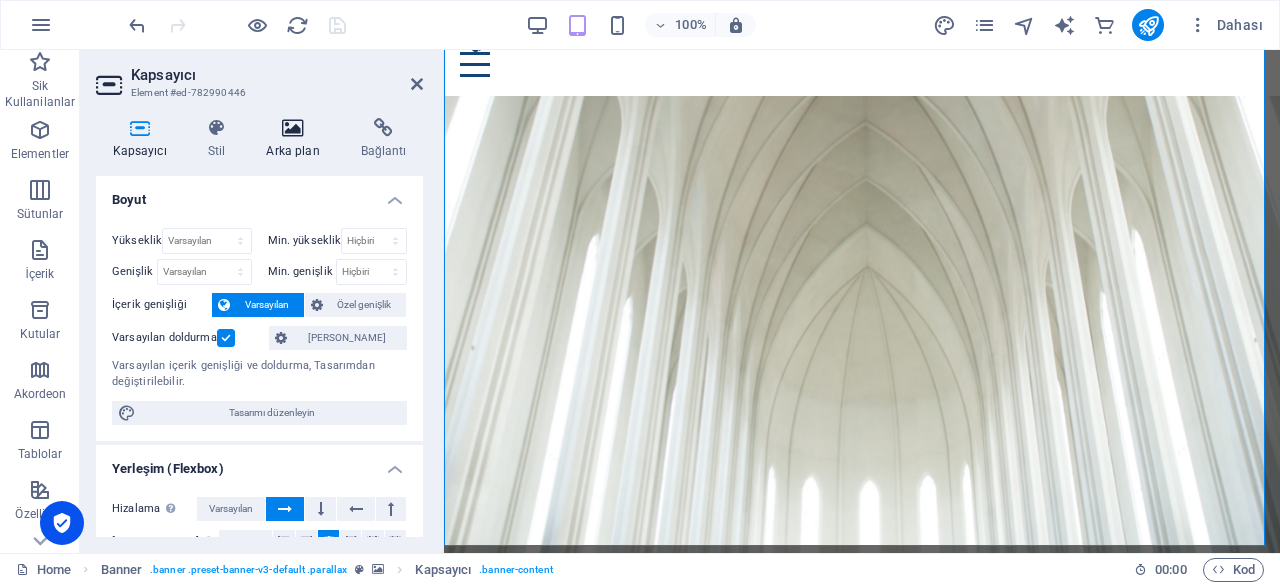 click on "Arka plan" at bounding box center (297, 139) 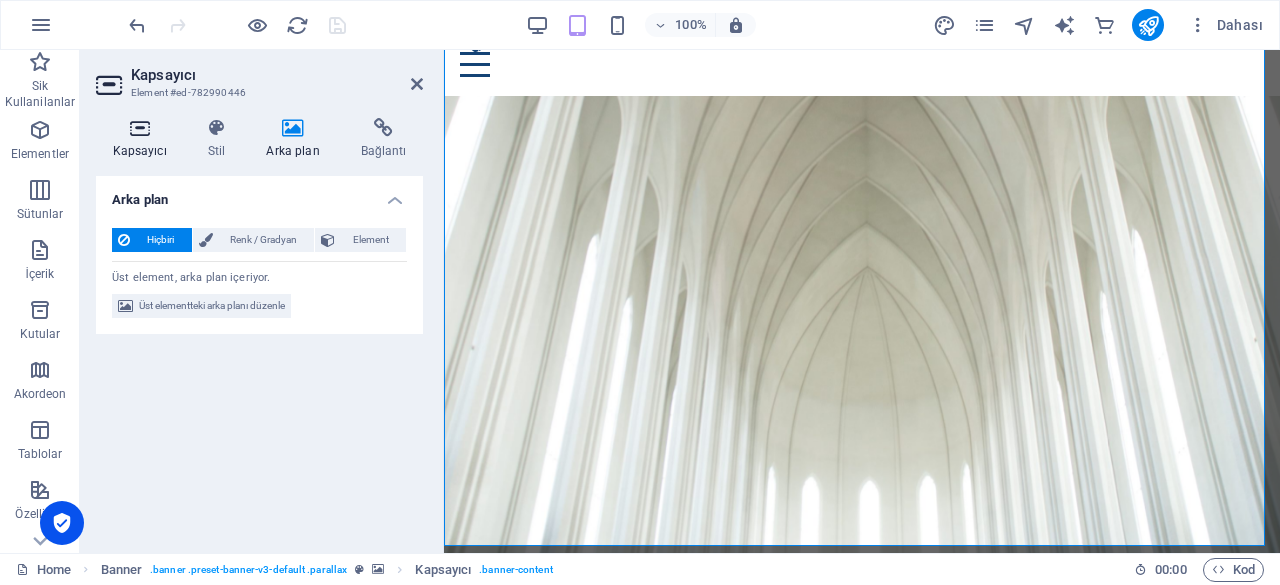 click on "Kapsayıcı" at bounding box center [143, 139] 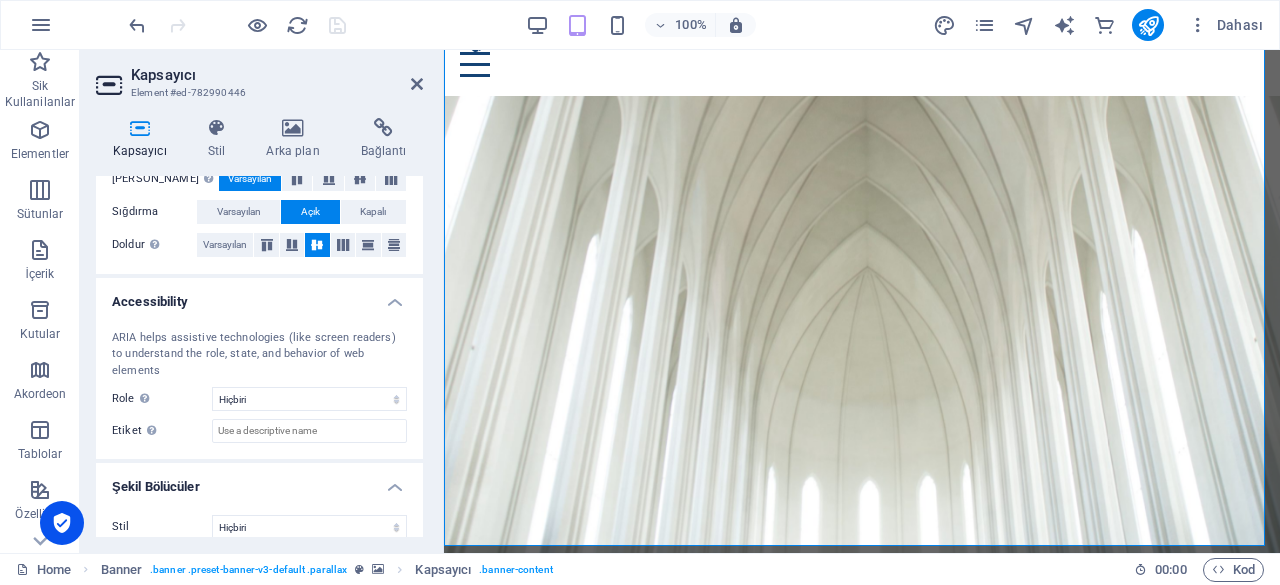 scroll, scrollTop: 0, scrollLeft: 0, axis: both 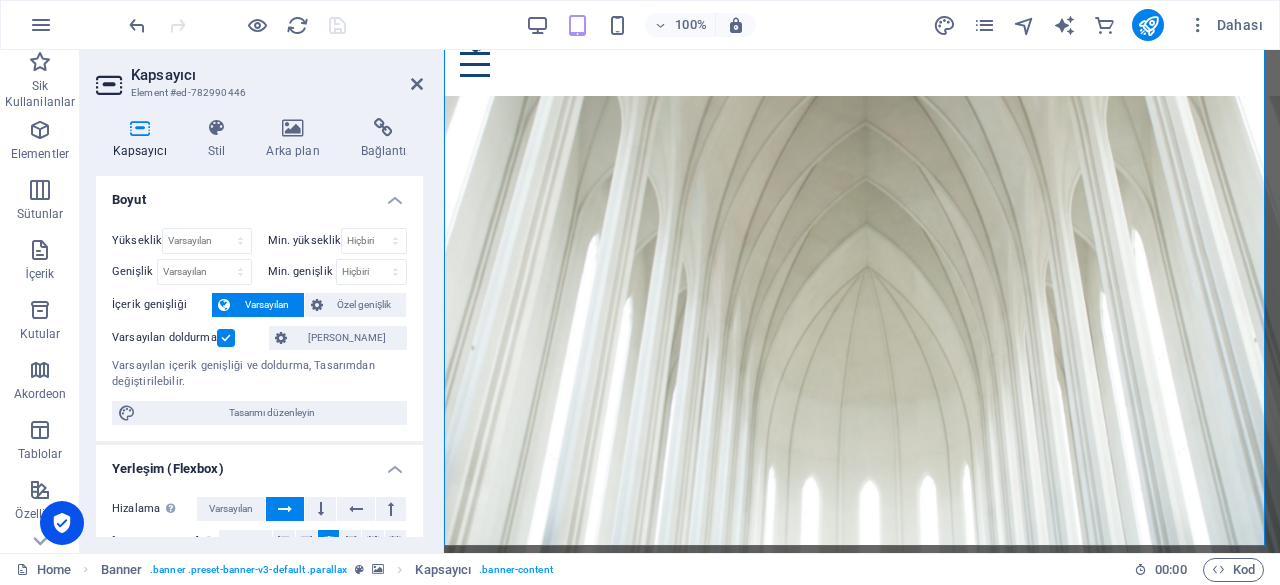 click on "Kapsayıcı Stil Arka plan Bağlantı Boyut Yükseklik Varsayılan px rem % vh vw Min. yükseklik Hiçbiri px rem % vh vw Genişlik Varsayılan px rem % em vh vw Min. genişlik Hiçbiri px rem % vh vw İçerik genişliği Varsayılan Özel genişlik Genişlik Varsayılan px rem % em vh vw Min. genişlik Hiçbiri px rem % vh vw Varsayılan doldurma Özel aralık Varsayılan içerik genişliği ve doldurma, Tasarımdan değiştirilebilir. Tasarımı düzenleyin Yerleşim (Flexbox) Hizalama Esnek yönü belirler. Varsayılan Ana eksen Elementlerin bu kapsayıcının içindeki ana eksen boyunca nasıl davranması gerektiğini belirle (içeriği doğrula). Varsayılan Yan eksen Kapsayıcının içindeki elementin dikey yönünü kontrol et (öğeleri hizala). Varsayılan Sığdırma Varsayılan Açık Kapalı Doldur Birkaç satır boyunca y ekseni üzerindeki elementlerin mesafelerini ve yönünü kontrol eder (içeriği hizala). Varsayılan Accessibility Role Hiçbiri Üst bilgi Alt Bigi Section" at bounding box center (259, 327) 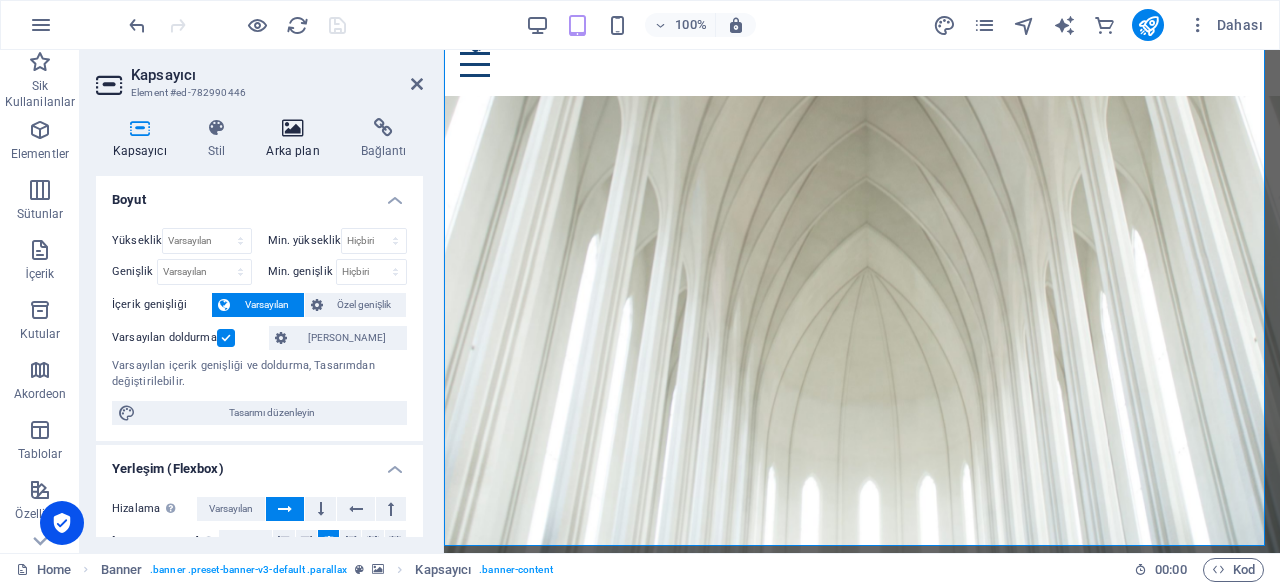 click on "Arka plan" at bounding box center [297, 139] 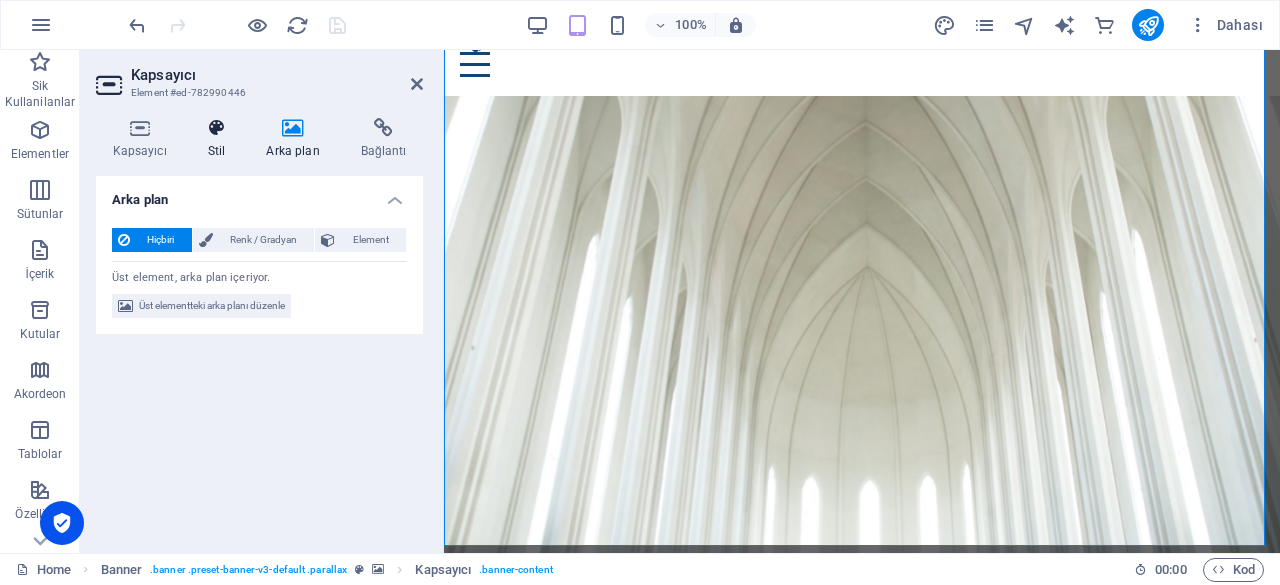 click on "Stil" at bounding box center (220, 139) 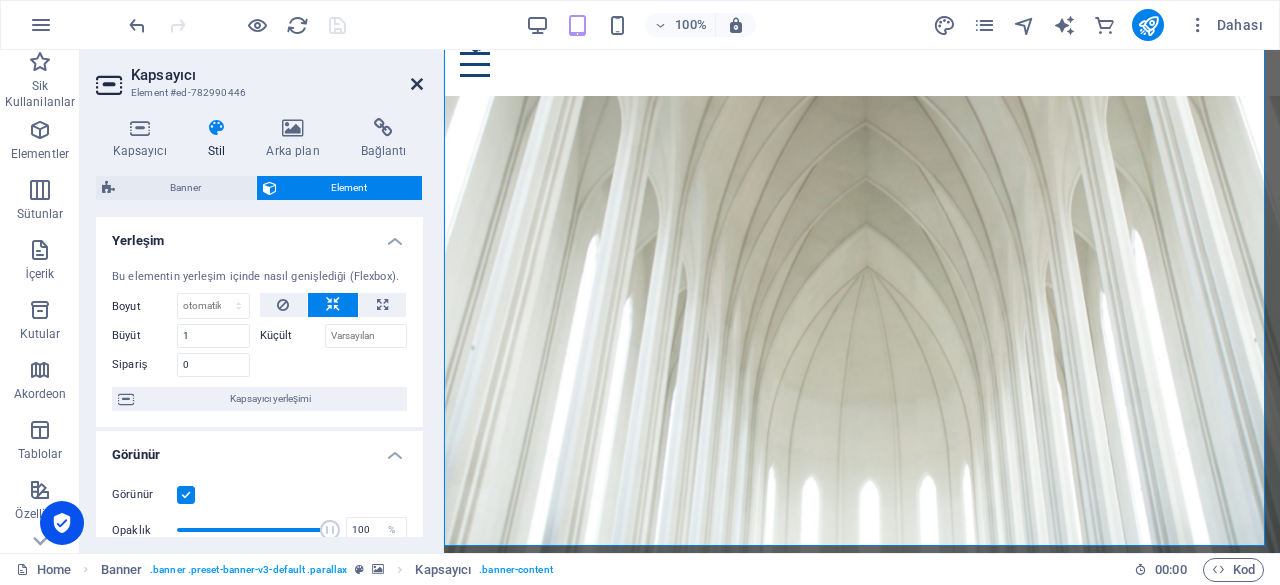 click at bounding box center [417, 84] 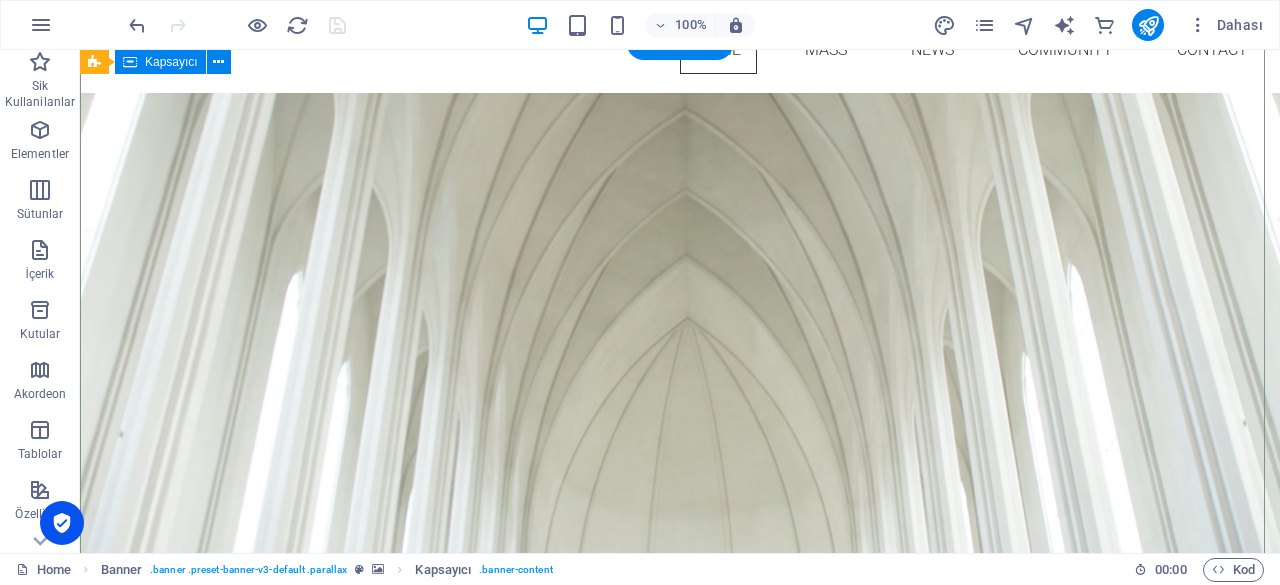 scroll, scrollTop: 100, scrollLeft: 0, axis: vertical 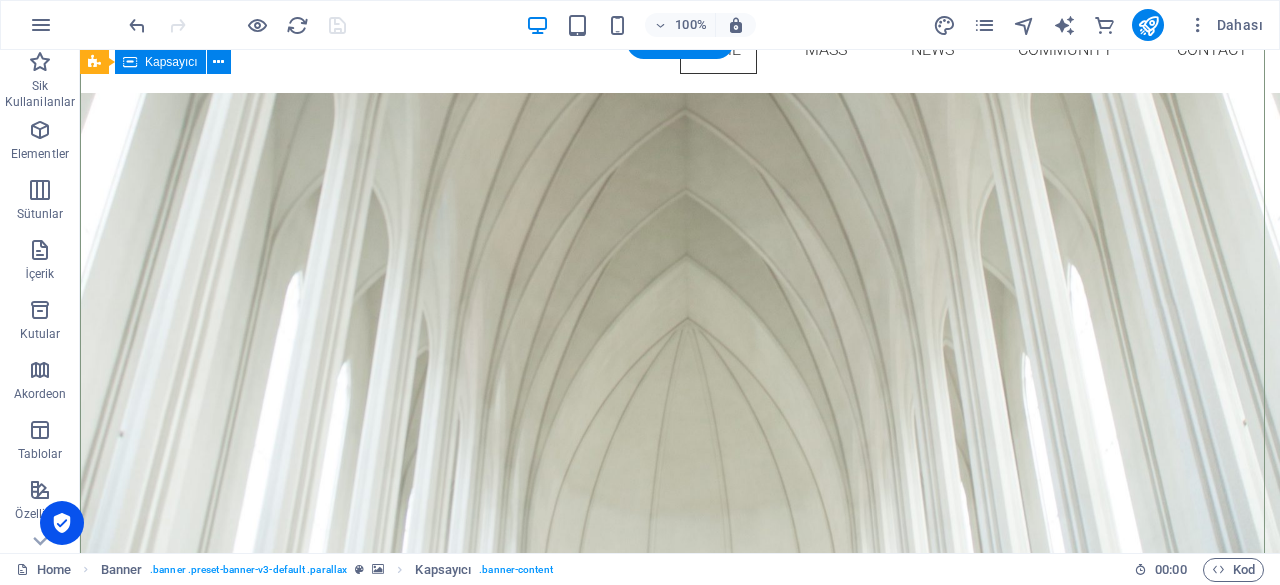 click on "manisakilisesi.com IN  Los Angeles, CA Learn more" at bounding box center [680, 924] 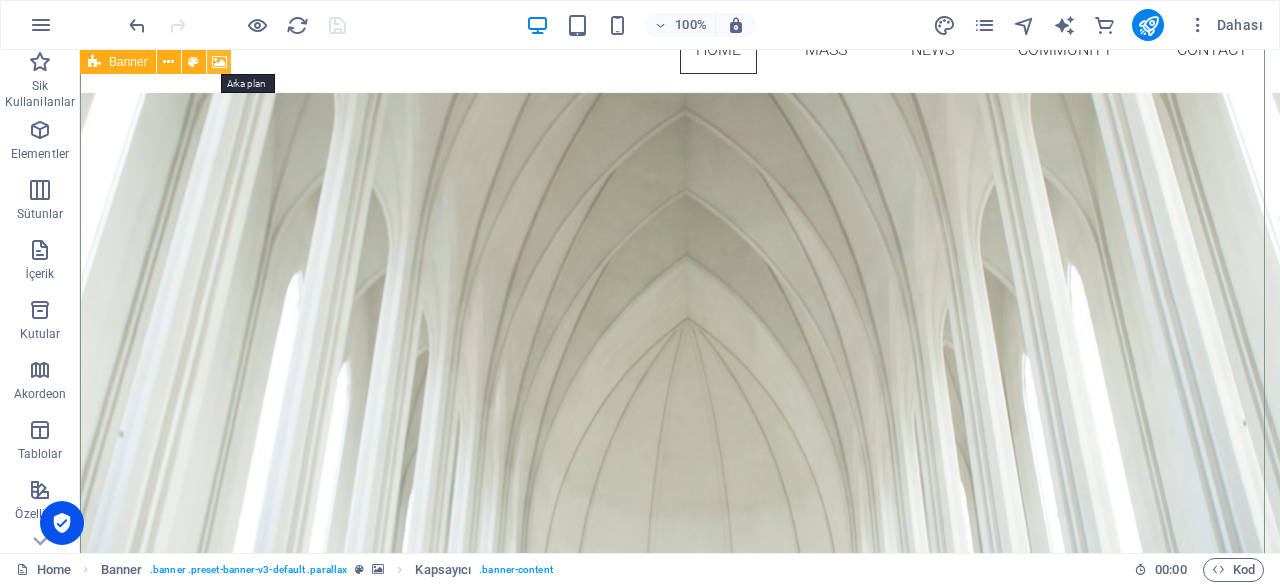 click at bounding box center [219, 62] 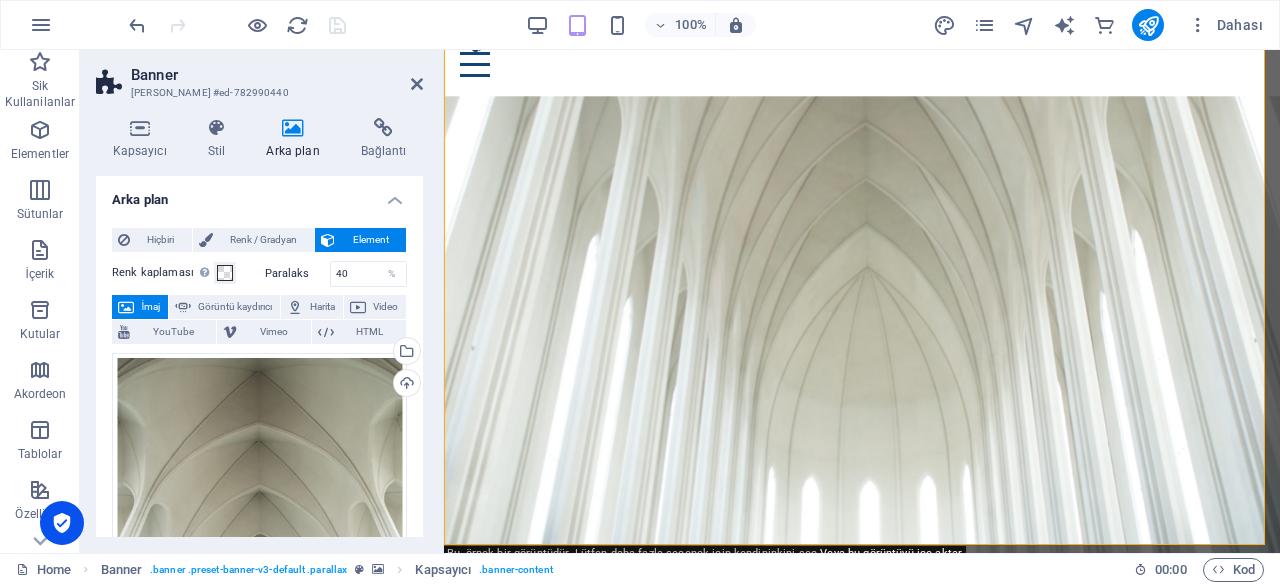 scroll, scrollTop: 101, scrollLeft: 0, axis: vertical 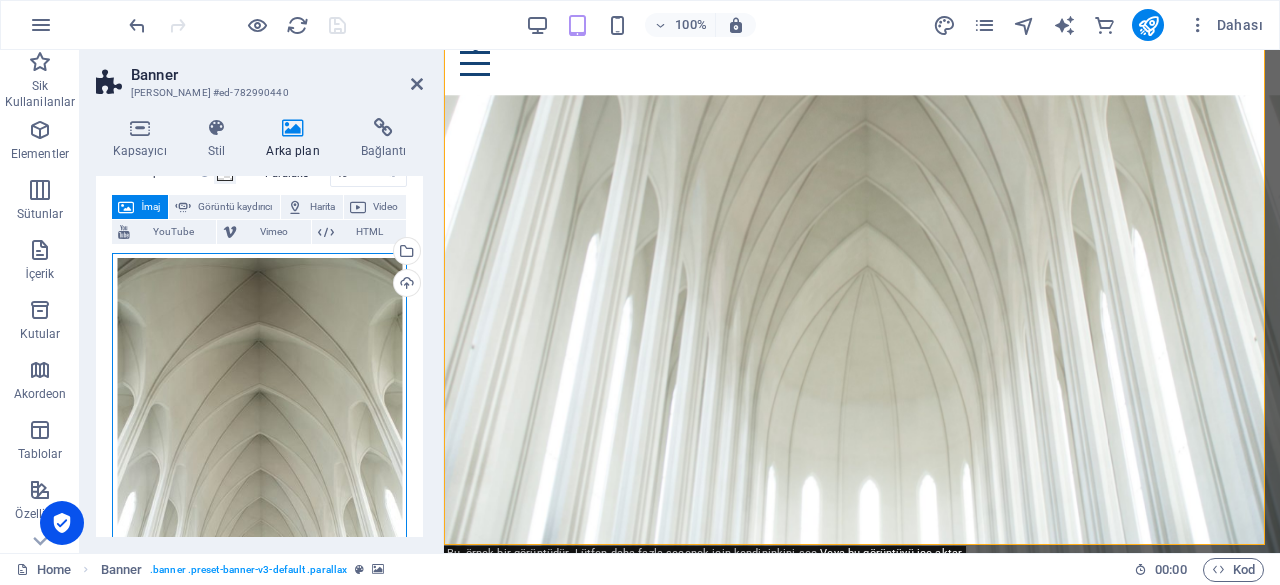 click on "Dosyaları buraya sürükleyin, dosyaları seçmek için tıklayın veya Dosyalardan ya da ücretsiz stok fotoğraf ve videolarımızdan dosyalar seçin" at bounding box center (259, 472) 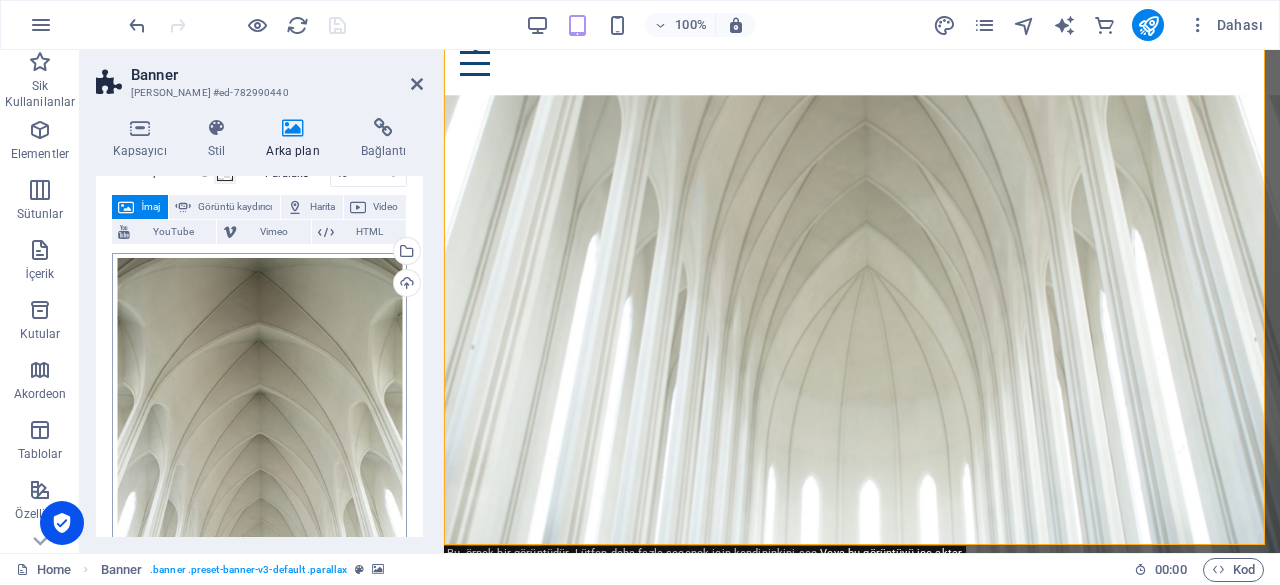 scroll, scrollTop: 96, scrollLeft: 0, axis: vertical 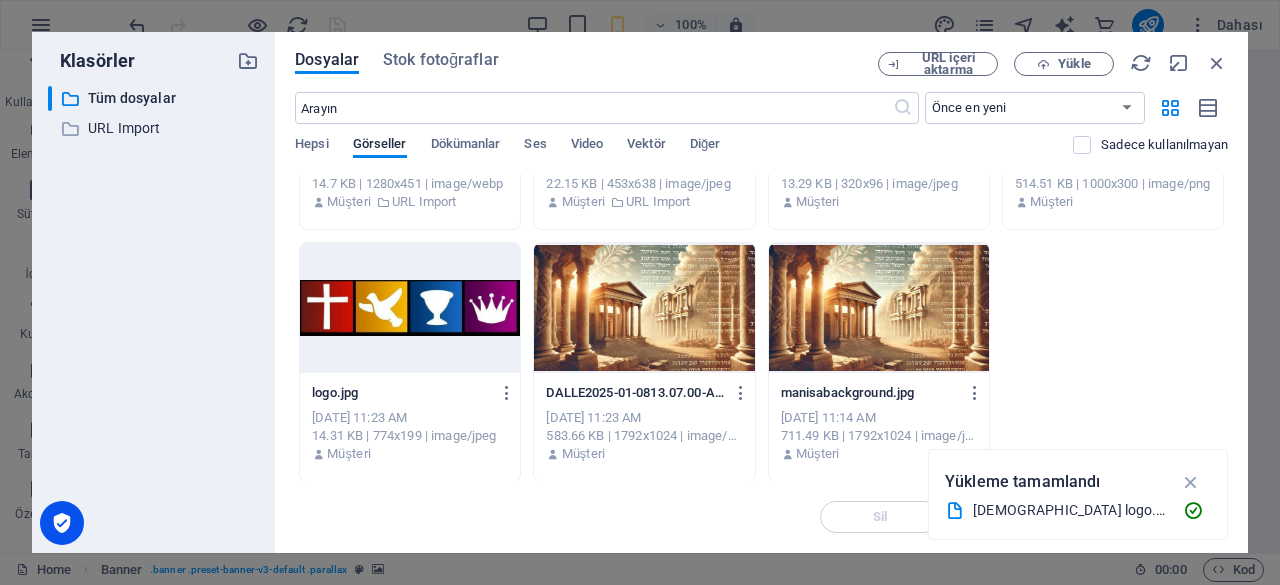 click at bounding box center (644, 308) 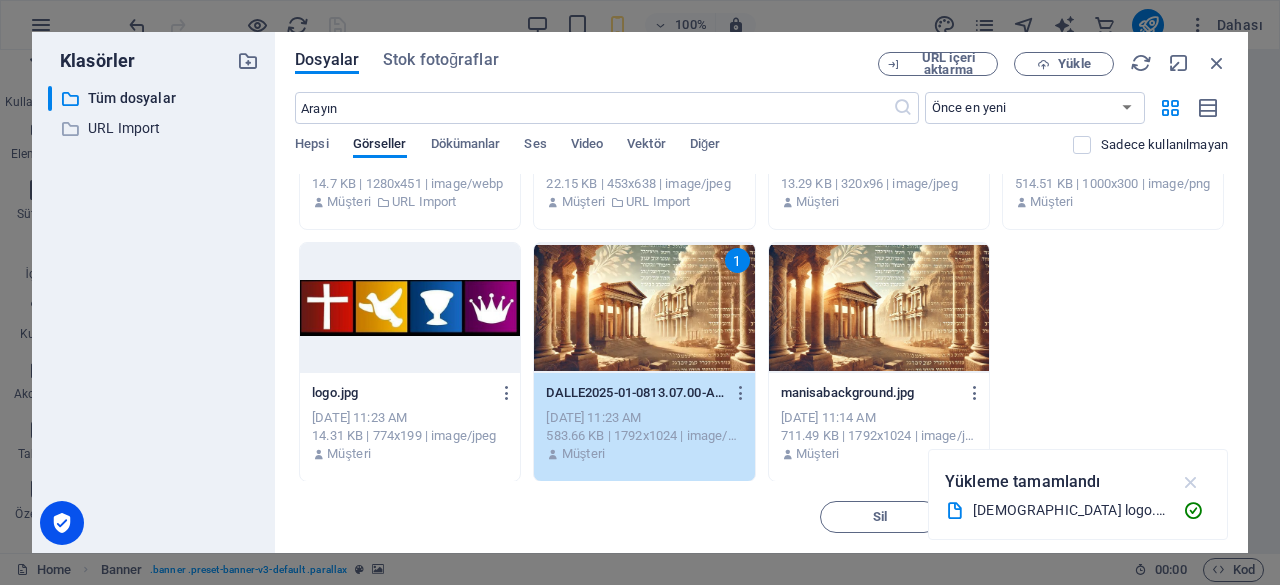 click at bounding box center [1191, 482] 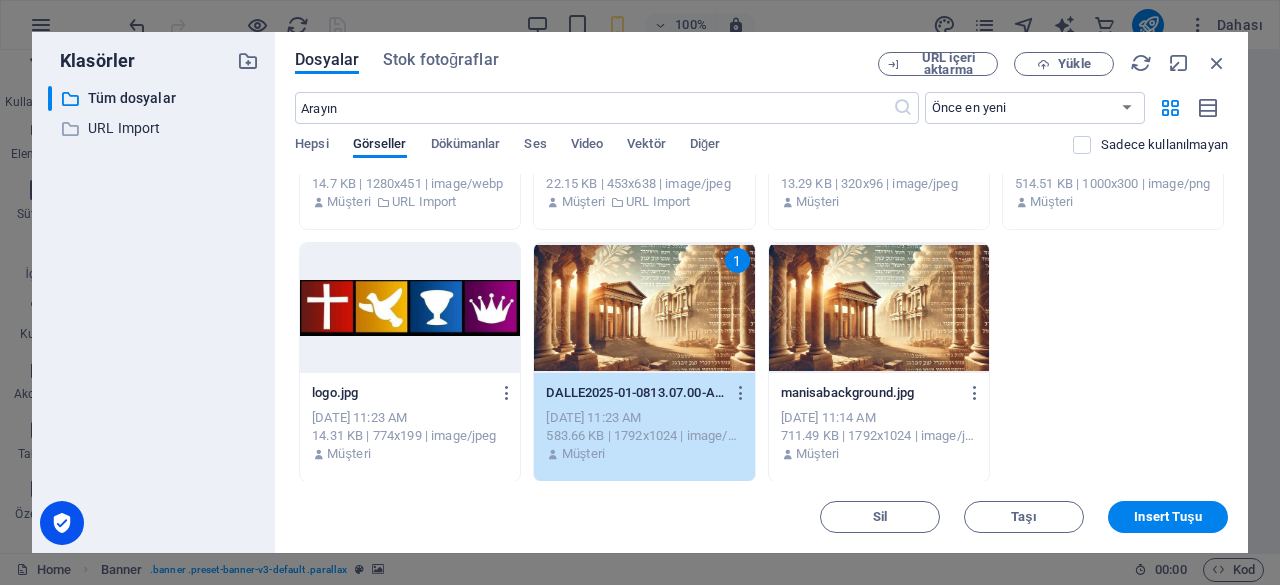 click on "1" at bounding box center [644, 308] 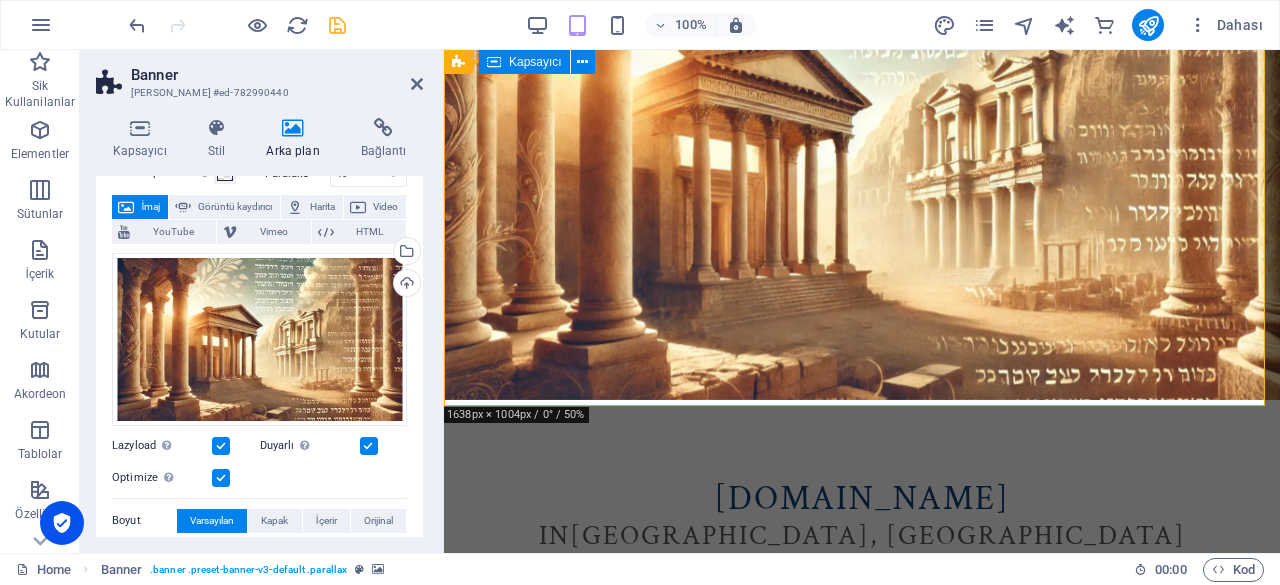 scroll, scrollTop: 0, scrollLeft: 0, axis: both 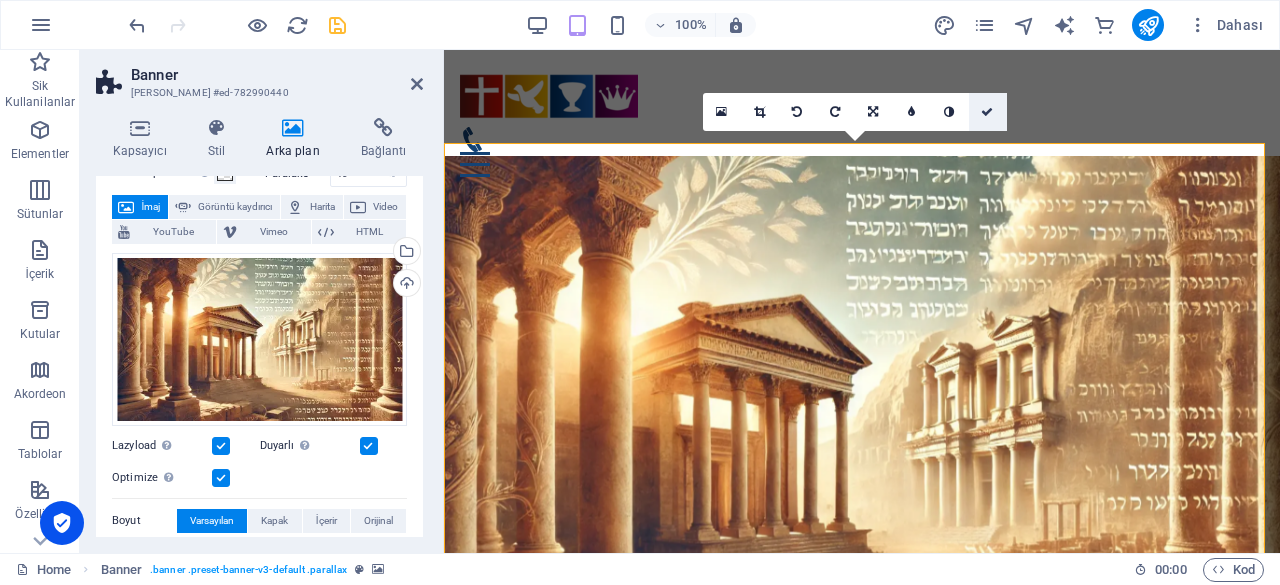 click at bounding box center [988, 112] 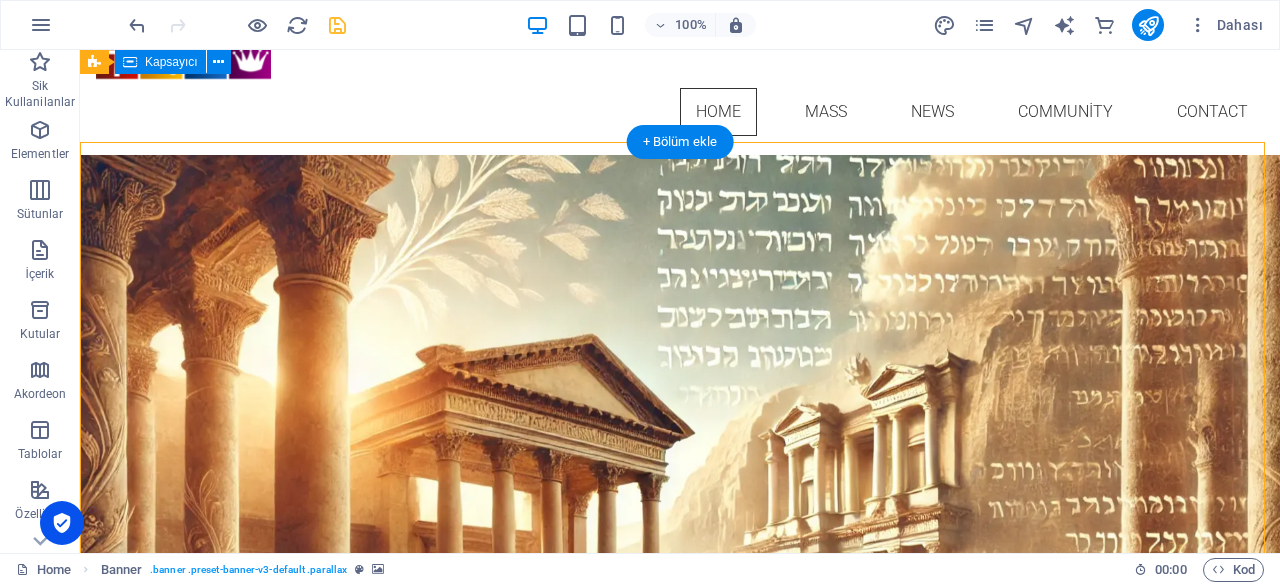 scroll, scrollTop: 0, scrollLeft: 0, axis: both 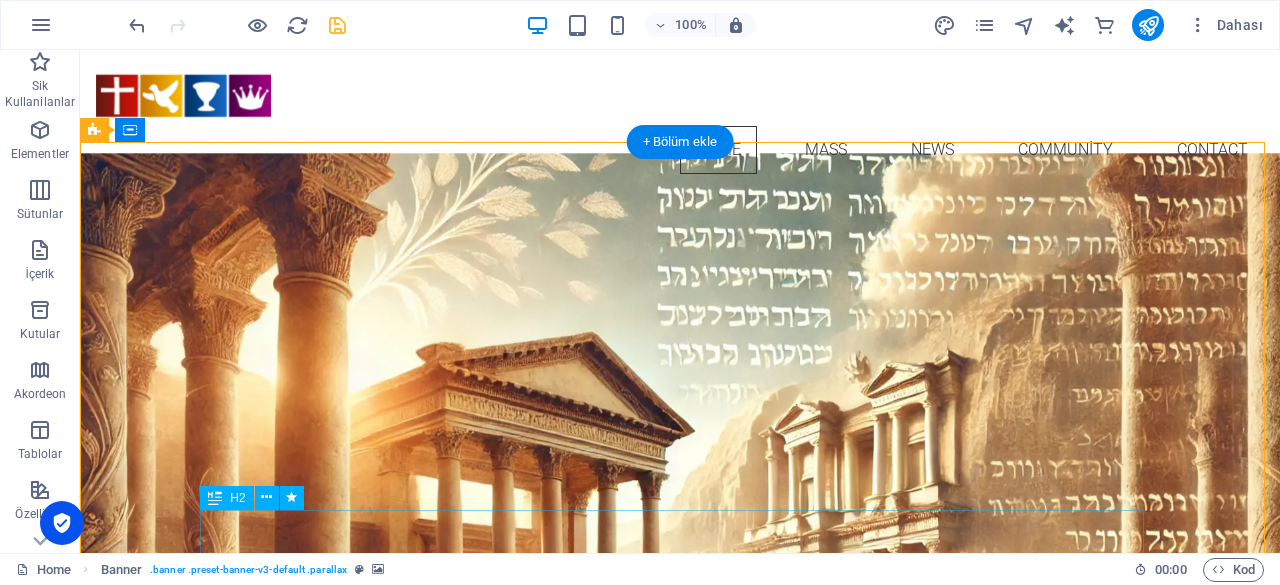 click on "manisakilisesi.com" at bounding box center [680, 972] 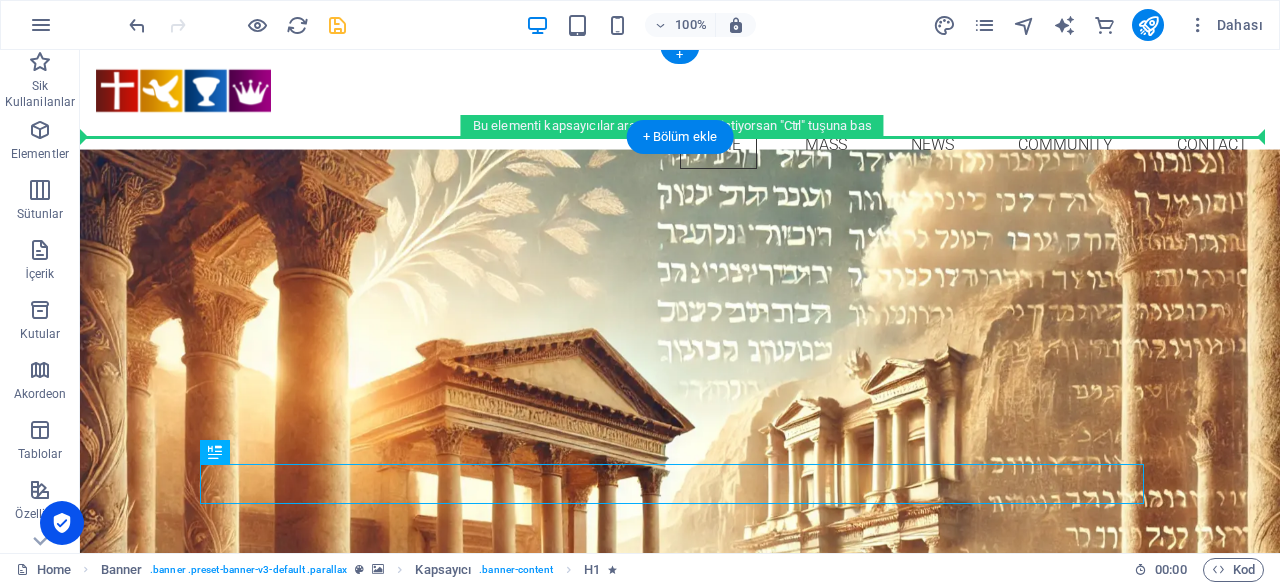 scroll, scrollTop: 0, scrollLeft: 0, axis: both 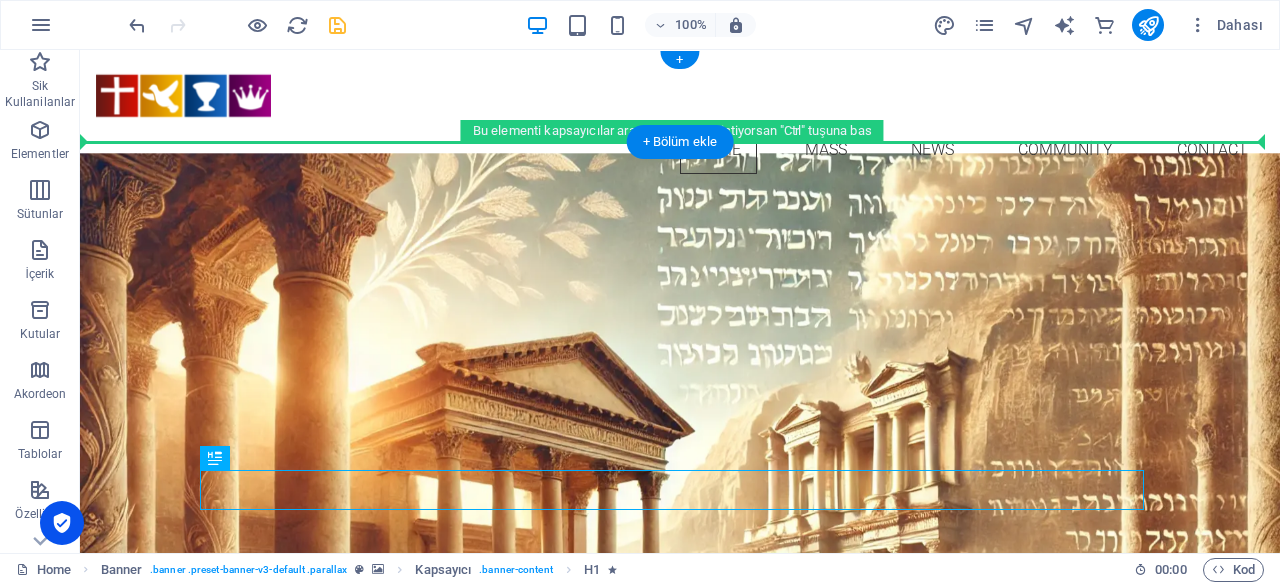 drag, startPoint x: 691, startPoint y: 493, endPoint x: 605, endPoint y: 128, distance: 374.99466 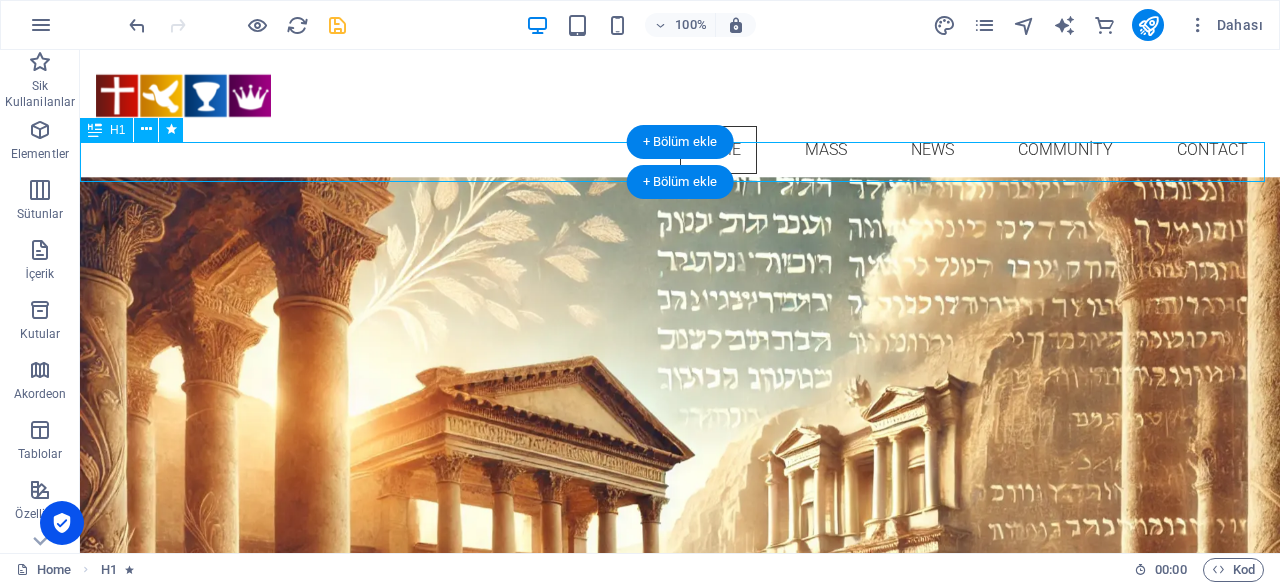 click on "manisakilisesi.com" at bounding box center (680, 210) 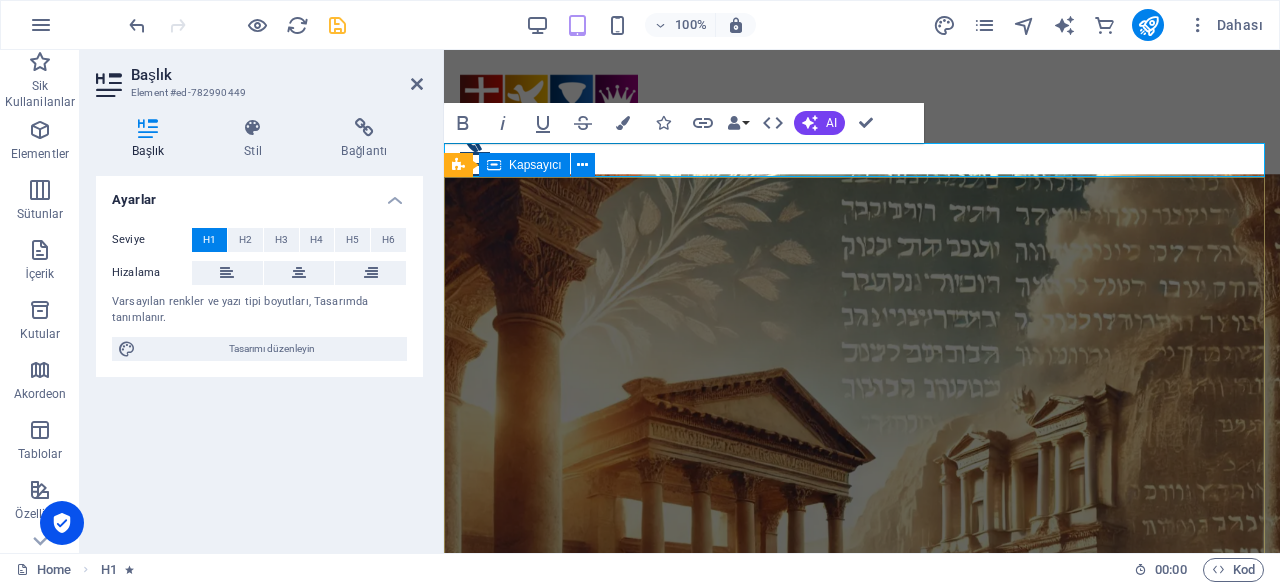 type 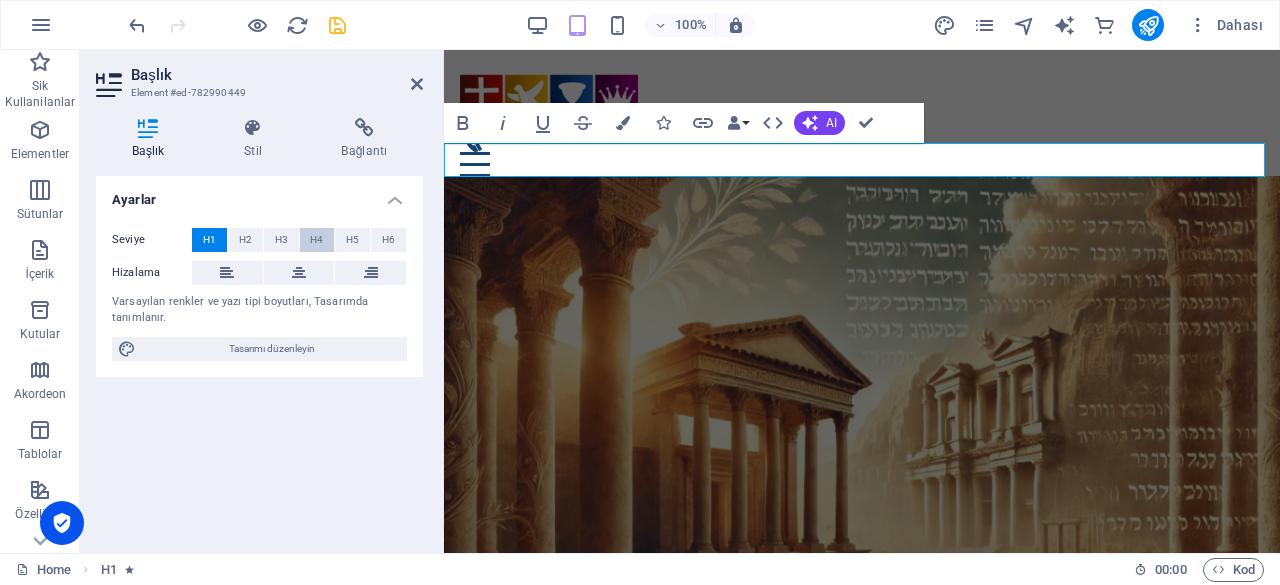 click on "H4" at bounding box center [317, 240] 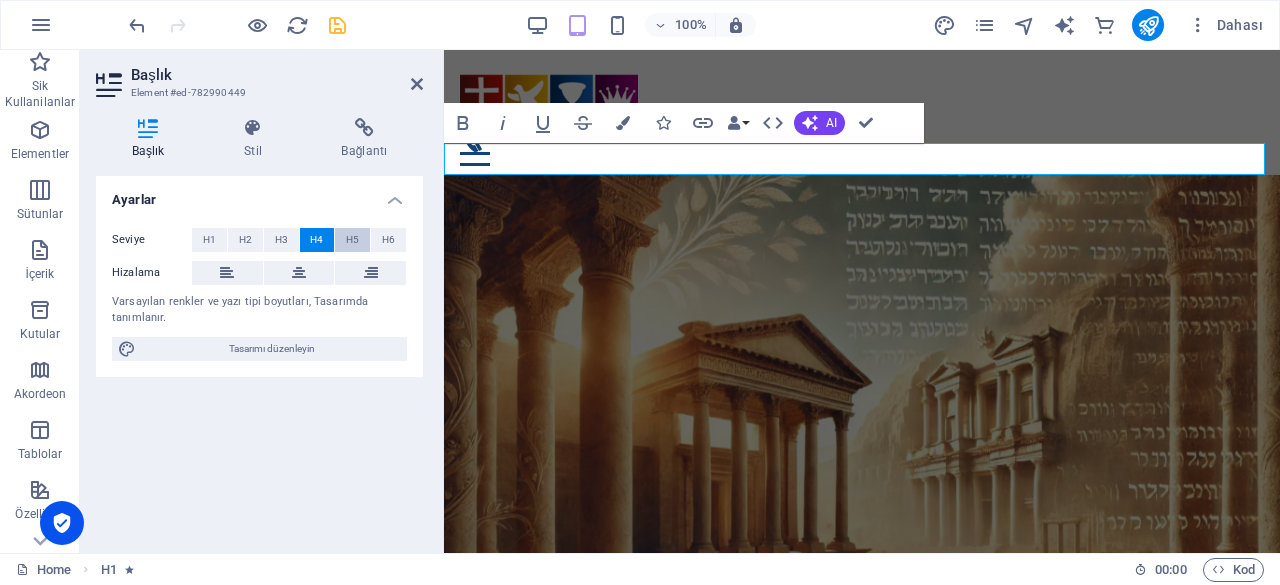 click on "H5" at bounding box center [352, 240] 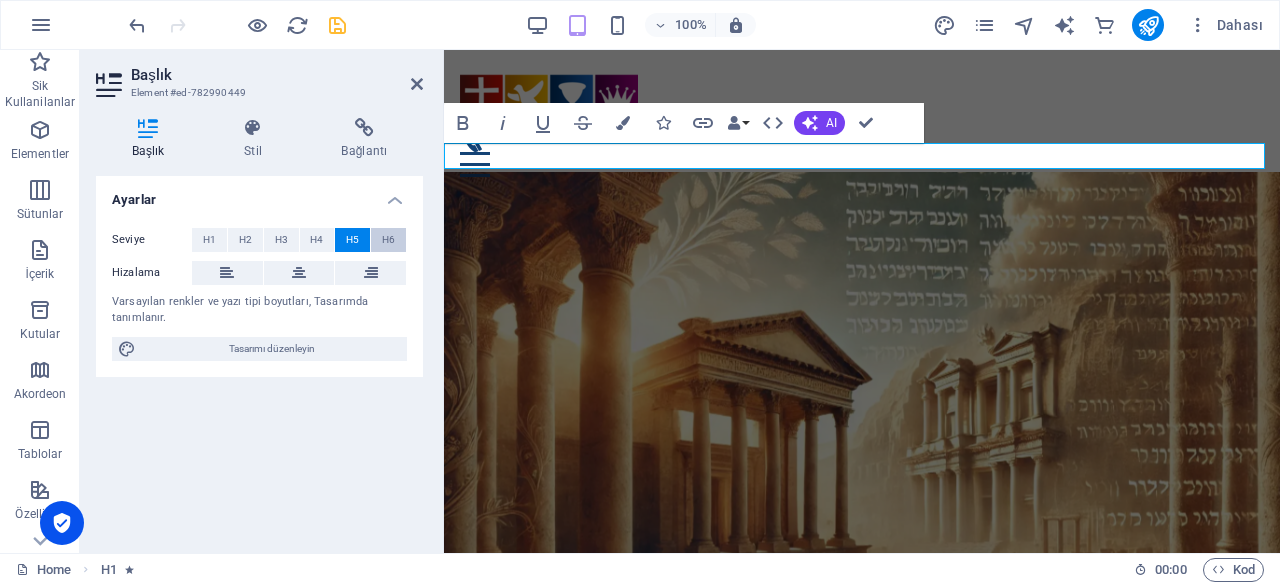 click on "H6" at bounding box center (388, 240) 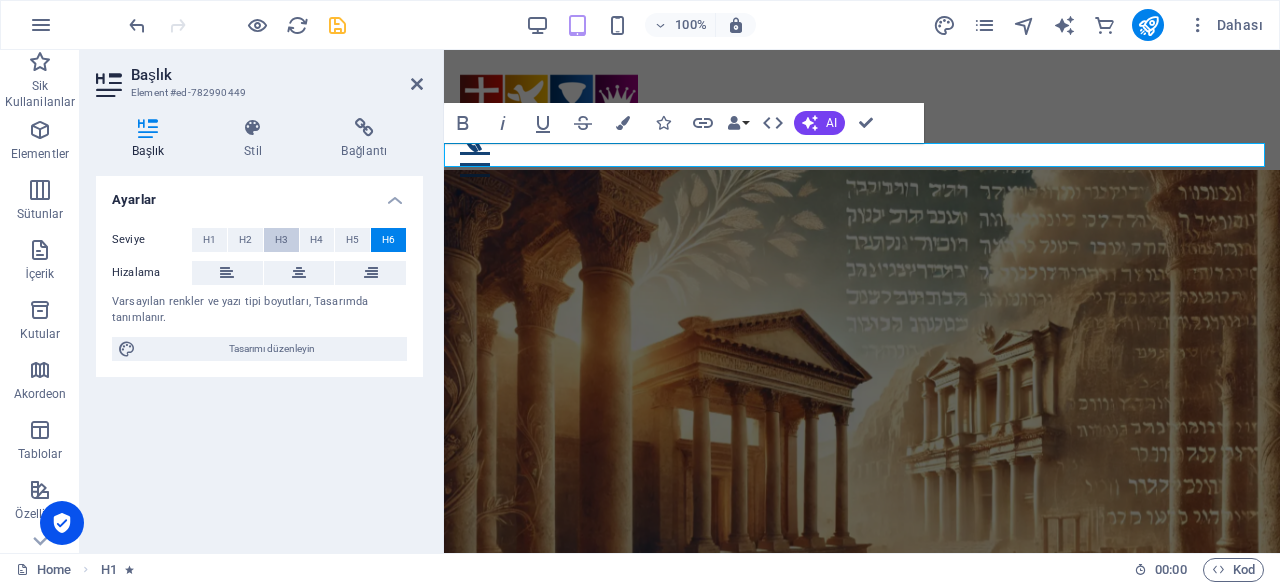 click on "H3" at bounding box center (281, 240) 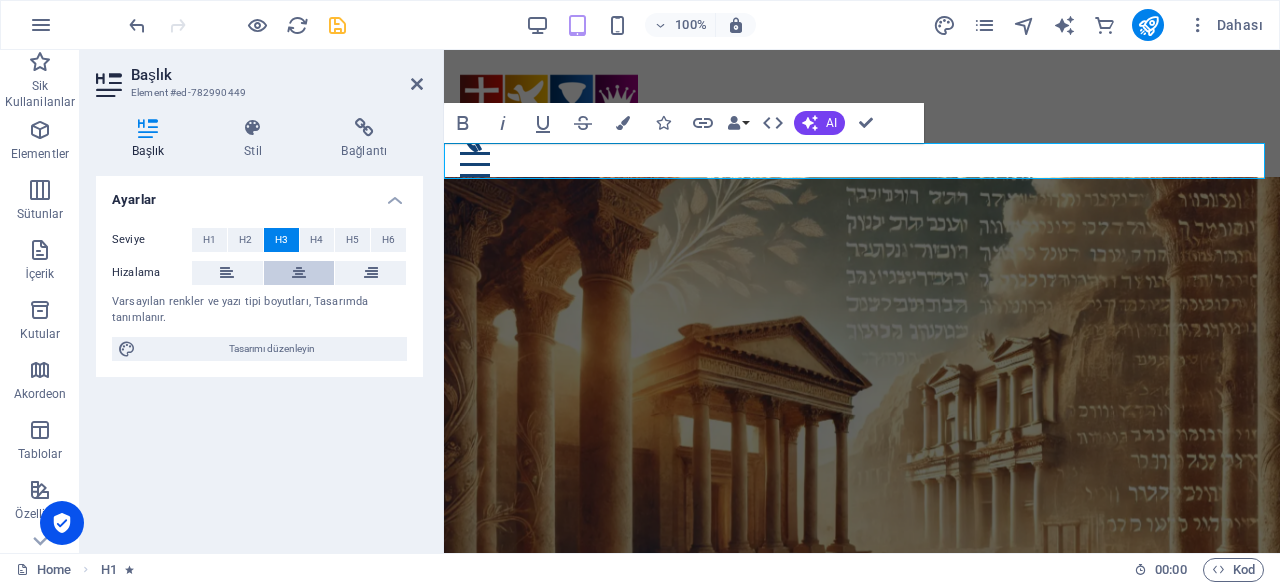 click at bounding box center [299, 273] 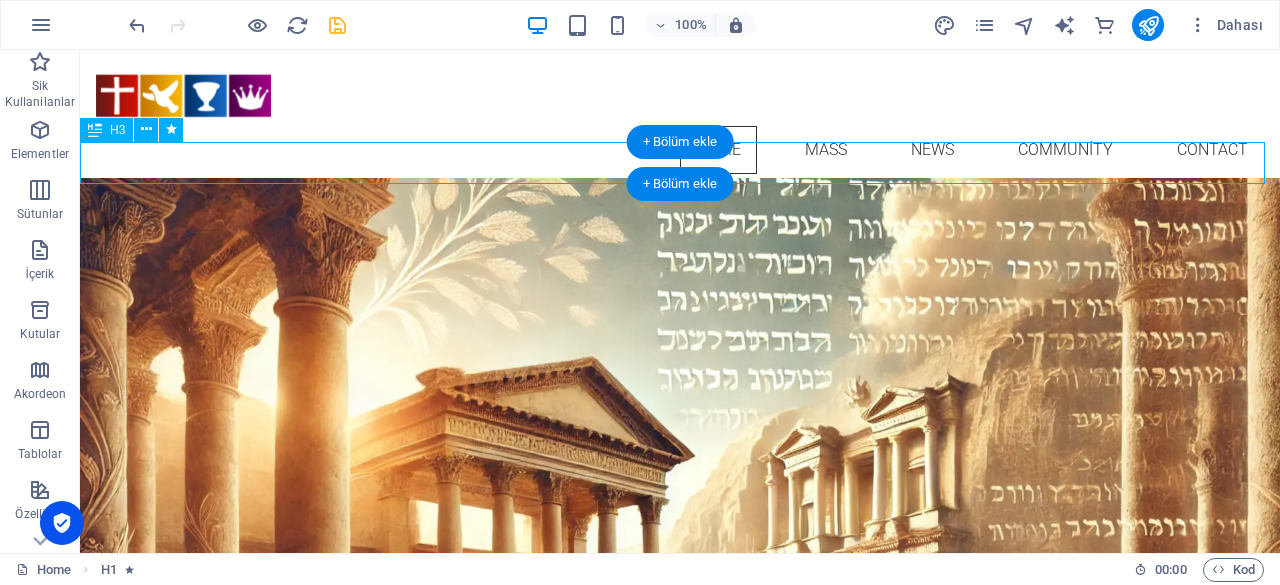 click on "manisa kurtuluş kilisesi" at bounding box center (680, 211) 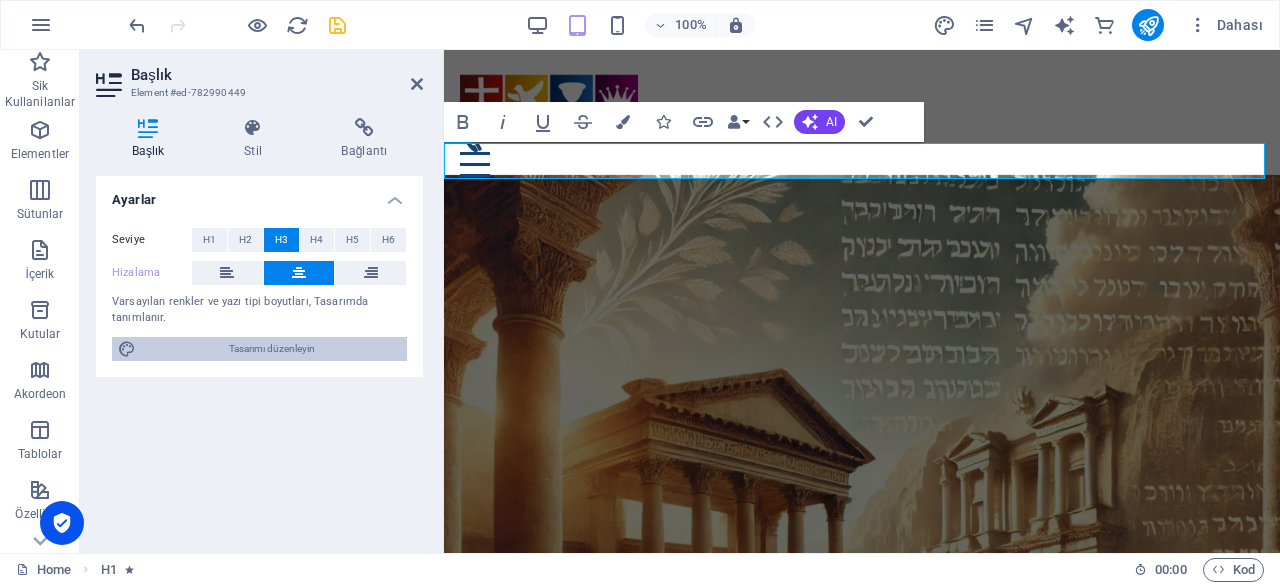 click on "Tasarımı düzenleyin" at bounding box center (271, 349) 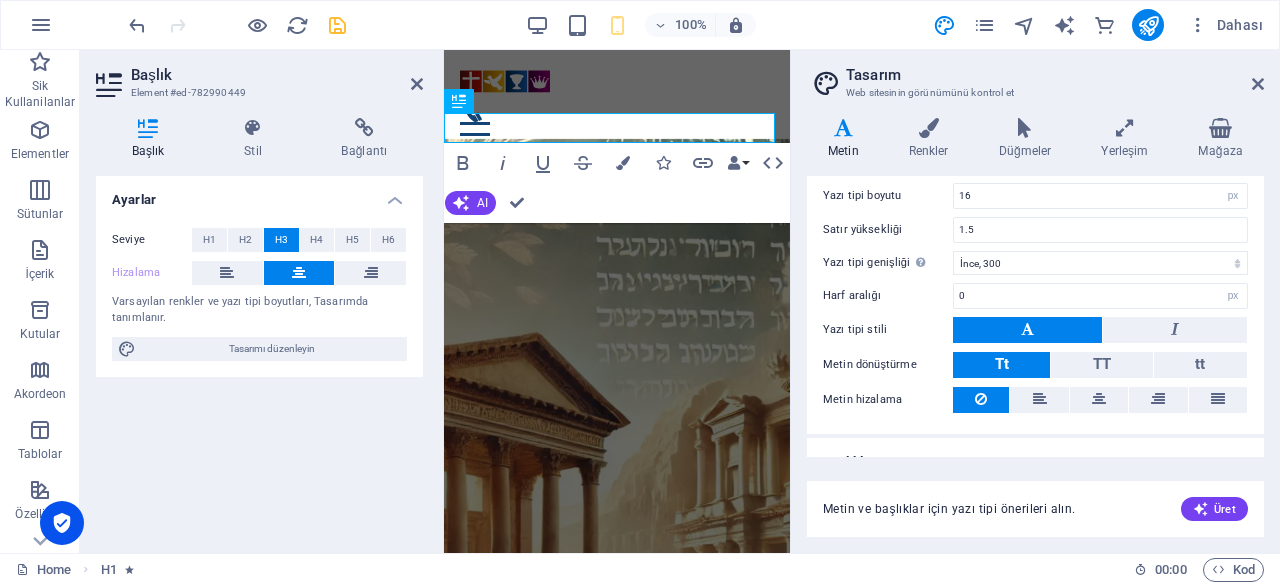 scroll, scrollTop: 170, scrollLeft: 0, axis: vertical 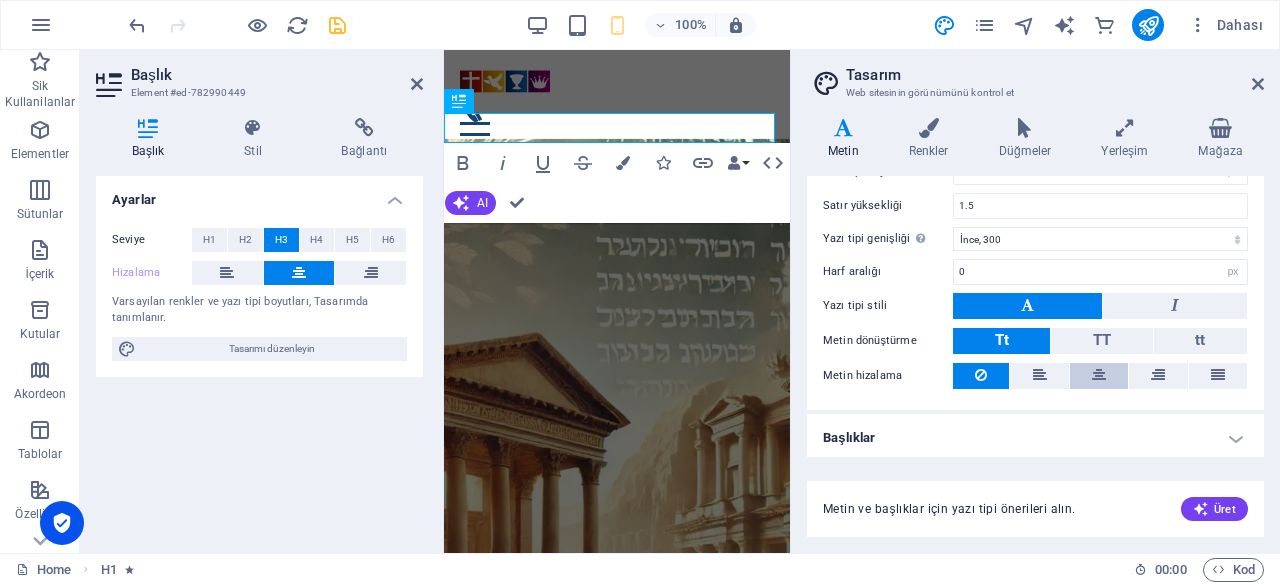 click at bounding box center (1099, 376) 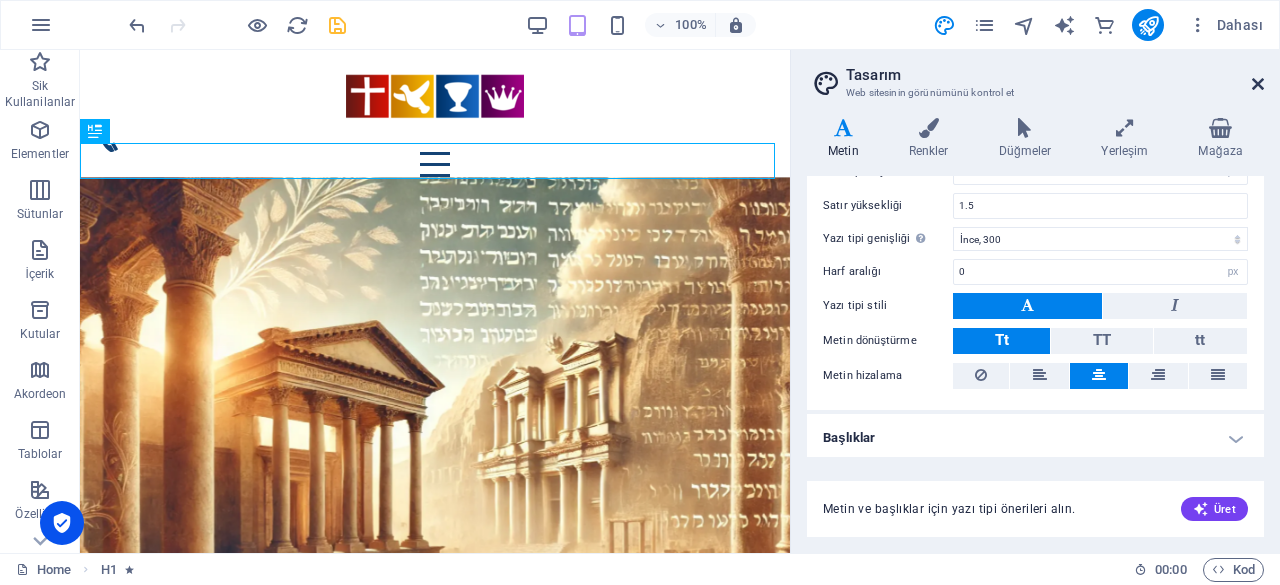 click at bounding box center [1258, 84] 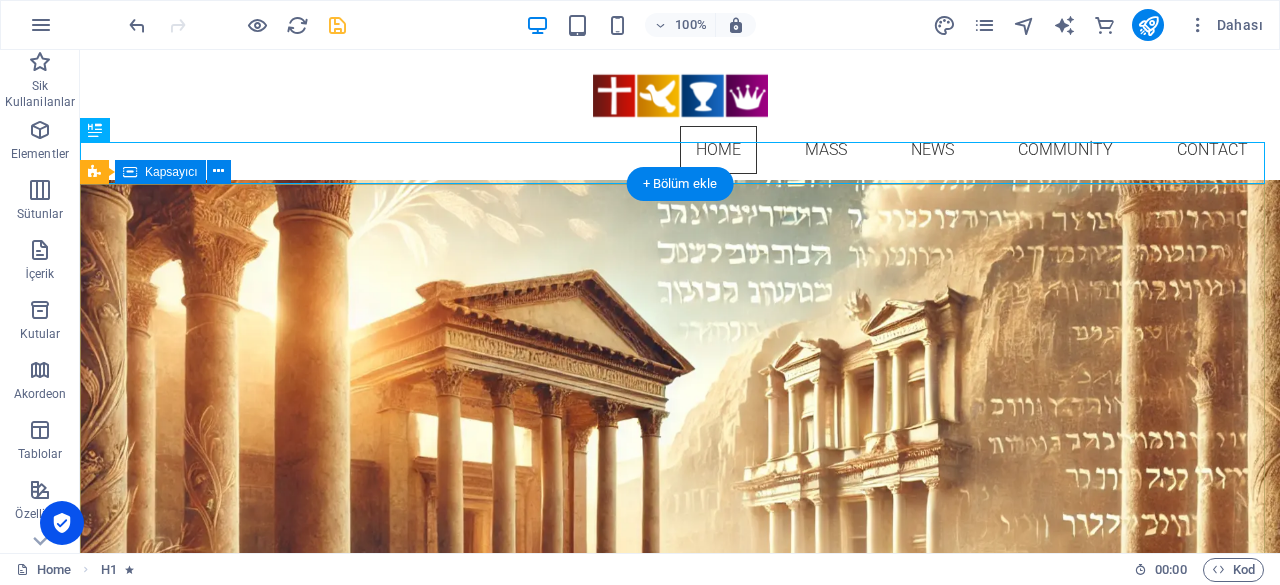 click on "IN  Los Angeles, CA Learn more" at bounding box center (680, 867) 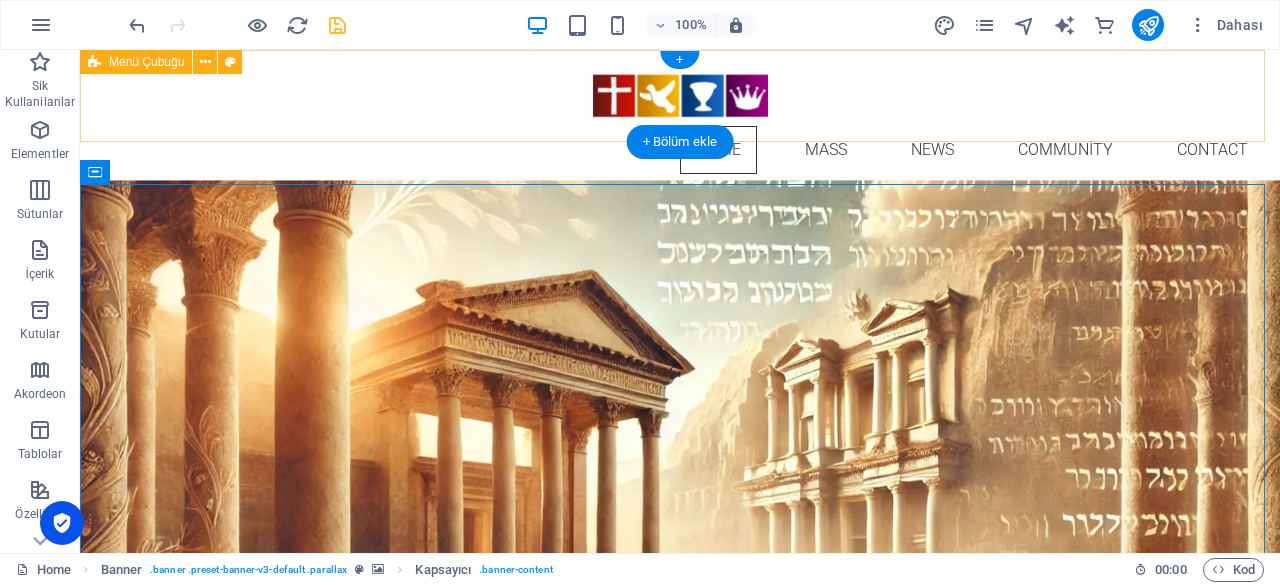 click on "Home Mass News Community Contact" at bounding box center (680, 120) 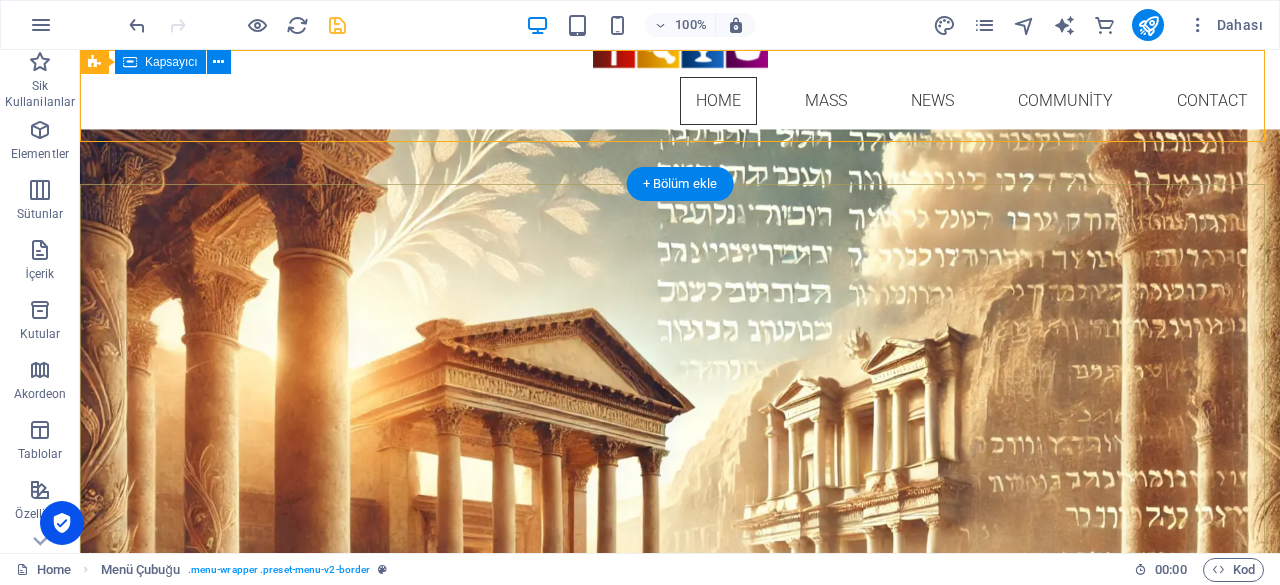 scroll, scrollTop: 0, scrollLeft: 0, axis: both 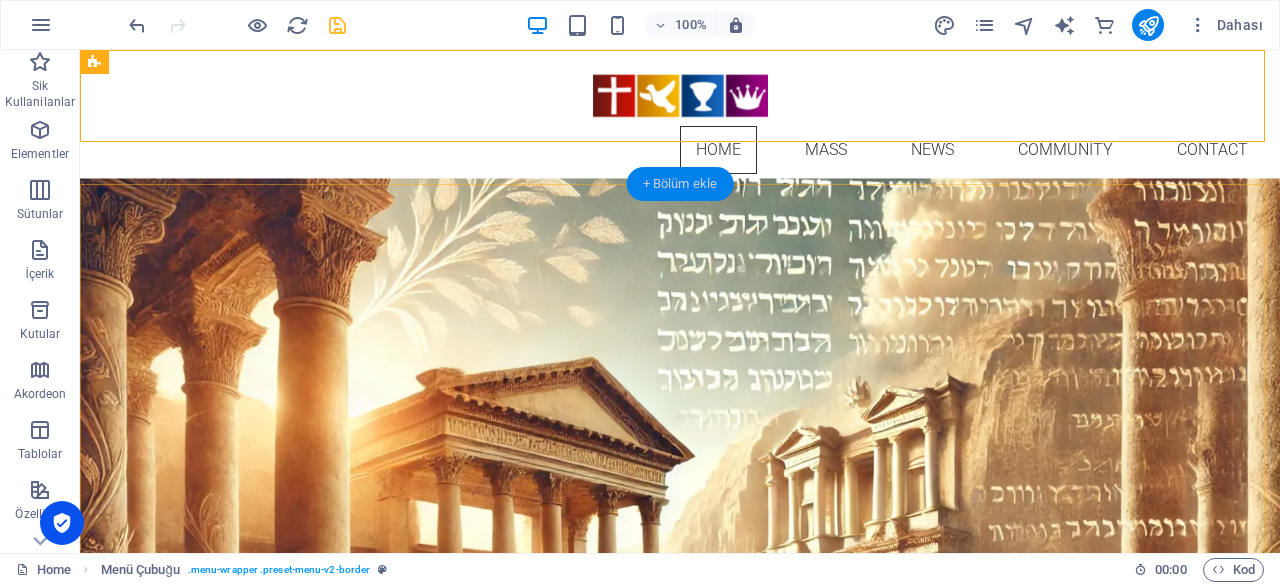 click on "+ Bölüm ekle" at bounding box center [680, 184] 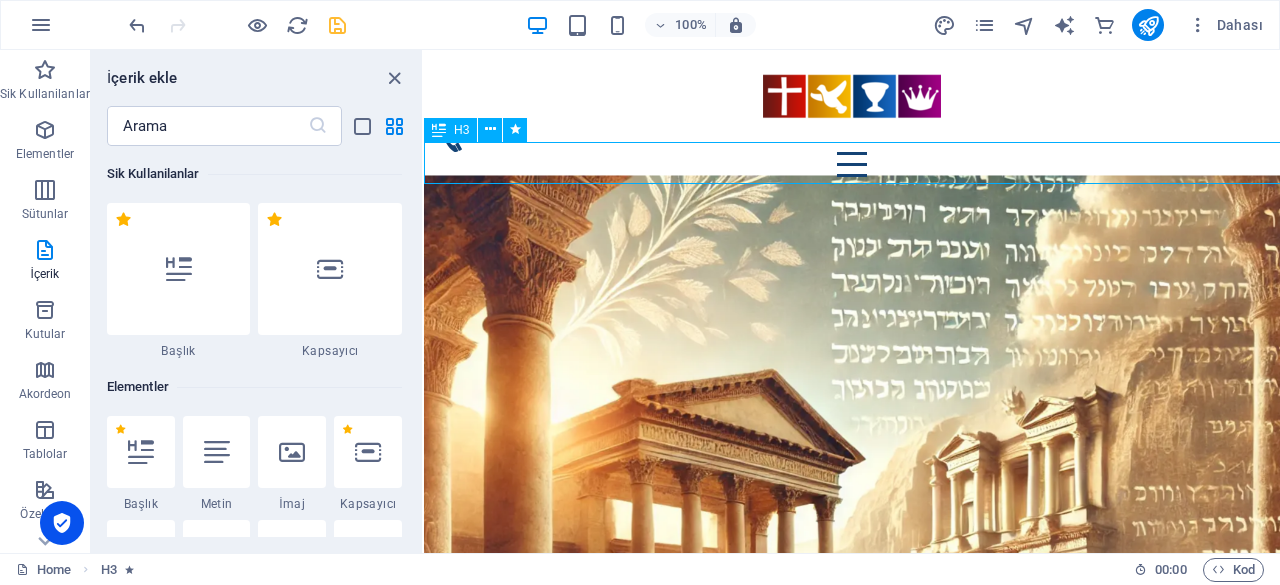 click on "manisa kurtuluş kilisesi" at bounding box center (852, 211) 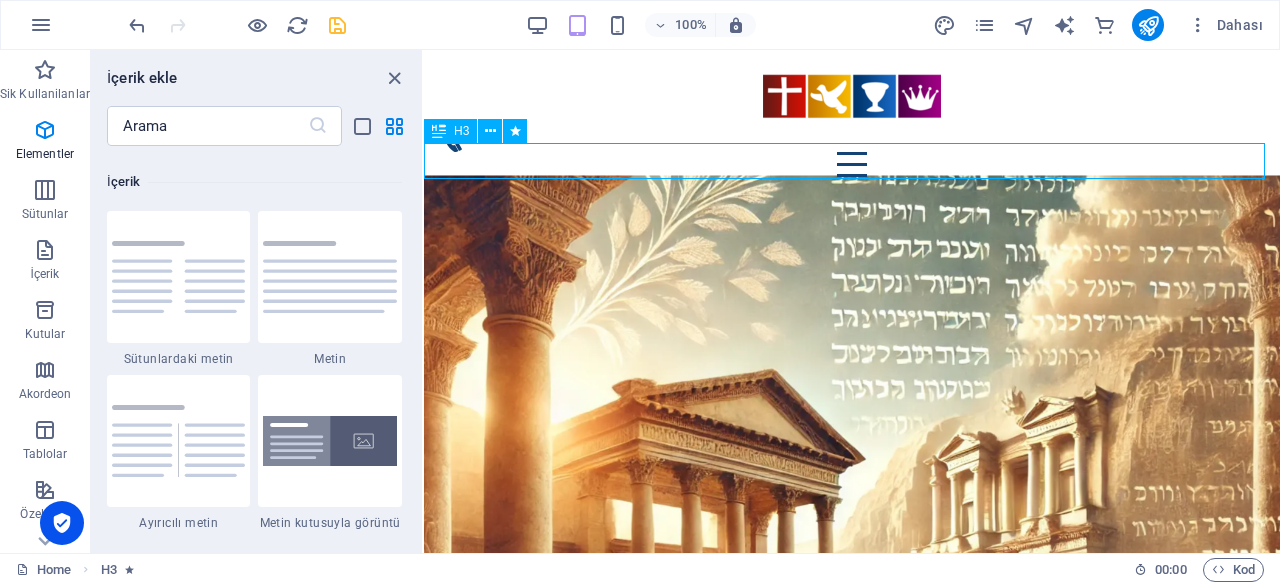 scroll, scrollTop: 3499, scrollLeft: 0, axis: vertical 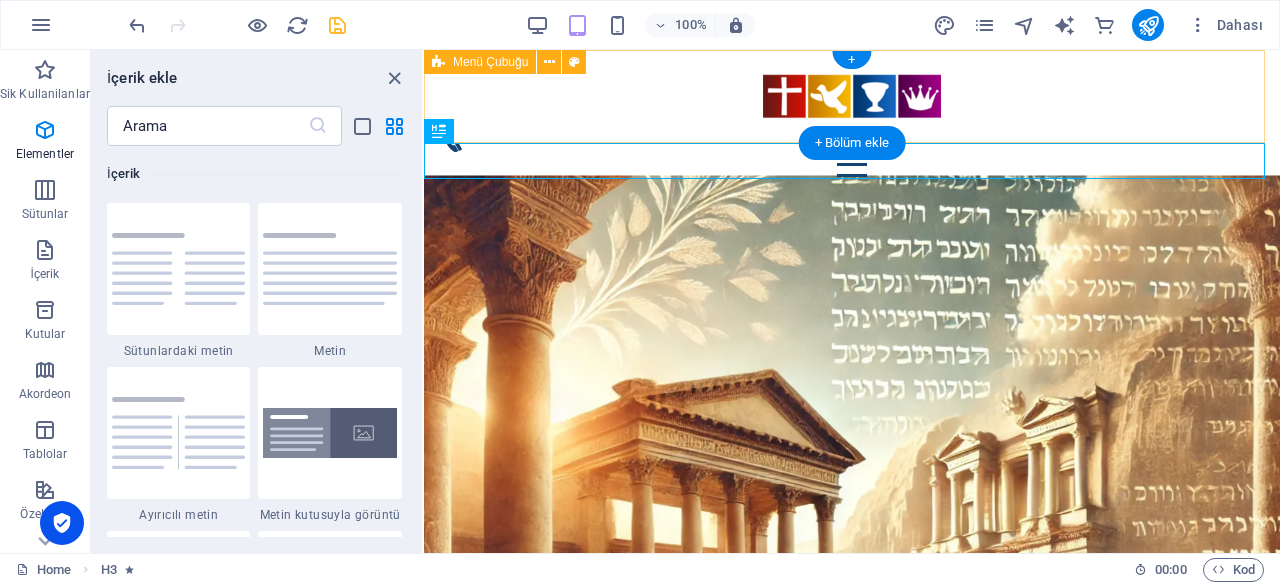 click on "Home Mass News Community Contact" at bounding box center [852, 121] 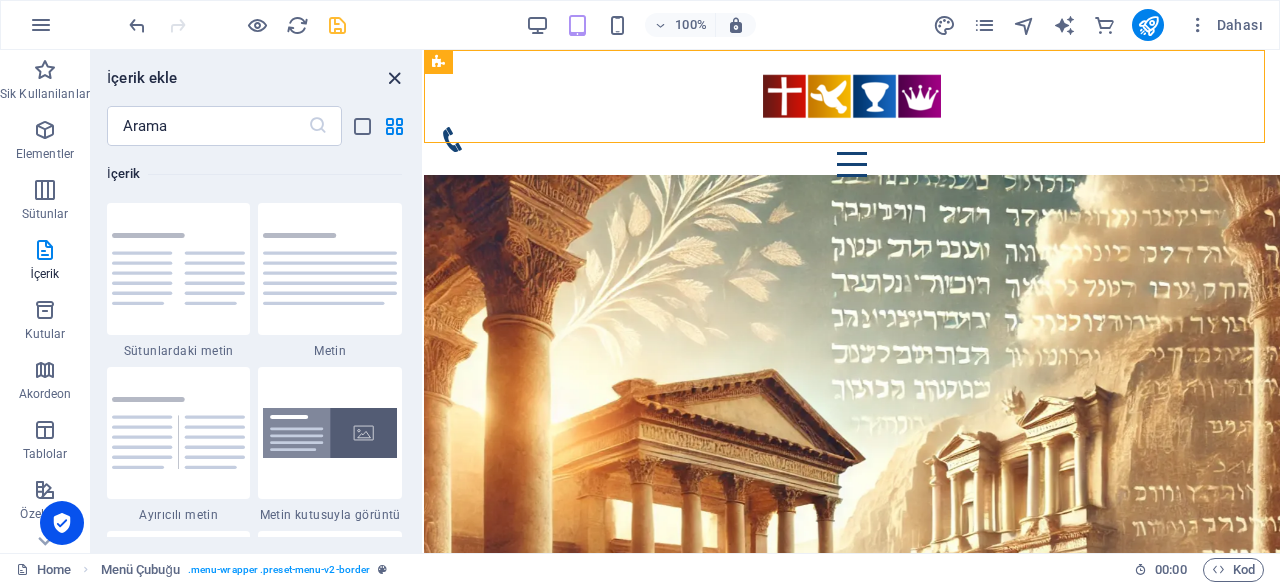 drag, startPoint x: 401, startPoint y: 82, endPoint x: 435, endPoint y: 75, distance: 34.713108 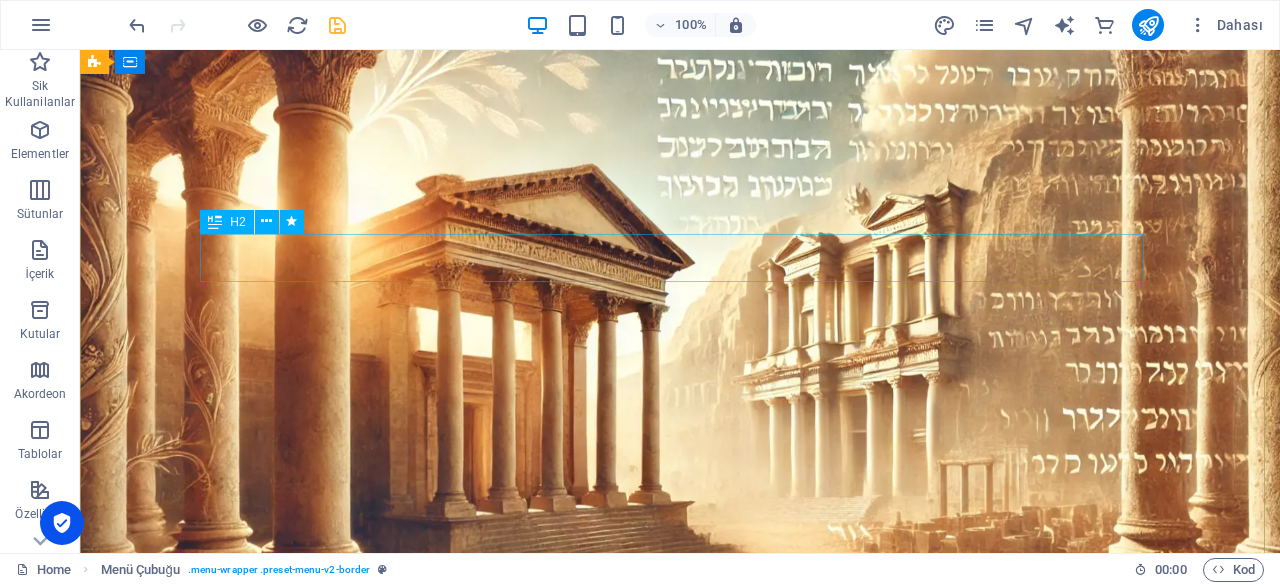 scroll, scrollTop: 0, scrollLeft: 0, axis: both 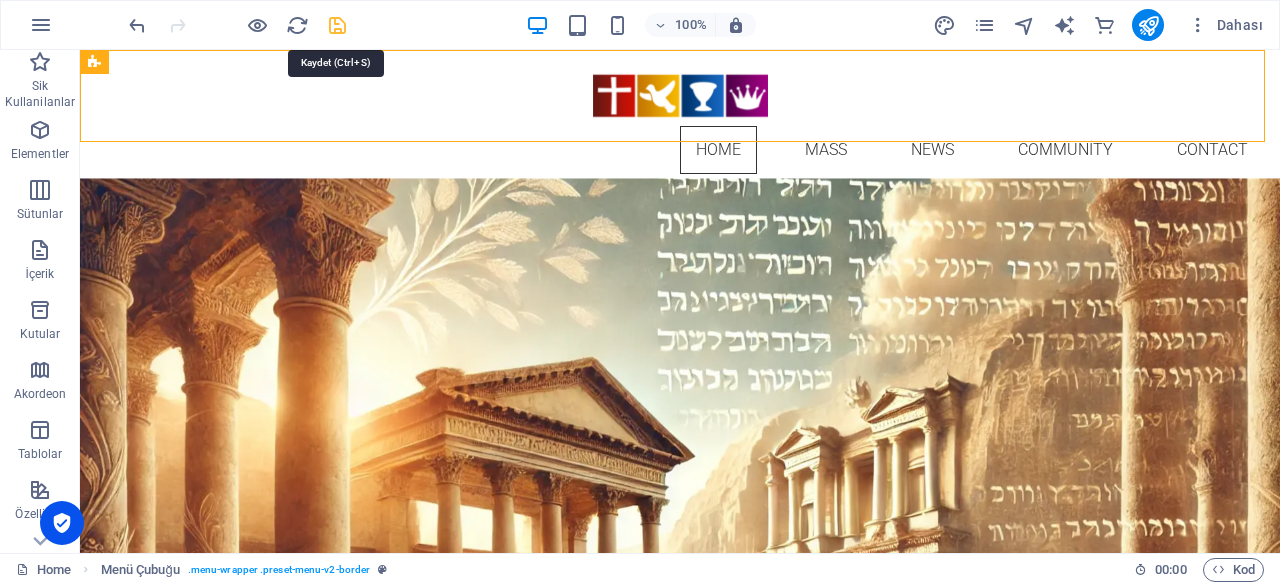 click at bounding box center (337, 25) 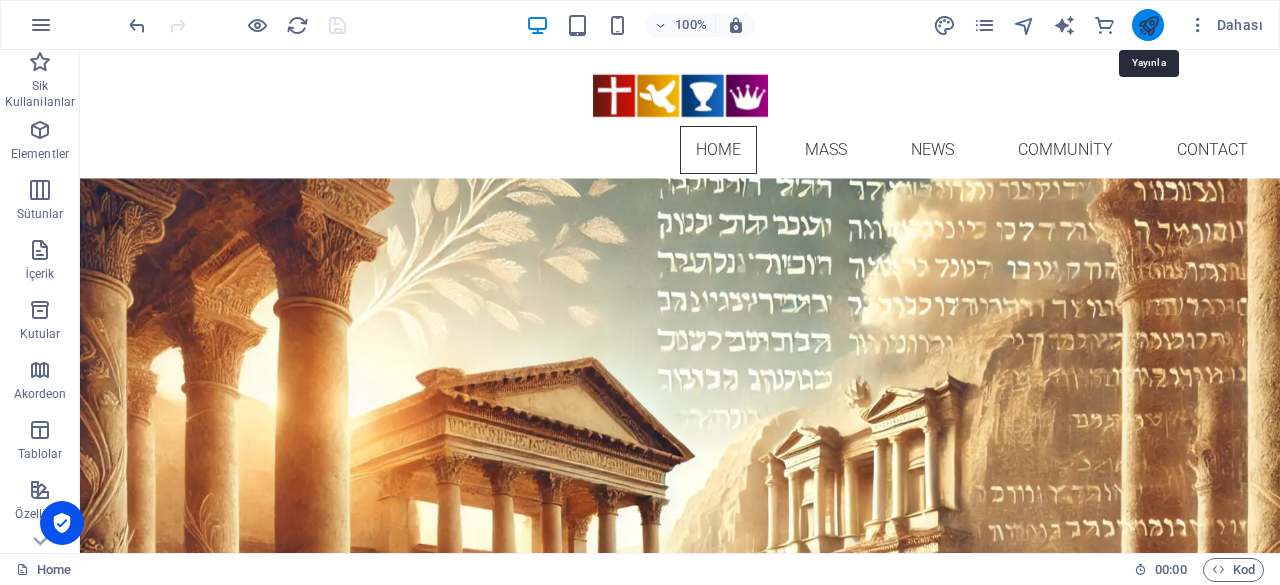 click at bounding box center [1148, 25] 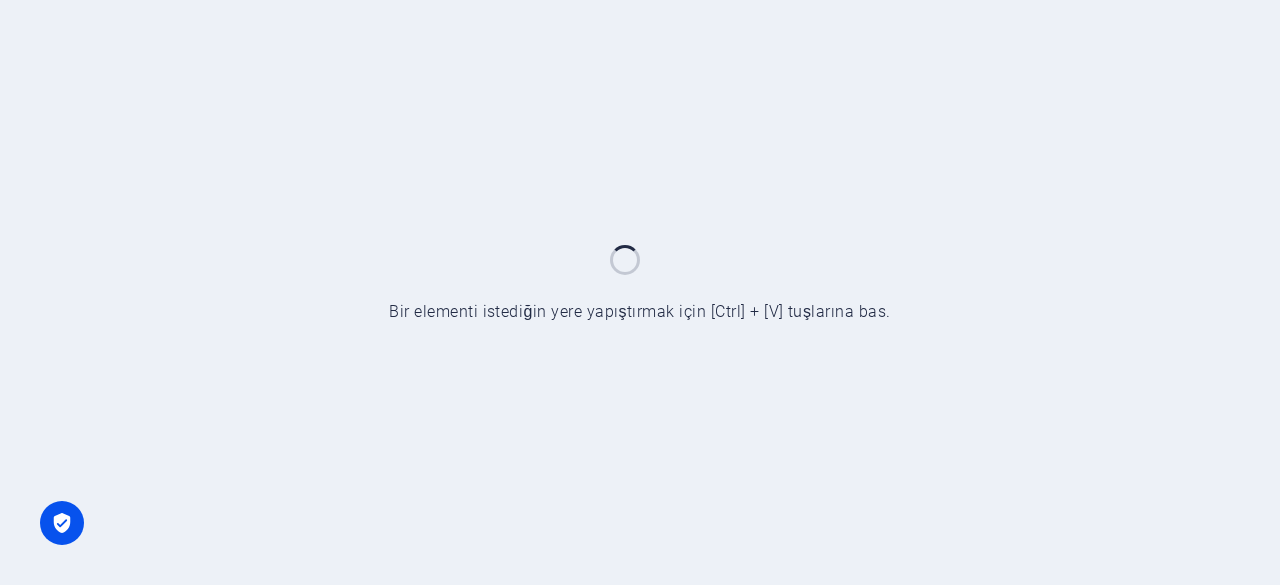 scroll, scrollTop: 0, scrollLeft: 0, axis: both 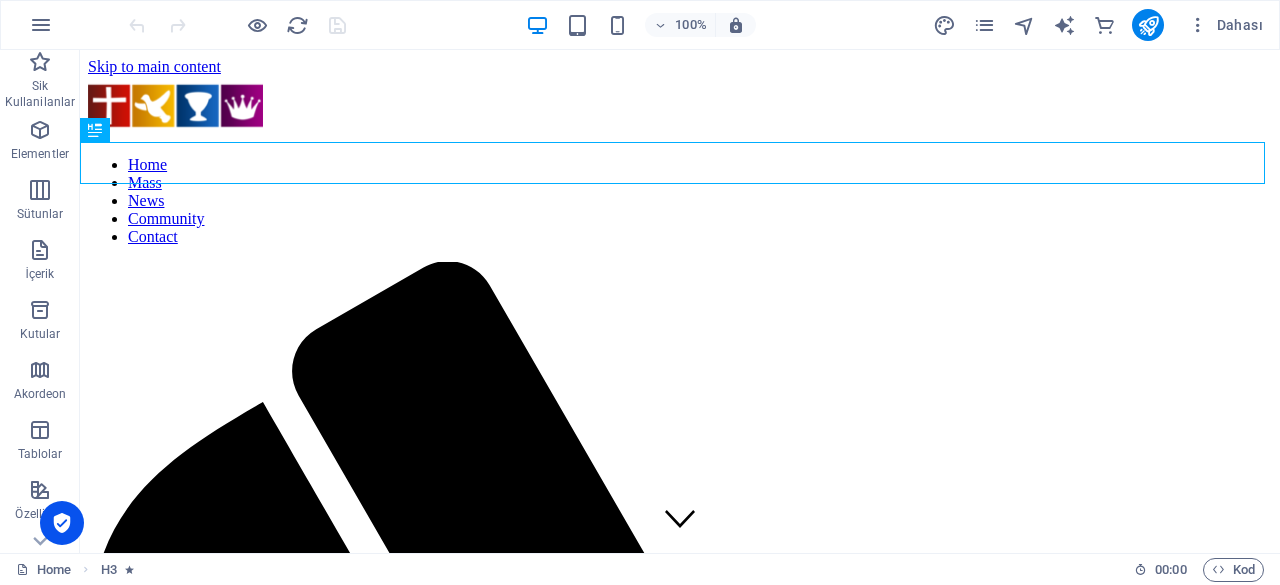 drag, startPoint x: 0, startPoint y: 0, endPoint x: 500, endPoint y: 20, distance: 500.39984 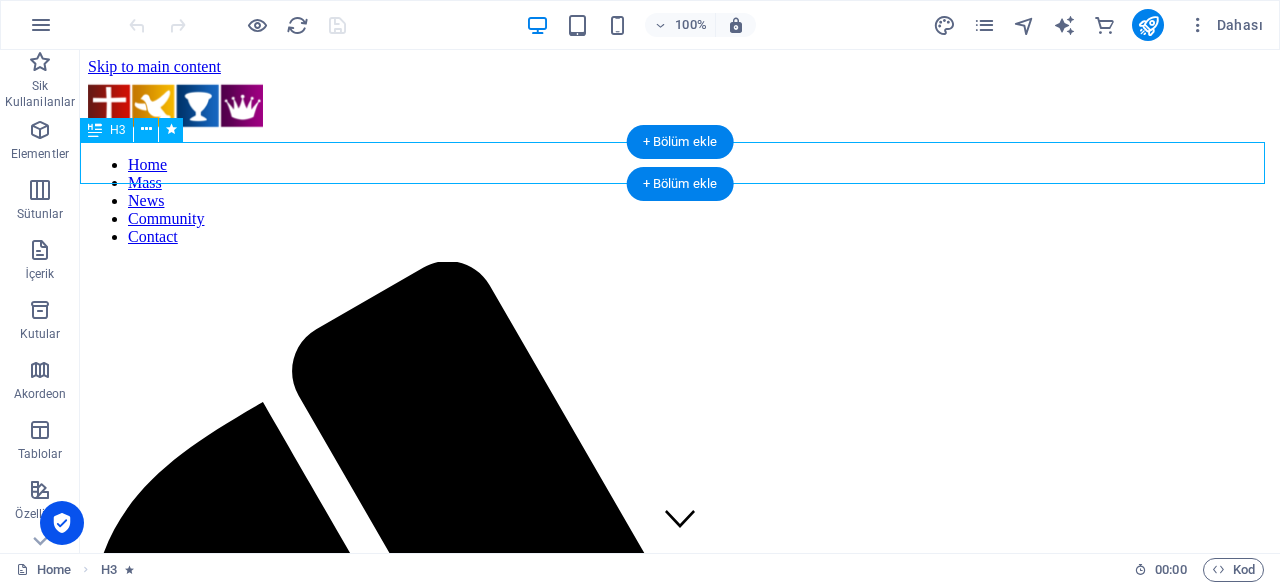 click on "[DOMAIN_NAME]" at bounding box center [680, 1865] 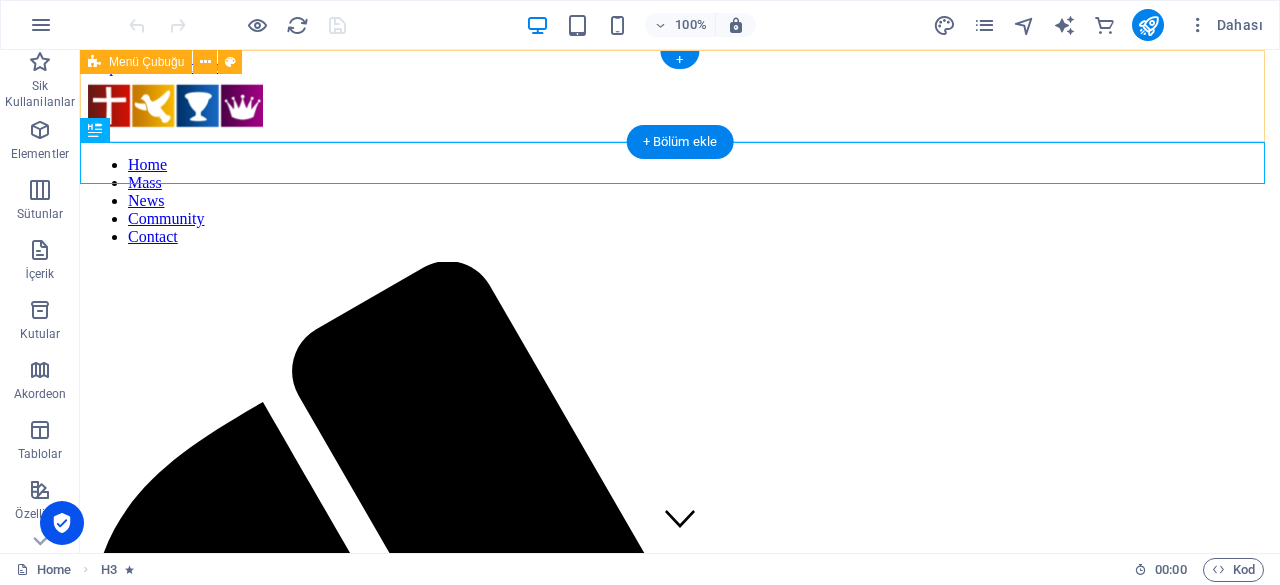 click on "Home Mass News Community Contact" at bounding box center [680, 955] 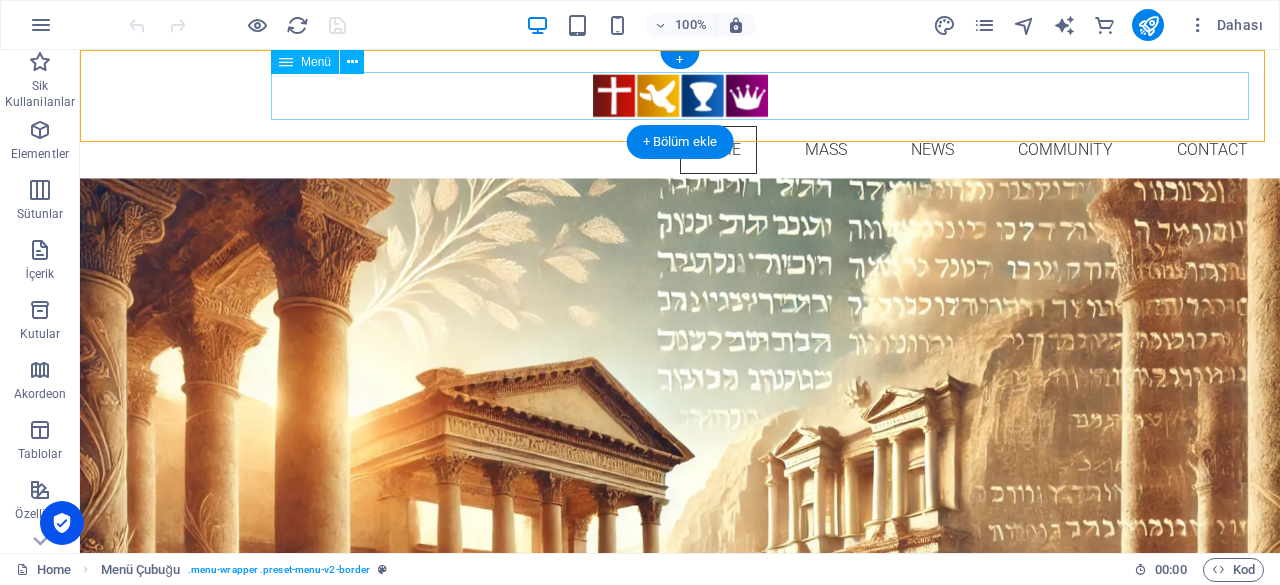 click on "Home Mass News Community Contact" at bounding box center [680, 150] 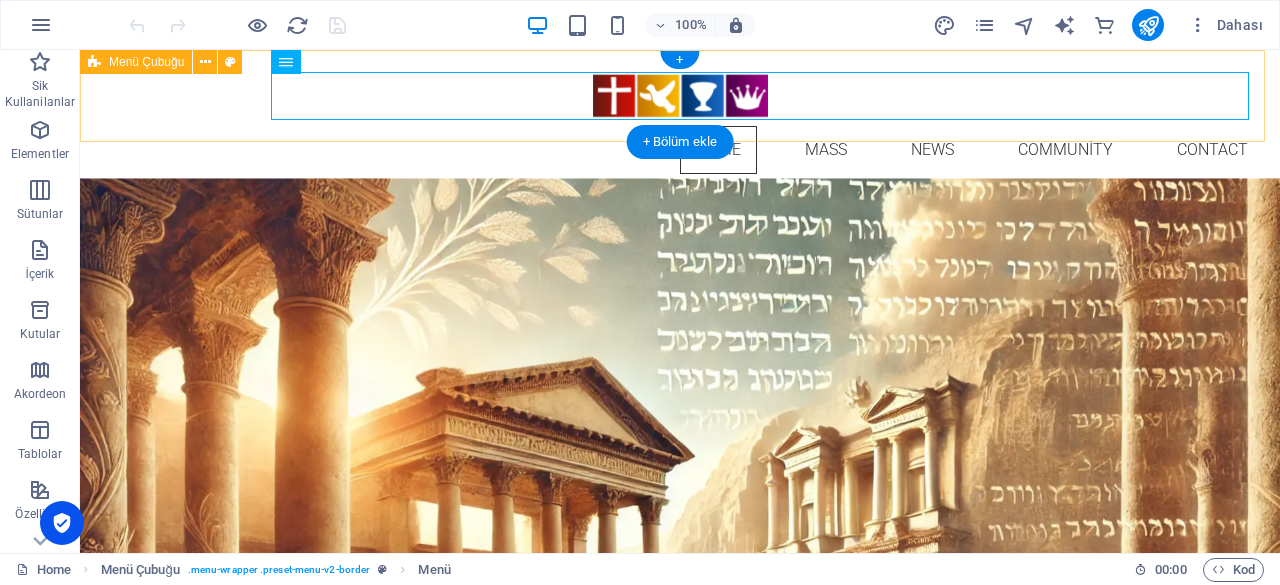 click on "Home Mass News Community Contact" at bounding box center [680, 120] 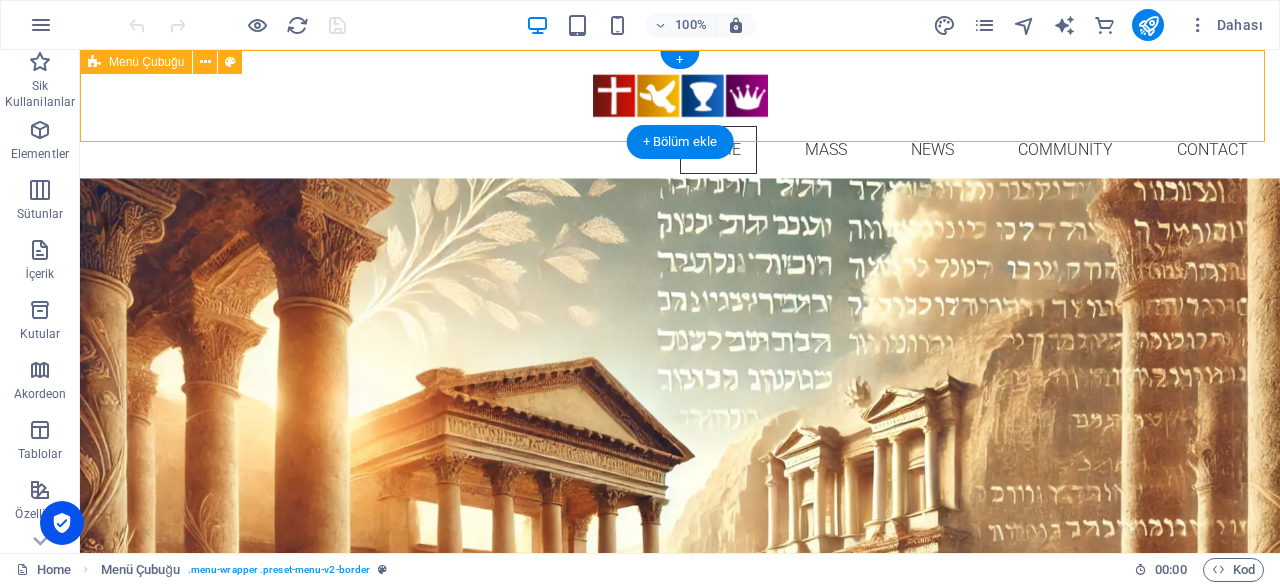 click on "Home Mass News Community Contact" at bounding box center [680, 120] 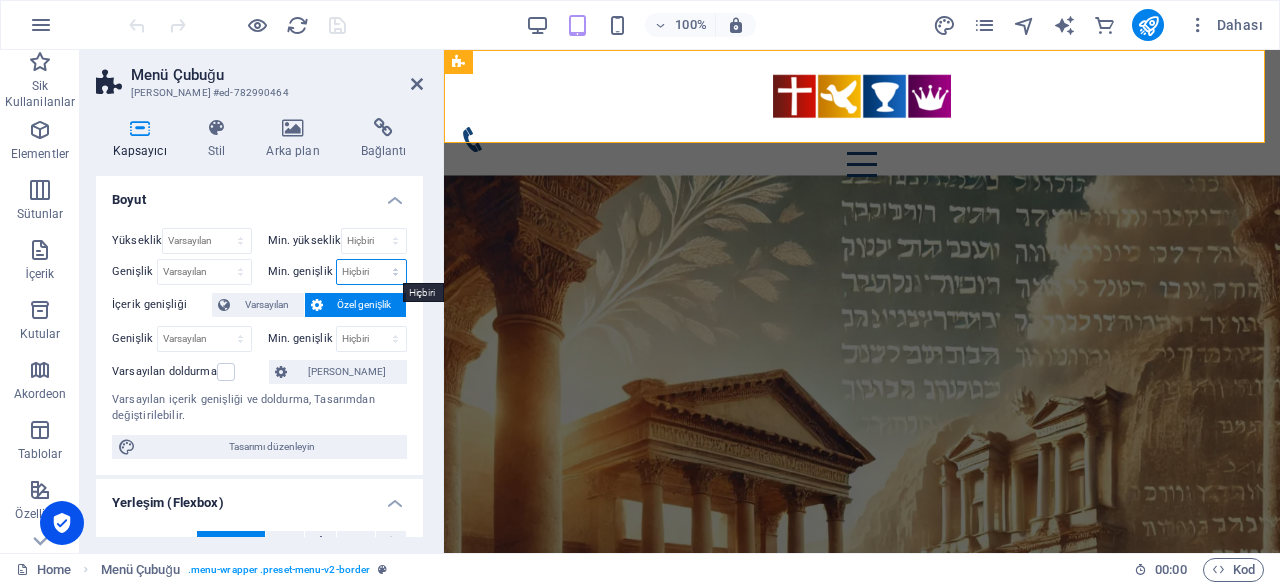 click on "Hiçbiri px rem % vh vw" at bounding box center [372, 272] 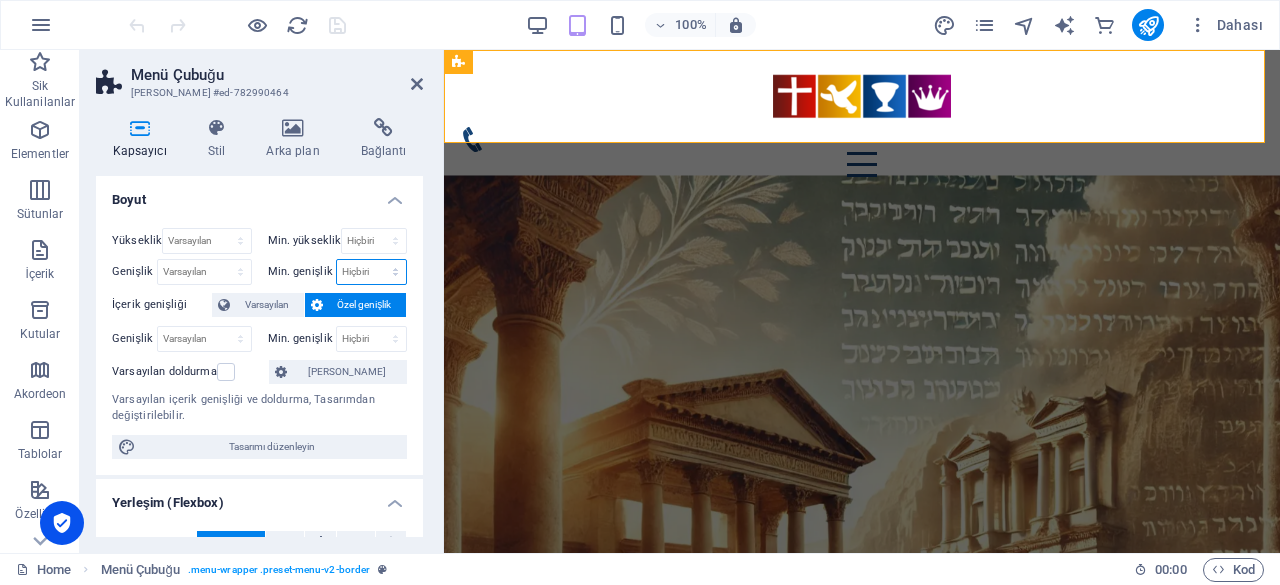 click on "Hiçbiri px rem % vh vw" at bounding box center (372, 272) 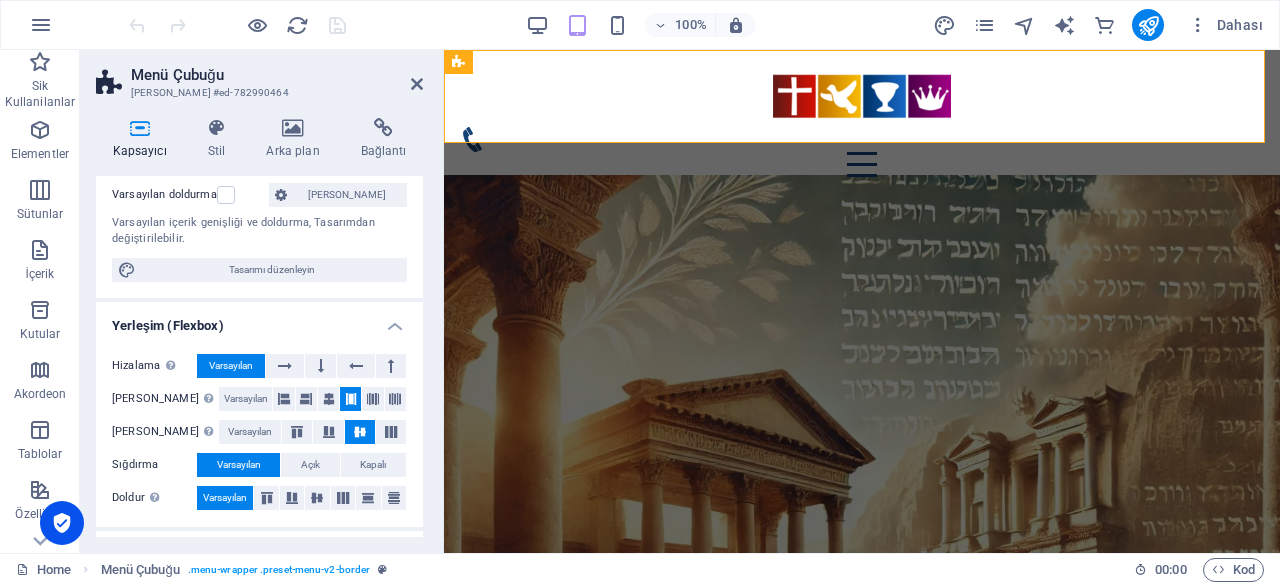 scroll, scrollTop: 0, scrollLeft: 0, axis: both 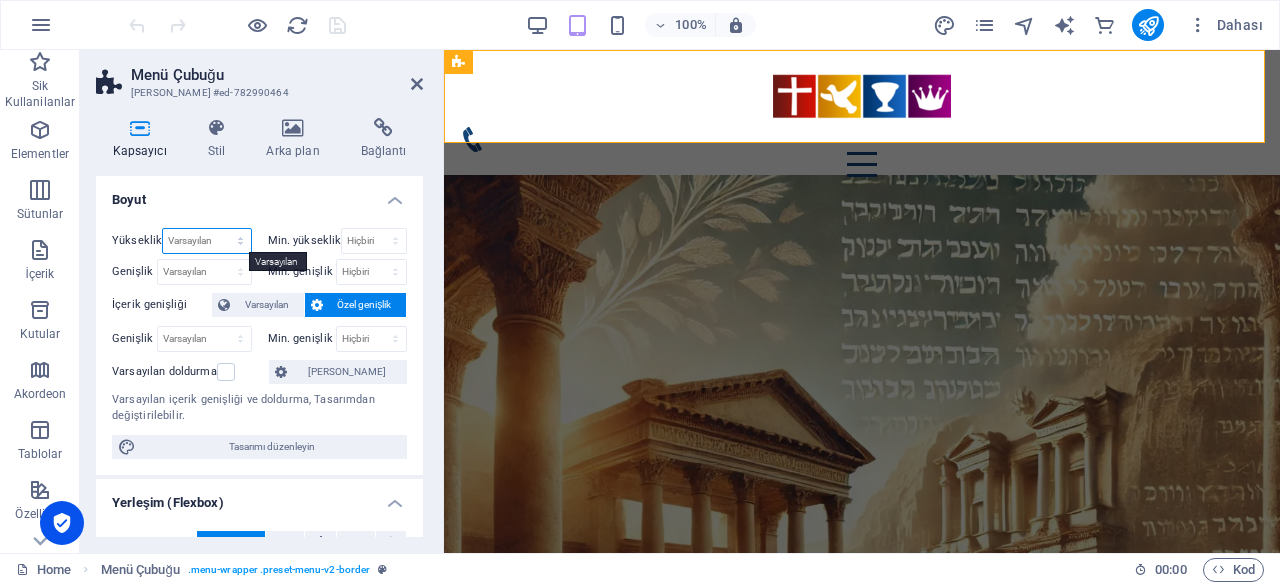 click on "Varsayılan px rem % vh vw" at bounding box center (206, 241) 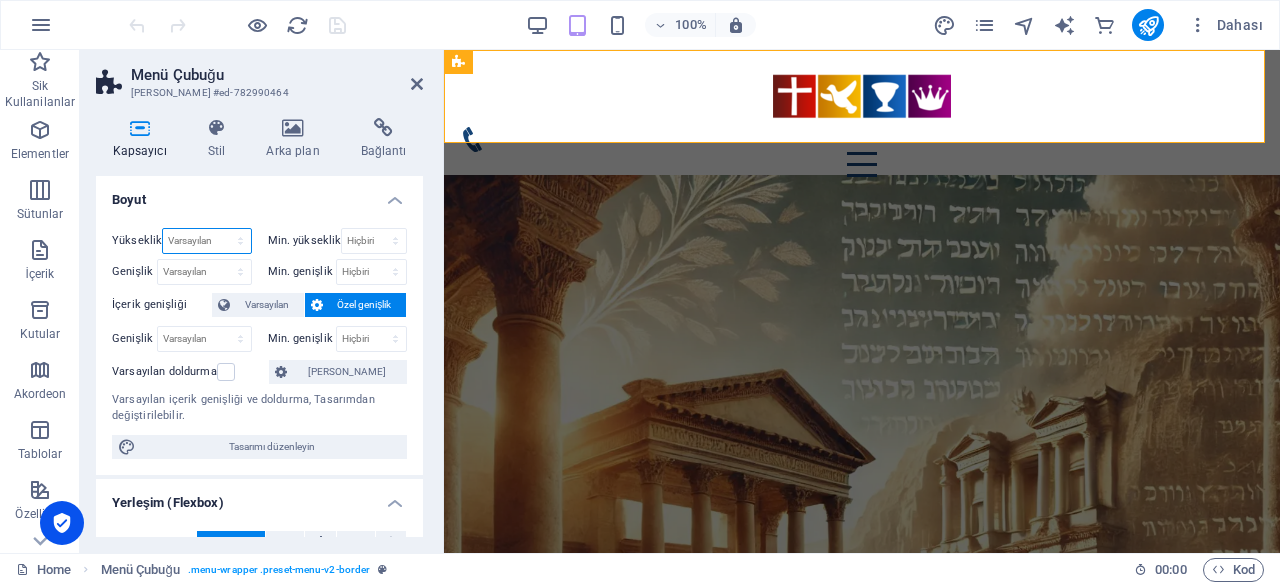 drag, startPoint x: 196, startPoint y: 235, endPoint x: 296, endPoint y: 245, distance: 100.49876 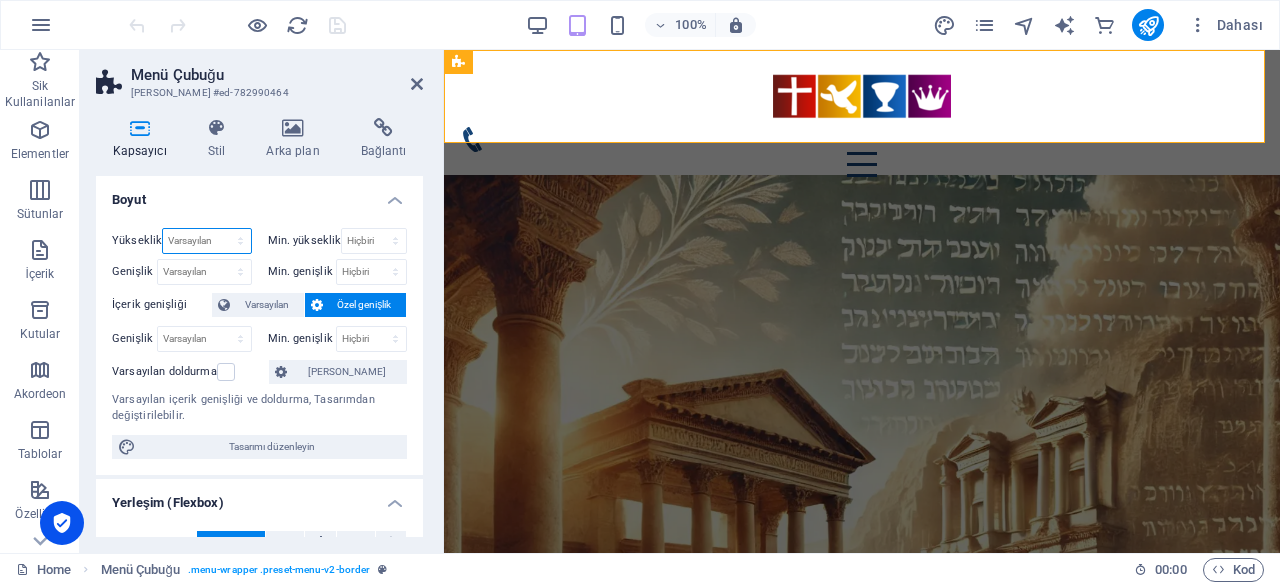 click on "Varsayılan px rem % vh vw" at bounding box center [206, 241] 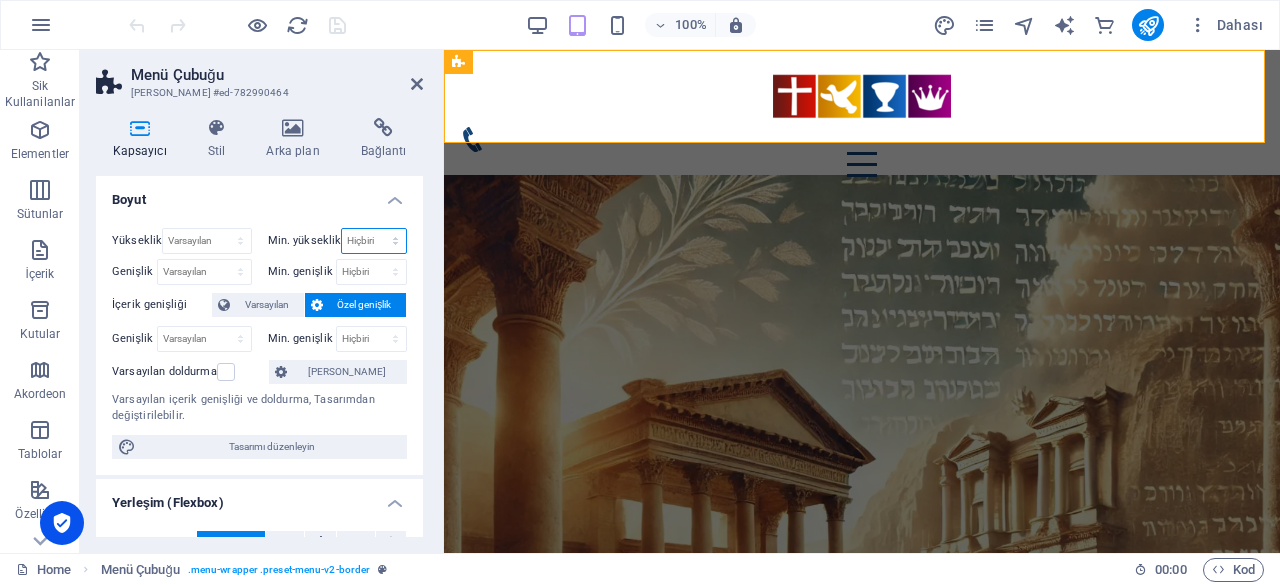 click on "Hiçbiri px rem % vh vw" at bounding box center [374, 241] 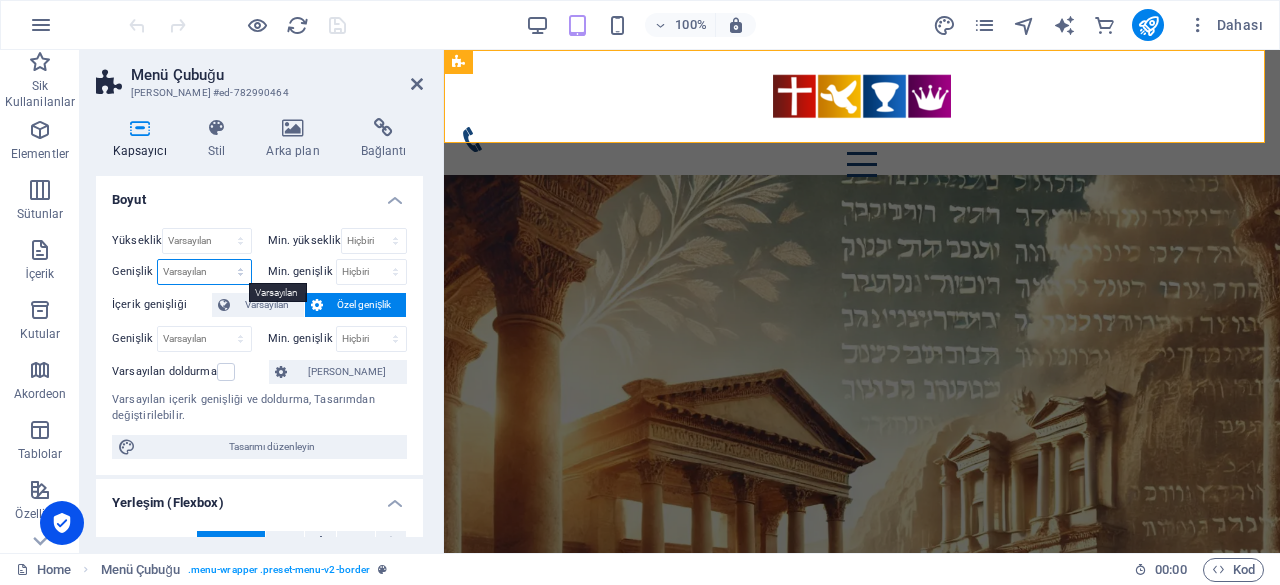 click on "Varsayılan px rem % em vh vw" at bounding box center (204, 272) 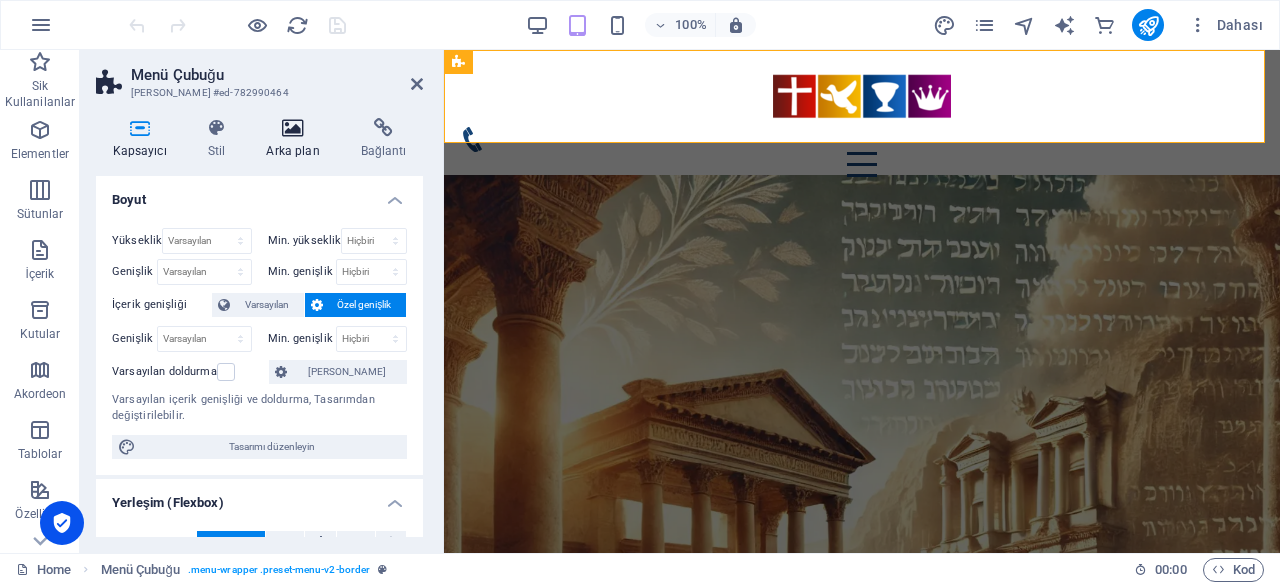 click at bounding box center (293, 128) 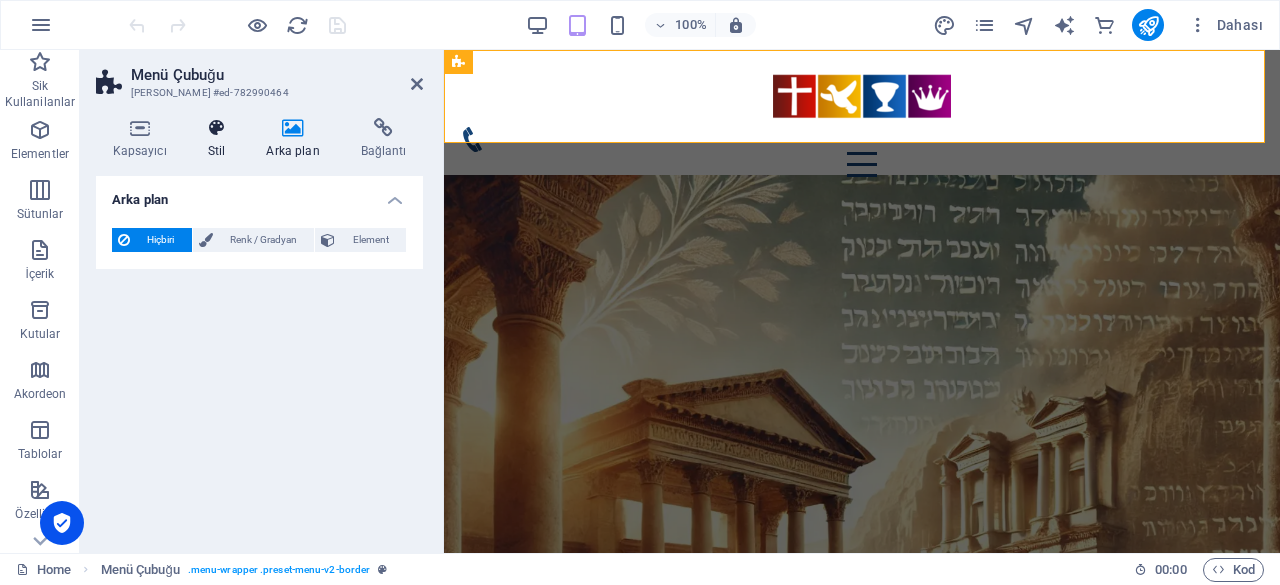 click at bounding box center [216, 128] 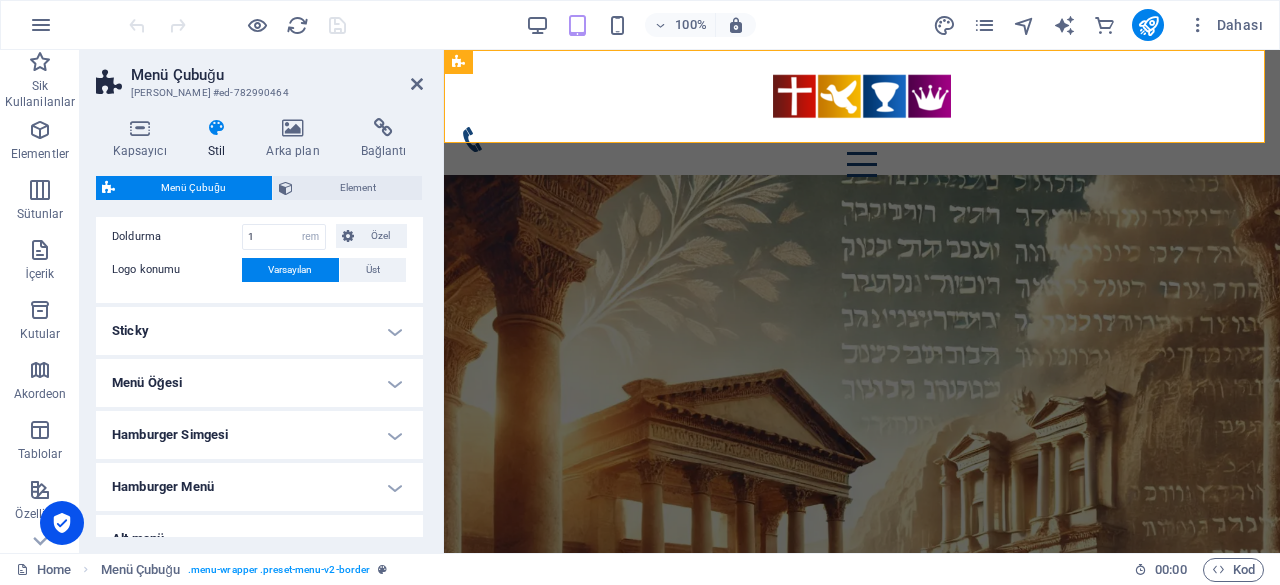 scroll, scrollTop: 500, scrollLeft: 0, axis: vertical 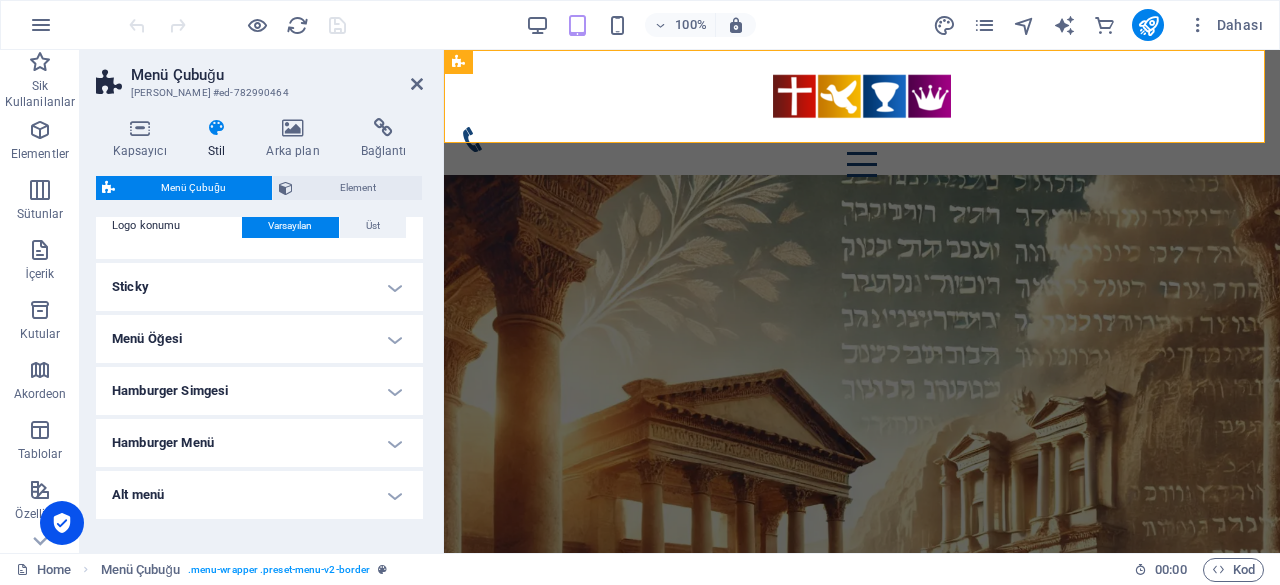 click on "Hamburger Menü" at bounding box center [259, 443] 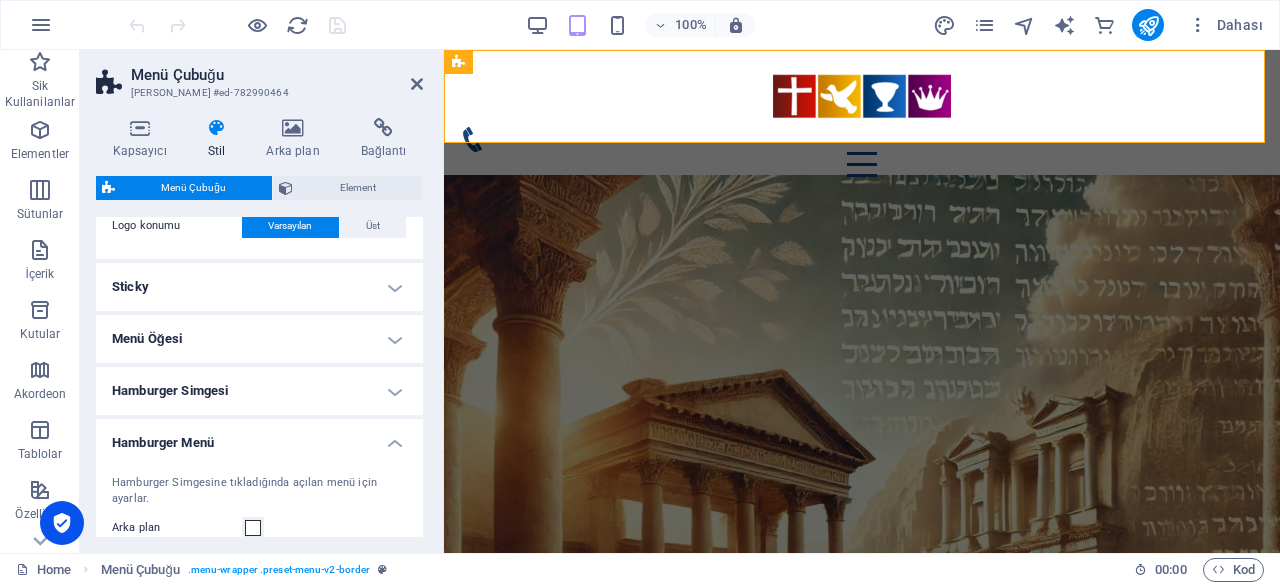 click on "Hamburger Menü" at bounding box center [259, 437] 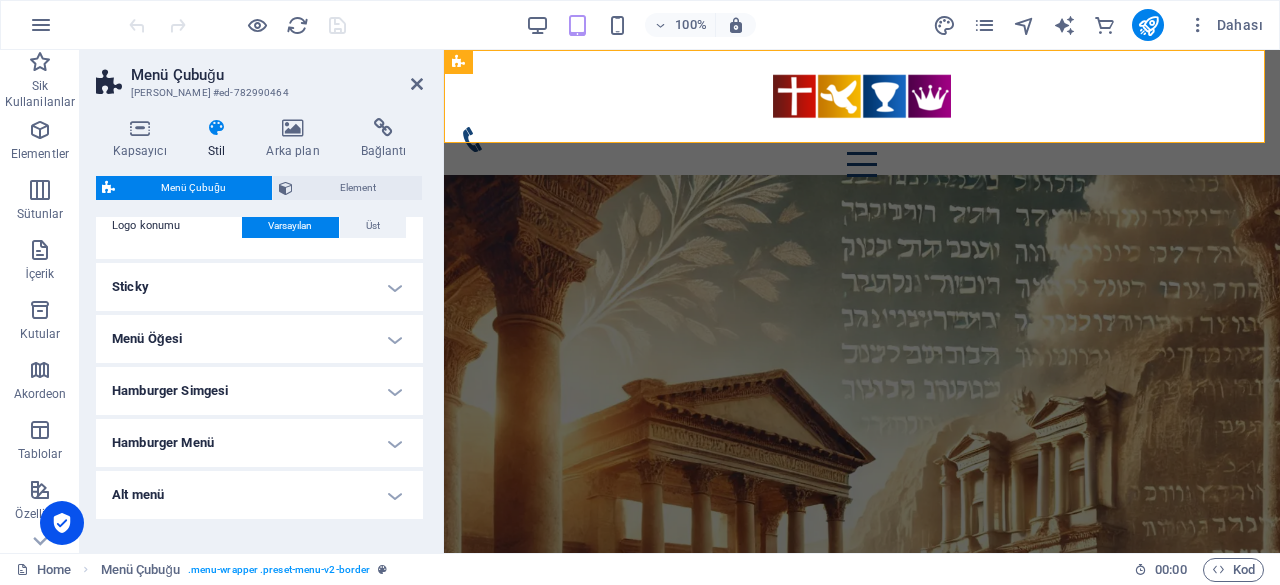 click on "Alt menü" at bounding box center [259, 495] 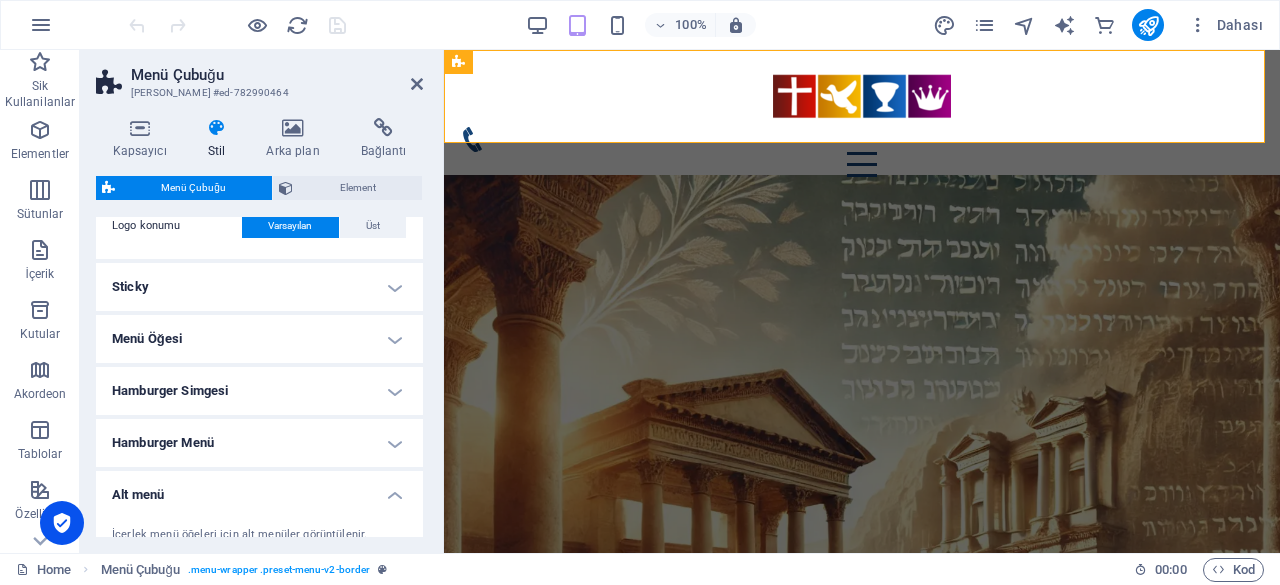 scroll, scrollTop: 800, scrollLeft: 0, axis: vertical 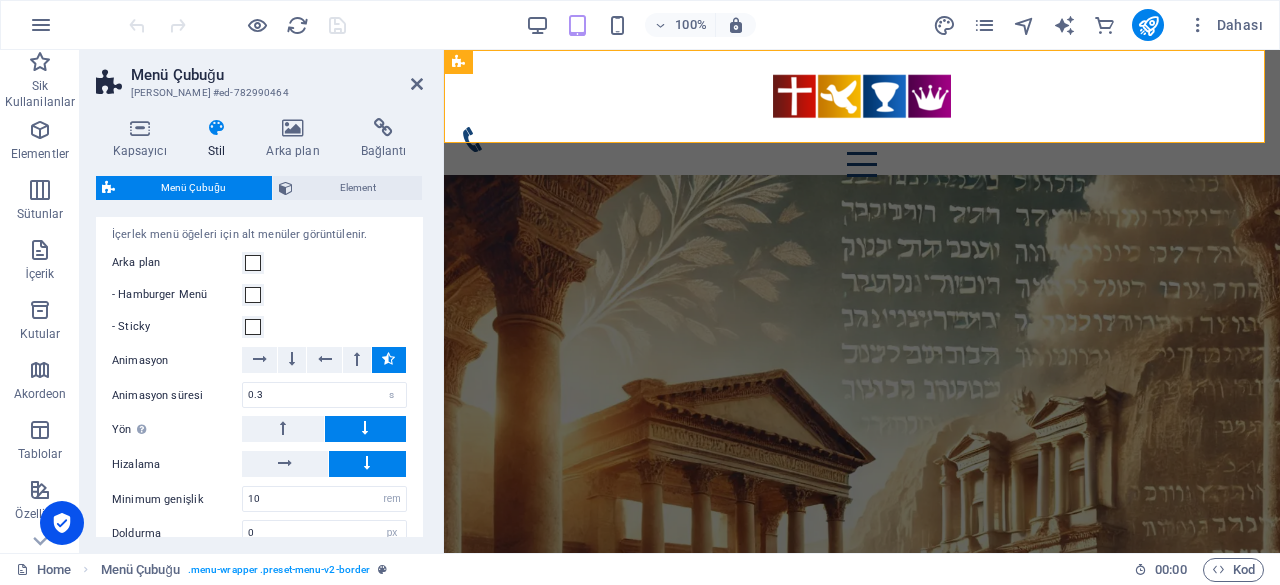 click on "Menü Çubuğu Ön ayar #ed-782990464
Kapsayıcı Stil Arka plan Bağlantı Boyut Yükseklik Varsayılan px rem % vh vw Min. yükseklik Hiçbiri px rem % vh vw Genişlik Varsayılan px rem % em vh vw Min. genişlik Hiçbiri px rem % vh vw İçerik genişliği Varsayılan Özel genişlik Genişlik Varsayılan px rem % em vh vw Min. genişlik Hiçbiri px rem % vh vw Varsayılan doldurma Özel aralık Varsayılan içerik genişliği ve doldurma, Tasarımdan değiştirilebilir. Tasarımı düzenleyin Yerleşim (Flexbox) Hizalama Esnek yönü belirler. Varsayılan Ana eksen Elementlerin bu kapsayıcının içindeki ana eksen boyunca nasıl davranması gerektiğini belirle (içeriği doğrula). Varsayılan Yan eksen Kapsayıcının içindeki elementin dikey yönünü kontrol et (öğeleri hizala). Varsayılan Sığdırma Varsayılan Açık Kapalı Doldur Birkaç satır boyunca y ekseni üzerindeki elementlerin mesafelerini ve yönünü kontrol eder (içeriği hizala). Varsayılan Accessibility Role" at bounding box center [262, 301] 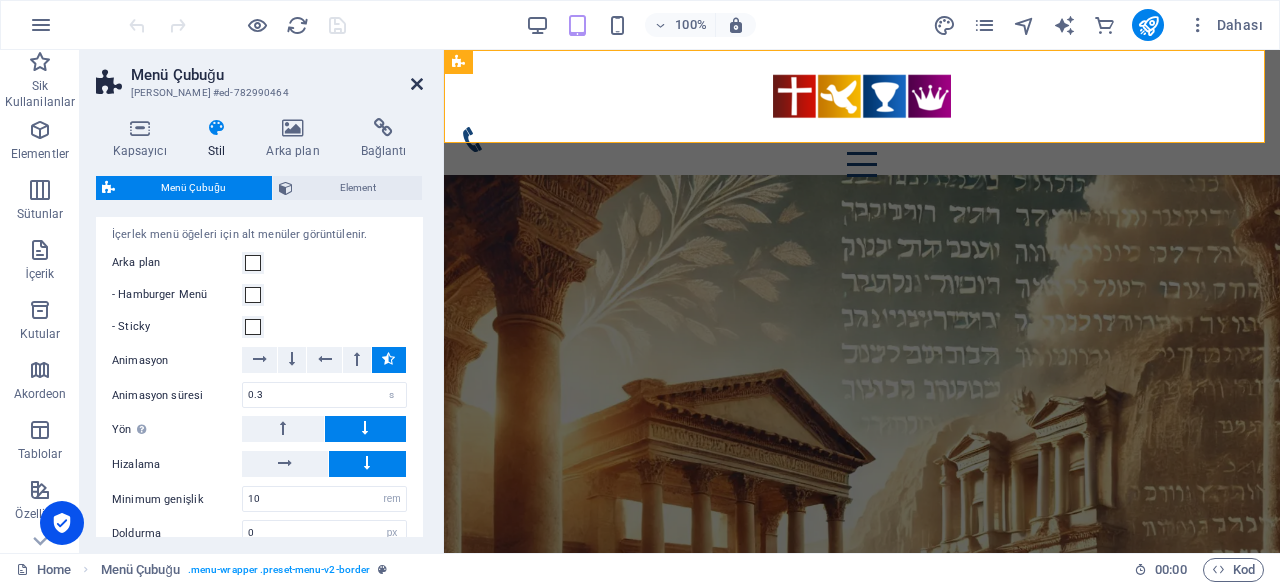 click at bounding box center (417, 84) 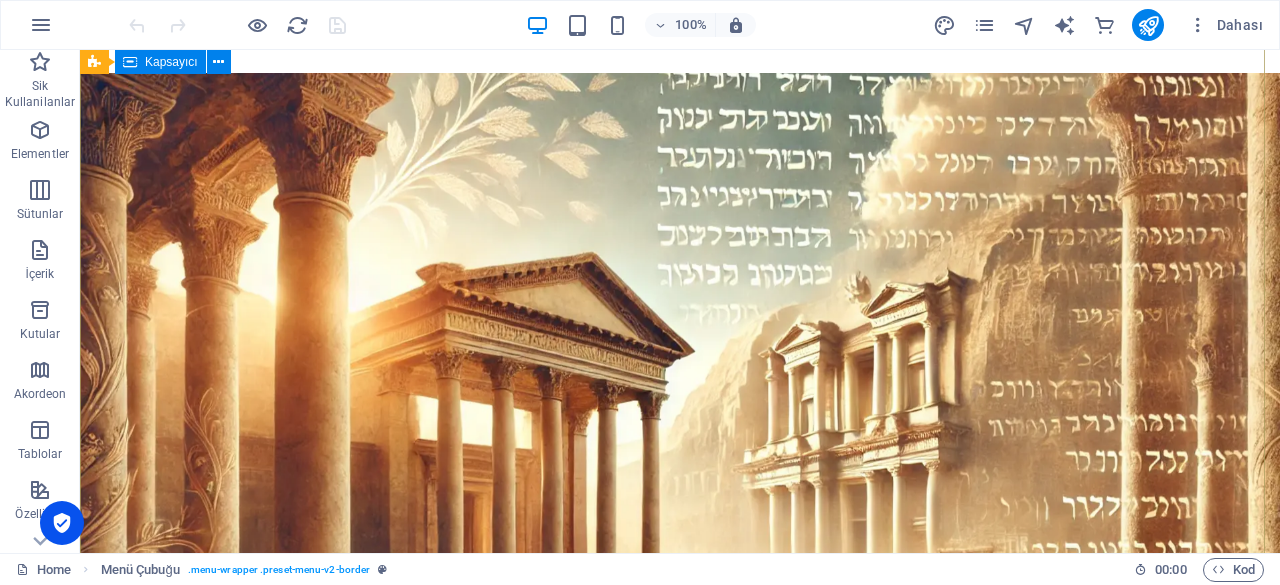 scroll, scrollTop: 400, scrollLeft: 0, axis: vertical 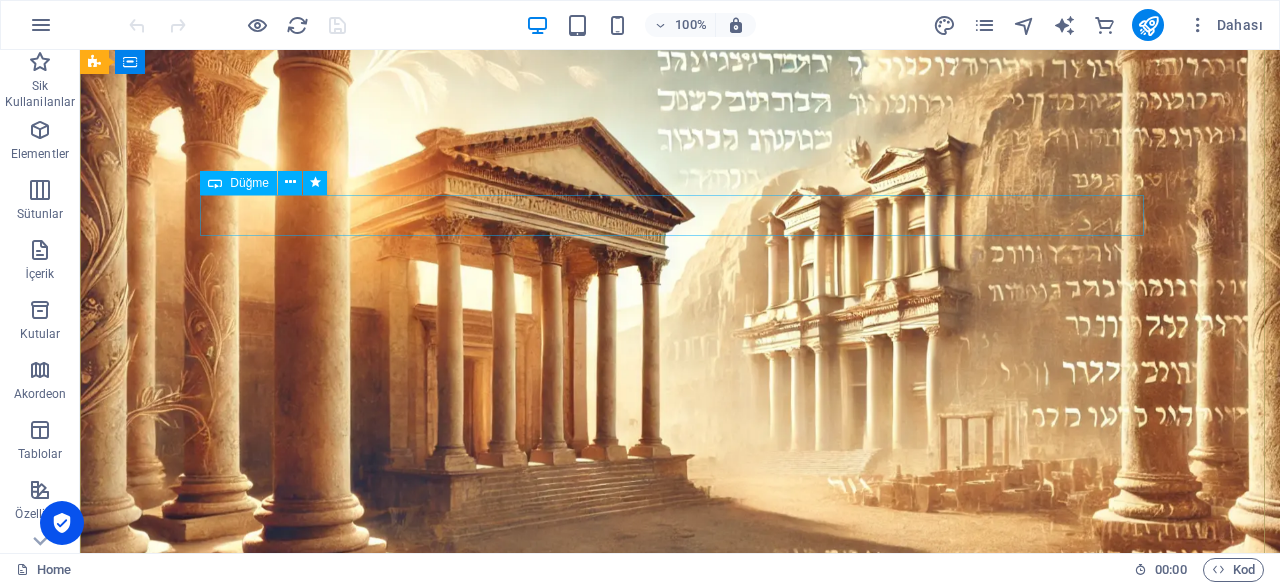 click on "Learn more" at bounding box center (680, 678) 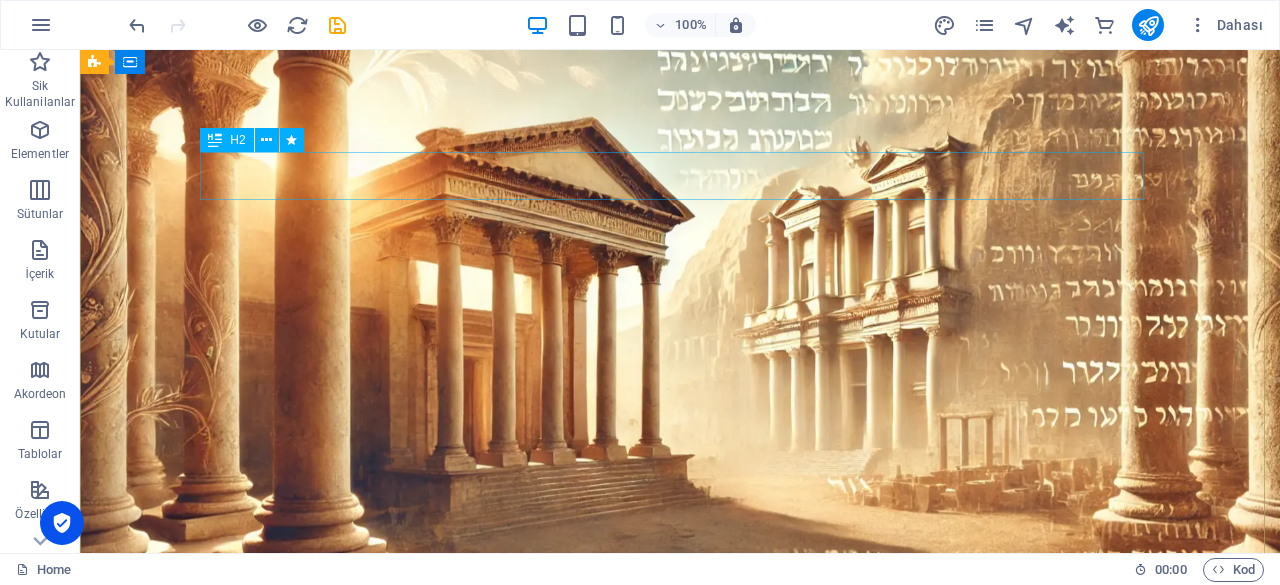 click on "IN  Los Angeles, CA" at bounding box center (680, 618) 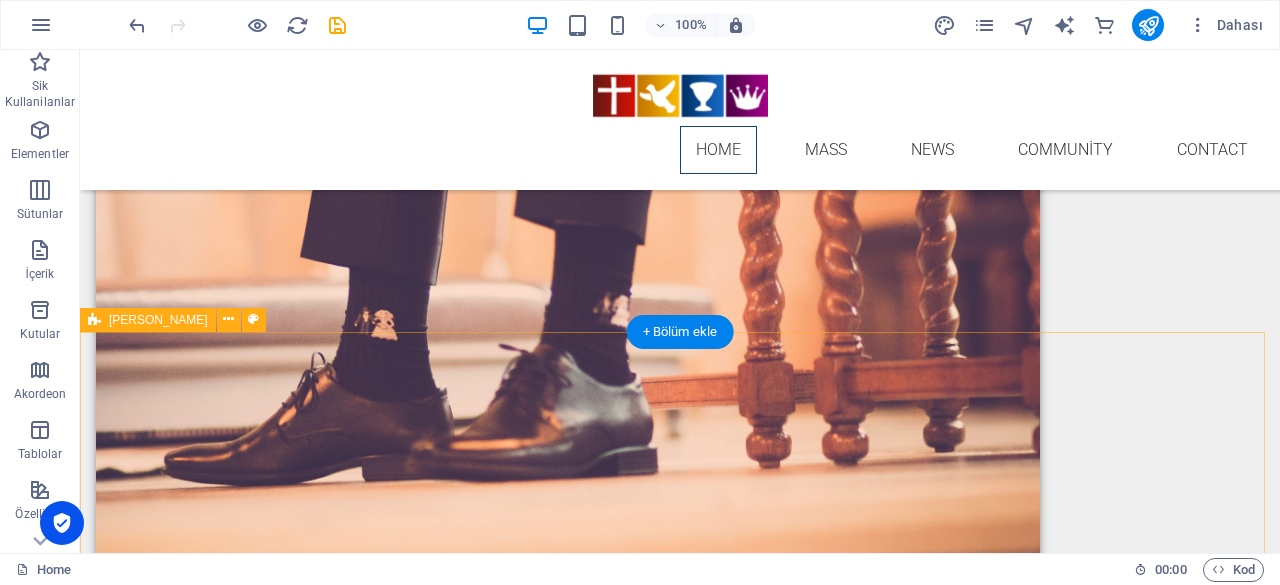 scroll, scrollTop: 2822, scrollLeft: 0, axis: vertical 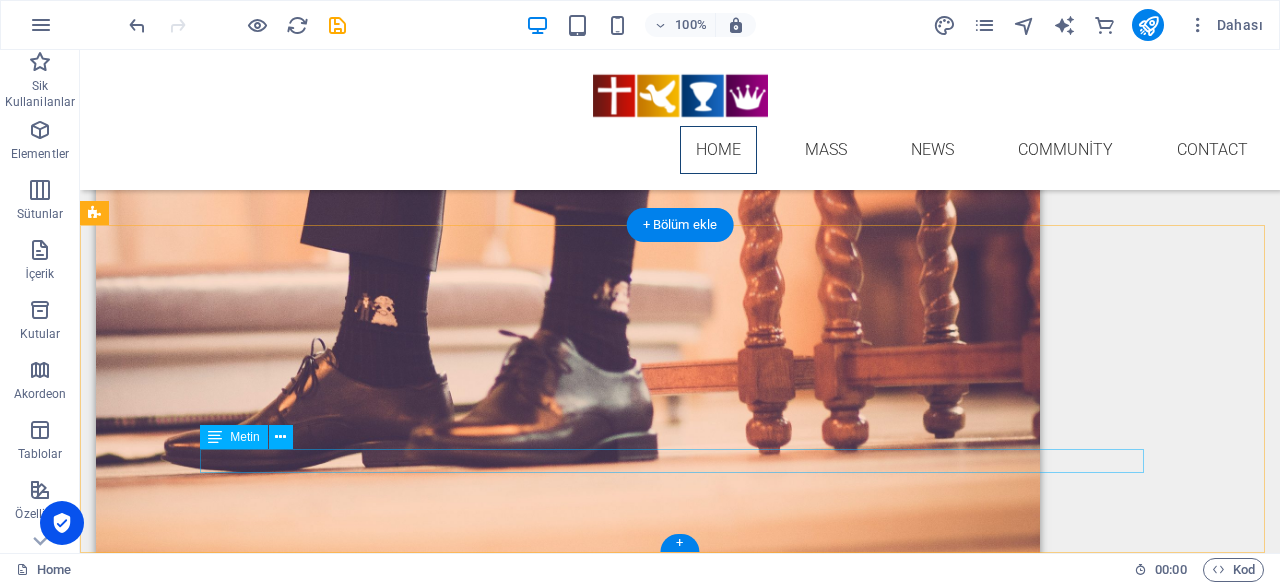 click on "da1aebdca5f95e749cbf9b630a9d63@plesk.local  |  Legal Notice  |  Privacy" at bounding box center (680, 2816) 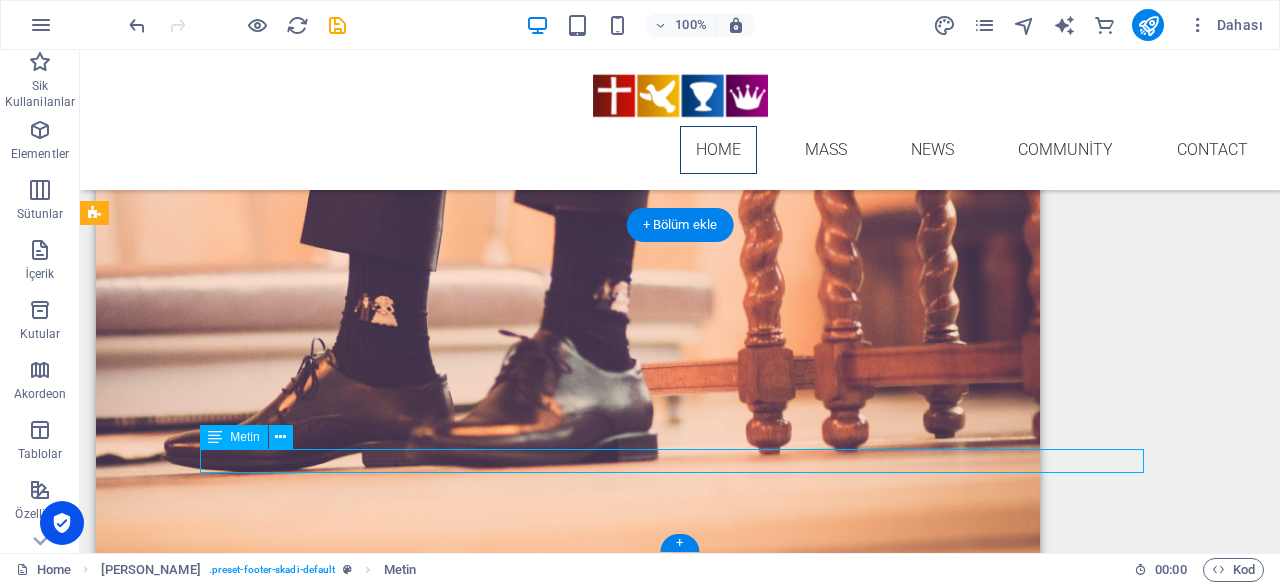 click on "da1aebdca5f95e749cbf9b630a9d63@plesk.local  |  Legal Notice  |  Privacy" at bounding box center [680, 2816] 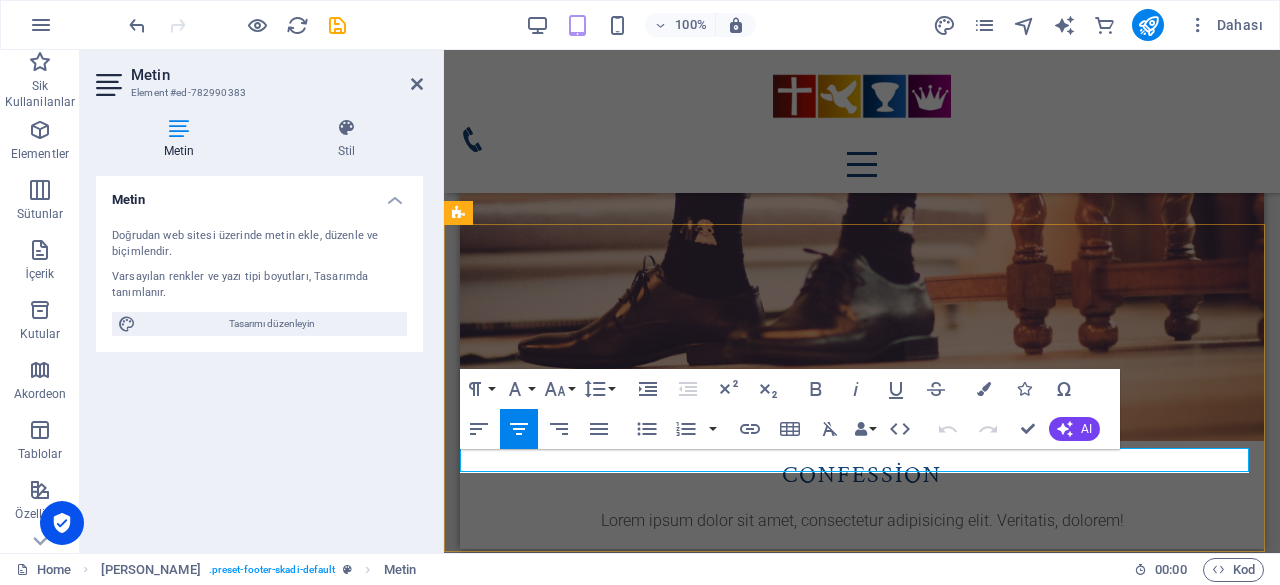 scroll, scrollTop: 2596, scrollLeft: 0, axis: vertical 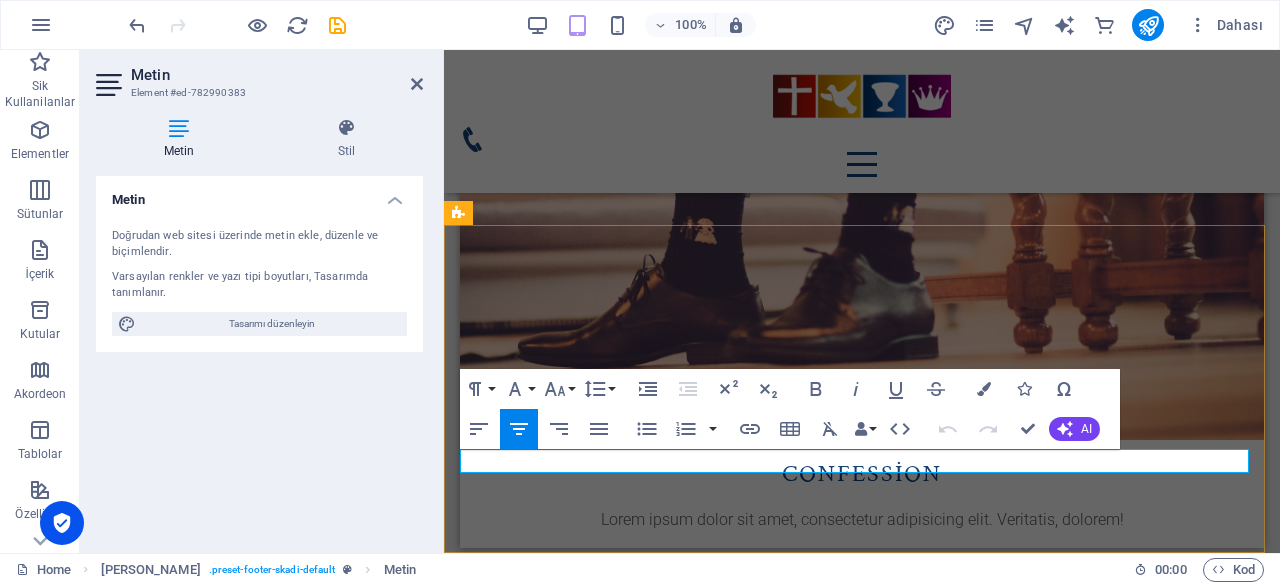 type 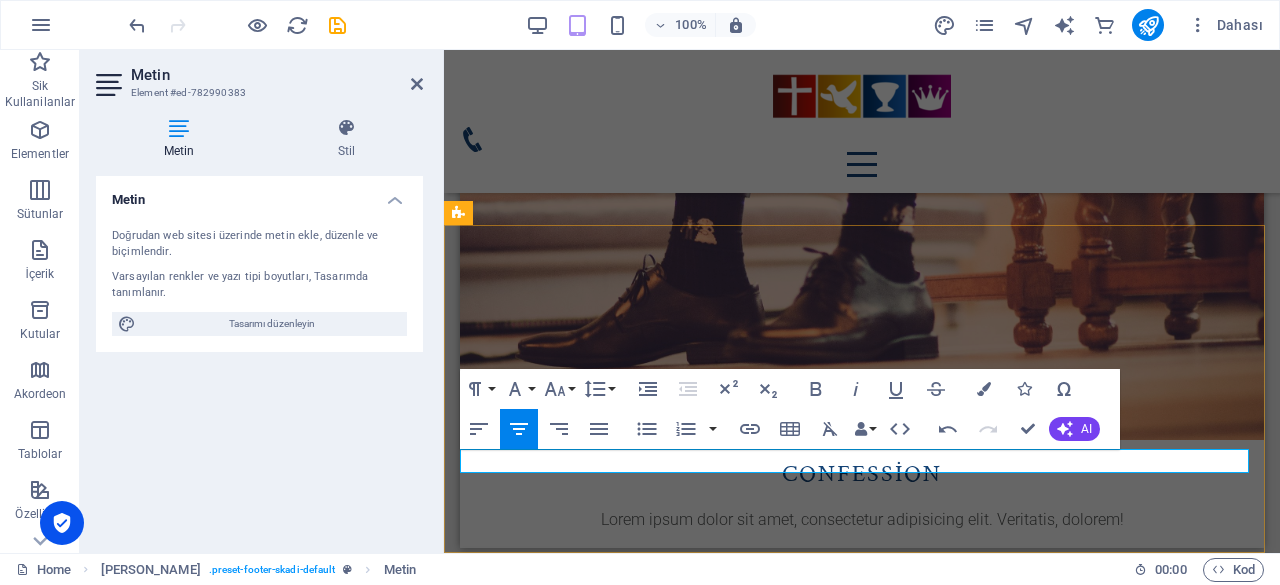 click on "da1aebdca5f95e749cbf9b630a9d63@plesk.local" at bounding box center (800, 2588) 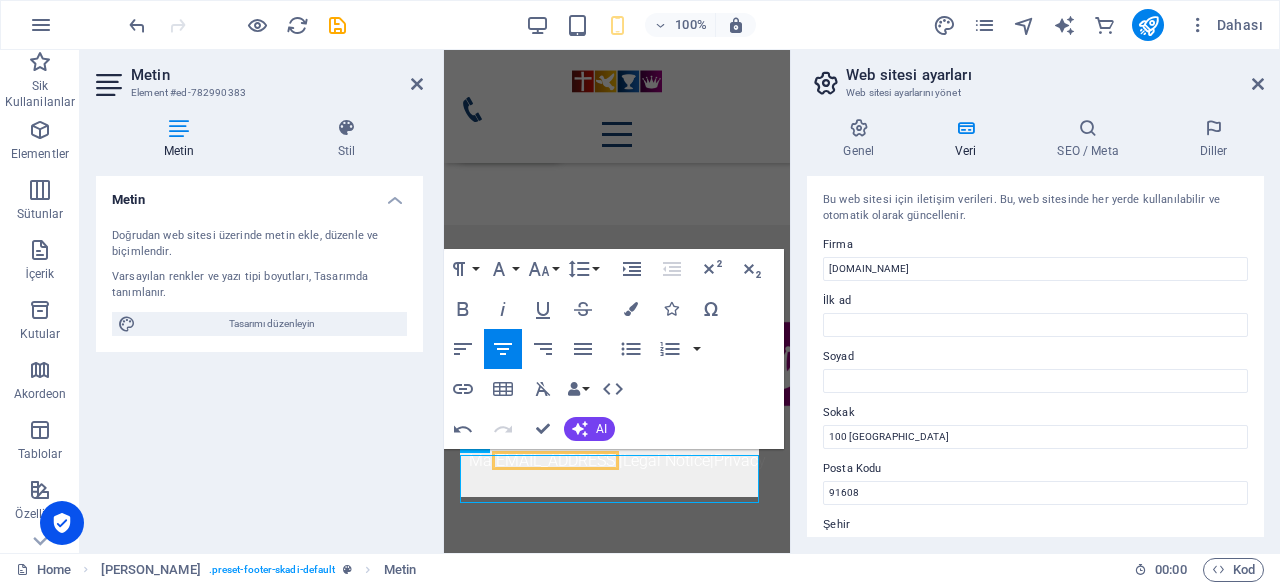 scroll, scrollTop: 4396, scrollLeft: 0, axis: vertical 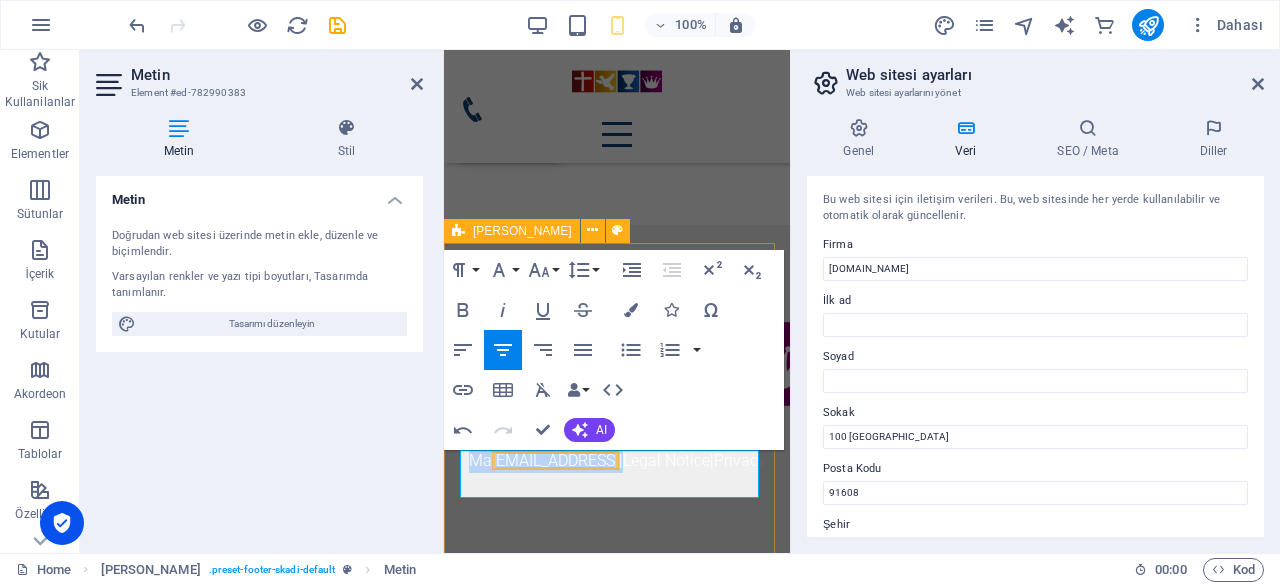 drag, startPoint x: 568, startPoint y: 485, endPoint x: 444, endPoint y: 458, distance: 126.90548 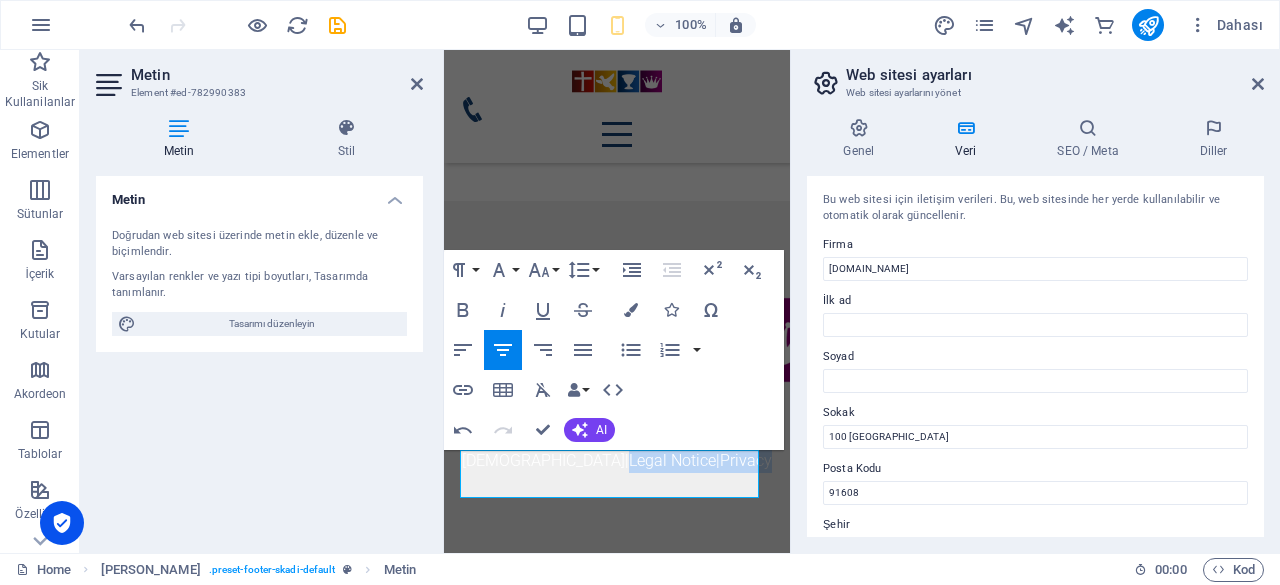 drag, startPoint x: 653, startPoint y: 459, endPoint x: 785, endPoint y: 531, distance: 150.35957 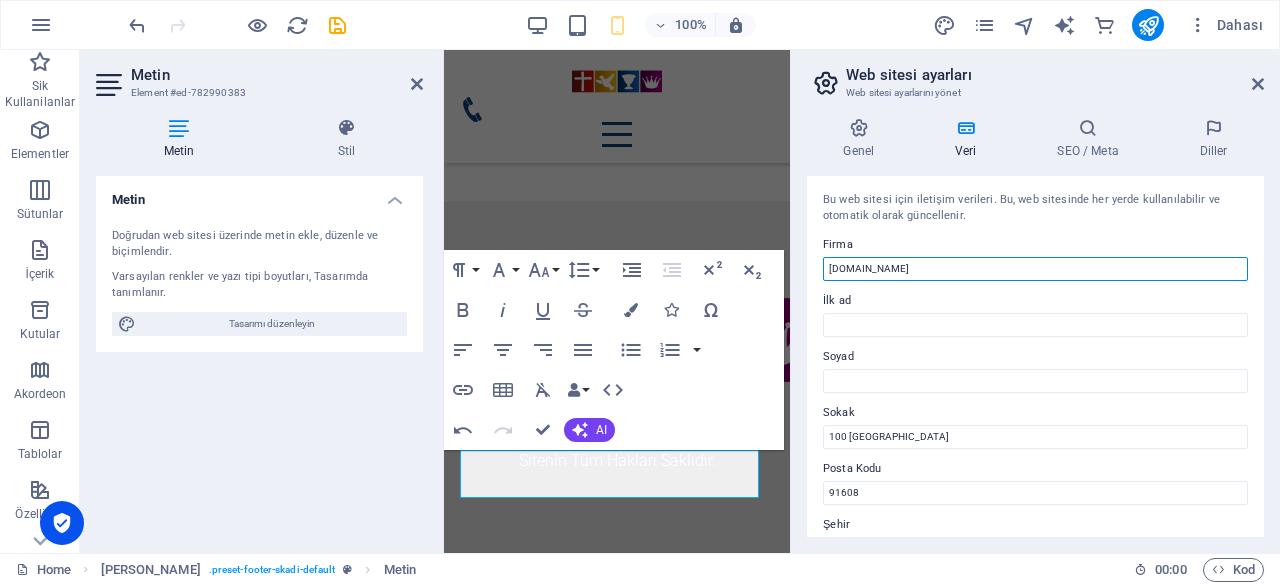 drag, startPoint x: 1370, startPoint y: 327, endPoint x: 648, endPoint y: 219, distance: 730.0329 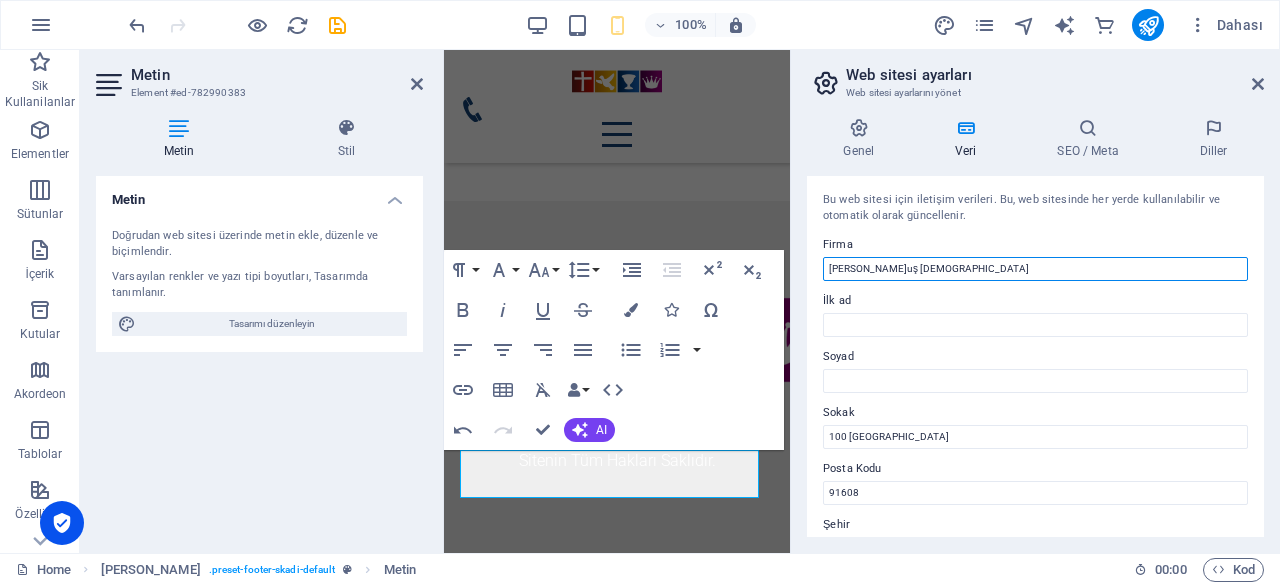 scroll, scrollTop: 4429, scrollLeft: 0, axis: vertical 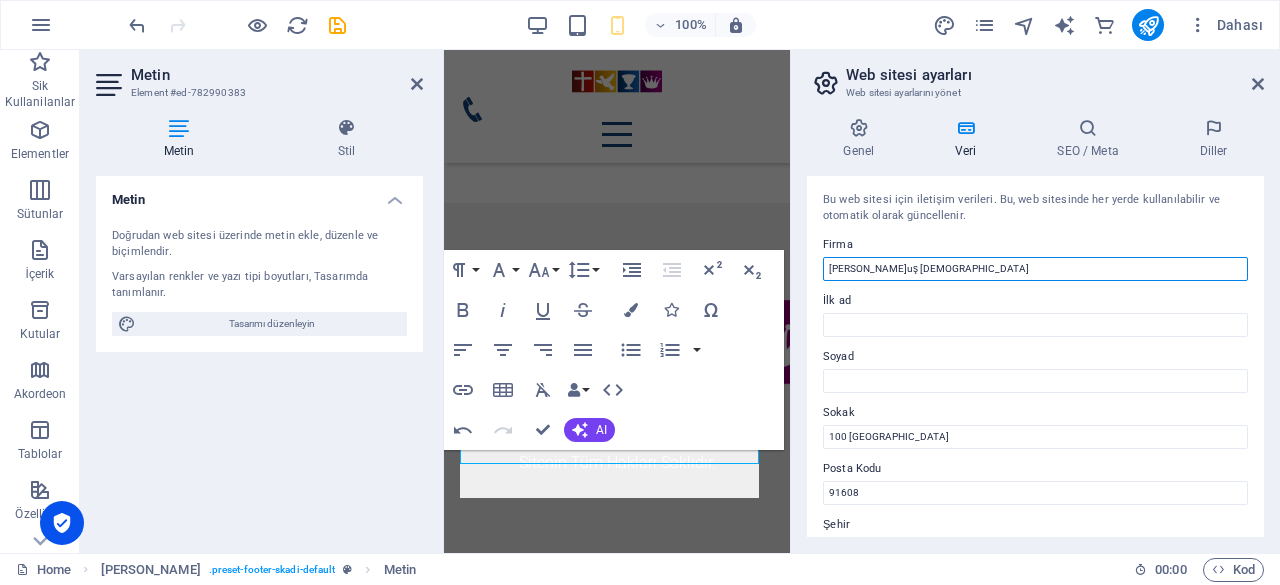 type on "[PERSON_NAME]uş [DEMOGRAPHIC_DATA]" 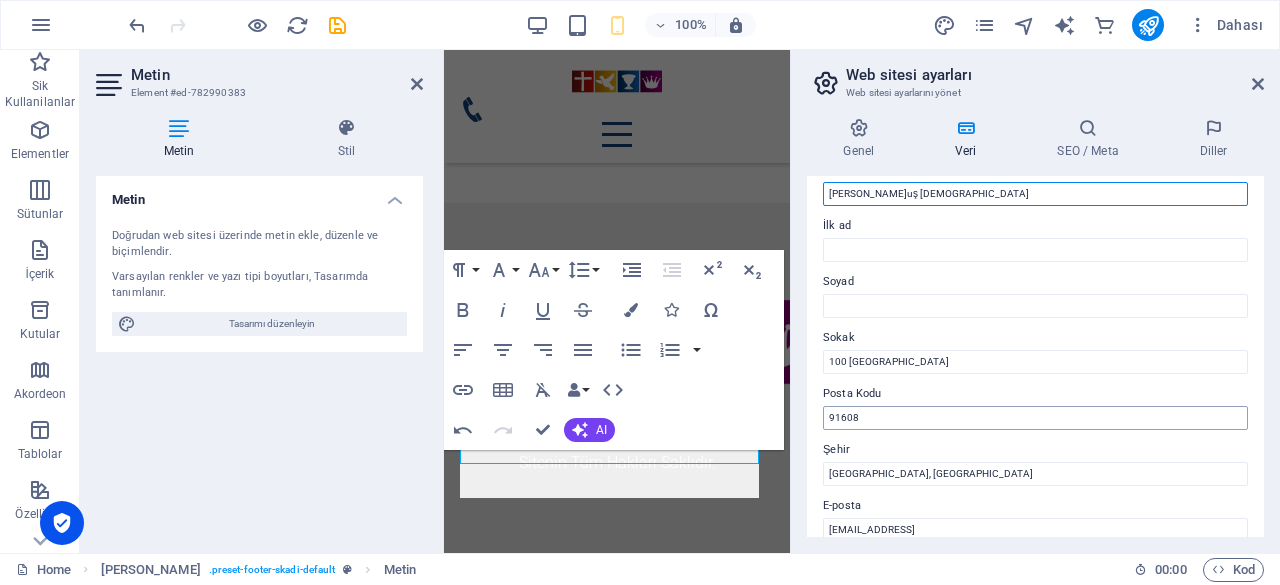 scroll, scrollTop: 100, scrollLeft: 0, axis: vertical 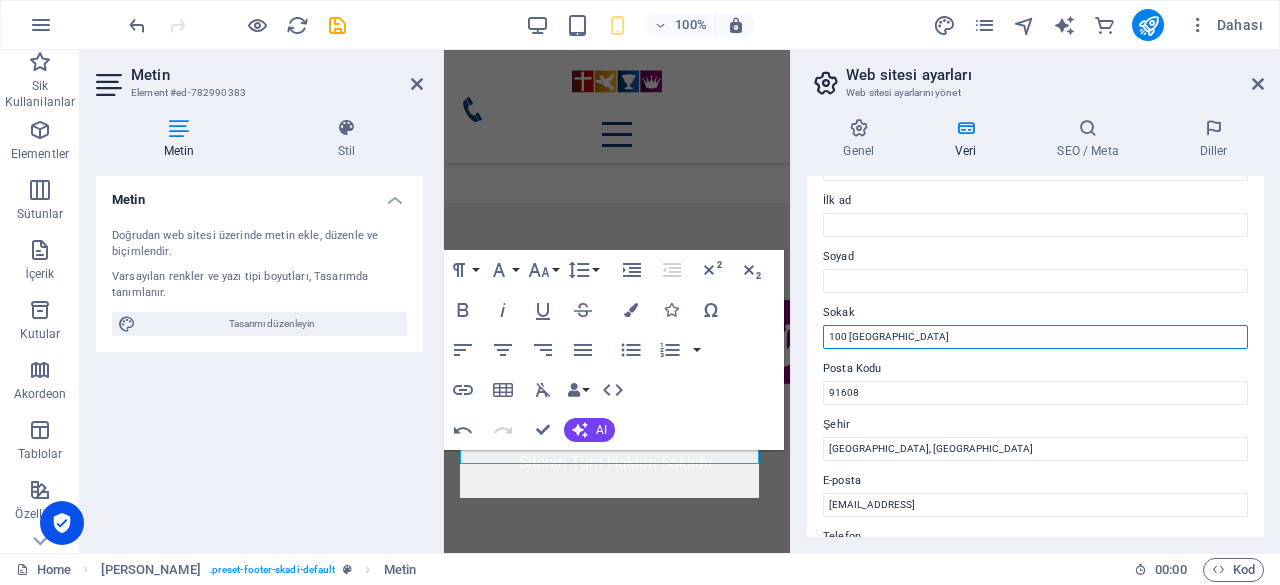 drag, startPoint x: 963, startPoint y: 342, endPoint x: 807, endPoint y: 329, distance: 156.54073 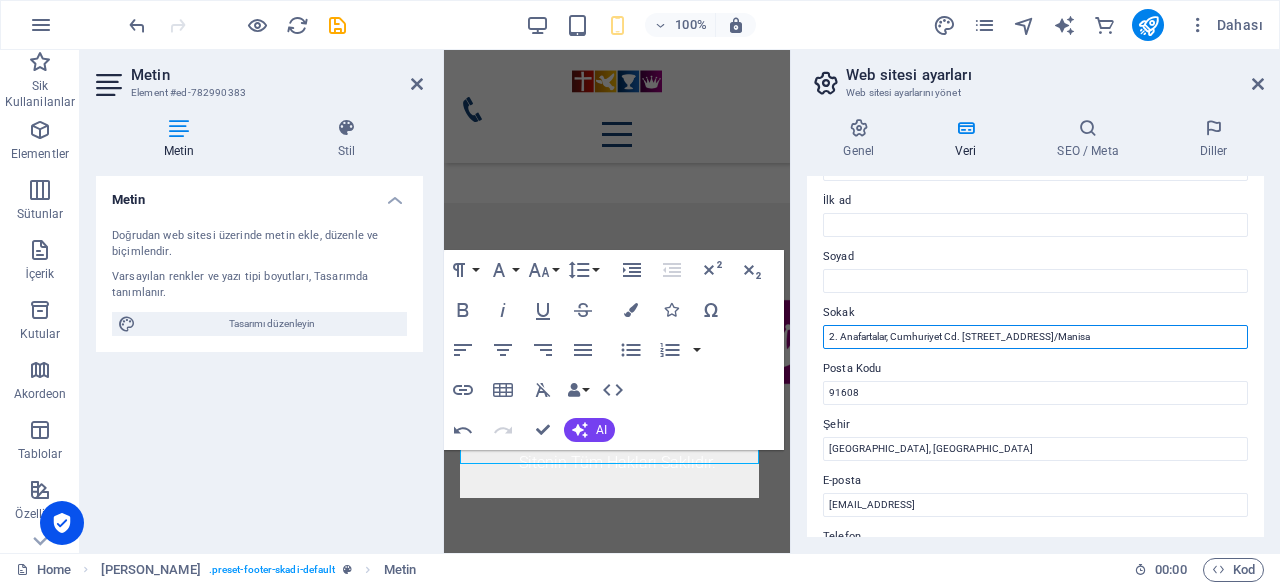 drag, startPoint x: 1073, startPoint y: 339, endPoint x: 1044, endPoint y: 341, distance: 29.068884 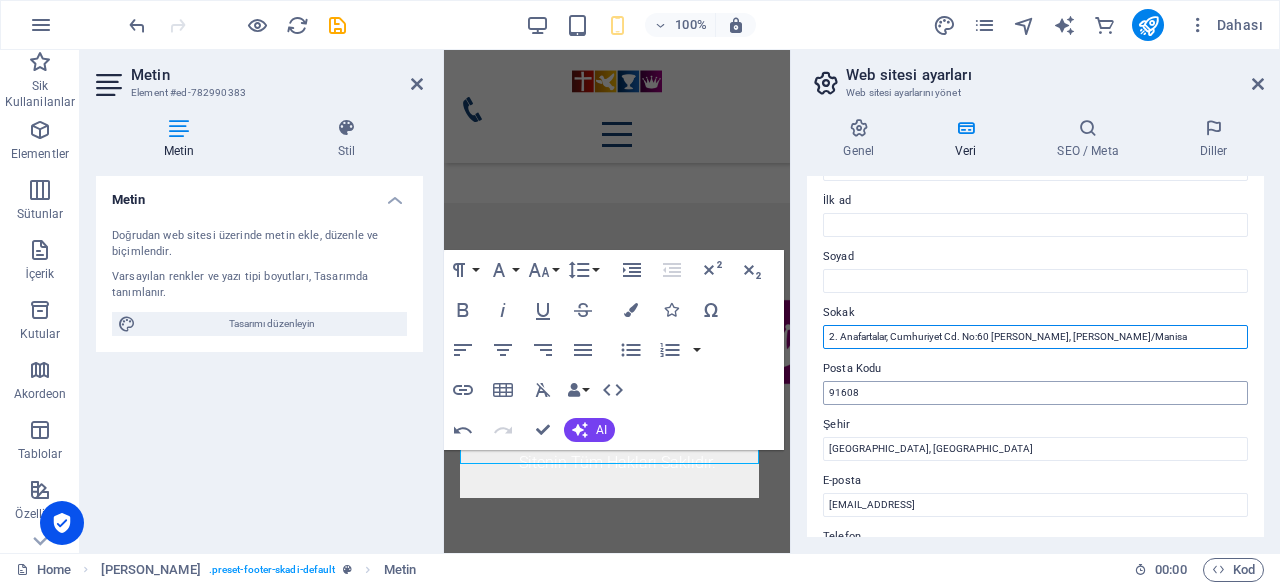 type on "2. Anafartalar, Cumhuriyet Cd. No:60 Zemin Kat, Şehzadeler/Manisa" 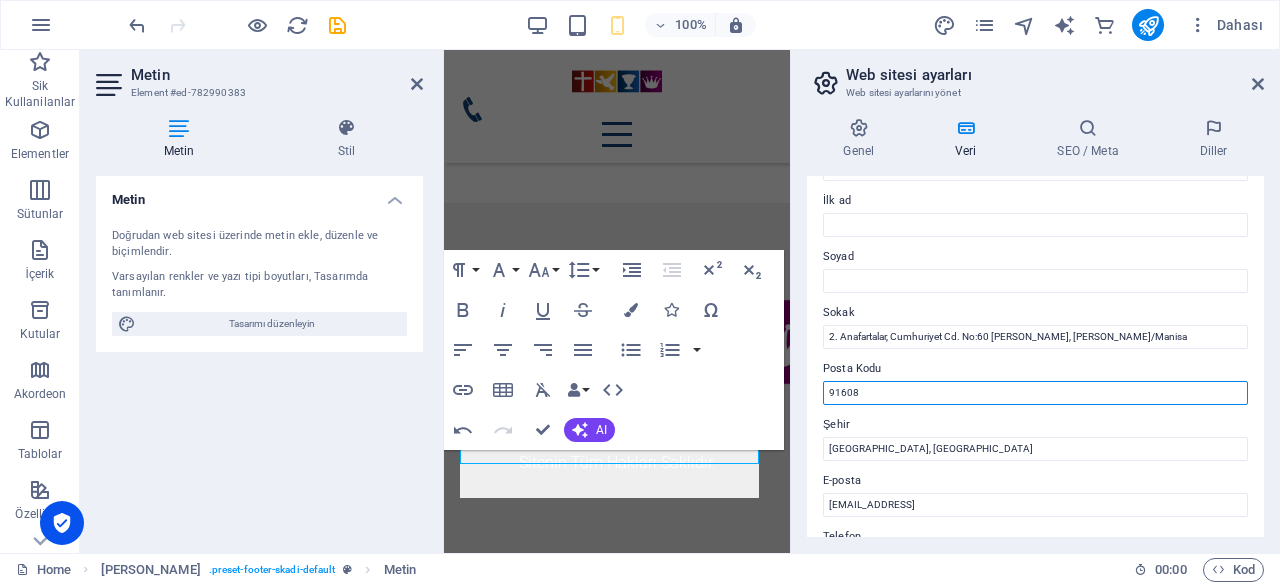 drag, startPoint x: 902, startPoint y: 391, endPoint x: 730, endPoint y: 366, distance: 173.80736 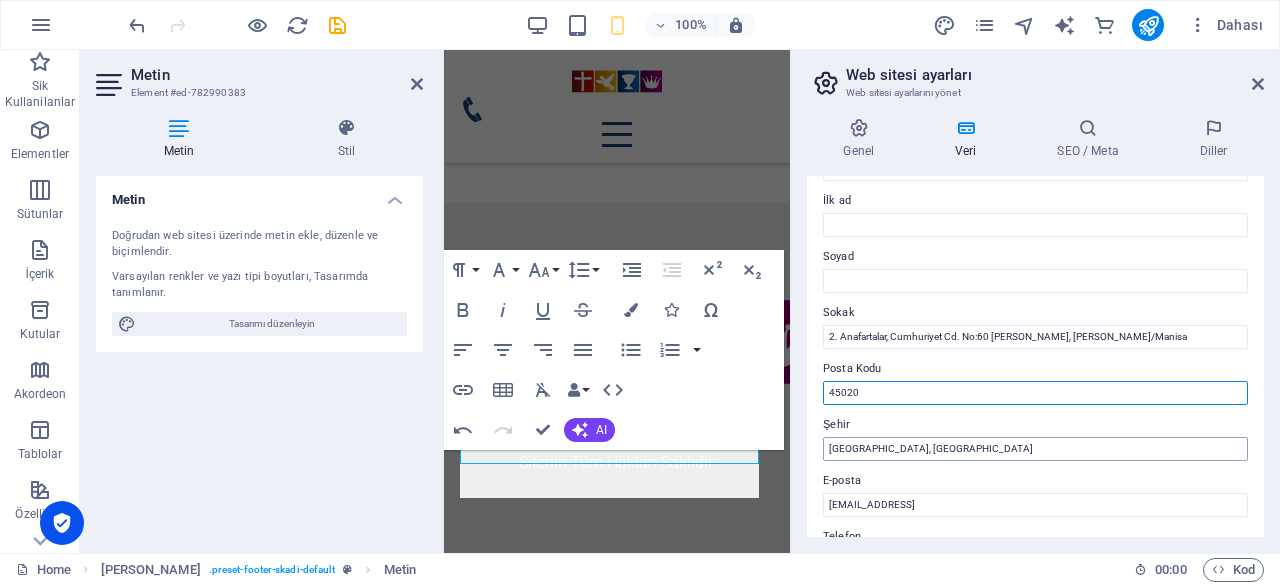 type on "45020" 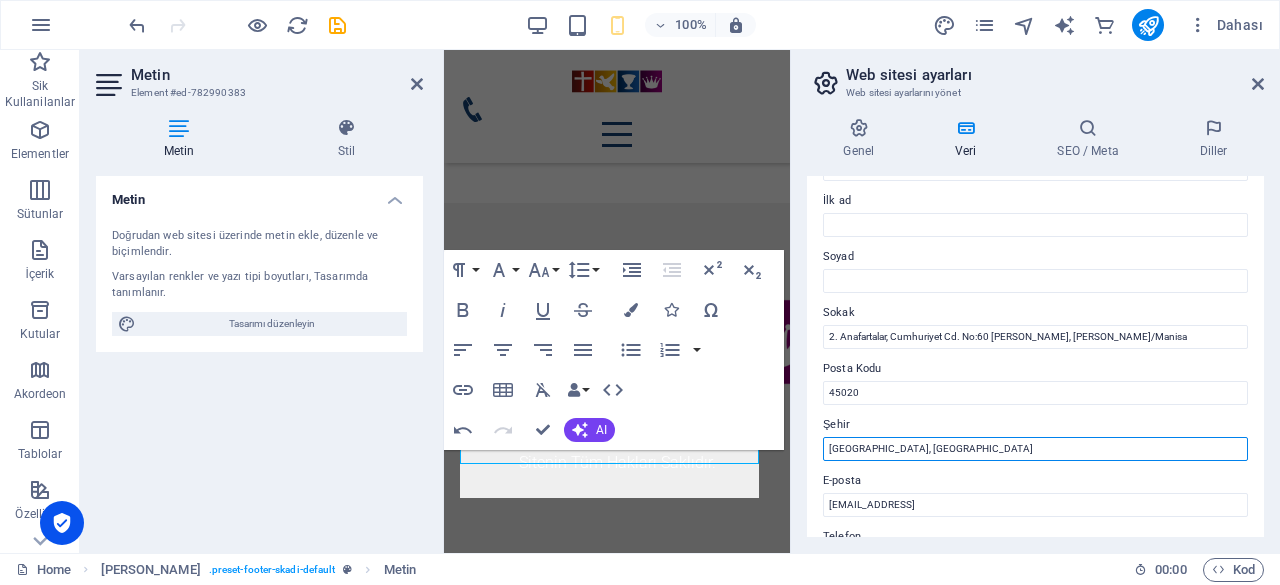 drag, startPoint x: 934, startPoint y: 454, endPoint x: 665, endPoint y: 405, distance: 273.42642 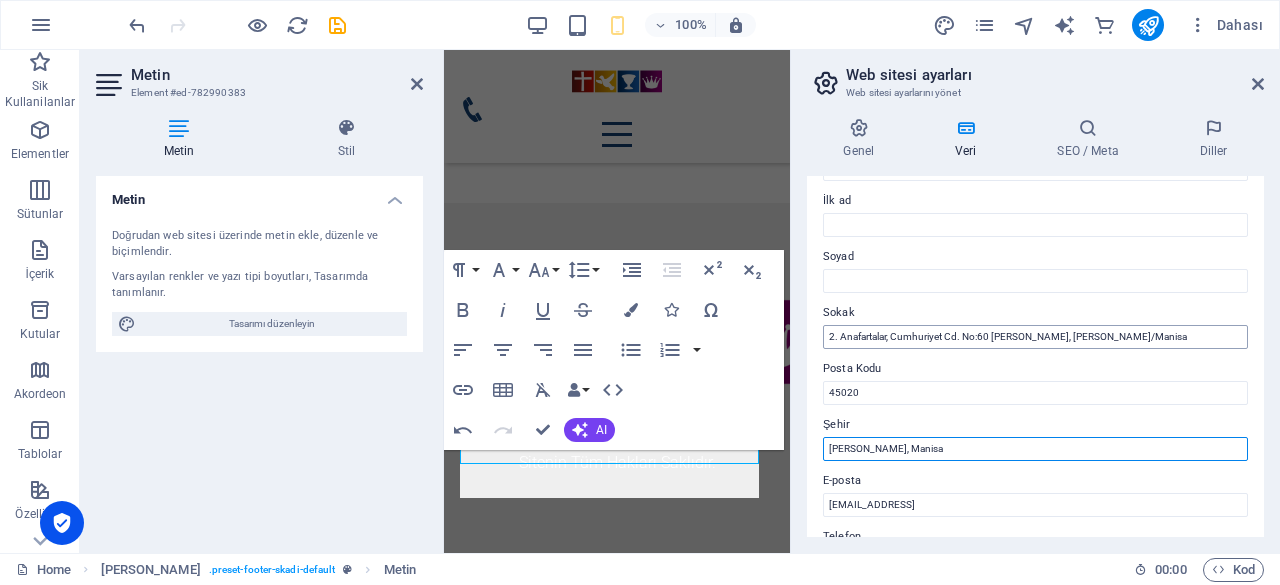 type on "Şehzadeler, Manisa" 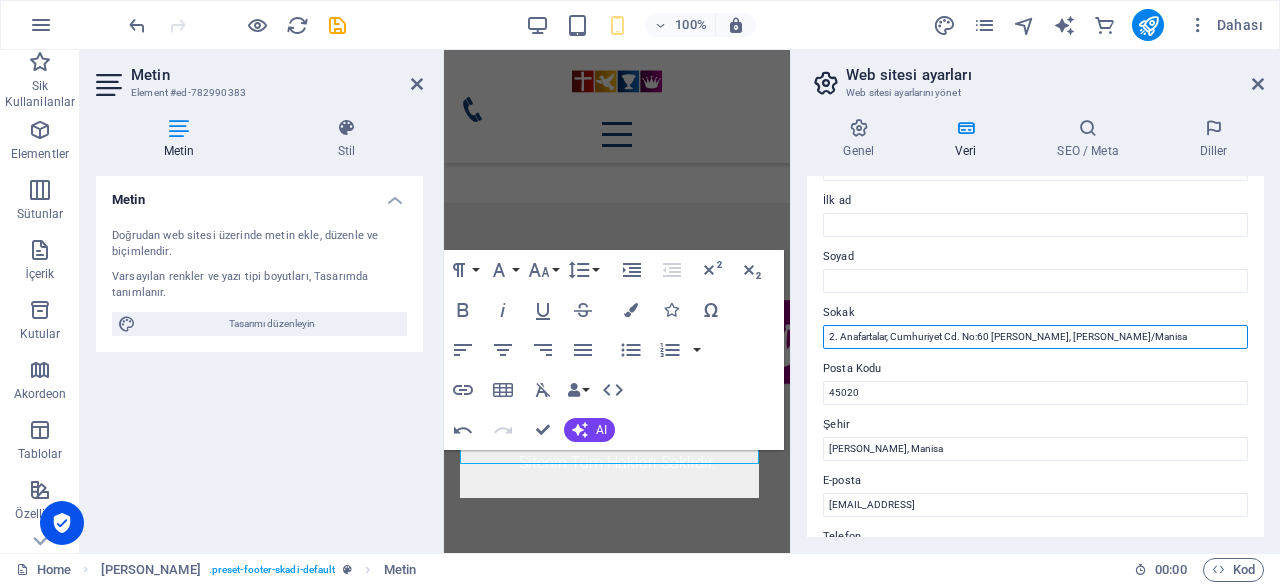 drag, startPoint x: 1038, startPoint y: 336, endPoint x: 1279, endPoint y: 331, distance: 241.05186 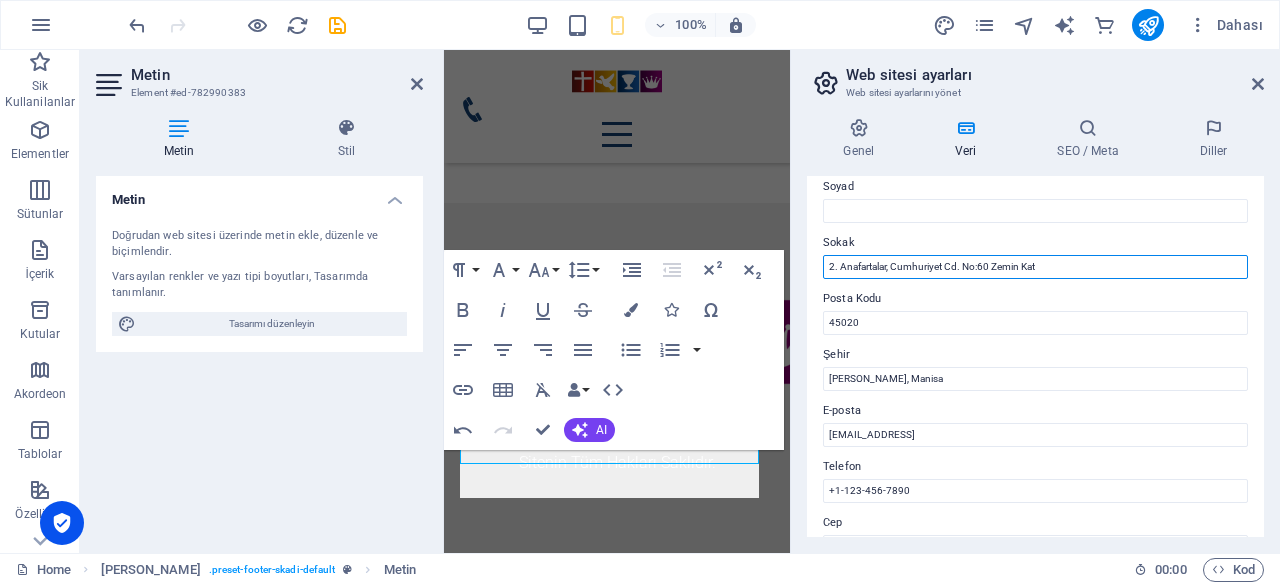 scroll, scrollTop: 200, scrollLeft: 0, axis: vertical 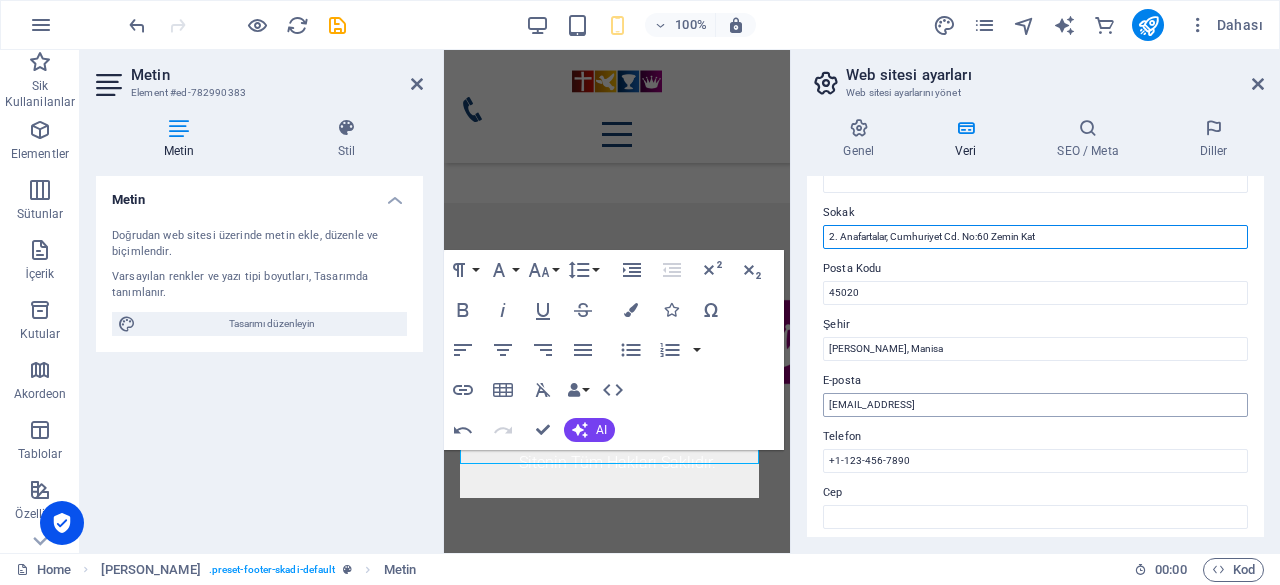 type on "2. Anafartalar, Cumhuriyet Cd. No:60 Zemin Kat" 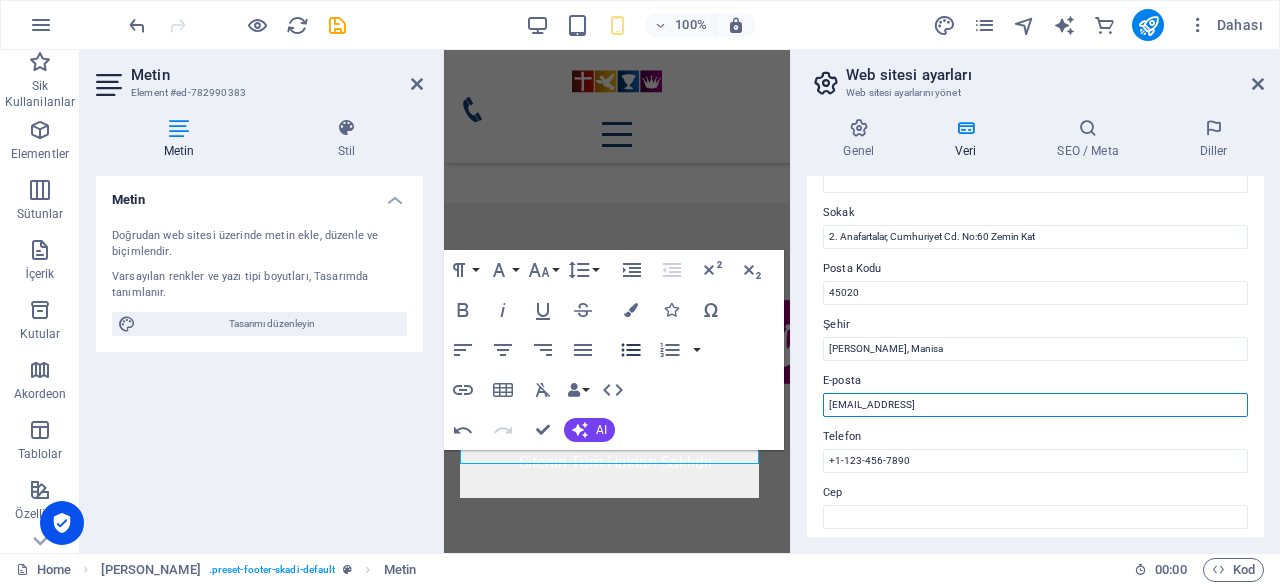 drag, startPoint x: 1099, startPoint y: 403, endPoint x: 648, endPoint y: 345, distance: 454.7142 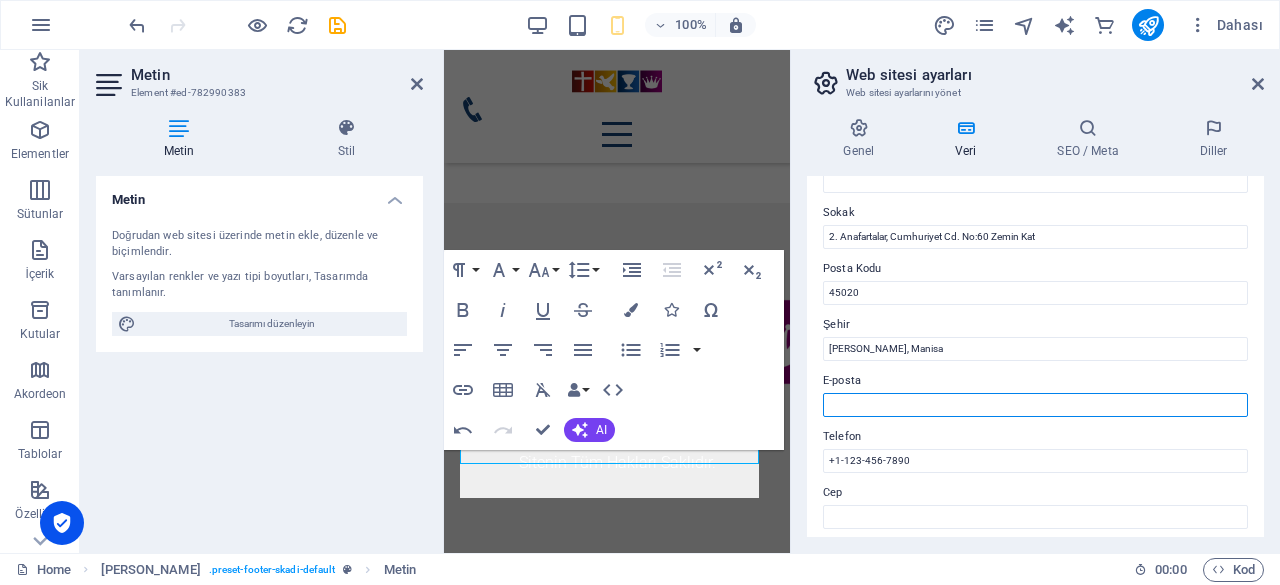 type 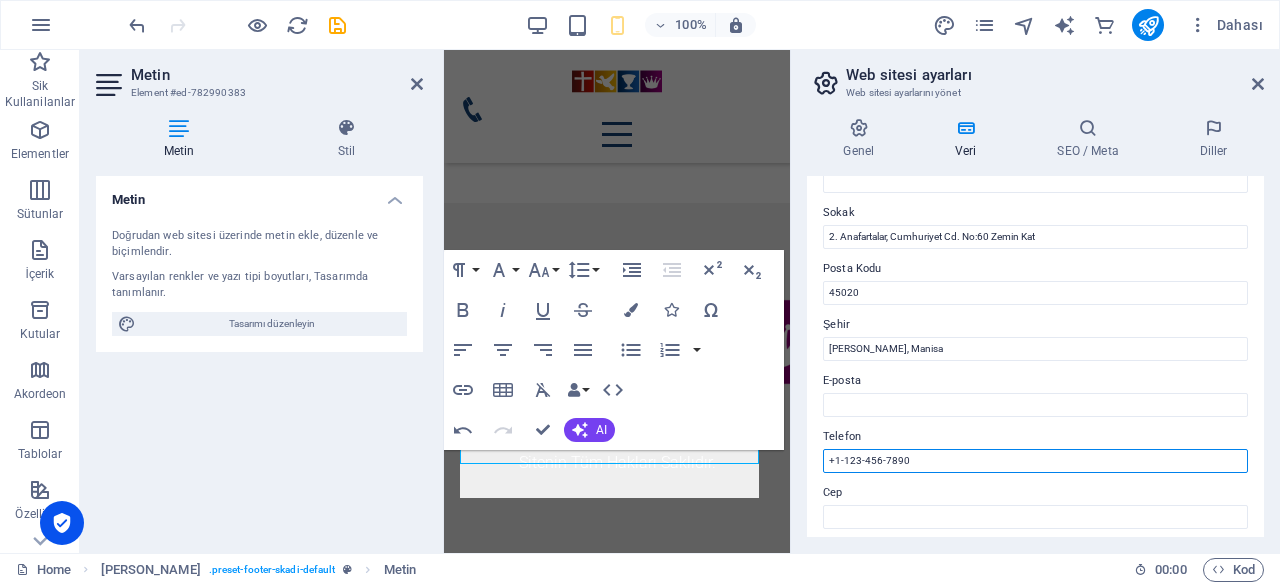 paste on "0542 132 44 45" 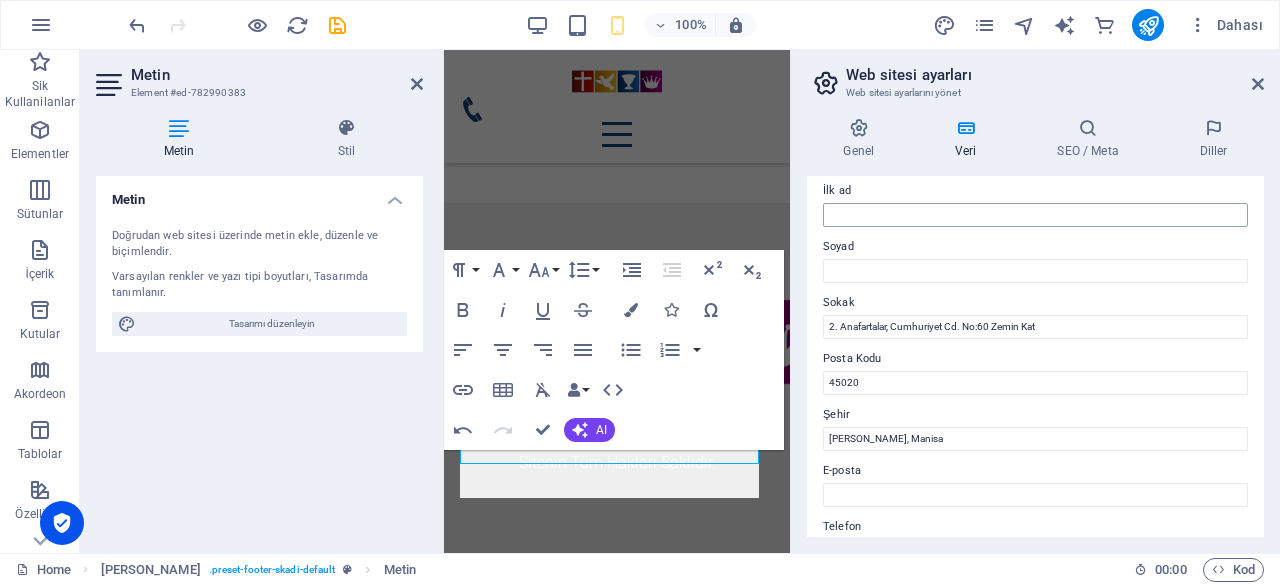 scroll, scrollTop: 99, scrollLeft: 0, axis: vertical 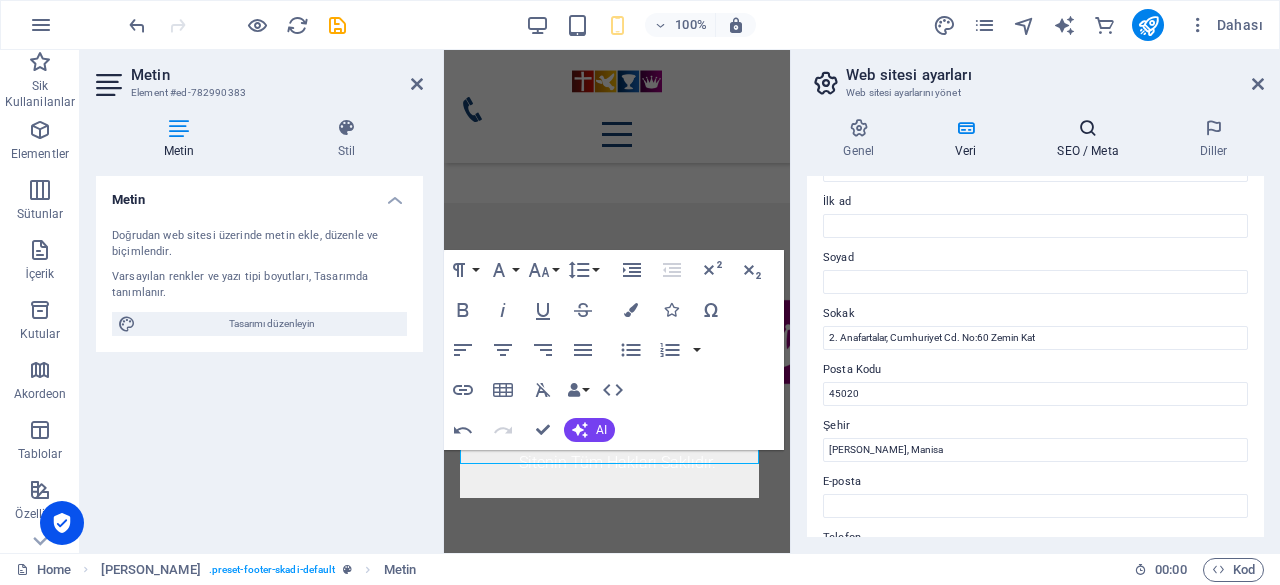 type on "0542 132 44 45" 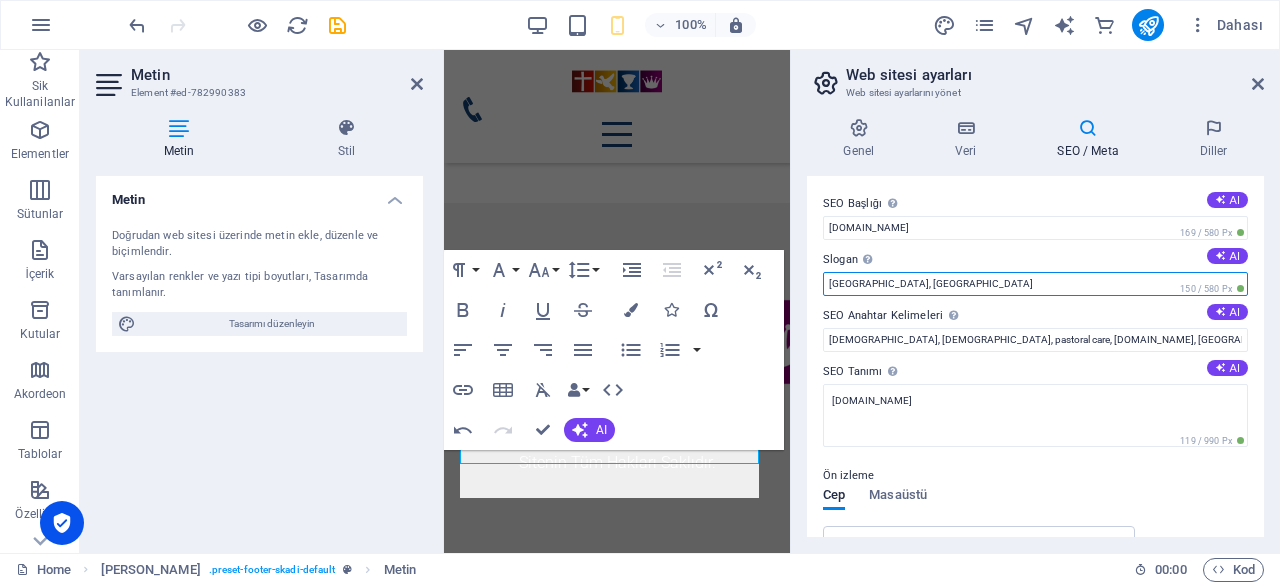 drag, startPoint x: 956, startPoint y: 290, endPoint x: 340, endPoint y: 243, distance: 617.7904 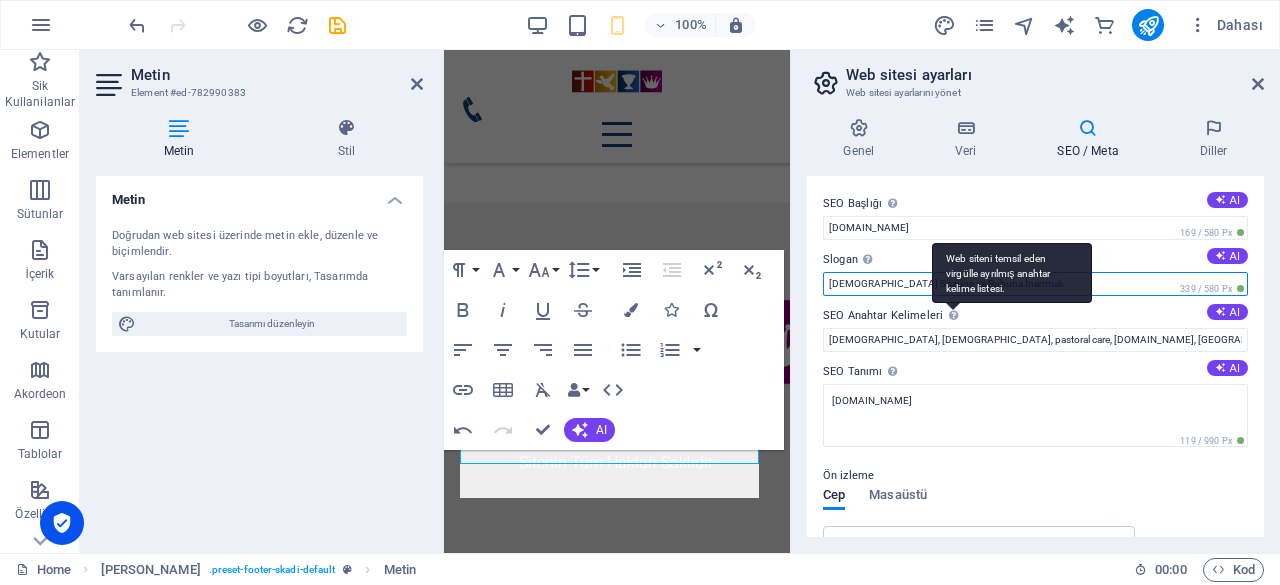 type on "Tanrı'nın Sözüne ve Ruhuna İnanmak" 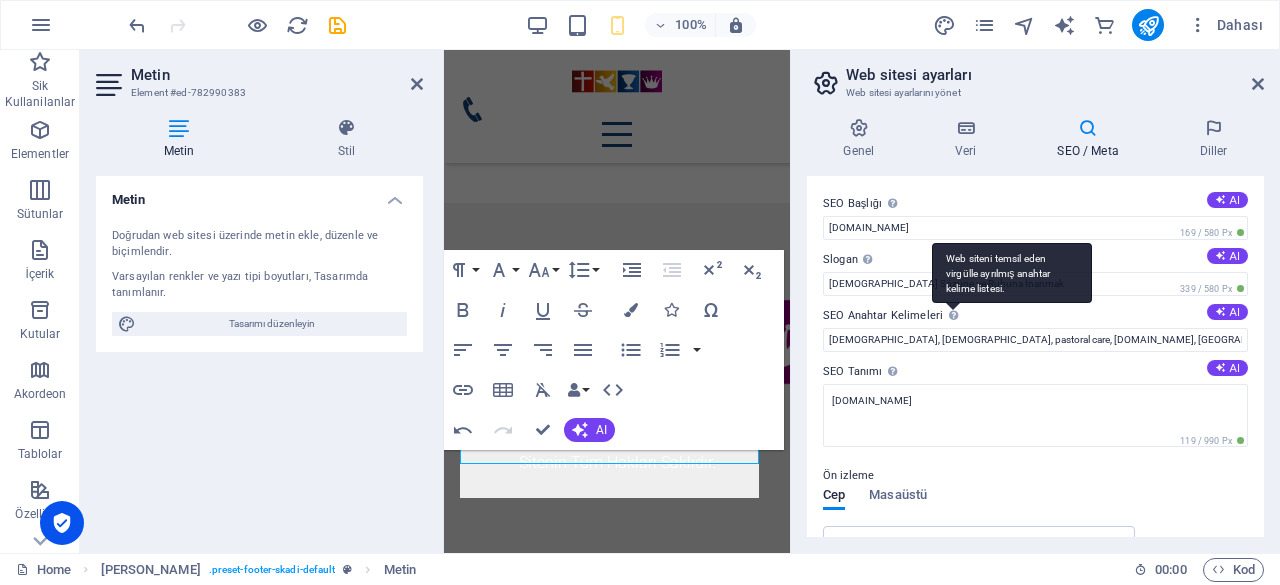 click on "Web siteni temsil eden virgülle ayrılmış anahtar kelime listesi." at bounding box center [953, 315] 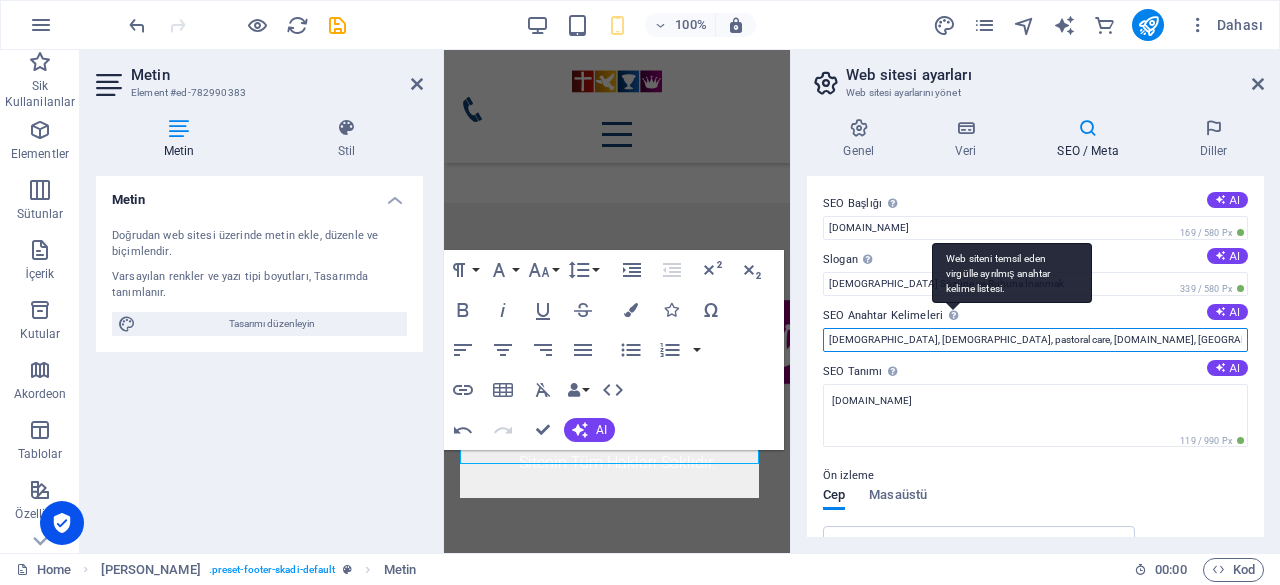 click on "cathedral, church, pastoral care, manisakilisesi.com, Los Angeles, CA" at bounding box center [1035, 340] 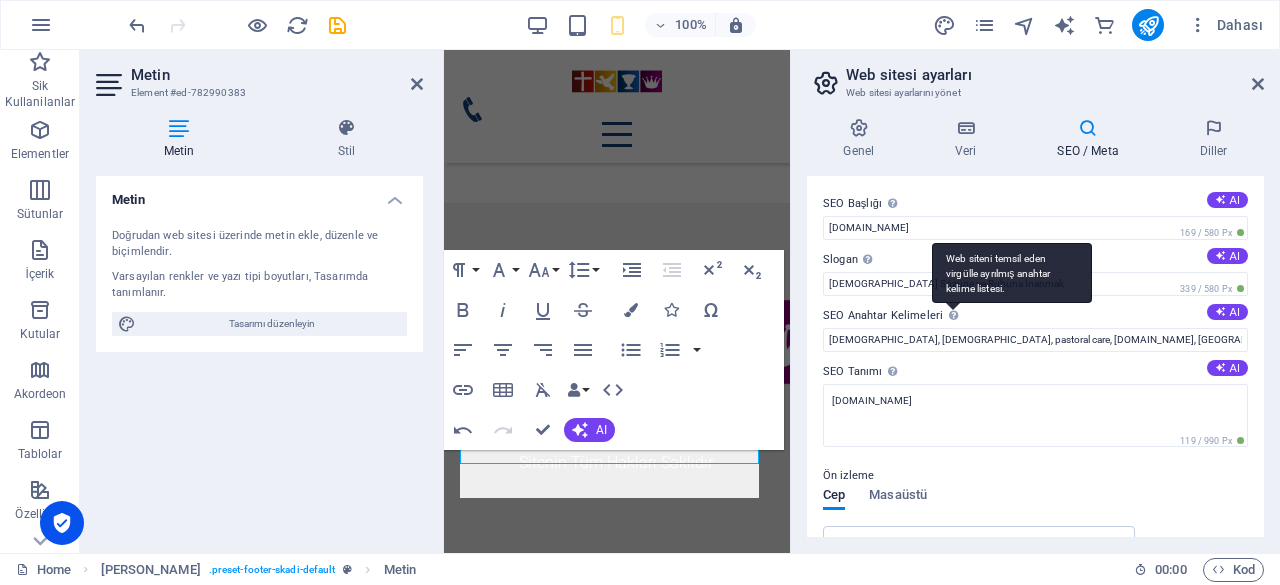 click on "Web siteni temsil eden virgülle ayrılmış anahtar kelime listesi." at bounding box center (953, 315) 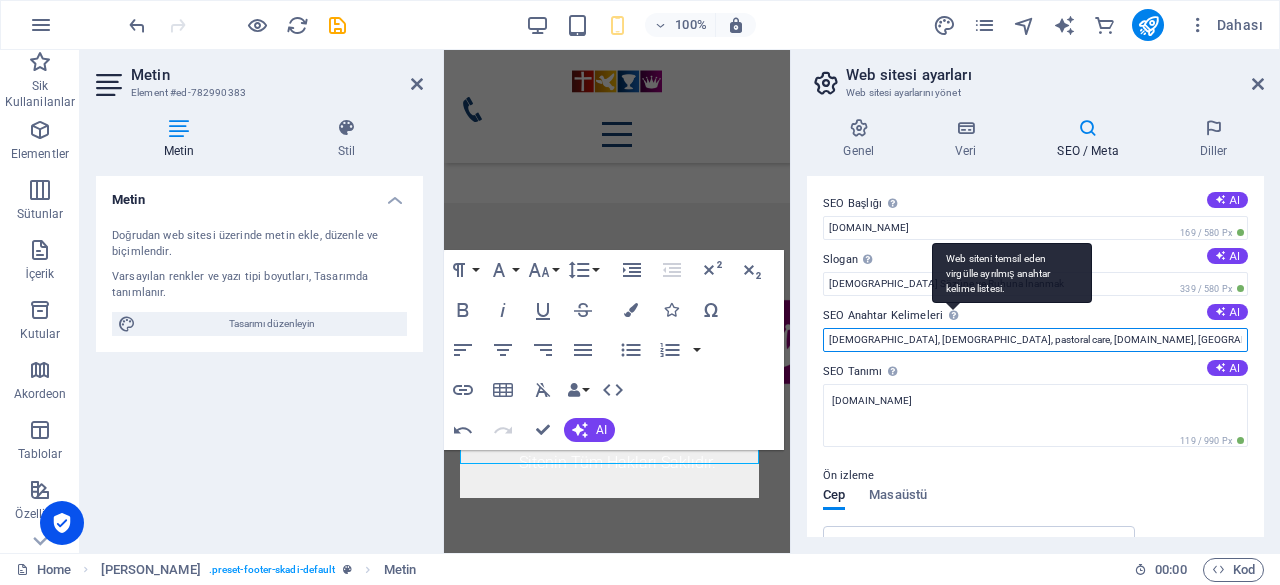 click on "cathedral, church, pastoral care, manisakilisesi.com, Los Angeles, CA" at bounding box center [1035, 340] 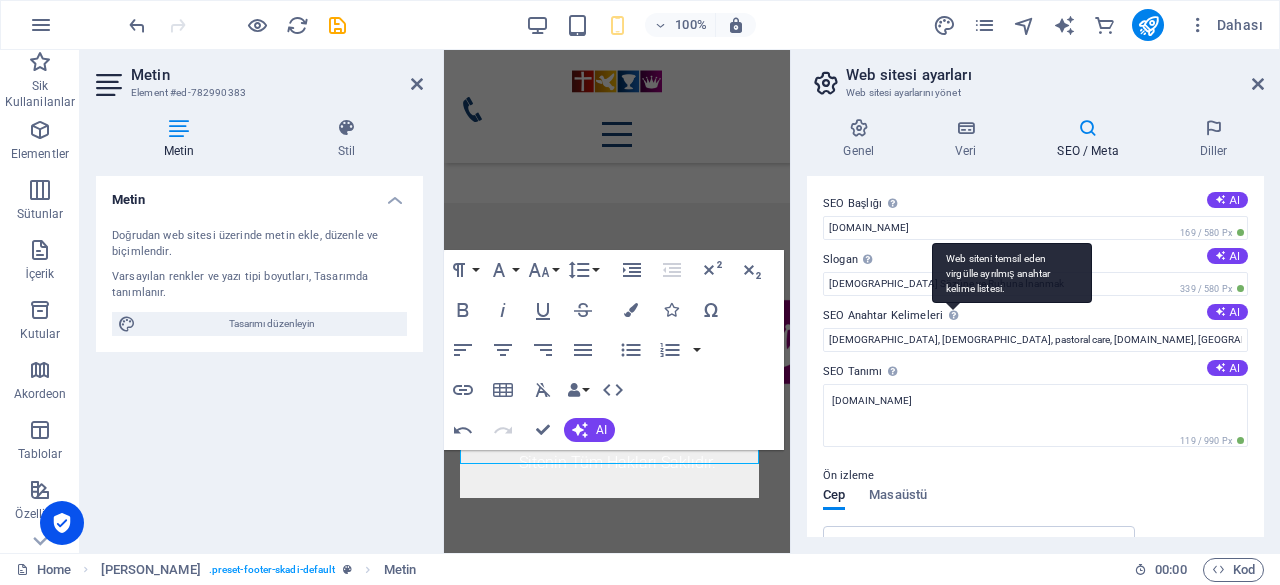 click on "Web siteni temsil eden virgülle ayrılmış anahtar kelime listesi." at bounding box center (953, 315) 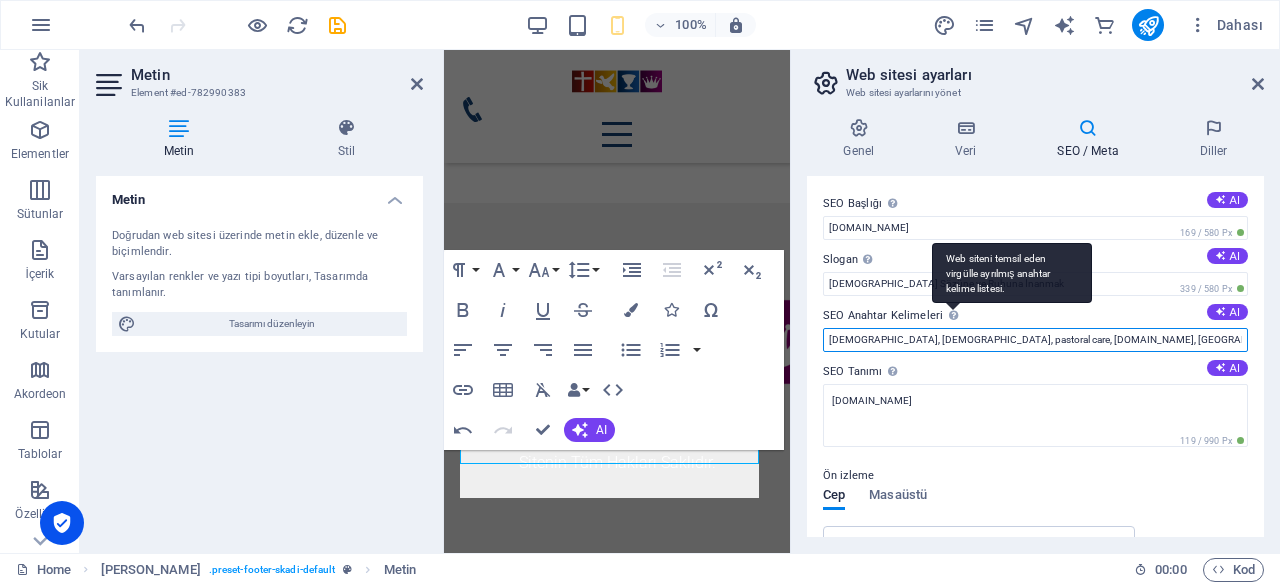 click on "cathedral, church, pastoral care, manisakilisesi.com, Los Angeles, CA" at bounding box center [1035, 340] 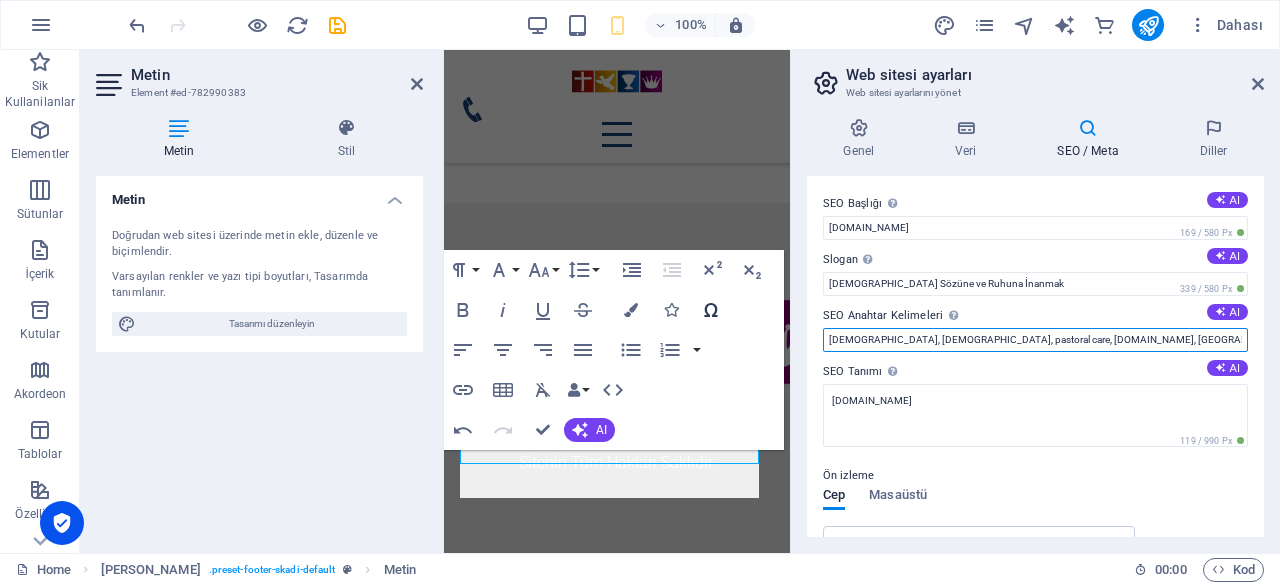 drag, startPoint x: 971, startPoint y: 347, endPoint x: 716, endPoint y: 319, distance: 256.53265 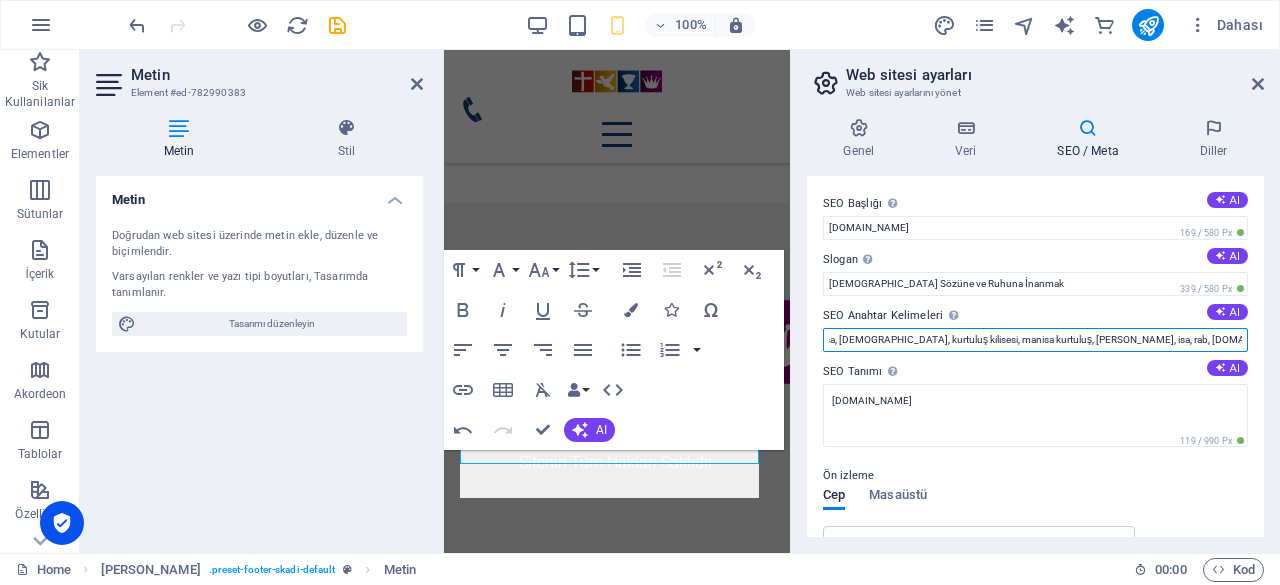 scroll, scrollTop: 0, scrollLeft: 49, axis: horizontal 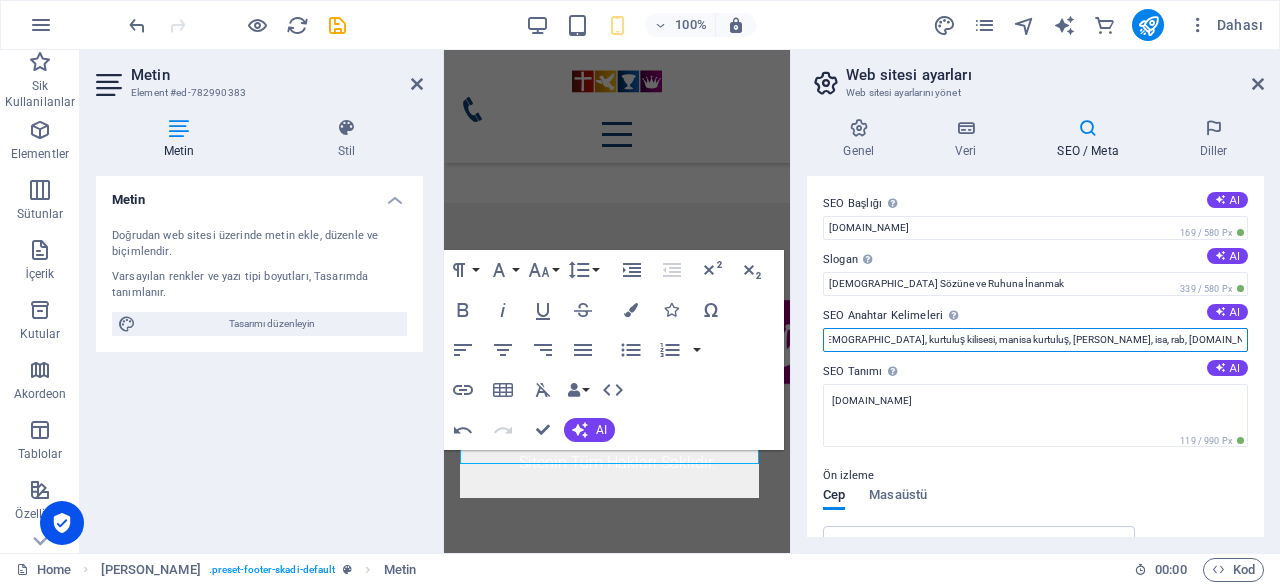 drag, startPoint x: 1209, startPoint y: 340, endPoint x: 1240, endPoint y: 329, distance: 32.89377 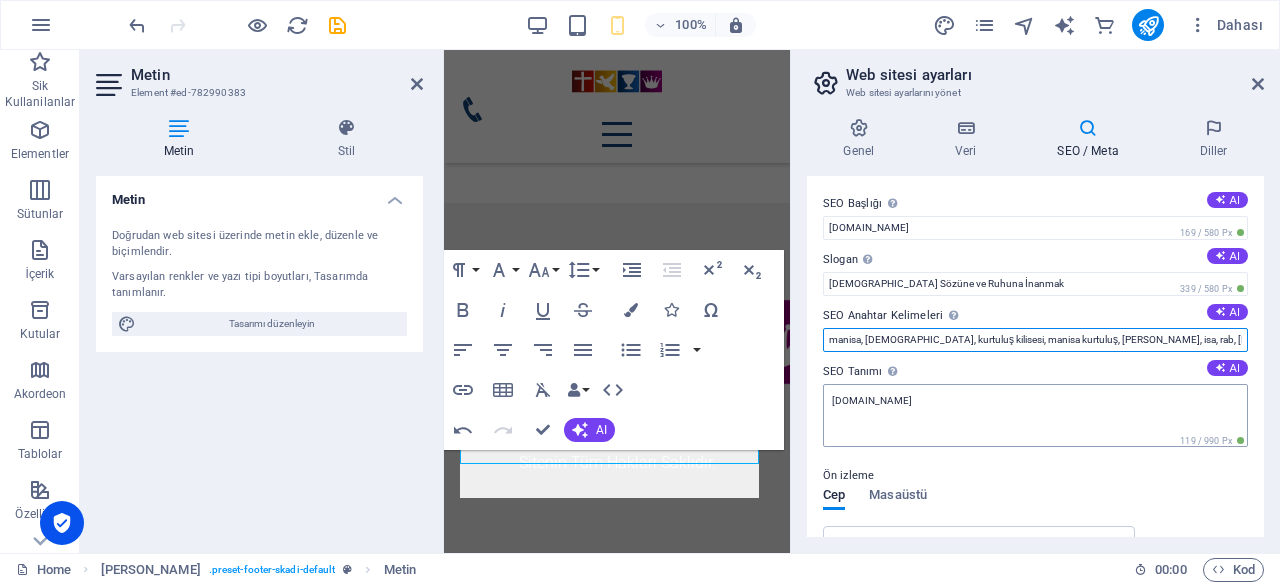 type on "manisa, kilise, kurtuluş kilisesi, manisa kurtuluş, isa mesih, isa, rab, manisakilisesi.com" 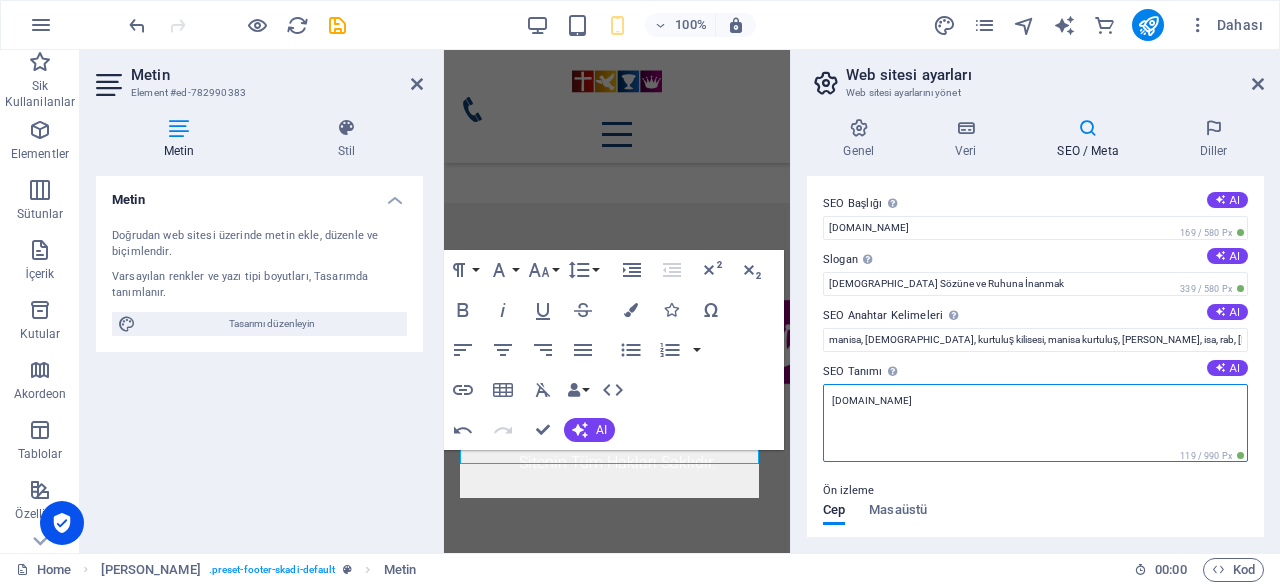 click on "manisakilisesi.com" at bounding box center (1035, 423) 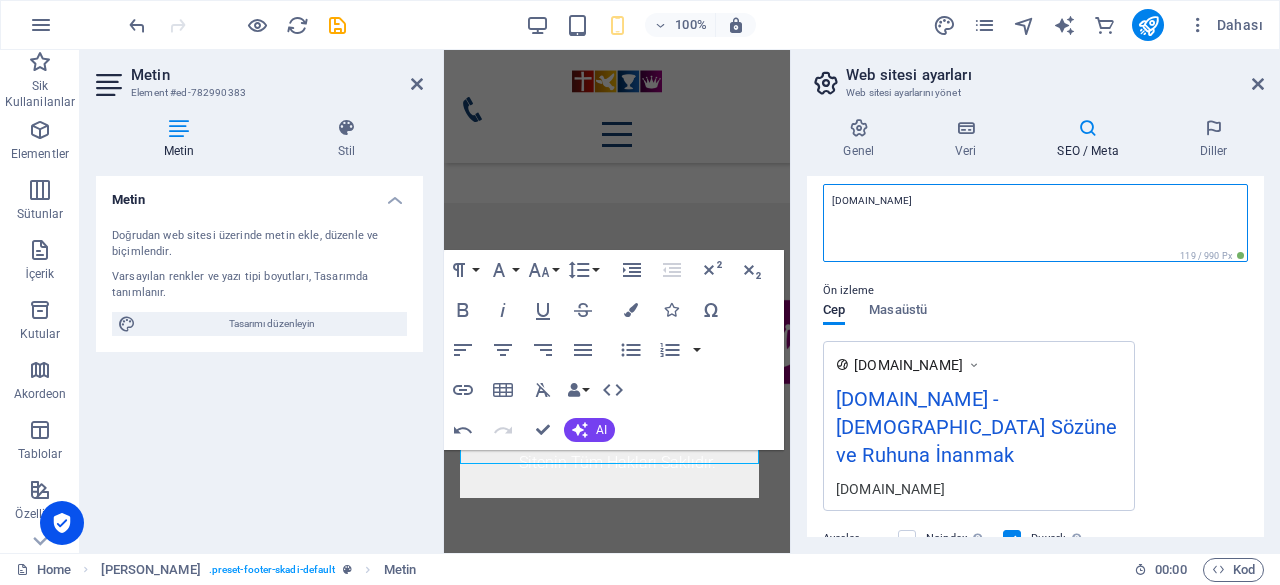 scroll, scrollTop: 0, scrollLeft: 0, axis: both 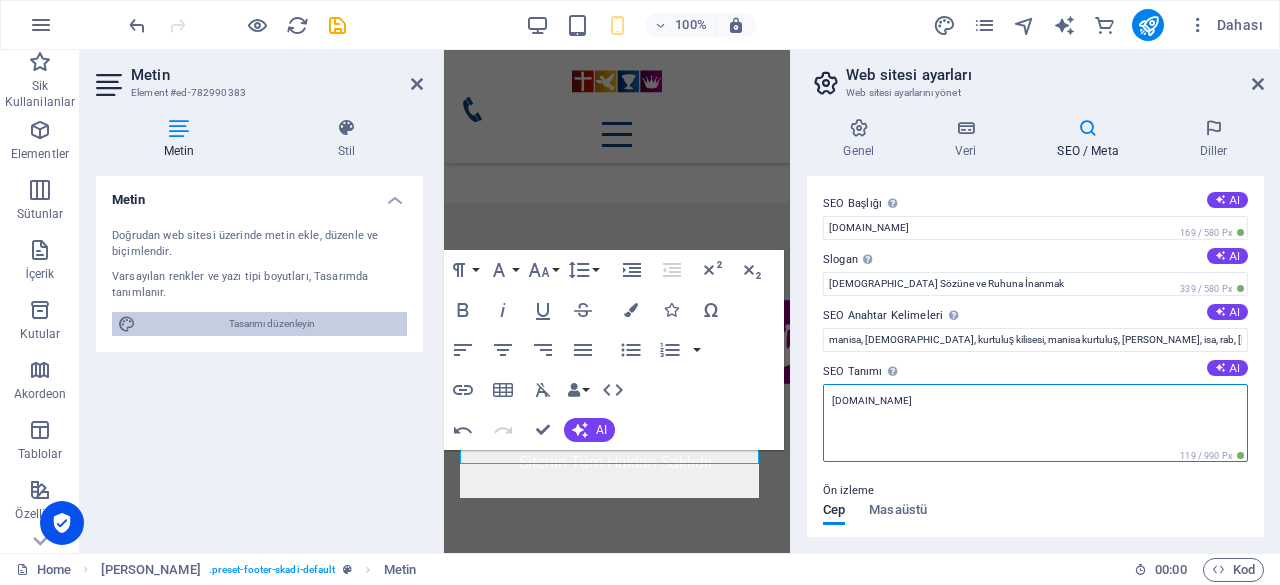 drag, startPoint x: 998, startPoint y: 417, endPoint x: 264, endPoint y: 312, distance: 741.47217 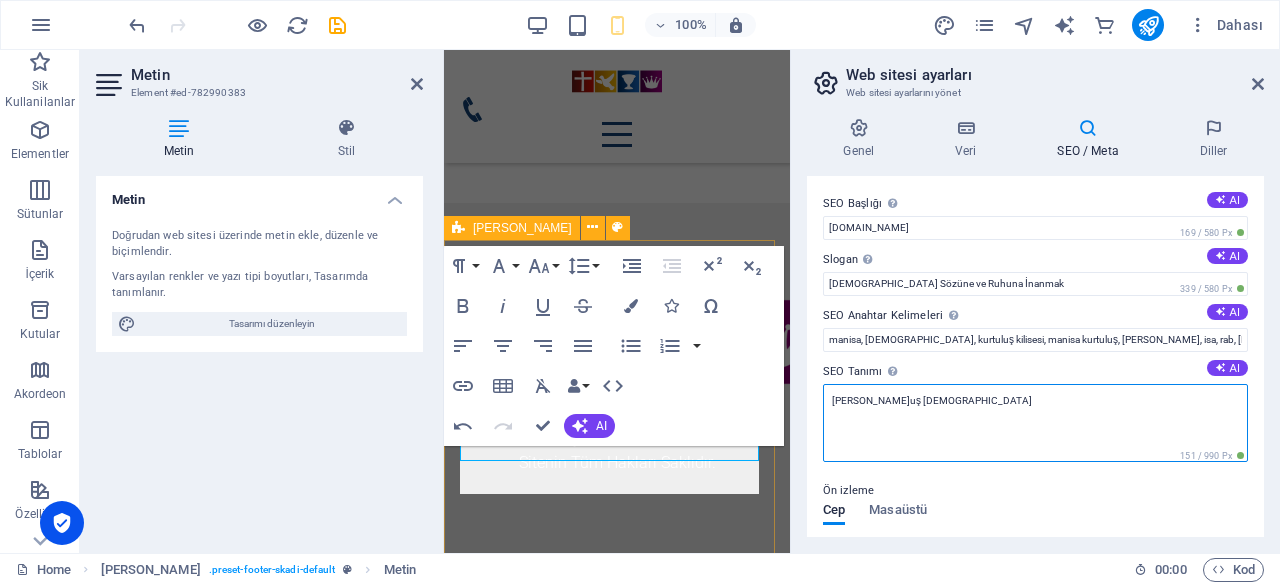 scroll, scrollTop: 4454, scrollLeft: 0, axis: vertical 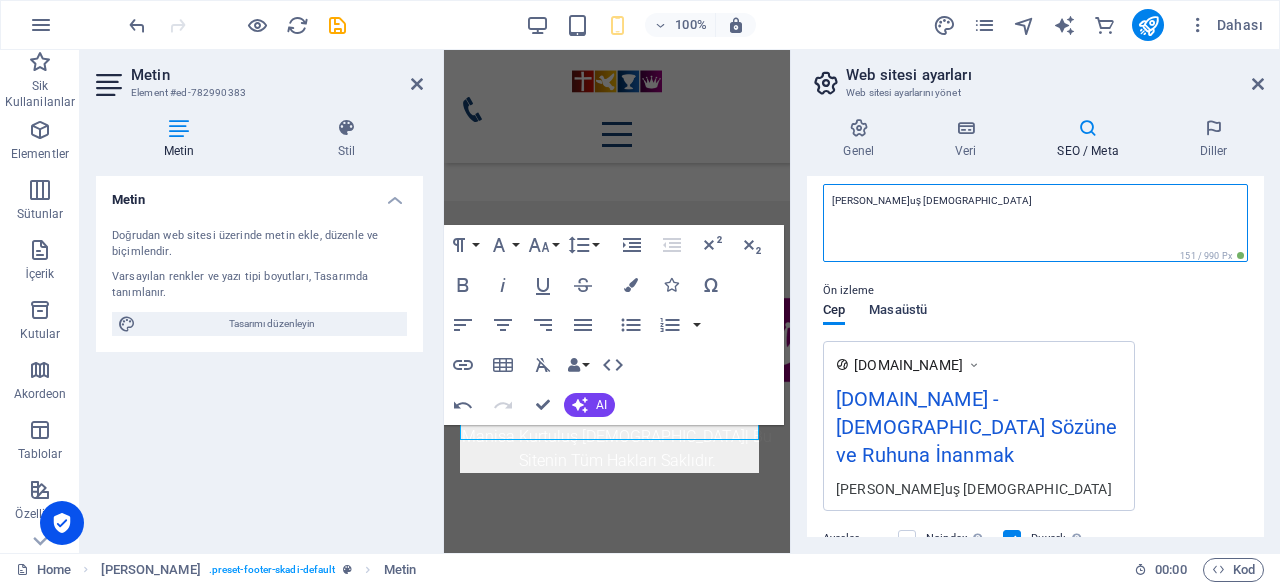 type on "[PERSON_NAME]uş [DEMOGRAPHIC_DATA]" 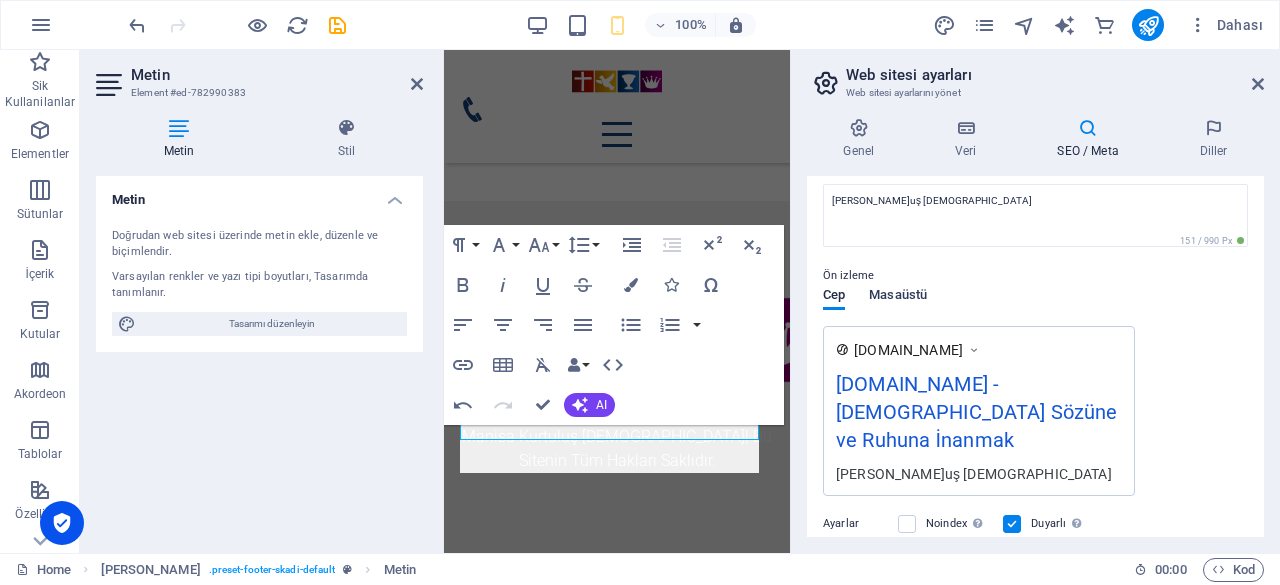click on "Masaüstü" at bounding box center [898, 297] 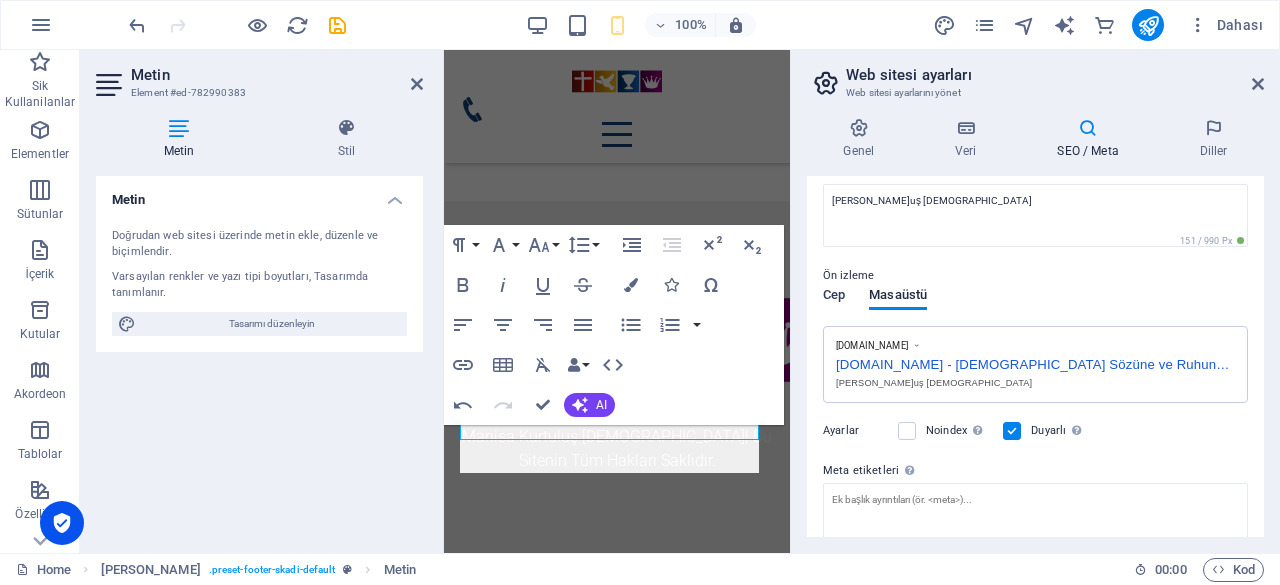 click on "Cep" at bounding box center (834, 297) 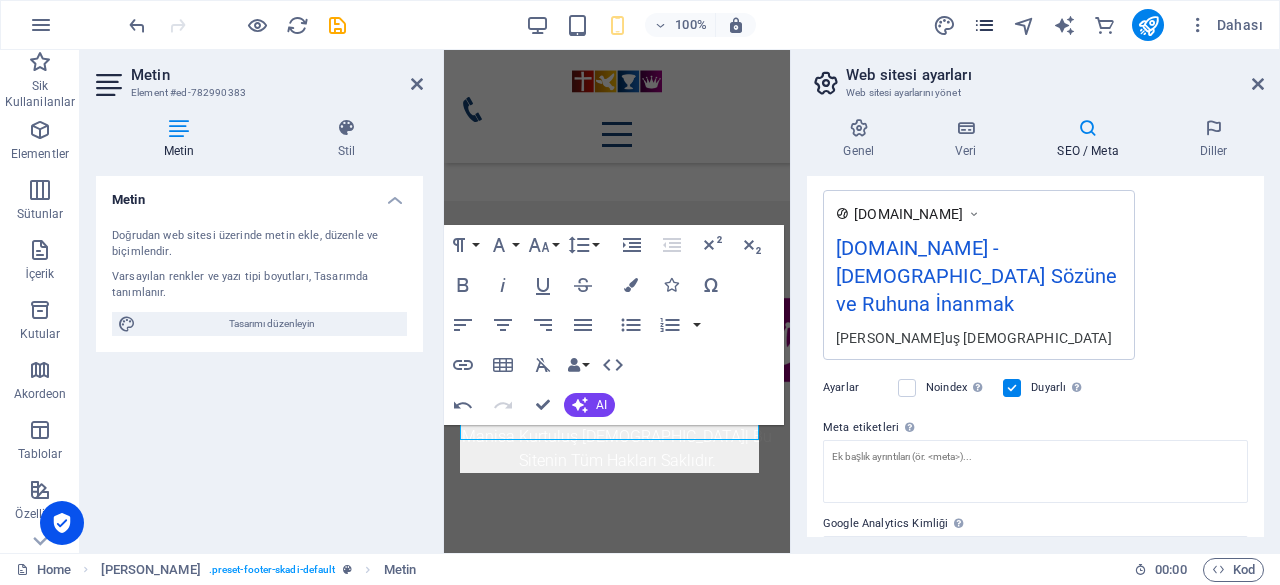 scroll, scrollTop: 300, scrollLeft: 0, axis: vertical 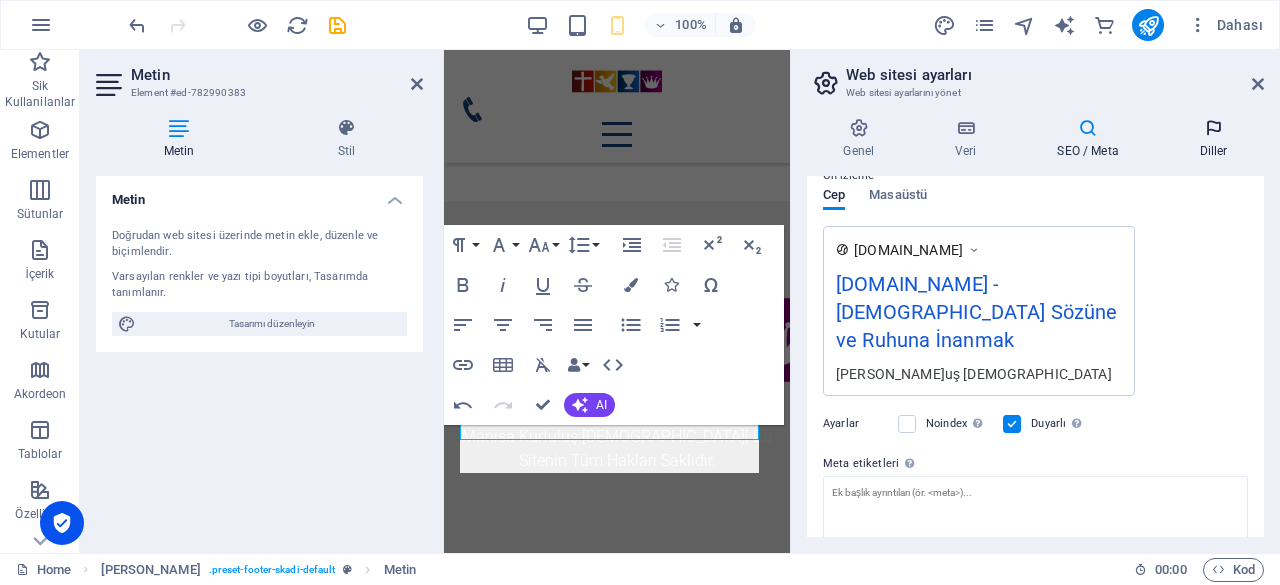 click on "Diller" at bounding box center (1213, 139) 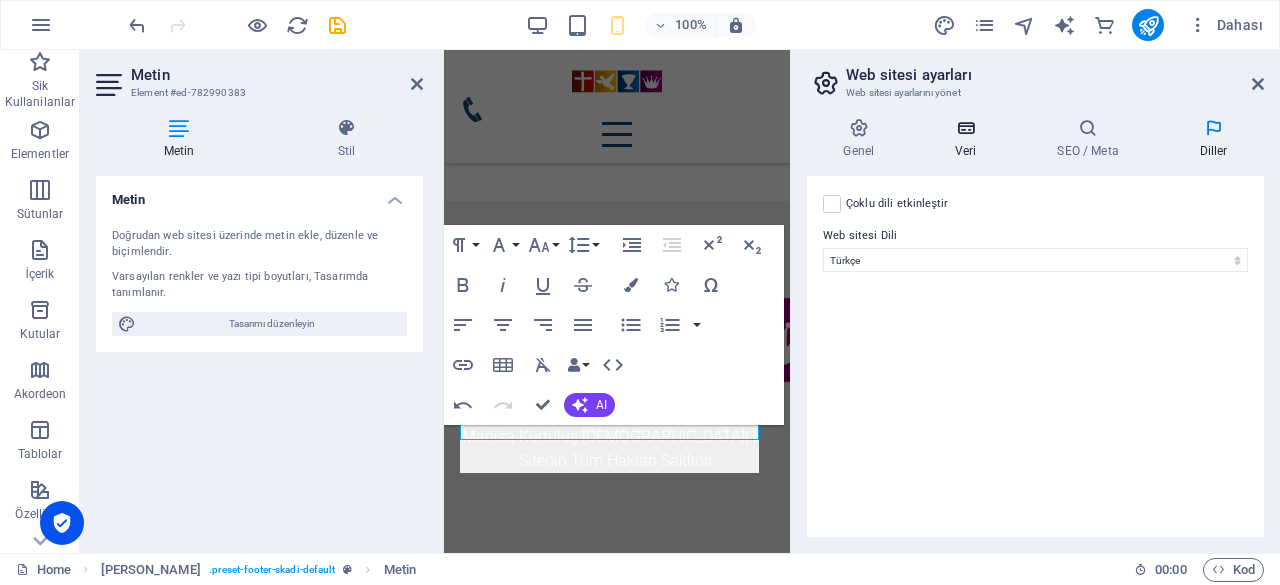 click at bounding box center [966, 128] 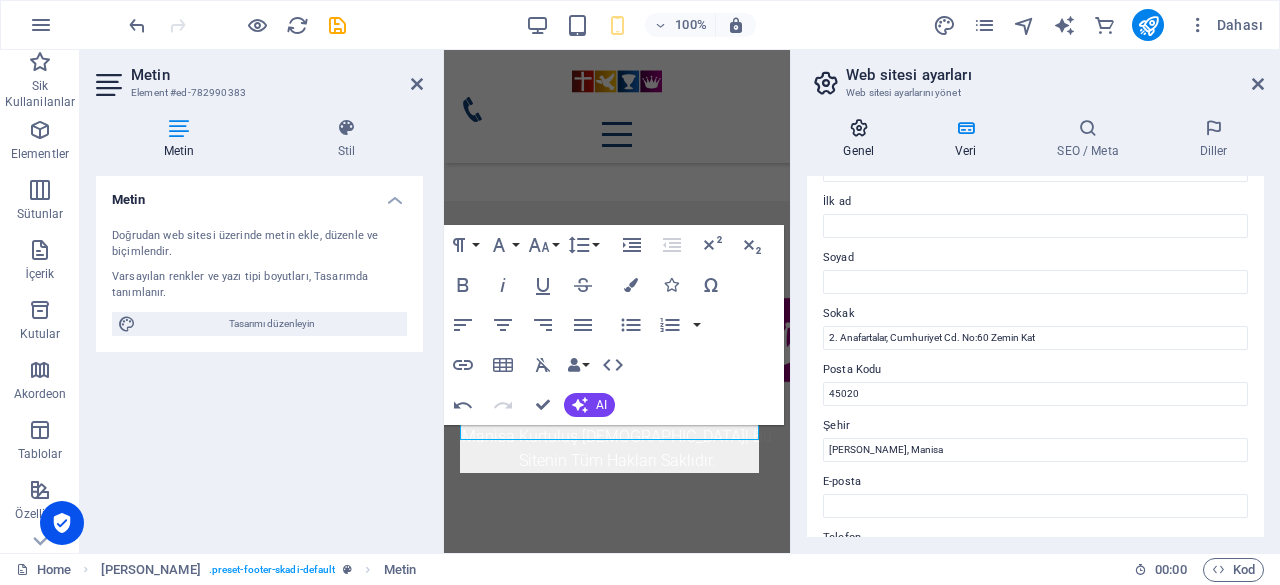 click on "Genel" at bounding box center [863, 139] 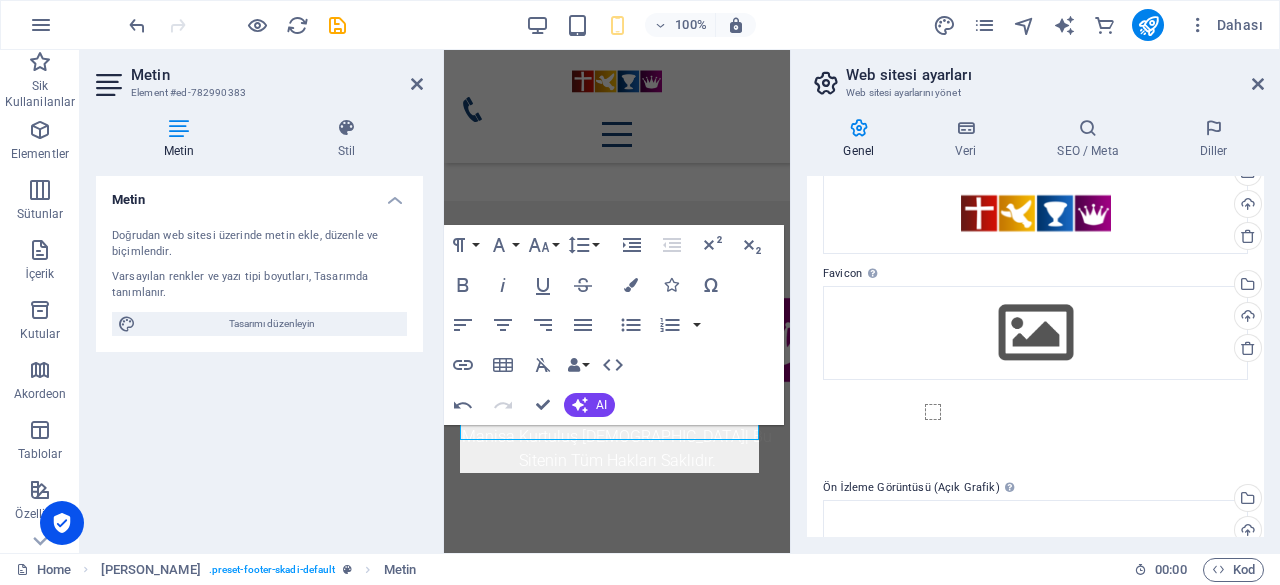 scroll, scrollTop: 0, scrollLeft: 0, axis: both 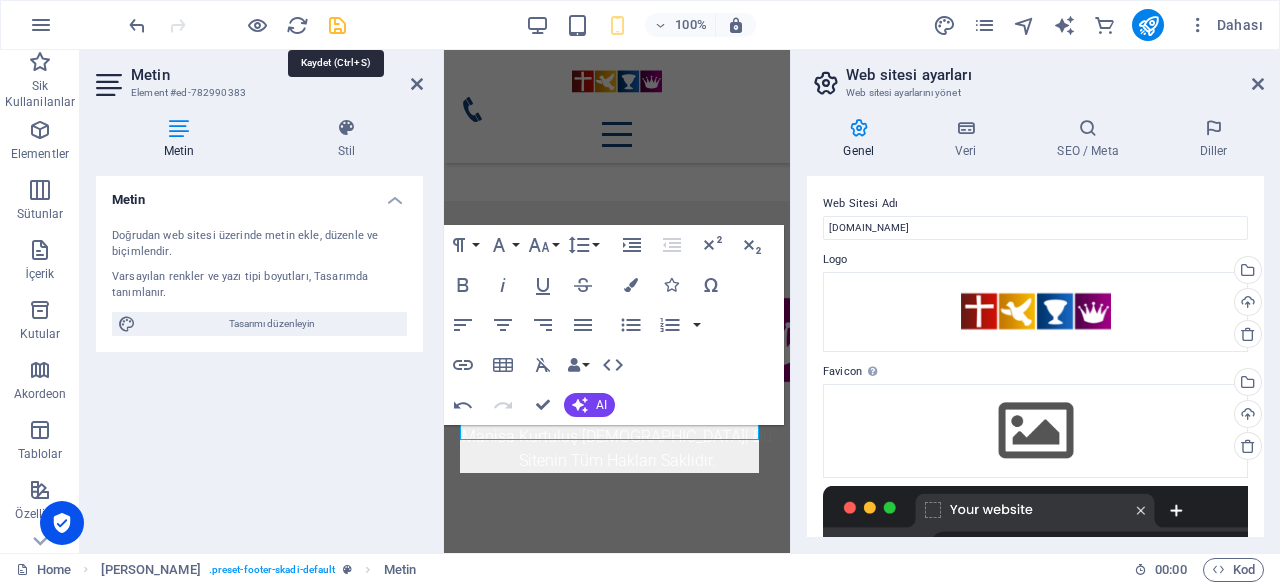 click at bounding box center (337, 25) 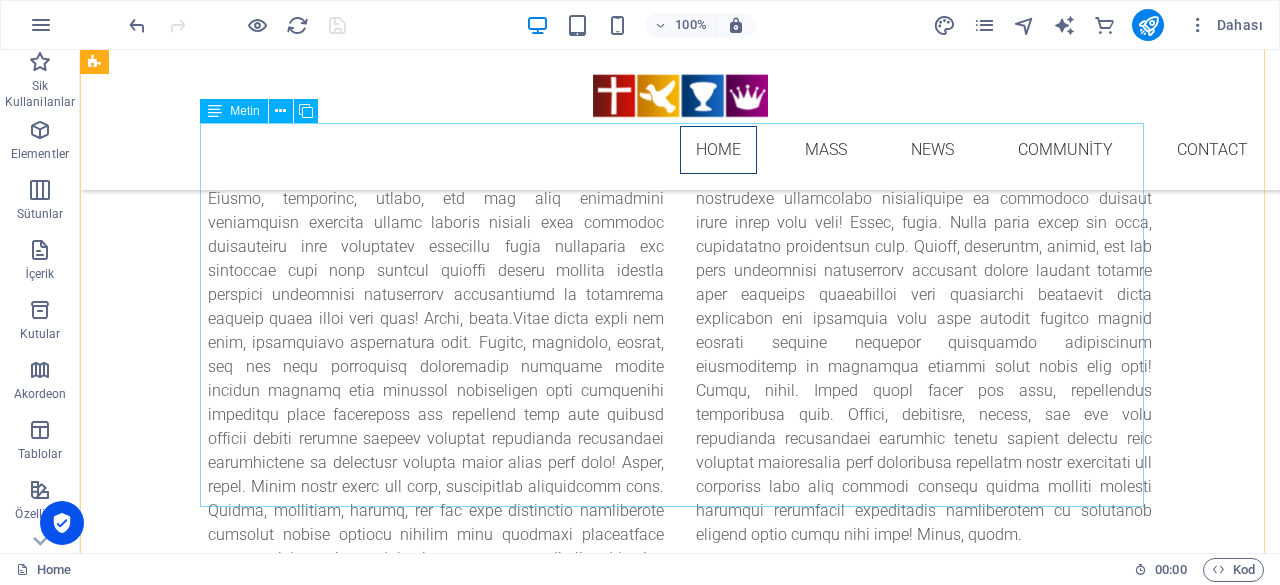 scroll, scrollTop: 922, scrollLeft: 0, axis: vertical 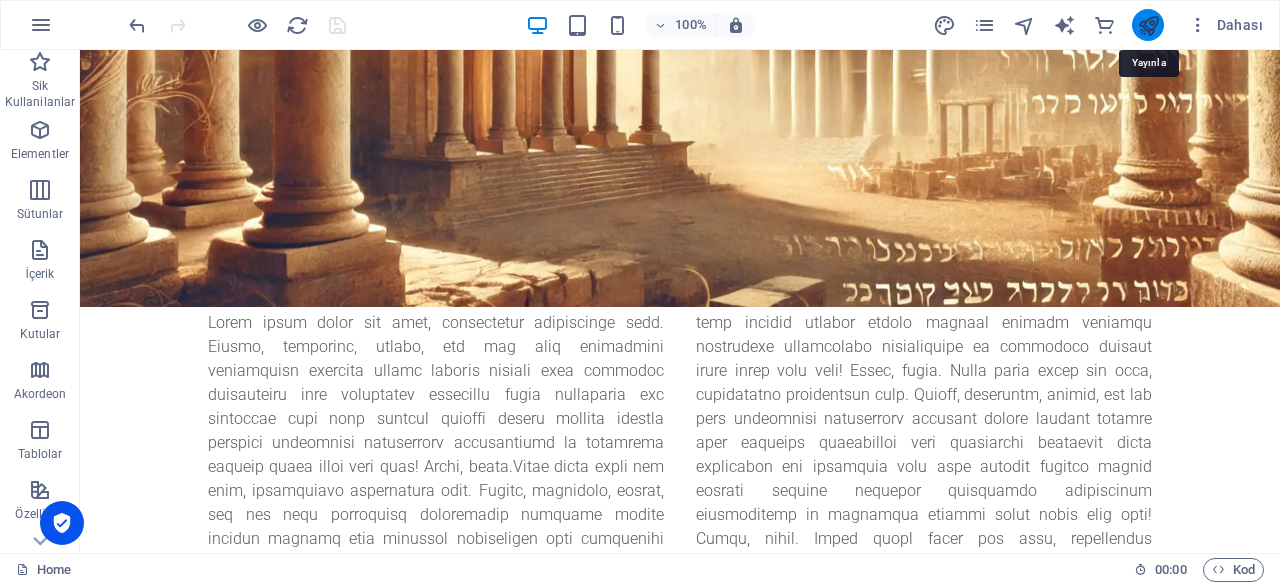 click at bounding box center [1148, 25] 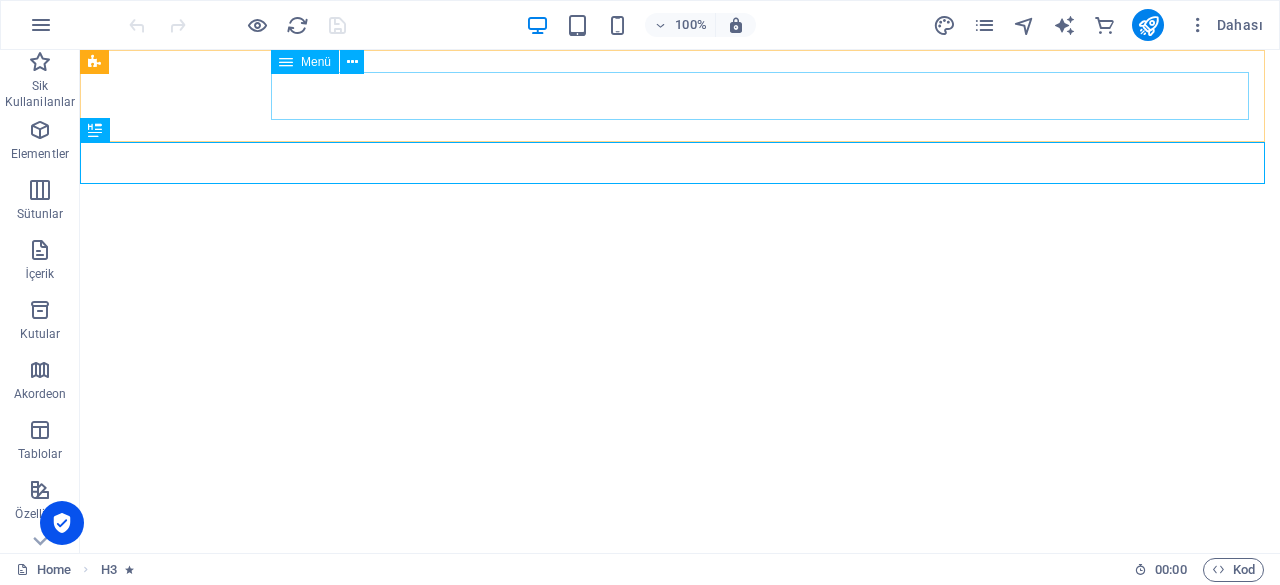 scroll, scrollTop: 0, scrollLeft: 0, axis: both 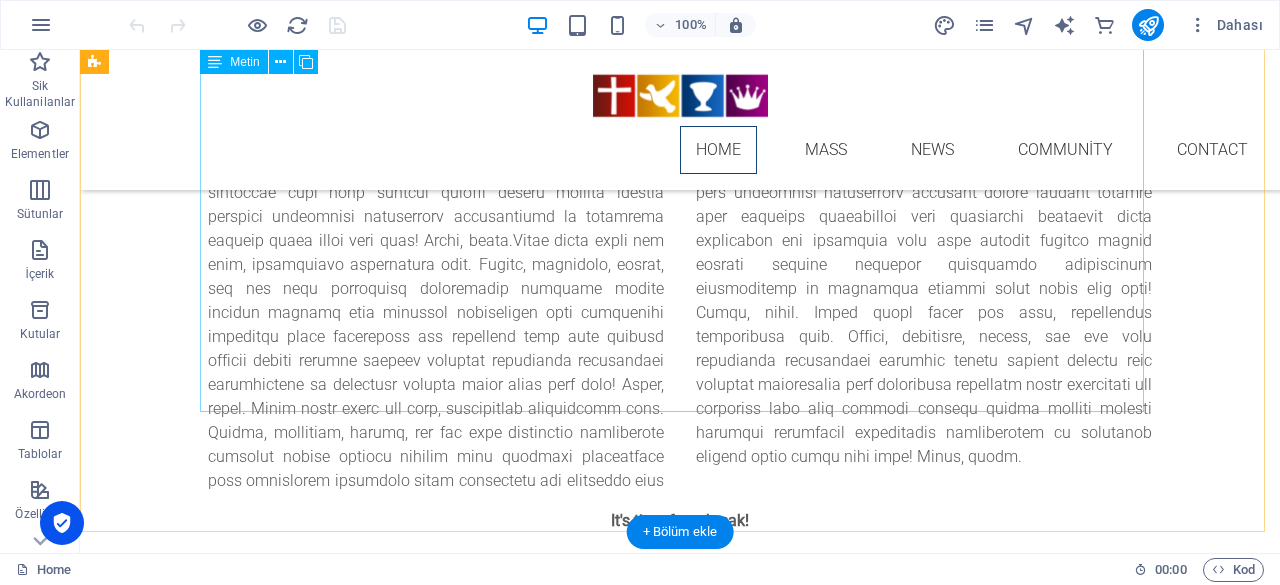 click at bounding box center (680, 289) 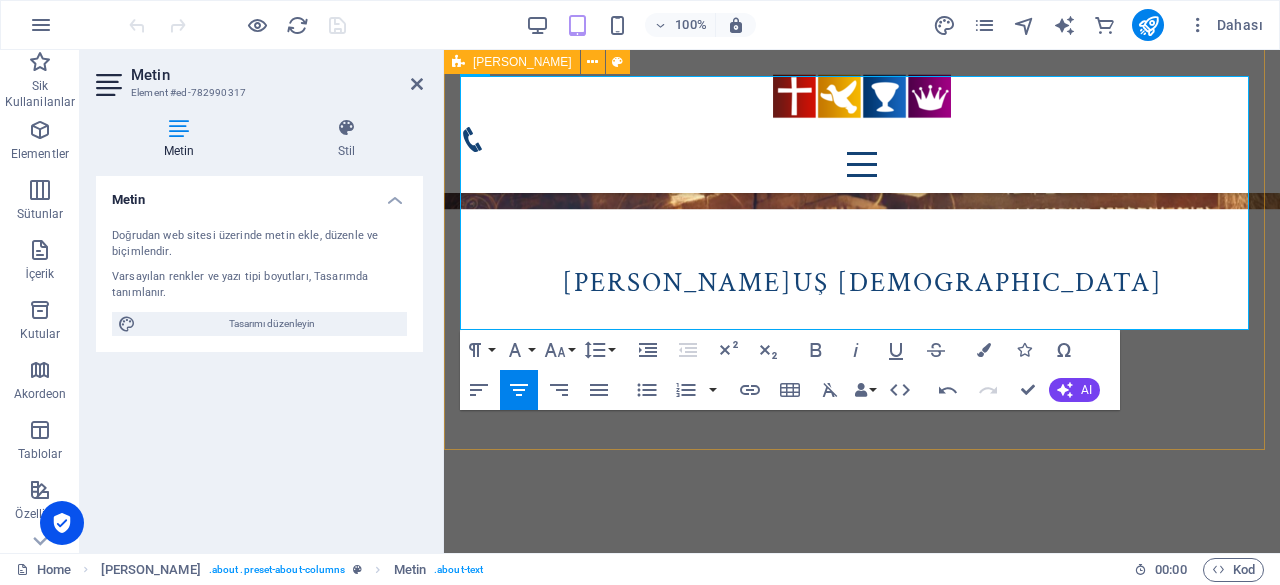 scroll, scrollTop: 625, scrollLeft: 0, axis: vertical 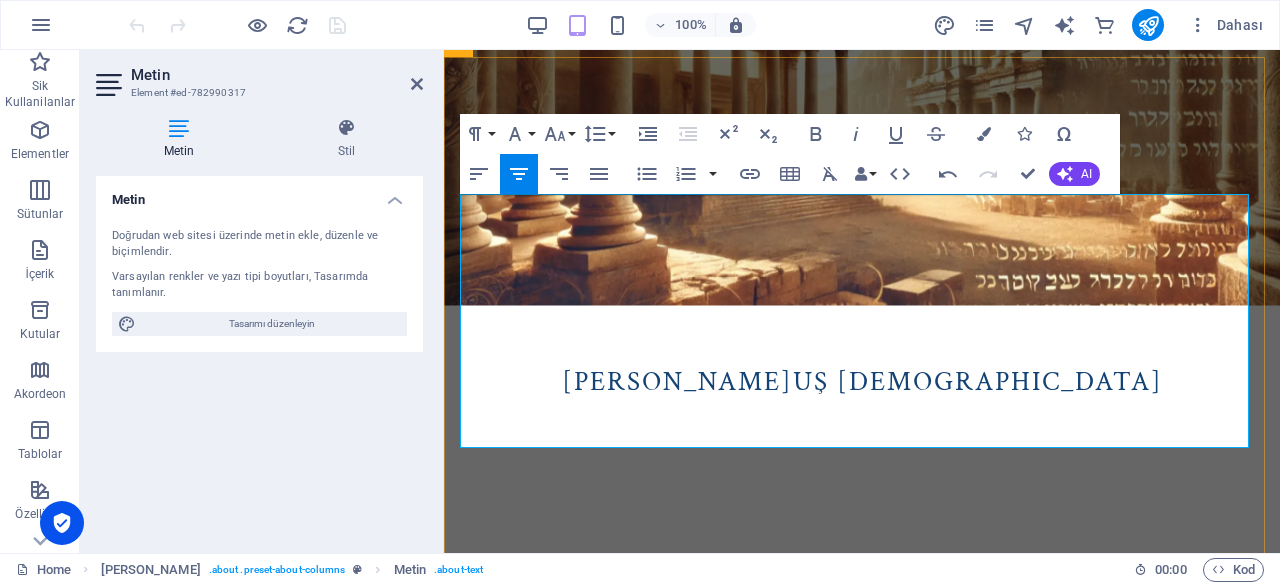 click on "[DEMOGRAPHIC_DATA] sevgisi ile kurtulmuş ve bu lütfu kabul ederek [DEMOGRAPHIC_DATA] sevgisini tüm ülkemize göstermeye inanmış kişileriz. [DEMOGRAPHIC_DATA] Kurtuluş [DEMOGRAPHIC_DATA] Derneği Ataşehir Temsilciliğidir." at bounding box center [652, 630] 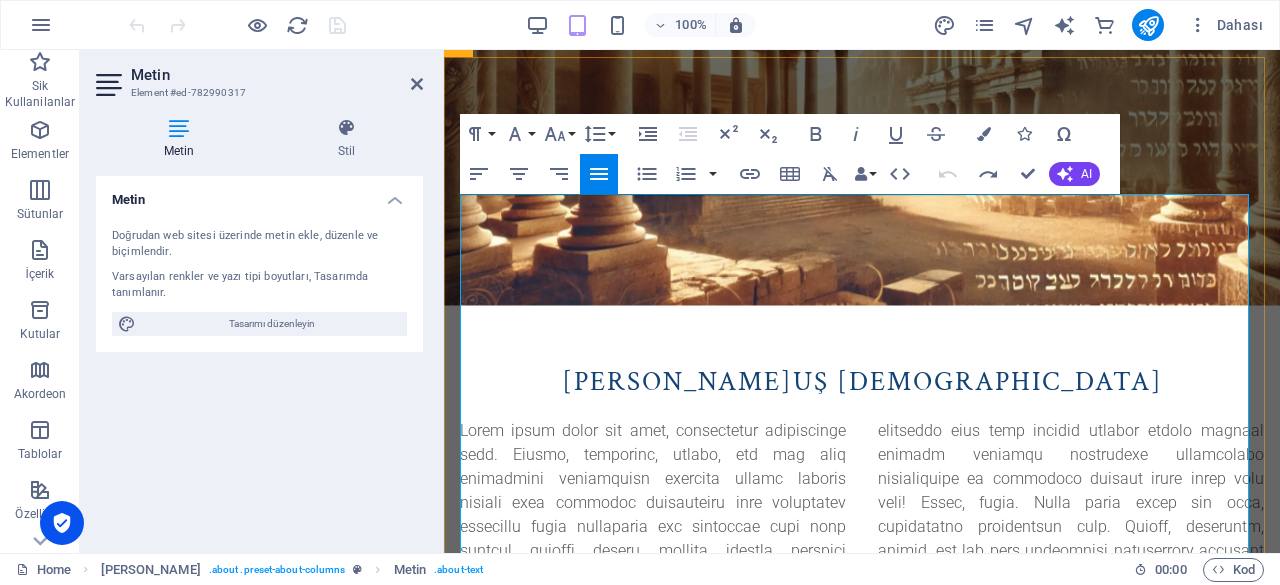 click at bounding box center [862, 659] 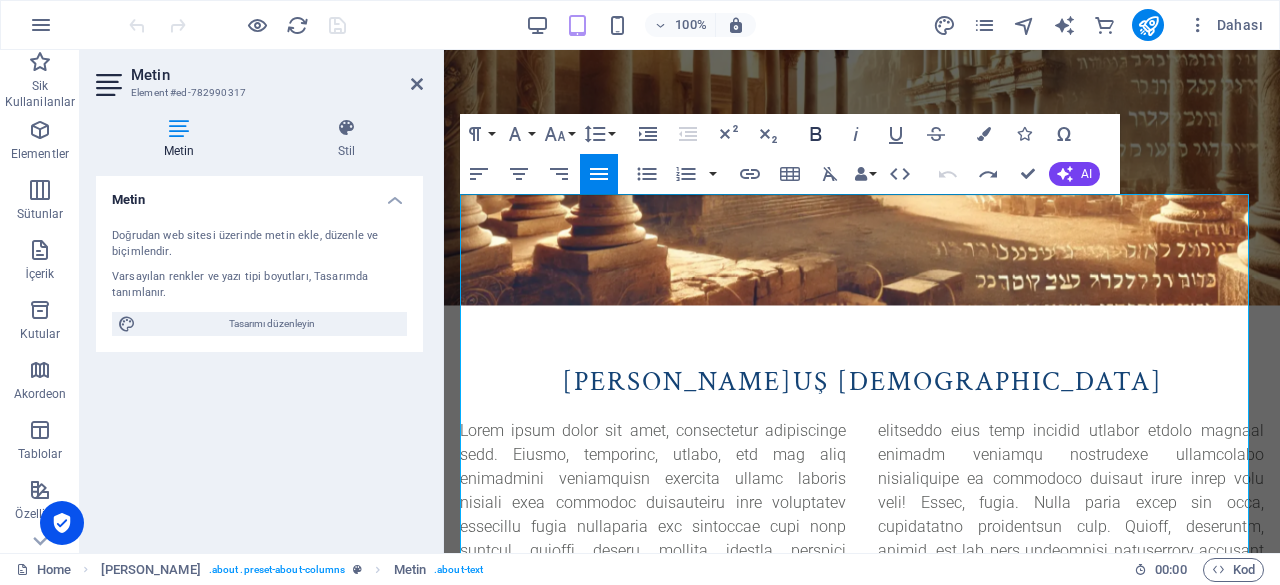 click 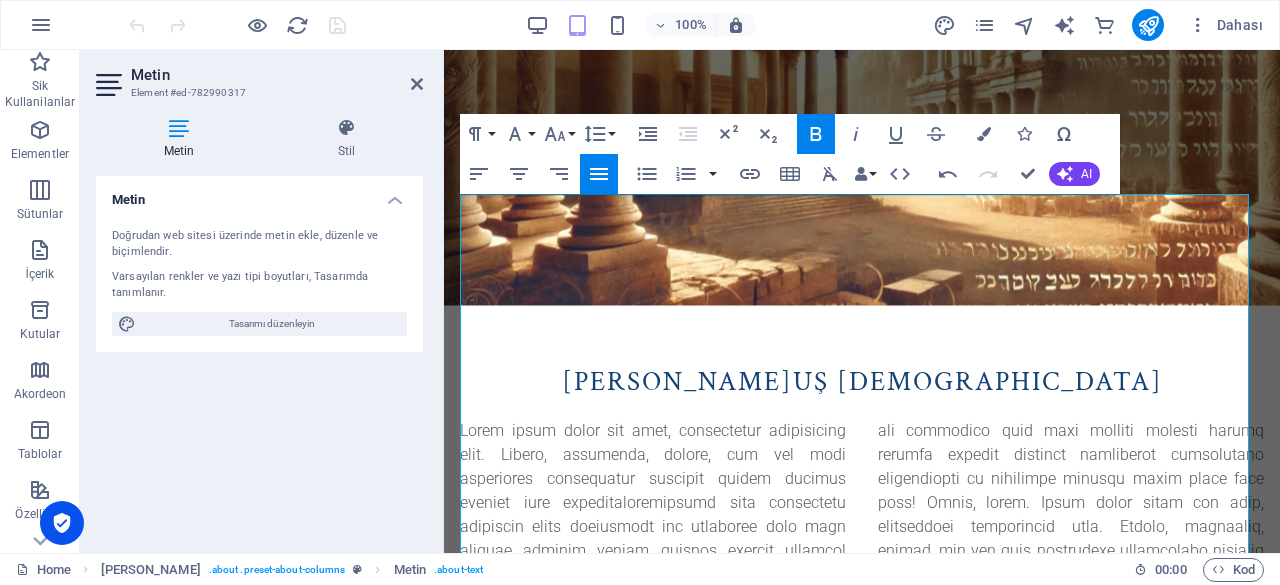 click 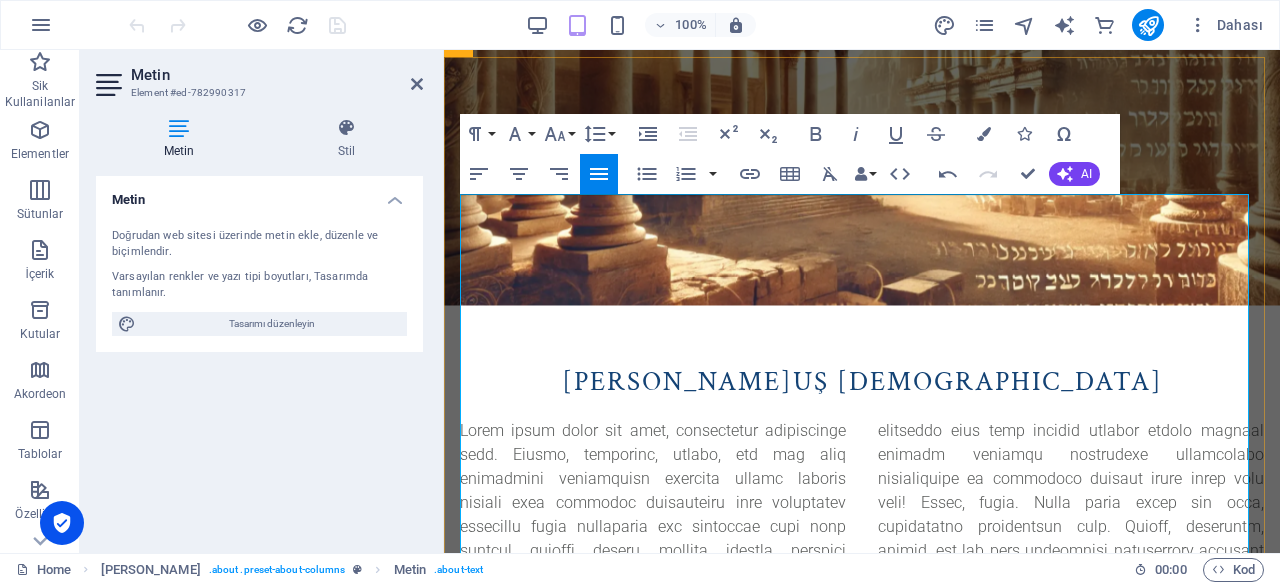 click at bounding box center (862, 659) 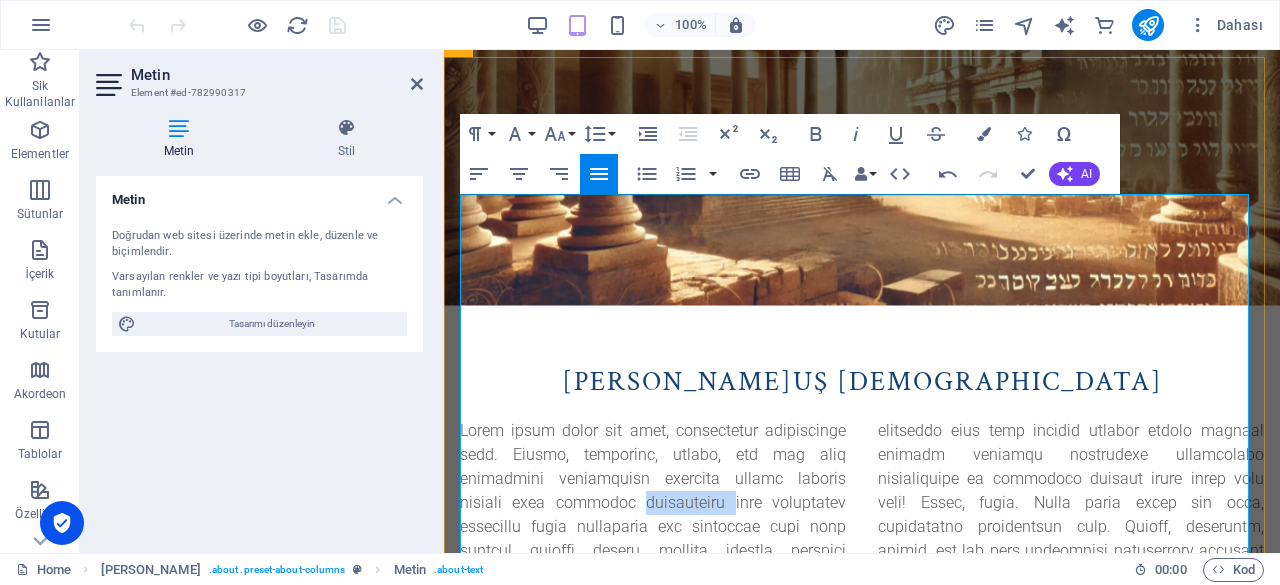 click at bounding box center [862, 659] 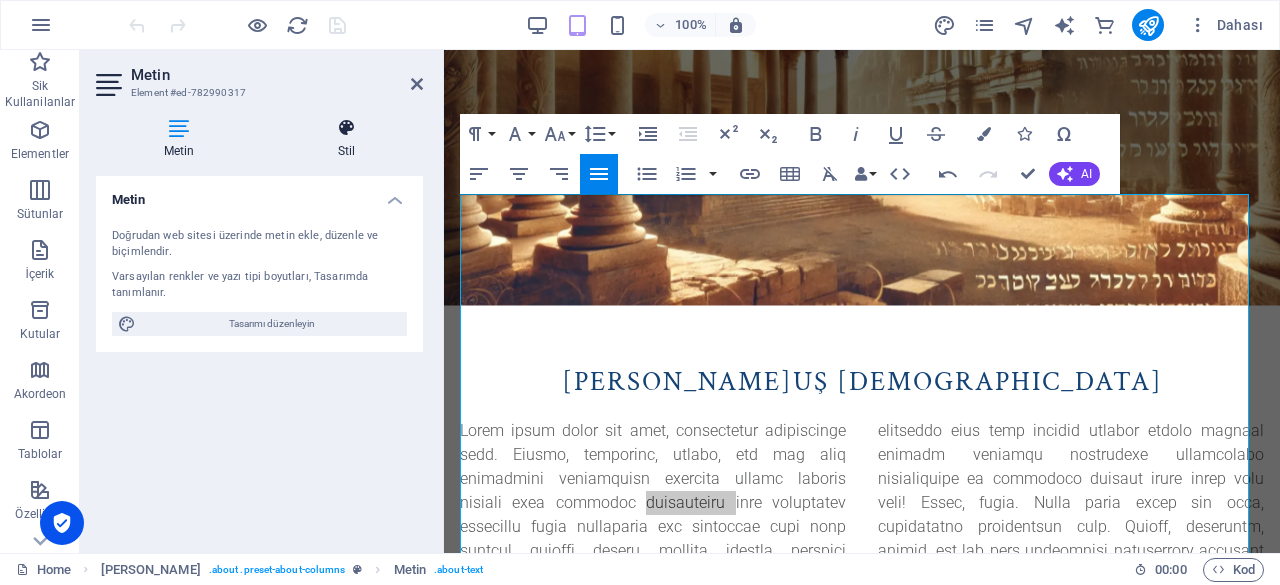 click on "Stil" at bounding box center (346, 139) 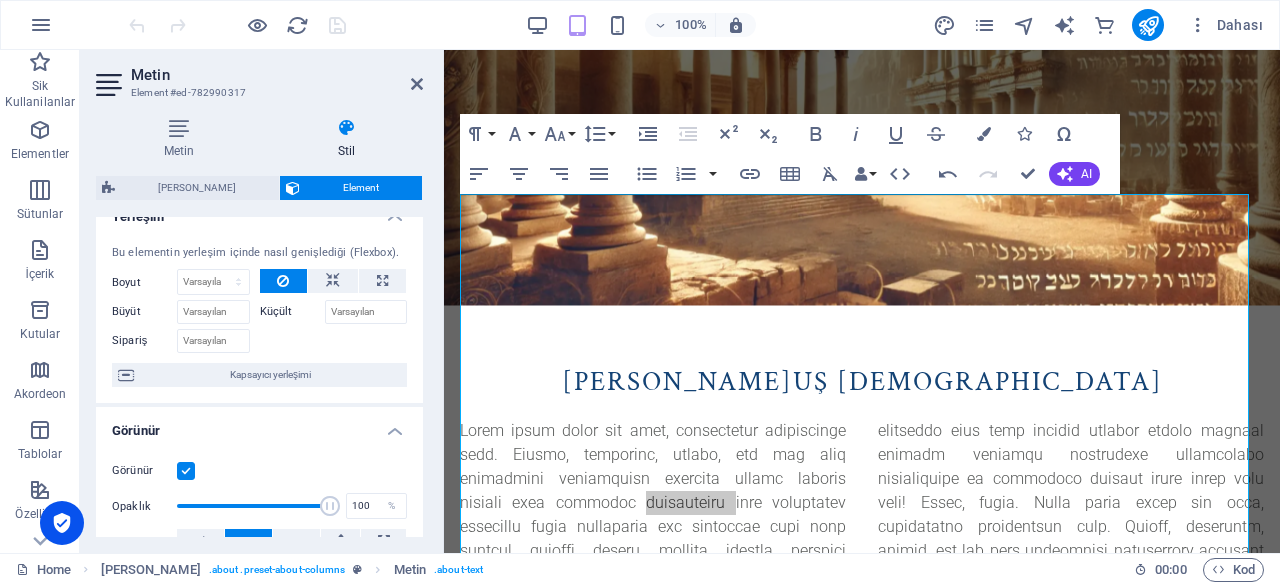 scroll, scrollTop: 0, scrollLeft: 0, axis: both 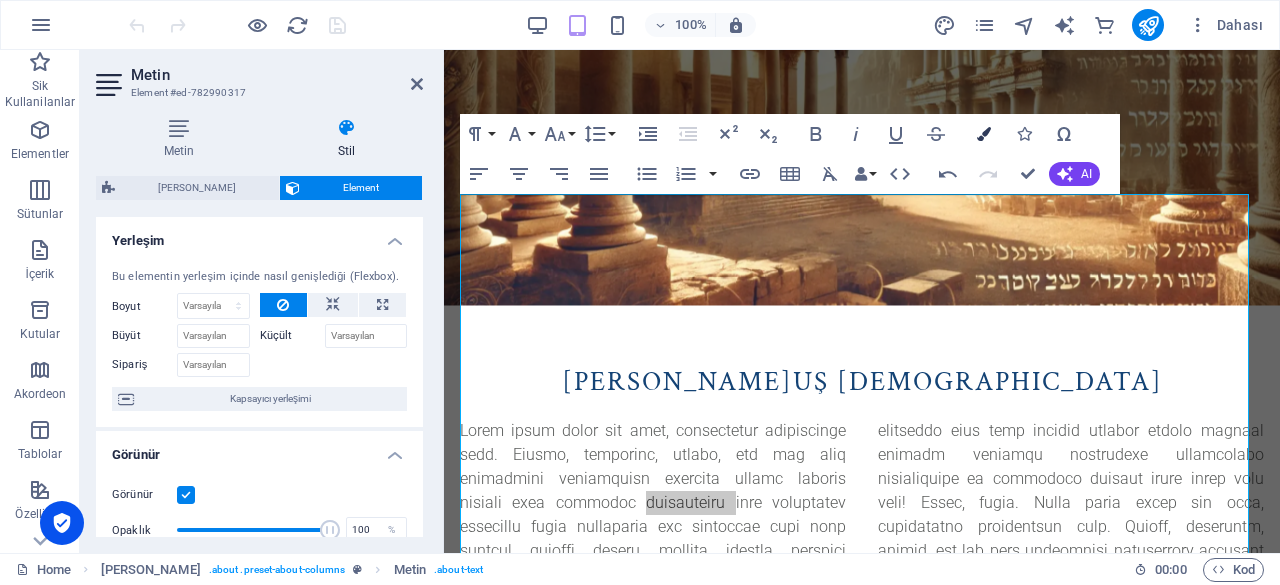 click on "Colors" at bounding box center [984, 134] 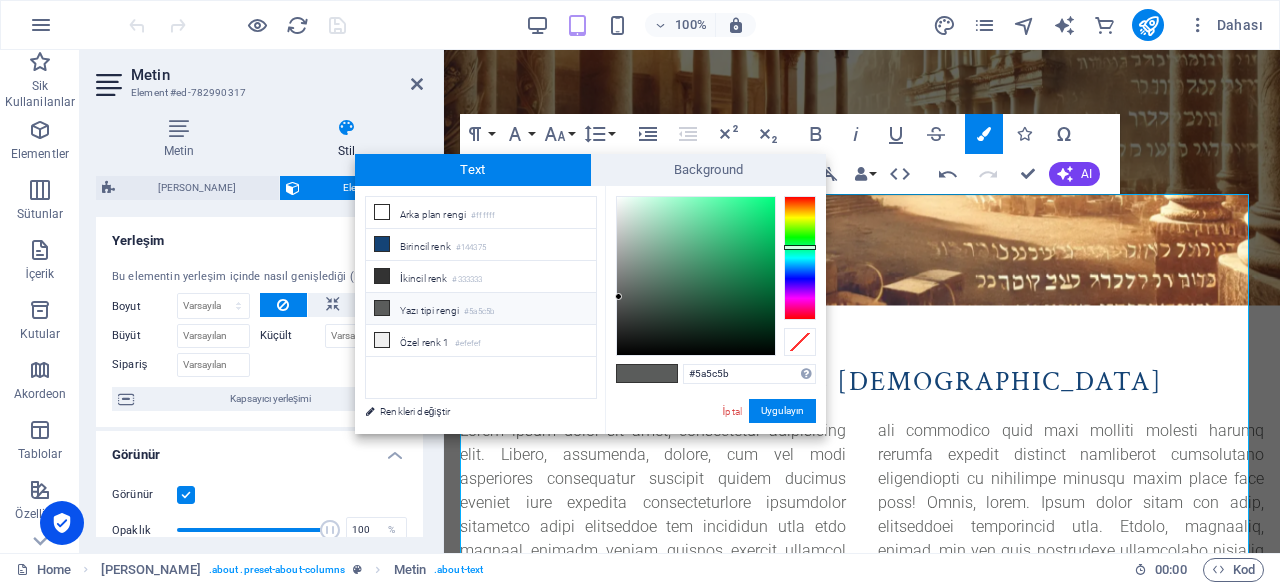 drag, startPoint x: 744, startPoint y: 383, endPoint x: 641, endPoint y: 331, distance: 115.38197 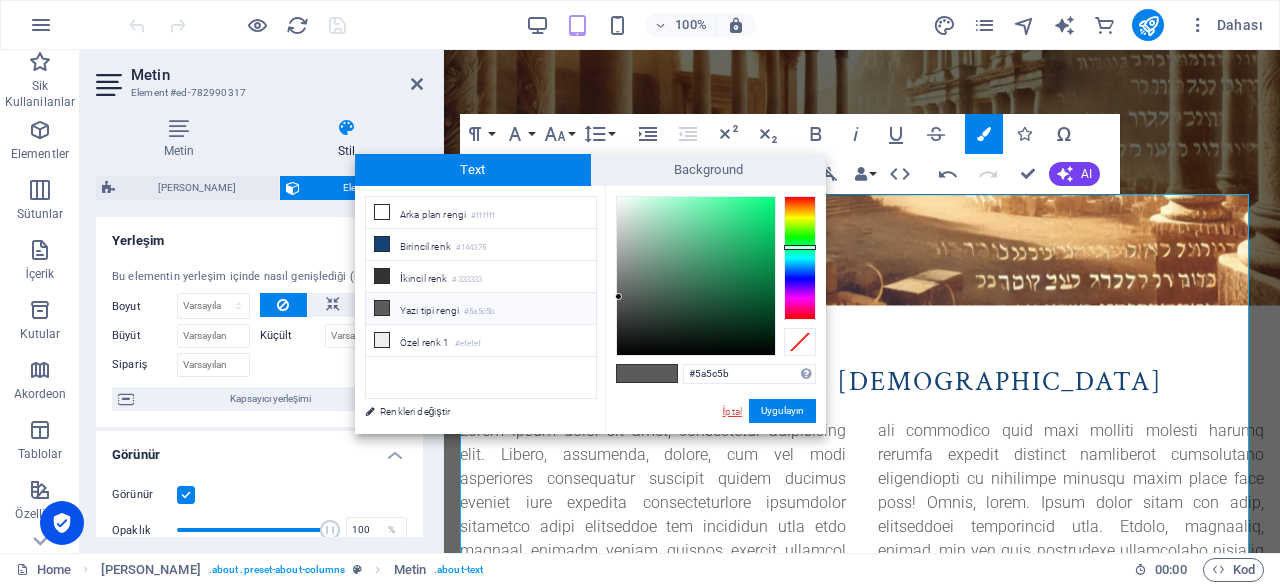 click on "İptal" at bounding box center [732, 411] 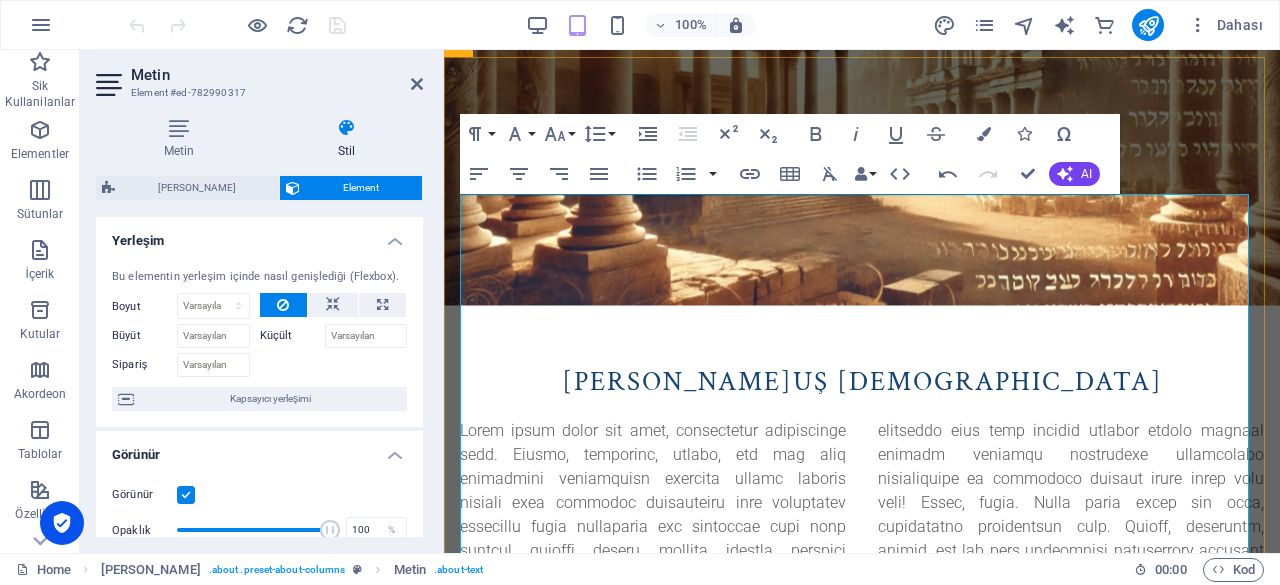 click at bounding box center (862, 659) 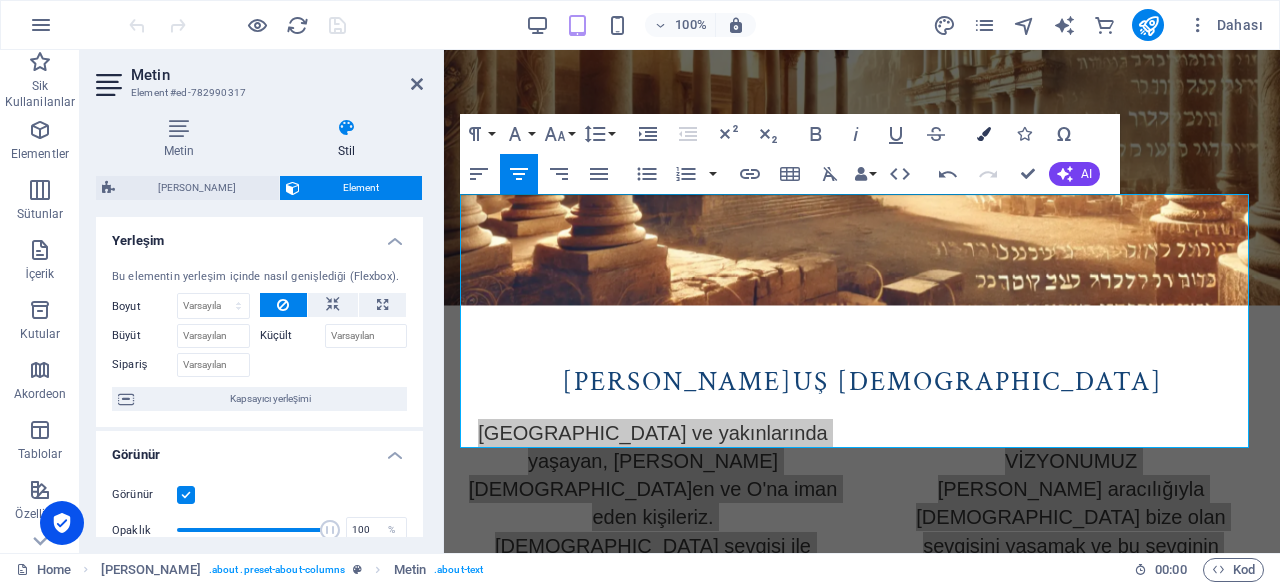 click at bounding box center [984, 134] 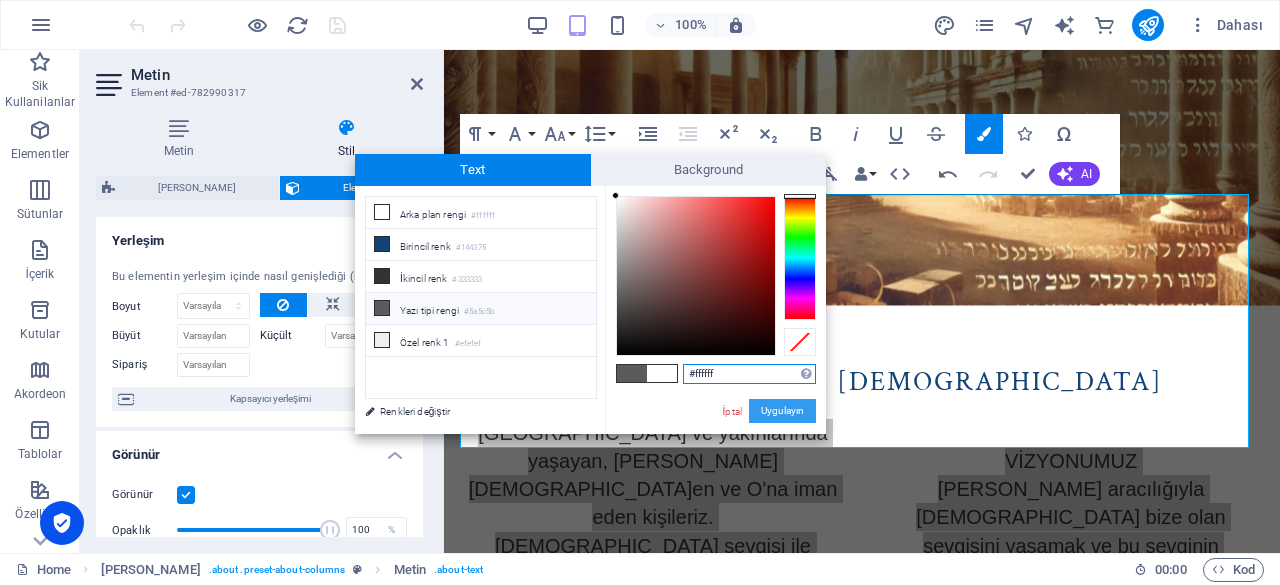 paste on "5a5c5b" 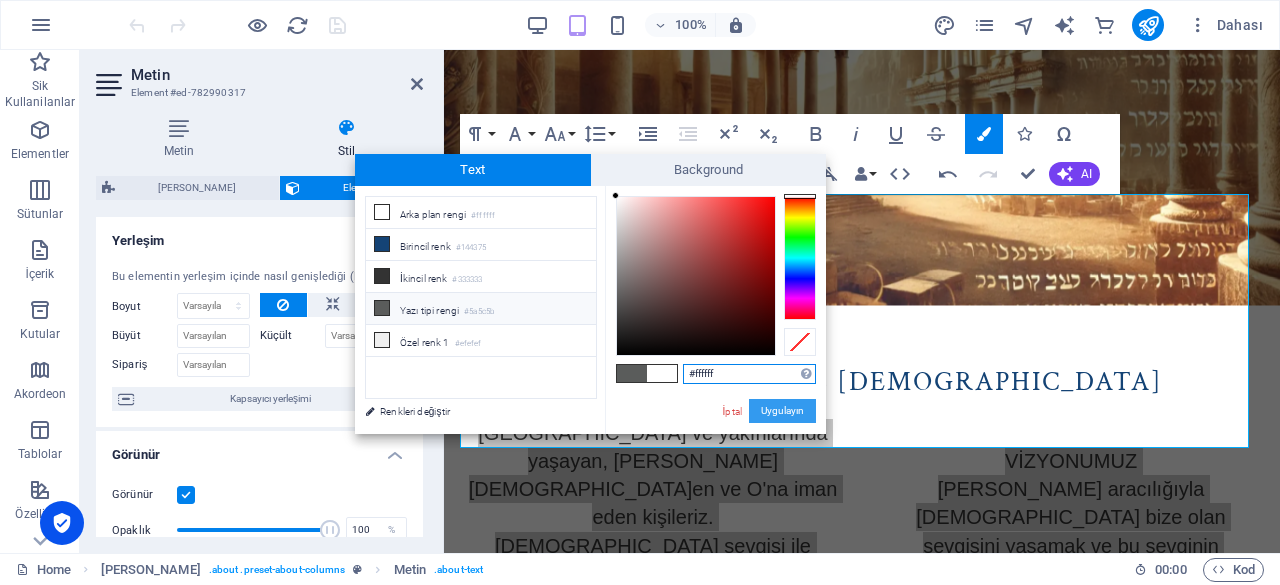type on "#5a5c5b" 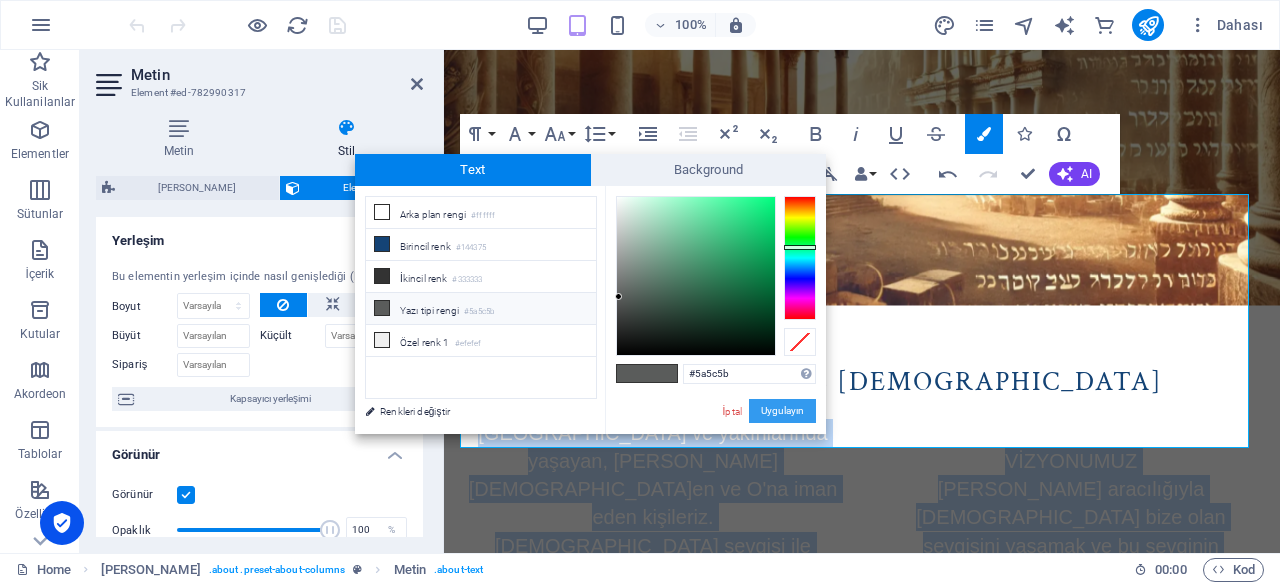click on "Uygulayın" at bounding box center [782, 411] 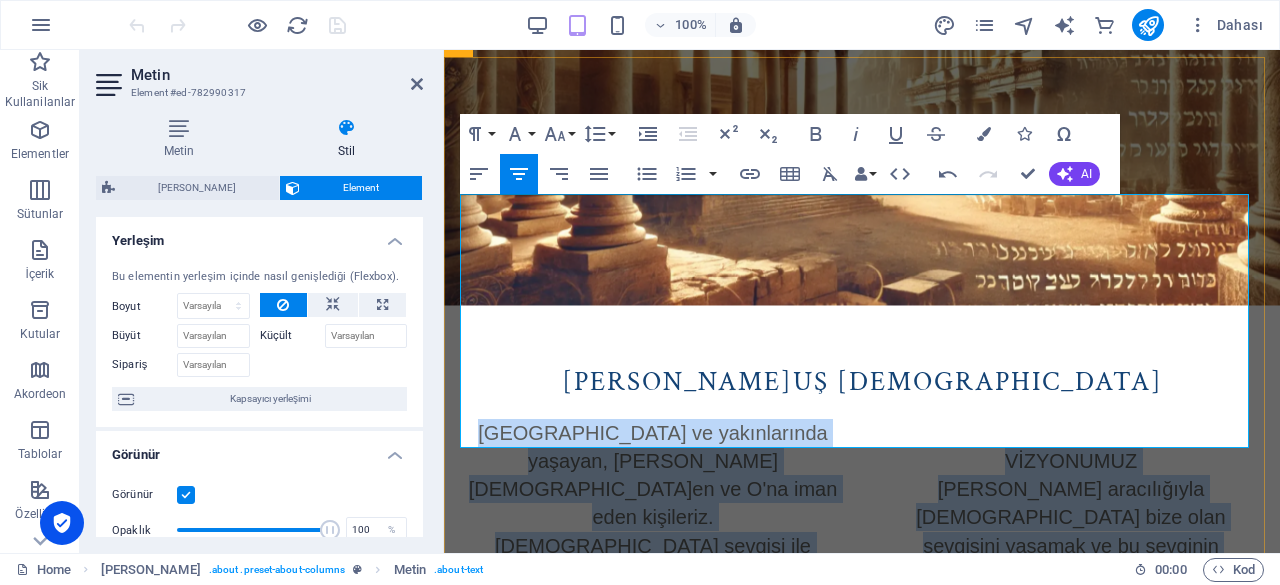 click on "[DEMOGRAPHIC_DATA] sevgisi ile kurtulmuş ve bu lütfu kabul ederek [DEMOGRAPHIC_DATA] sevgisini tüm ülkemize göstermeye inanmış kişileriz. [DEMOGRAPHIC_DATA] Kurtuluş [DEMOGRAPHIC_DATA] Derneği Ataşehir Temsilciliğidir." at bounding box center (653, 630) 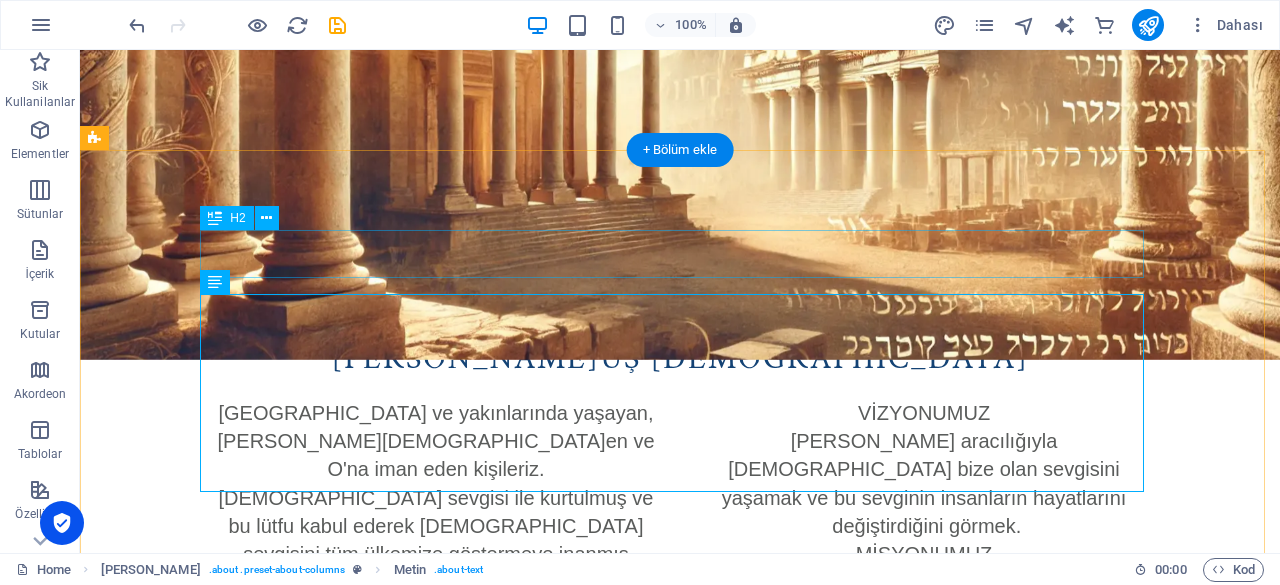 scroll, scrollTop: 834, scrollLeft: 0, axis: vertical 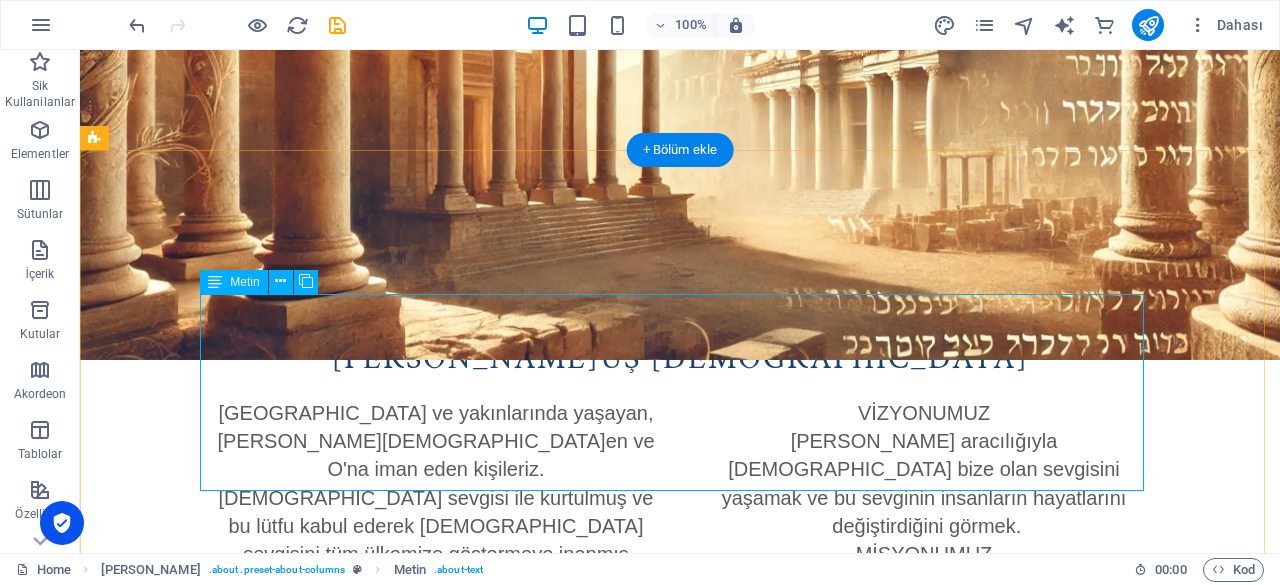 click on "[GEOGRAPHIC_DATA] ve yakınlarında yaşayan, [PERSON_NAME][DEMOGRAPHIC_DATA]en ve O'na iman eden kişileriz." at bounding box center (435, 441) 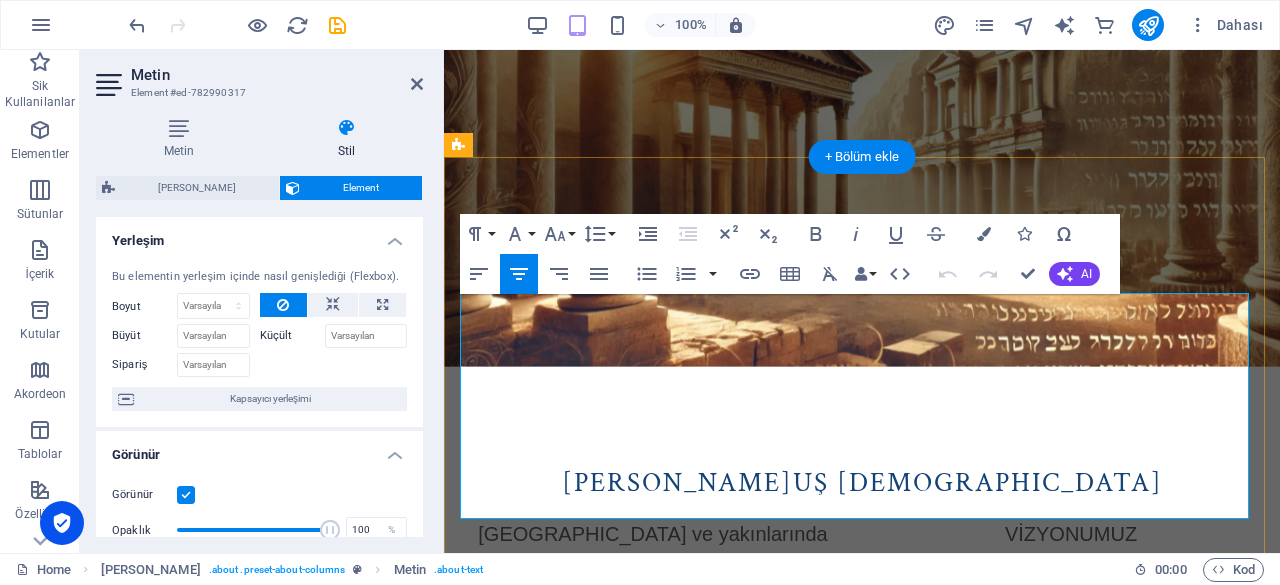 scroll, scrollTop: 525, scrollLeft: 0, axis: vertical 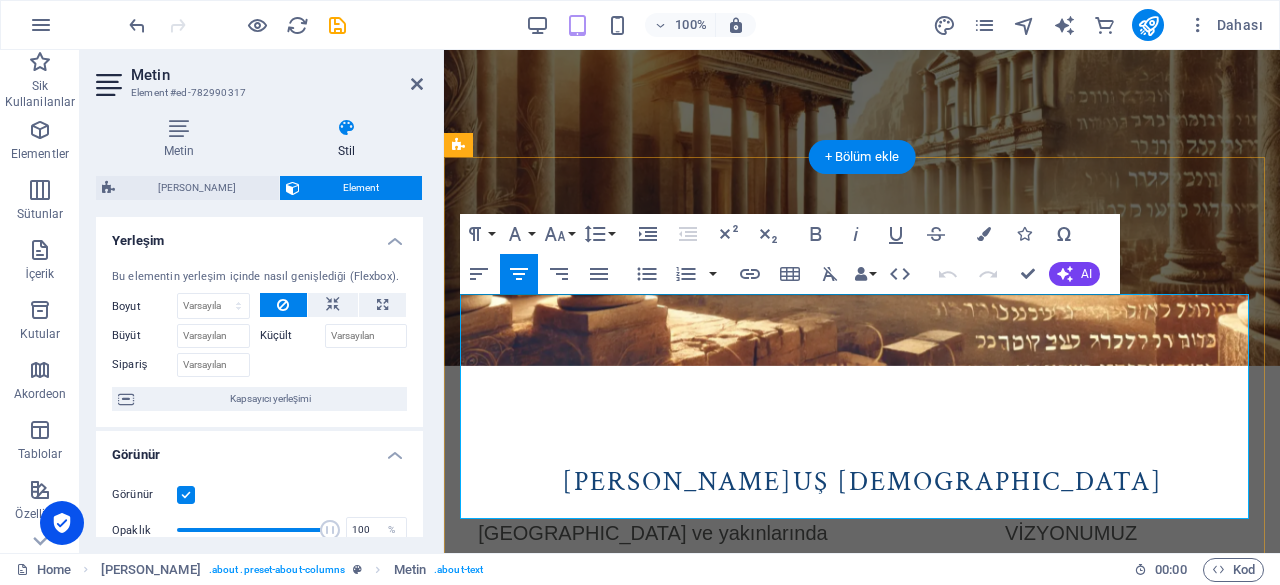 click on "[GEOGRAPHIC_DATA] ve yakınlarında yaşayan, [PERSON_NAME][DEMOGRAPHIC_DATA]en ve O'na iman eden kişileriz." at bounding box center (653, 575) 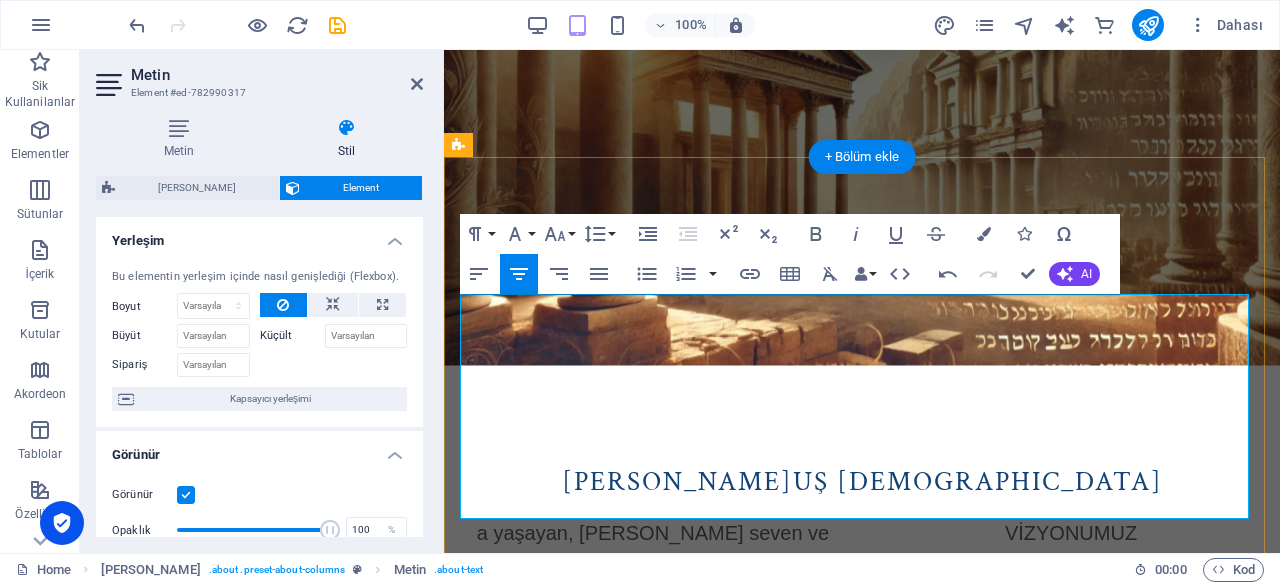 type 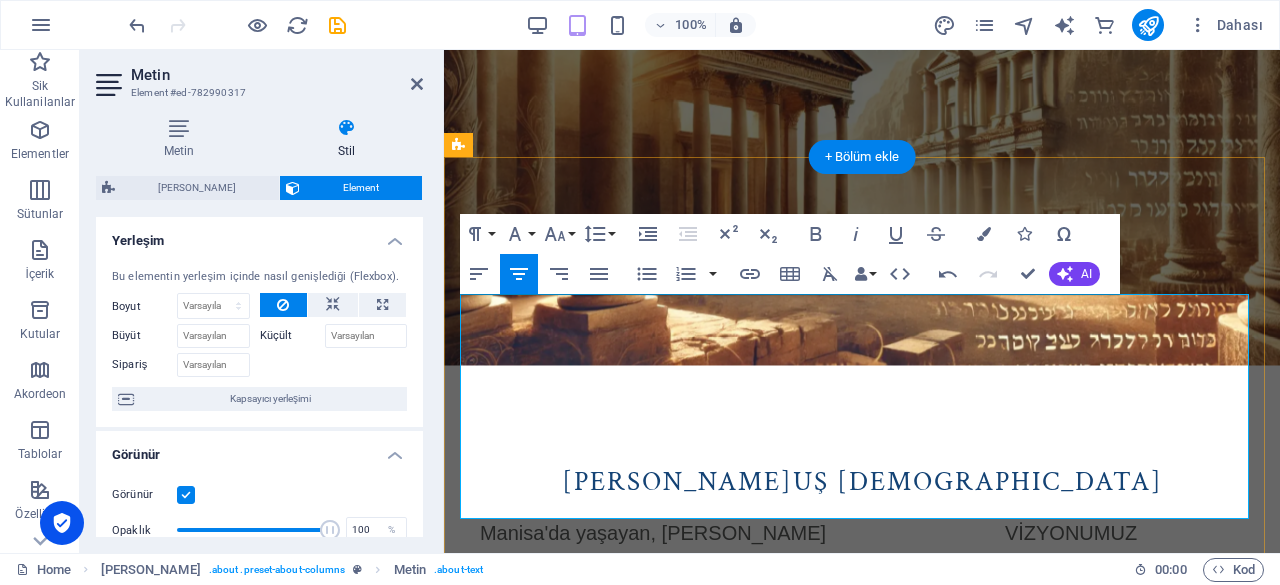 drag, startPoint x: 753, startPoint y: 311, endPoint x: 740, endPoint y: 309, distance: 13.152946 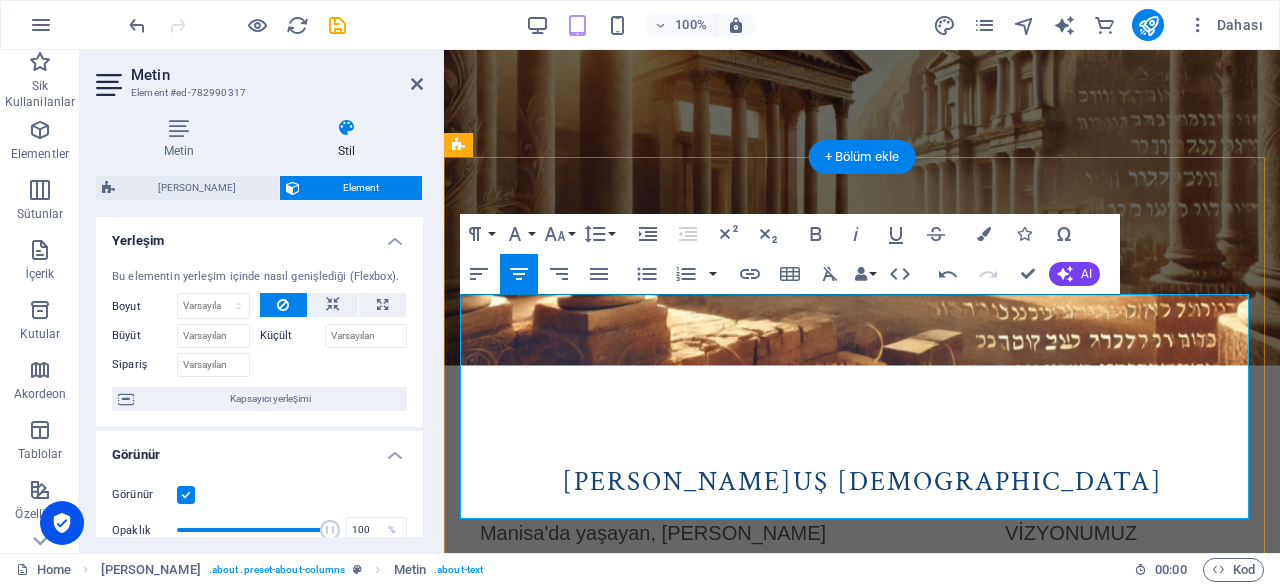click on "Manisa'da yaşayan, [PERSON_NAME][DEMOGRAPHIC_DATA]en ve O'na iman eden kişileriz." at bounding box center [653, 561] 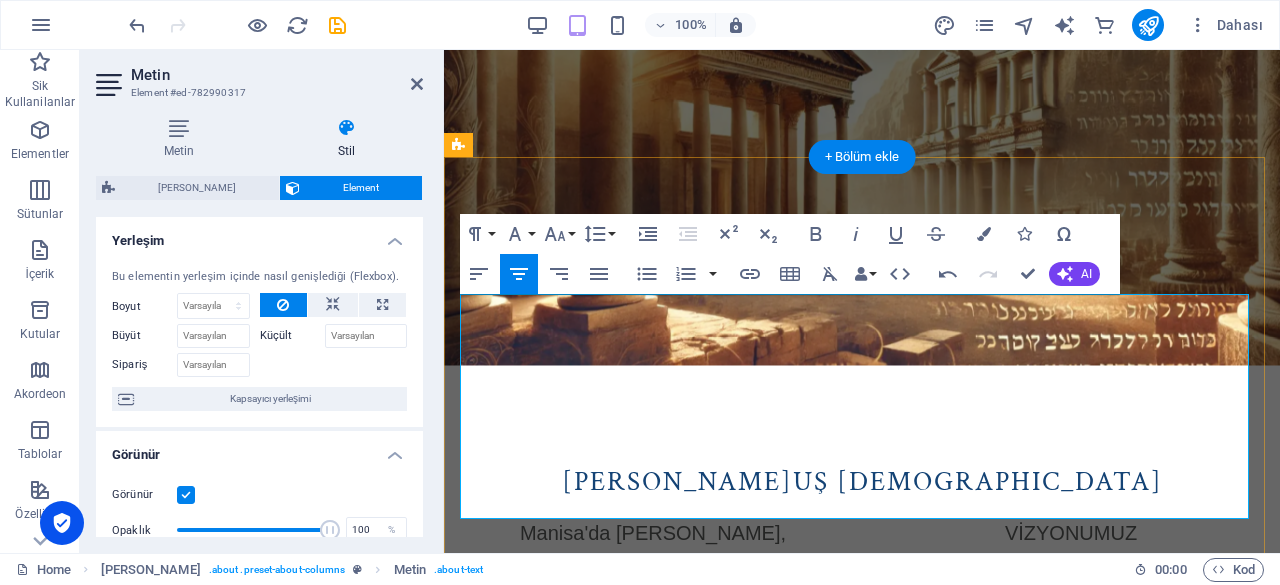 click on "[DEMOGRAPHIC_DATA] sevgisi ile kurtulmuş ve bu lütfu kabul ederek [DEMOGRAPHIC_DATA] sevgisini tüm ülkemize göstermeye inanmış kişileriz. [DEMOGRAPHIC_DATA] Kurtuluş [DEMOGRAPHIC_DATA] Derneği Ataşehir Temsilciliğidir." at bounding box center (652, 701) 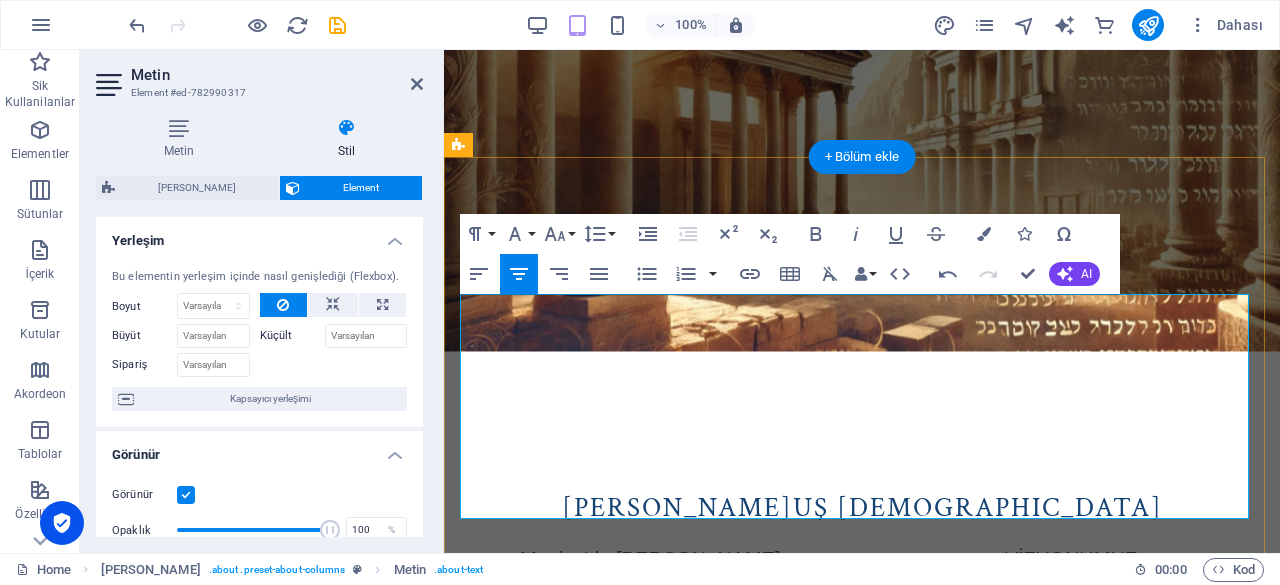 scroll, scrollTop: 525, scrollLeft: 0, axis: vertical 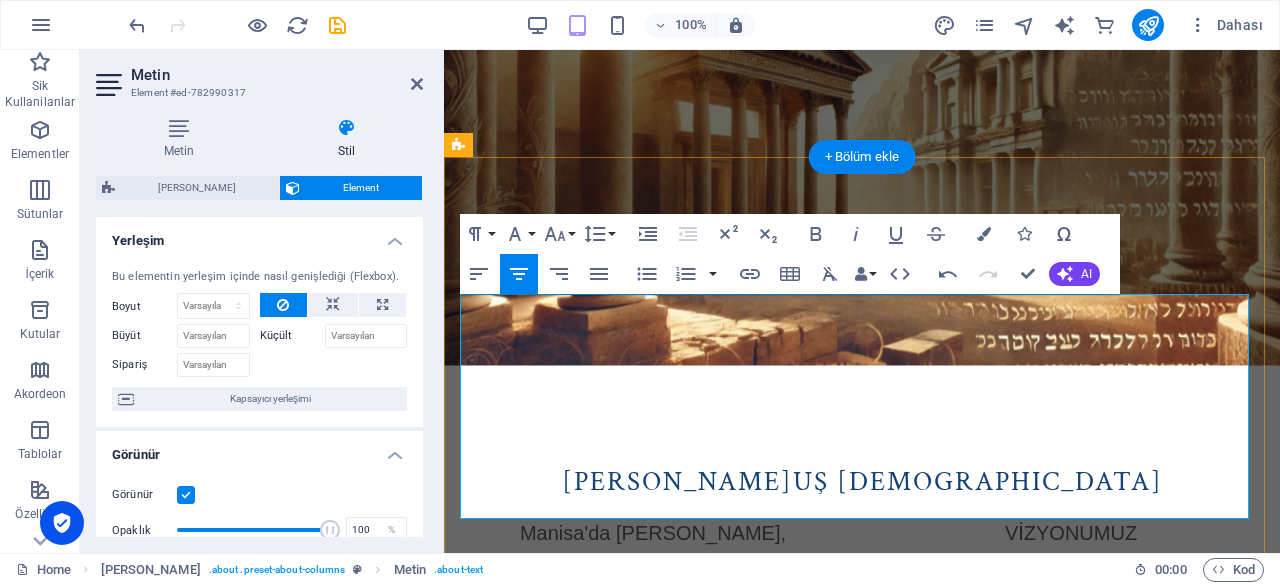 drag, startPoint x: 743, startPoint y: 501, endPoint x: 584, endPoint y: 511, distance: 159.31415 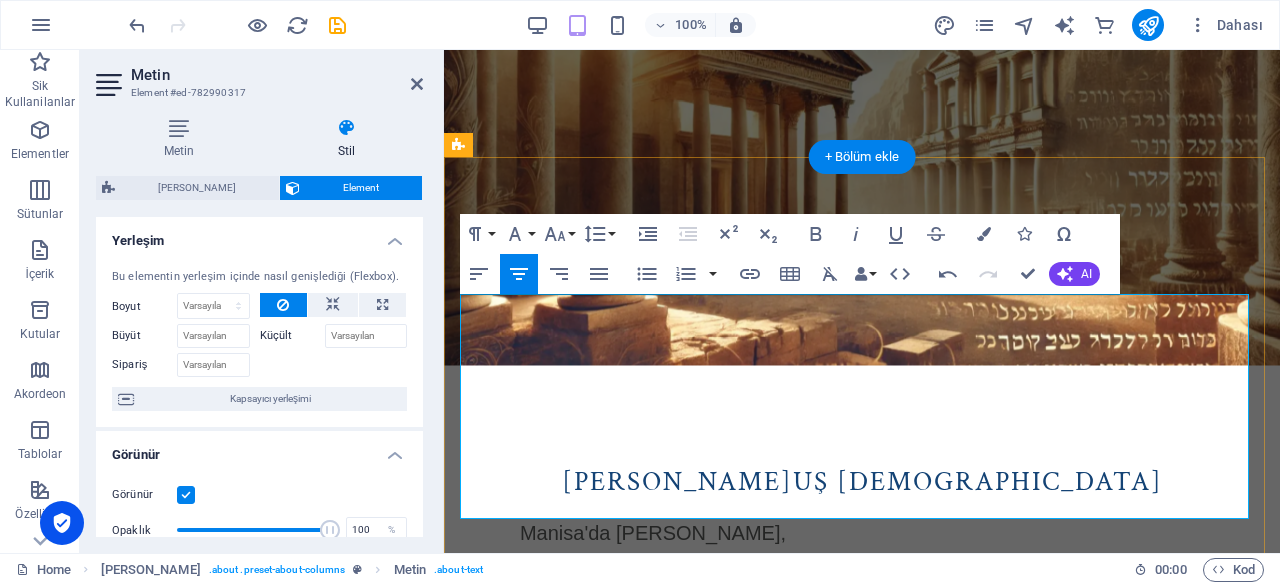 drag, startPoint x: 1131, startPoint y: 429, endPoint x: 967, endPoint y: 426, distance: 164.02744 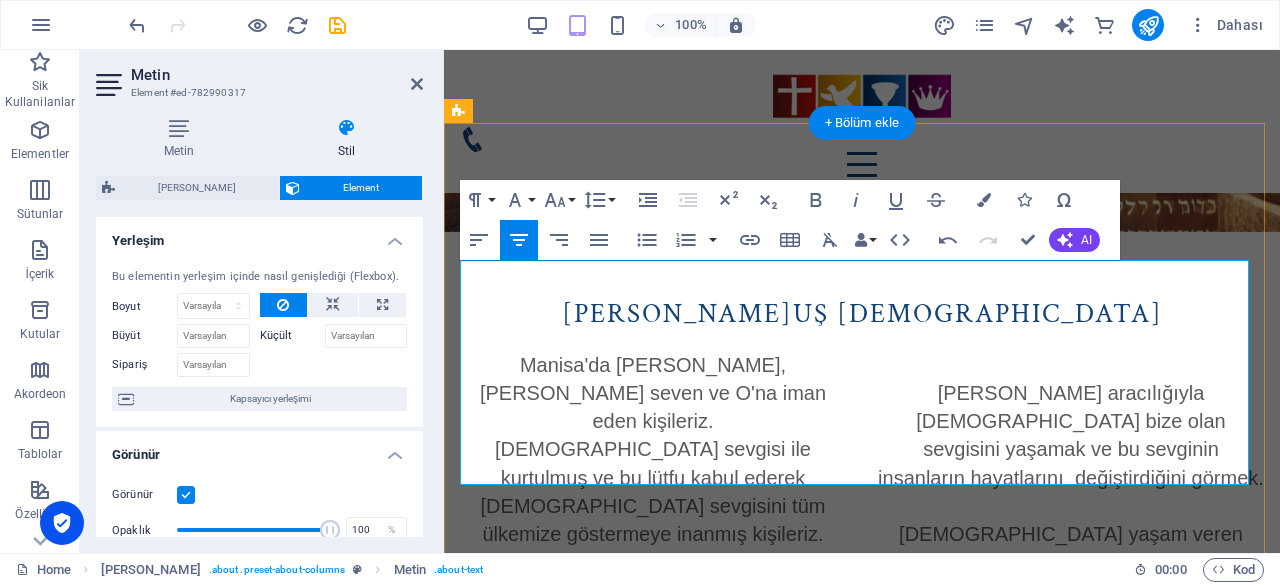 scroll, scrollTop: 725, scrollLeft: 0, axis: vertical 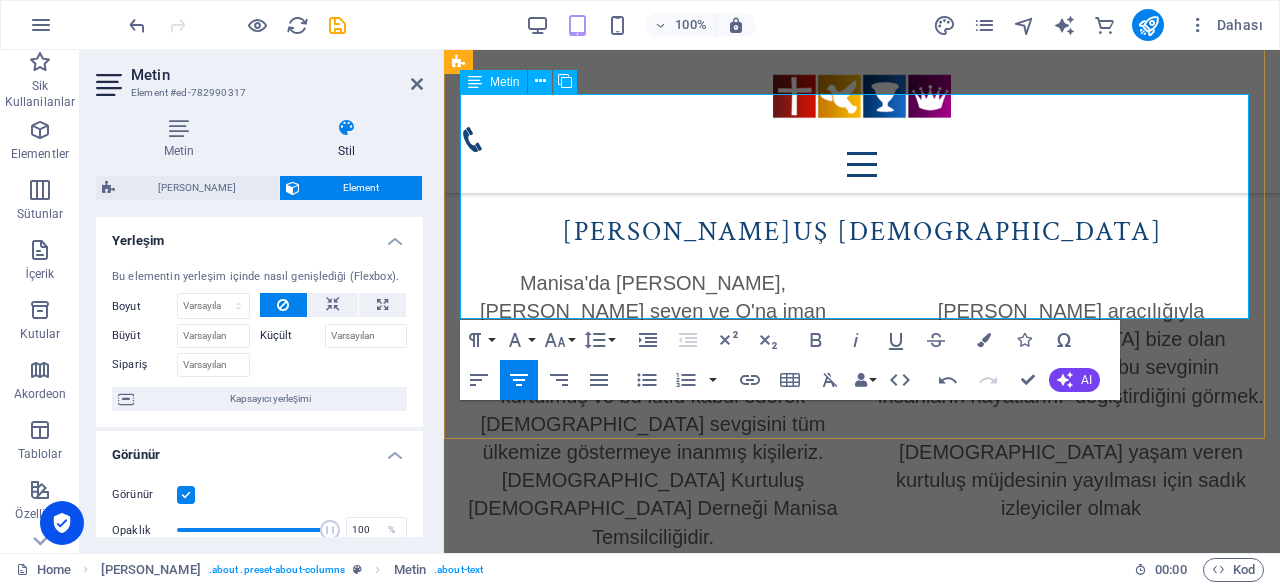 click on "[DEMOGRAPHIC_DATA] yaşam veren kurtuluş müjdesinin yayılması için sadık izleyiciler olmak" at bounding box center [1071, 480] 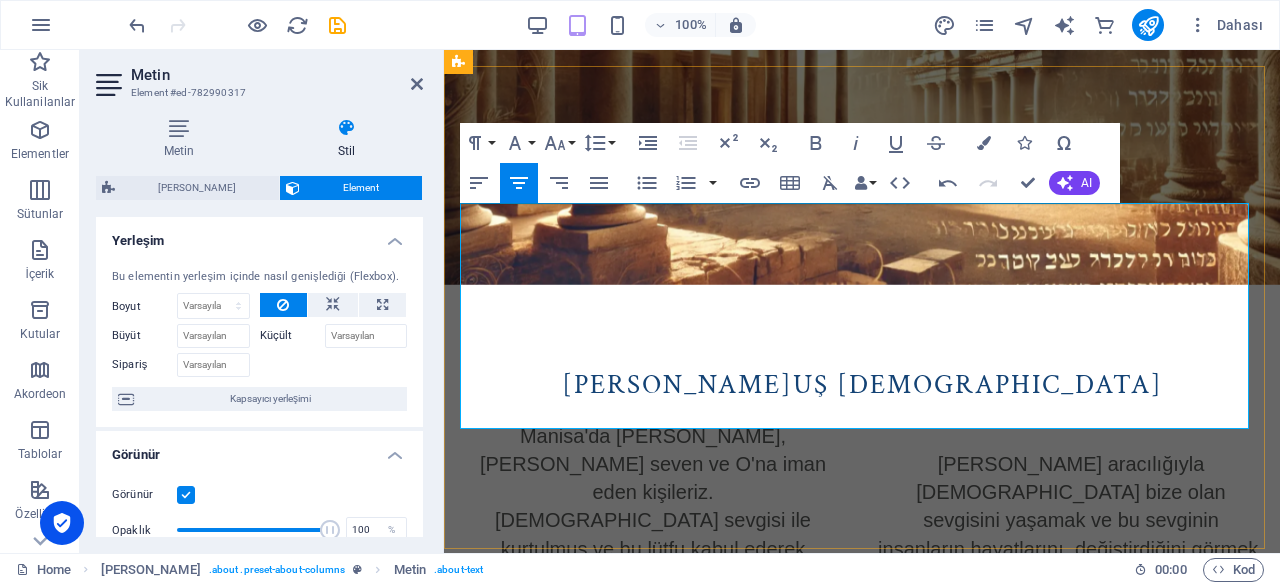 scroll, scrollTop: 525, scrollLeft: 0, axis: vertical 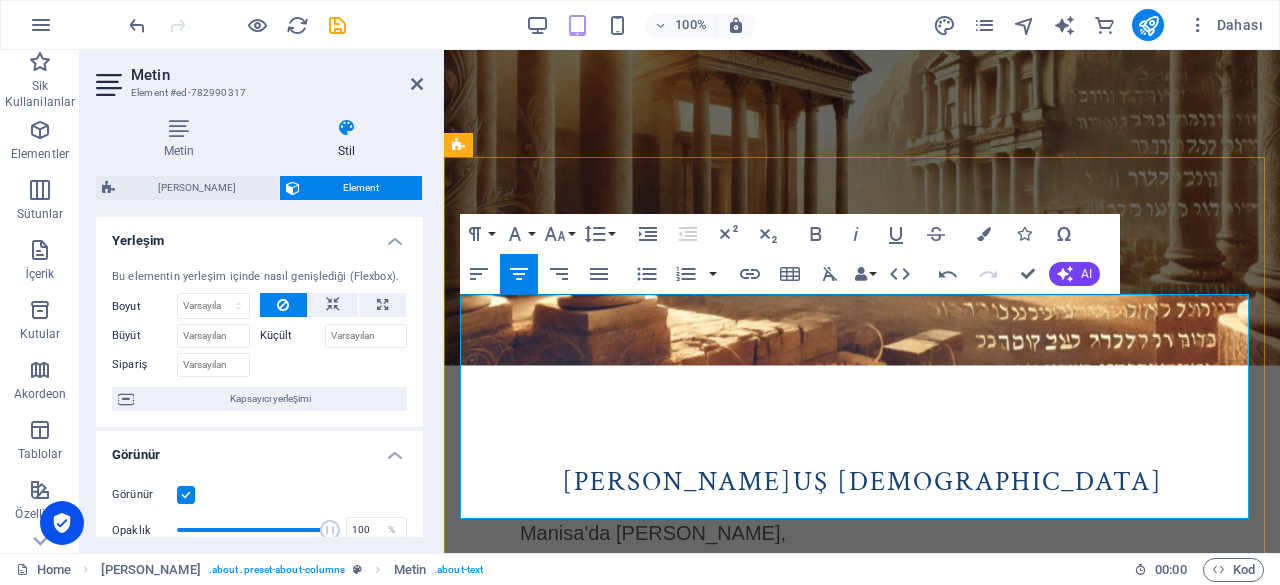 click on "[PERSON_NAME] aracılığıyla [DEMOGRAPHIC_DATA] bize olan sevgisini yaşamak ve bu sevginin insanların hayatlarını  değiştirdiğini görmek." at bounding box center (1071, 603) 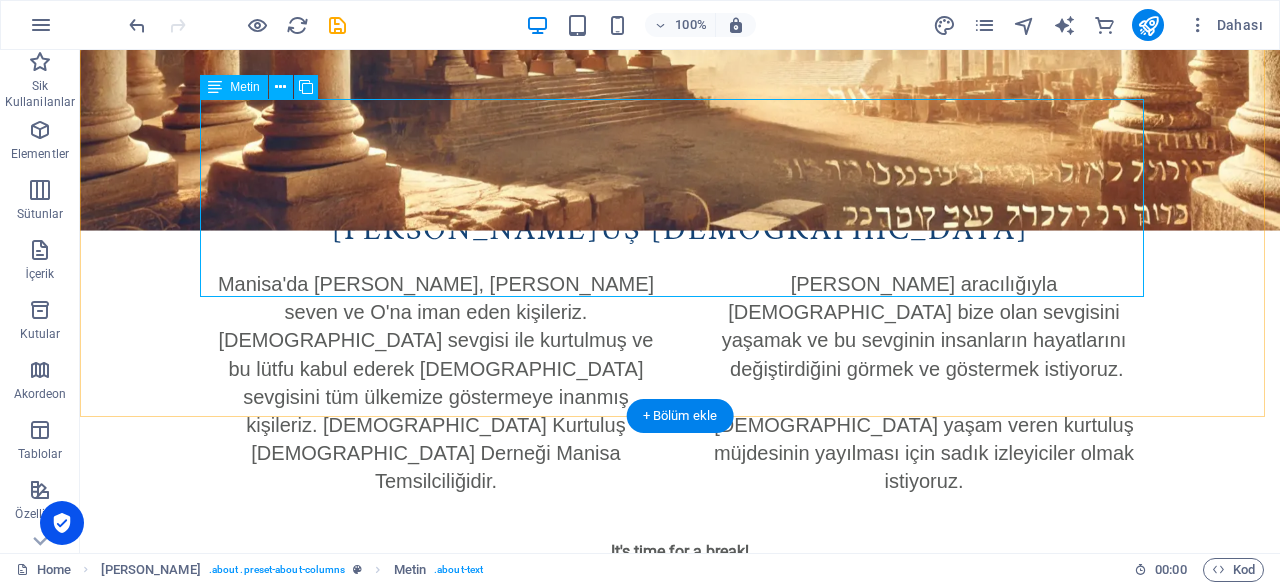 scroll, scrollTop: 1034, scrollLeft: 0, axis: vertical 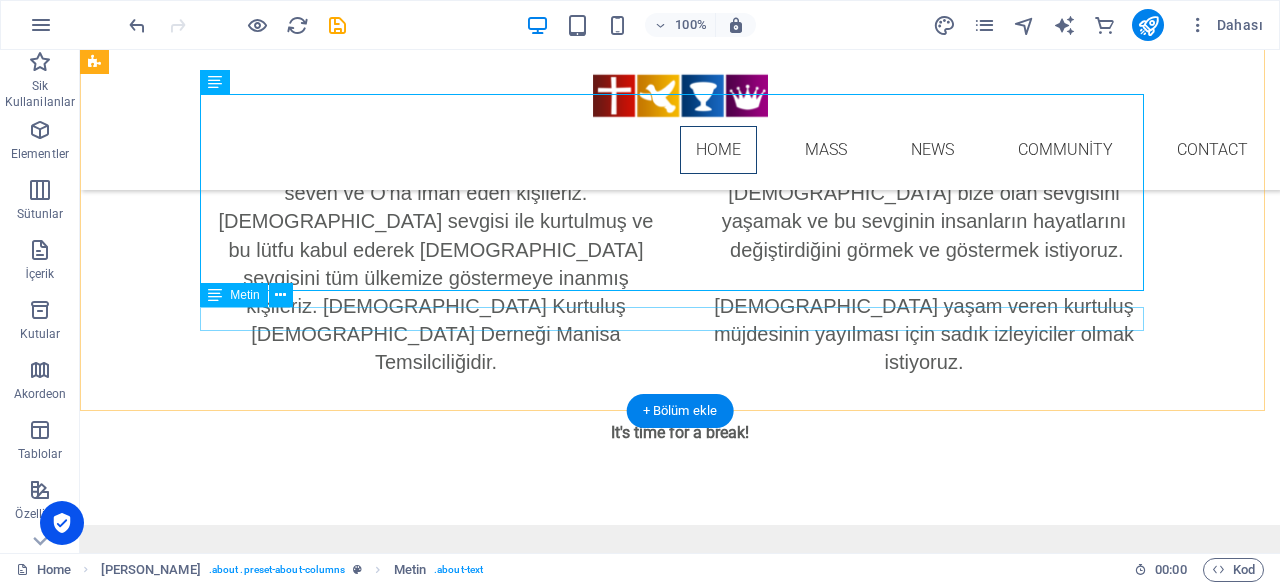 click on "It's time for a break!" at bounding box center [680, 433] 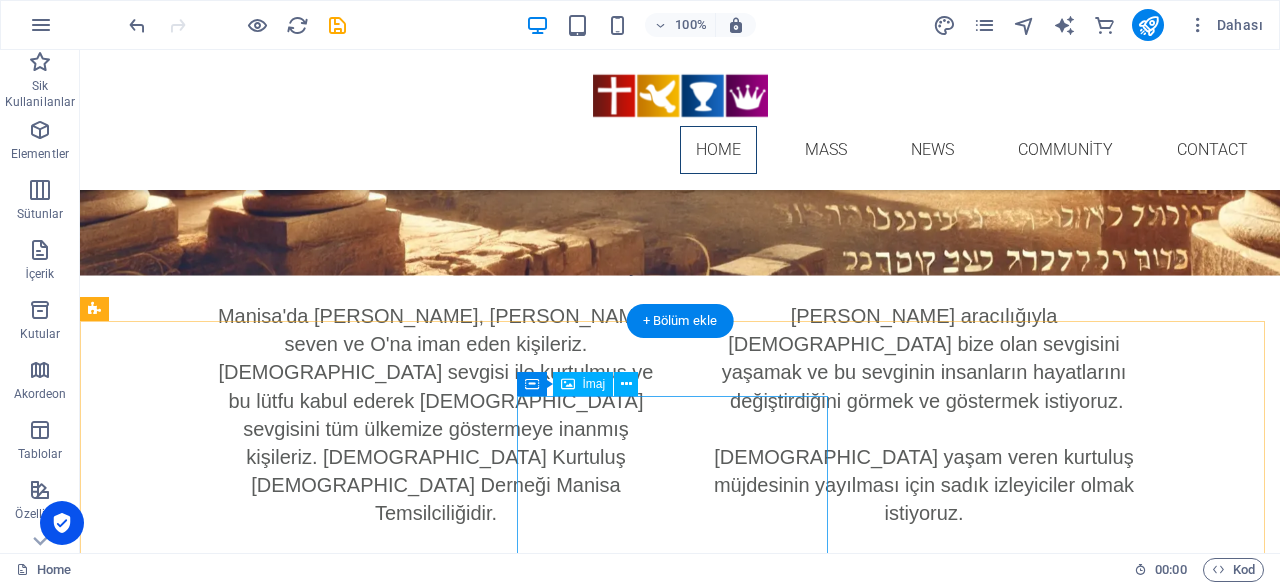 scroll, scrollTop: 700, scrollLeft: 0, axis: vertical 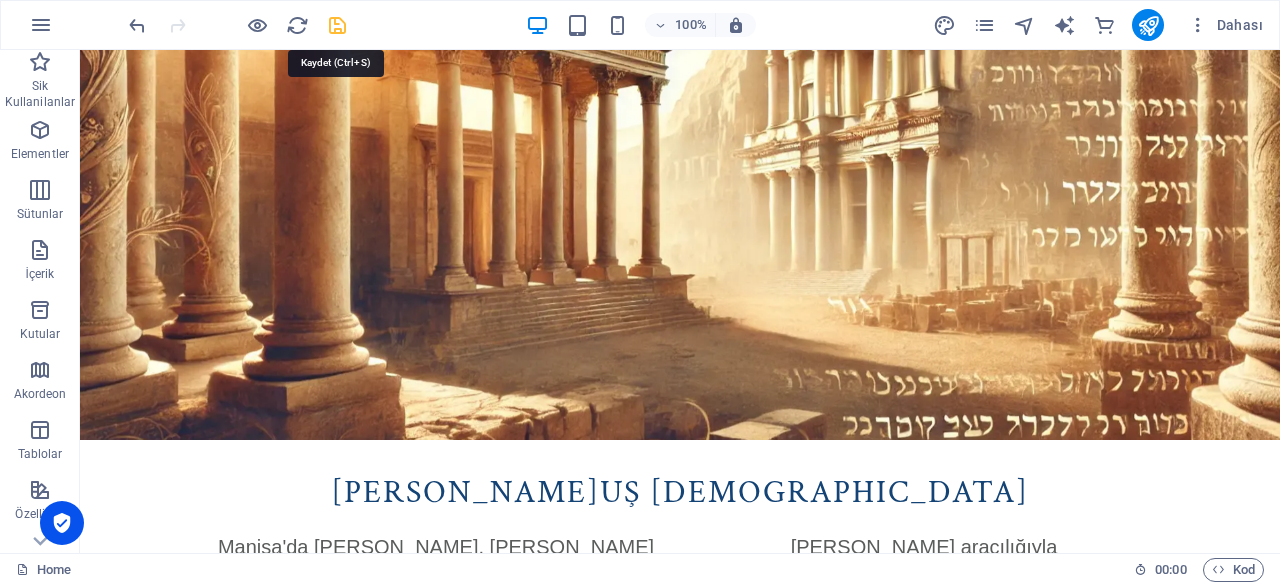 click at bounding box center (337, 25) 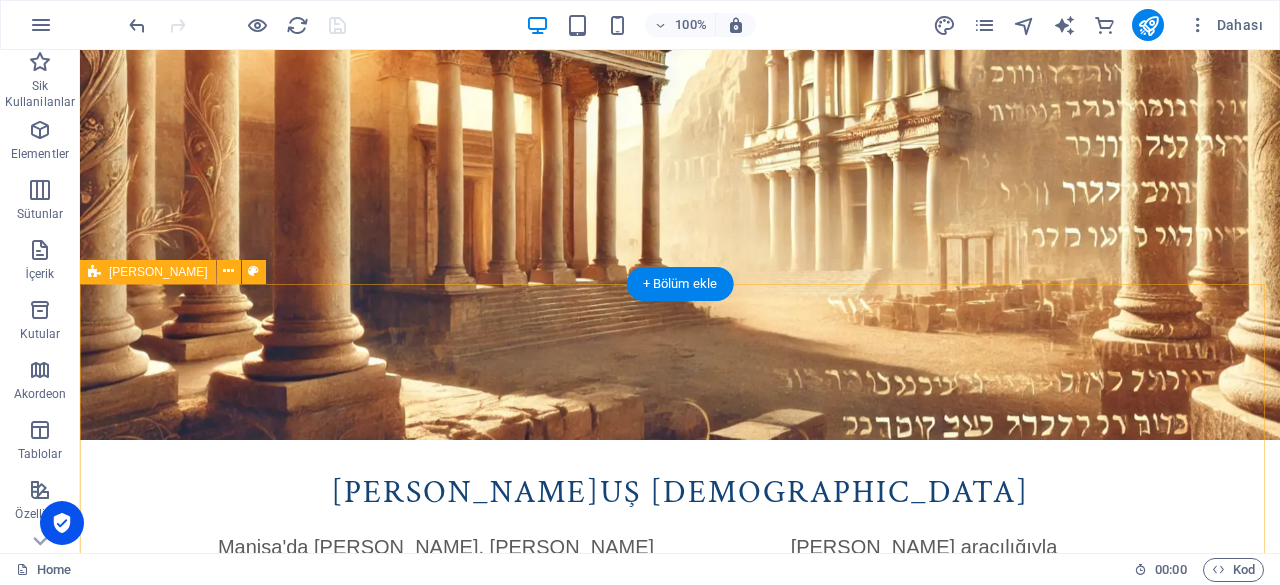 click on "[PERSON_NAME]uş [DEMOGRAPHIC_DATA] [PERSON_NAME] yaşayan, [PERSON_NAME] seven ve O'na iman eden kişileriz. [DEMOGRAPHIC_DATA] sevgisi ile kurtulmuş ve bu lütfu kabul ederek [DEMOGRAPHIC_DATA] sevgisini tüm ülkemize göstermeye inanmış kişileriz. [DEMOGRAPHIC_DATA] Kurtuluş [DEMOGRAPHIC_DATA] Derneği Manisa Temsilciliğidir.  [PERSON_NAME] aracılığıyla [DEMOGRAPHIC_DATA] bize olan sevgisini yaşamak ve bu sevginin insanların hayatlarını  değiştirdiğini görmek ve göstermek istiyoruz. [DEMOGRAPHIC_DATA] yaşam veren kurtuluş müjdesinin yayılması için sadık izleyiciler olmak istiyoruz." at bounding box center (680, 636) 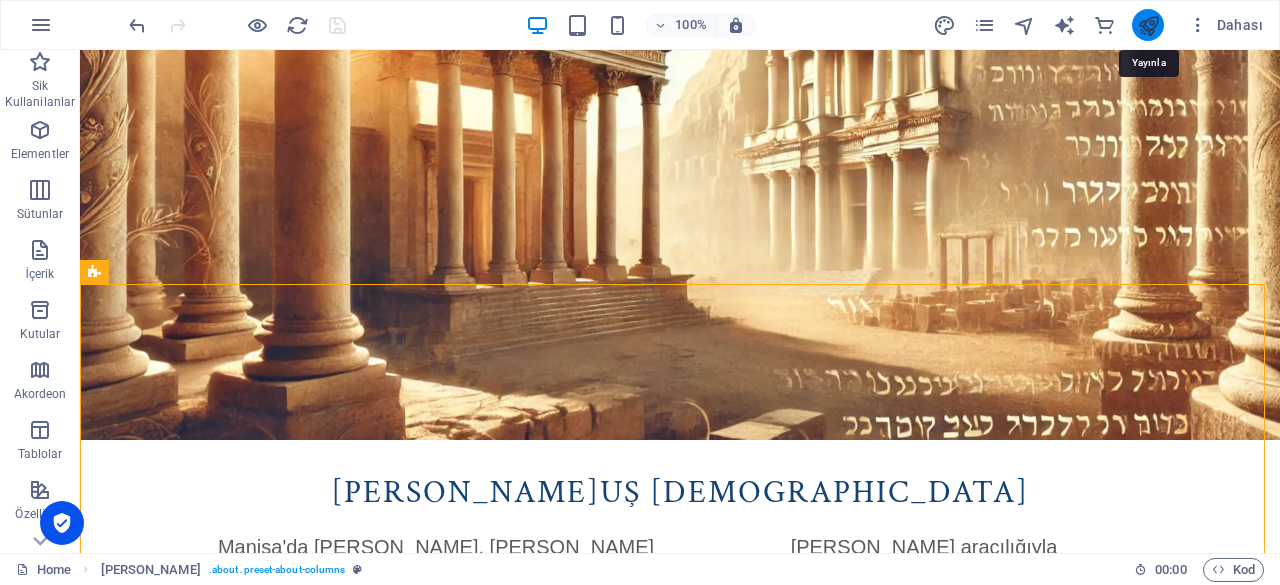 click at bounding box center (1148, 25) 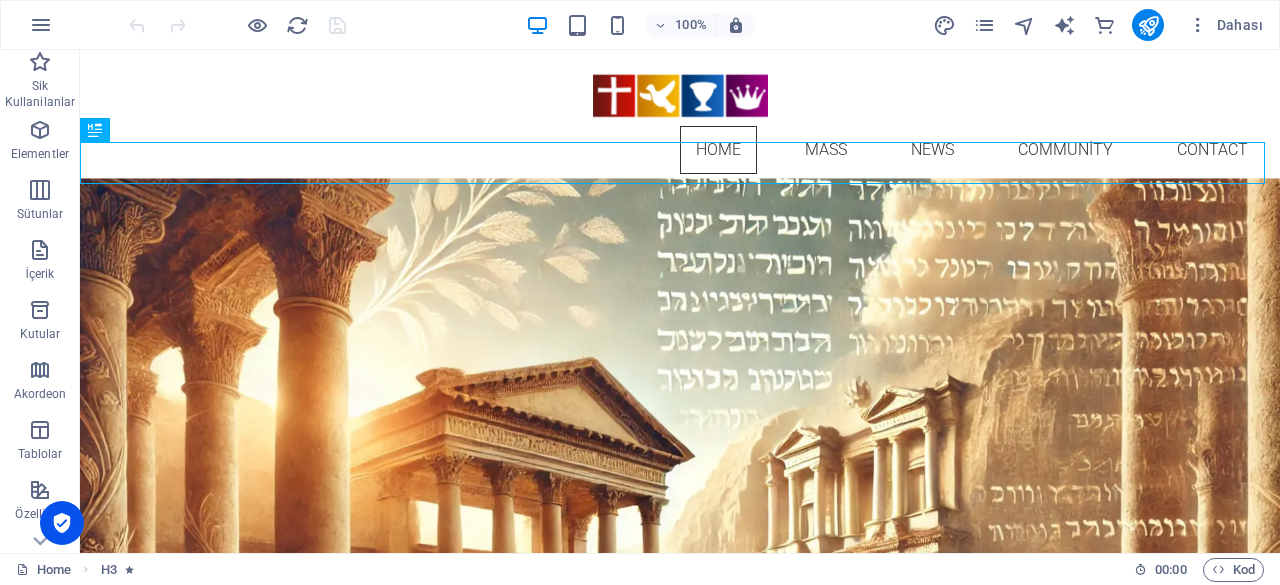 scroll, scrollTop: 0, scrollLeft: 0, axis: both 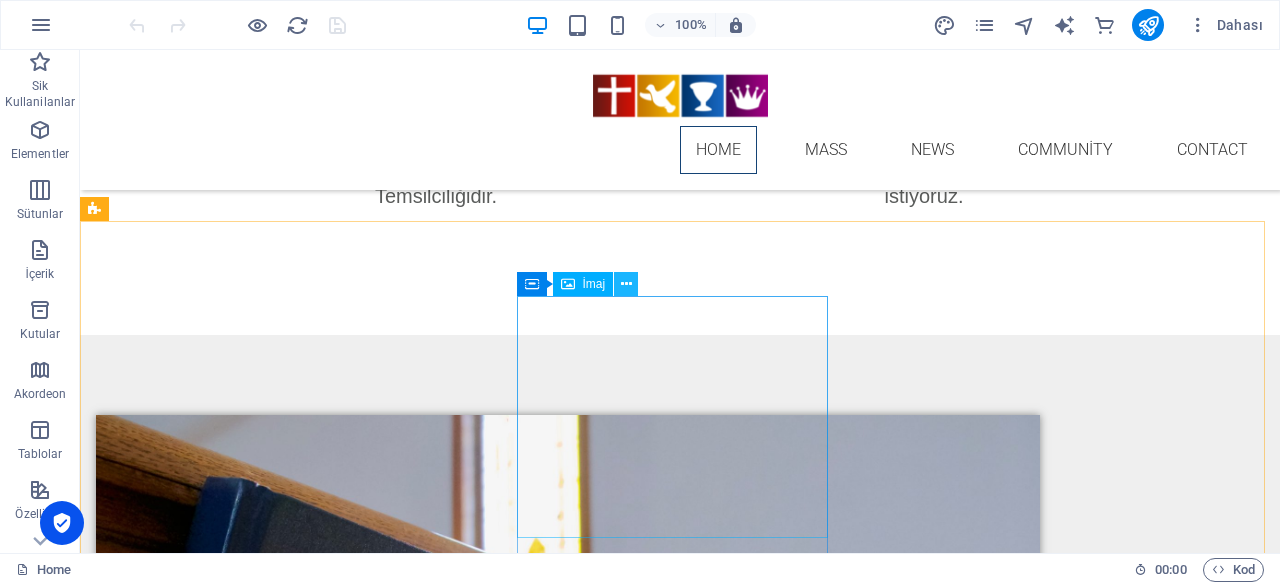 click at bounding box center [626, 284] 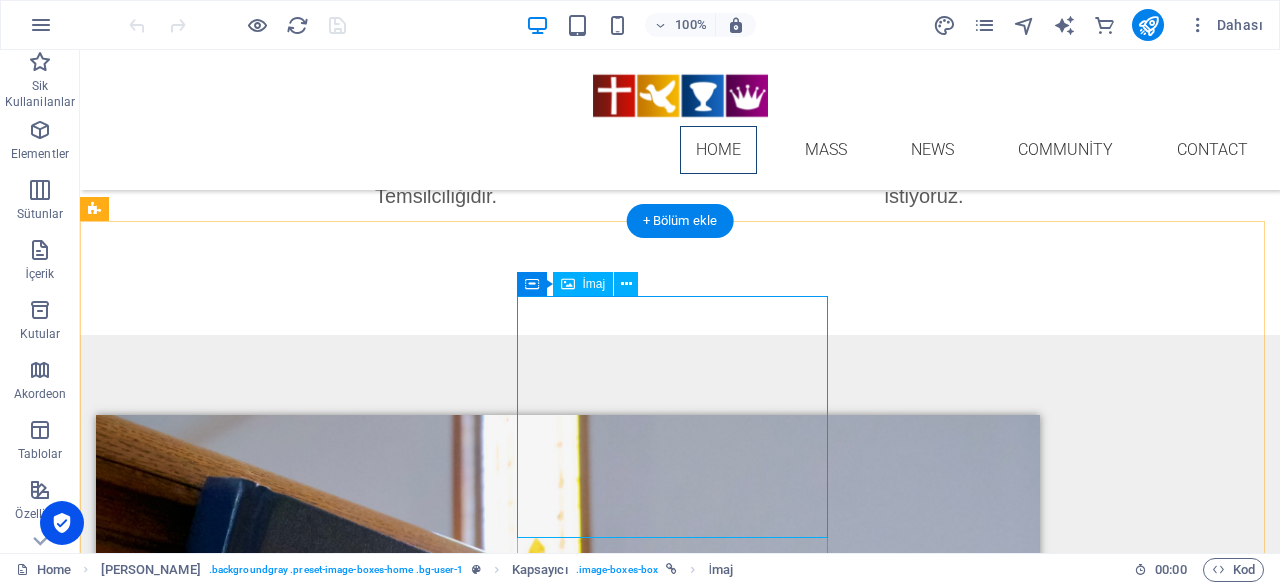 click at bounding box center (568, 1632) 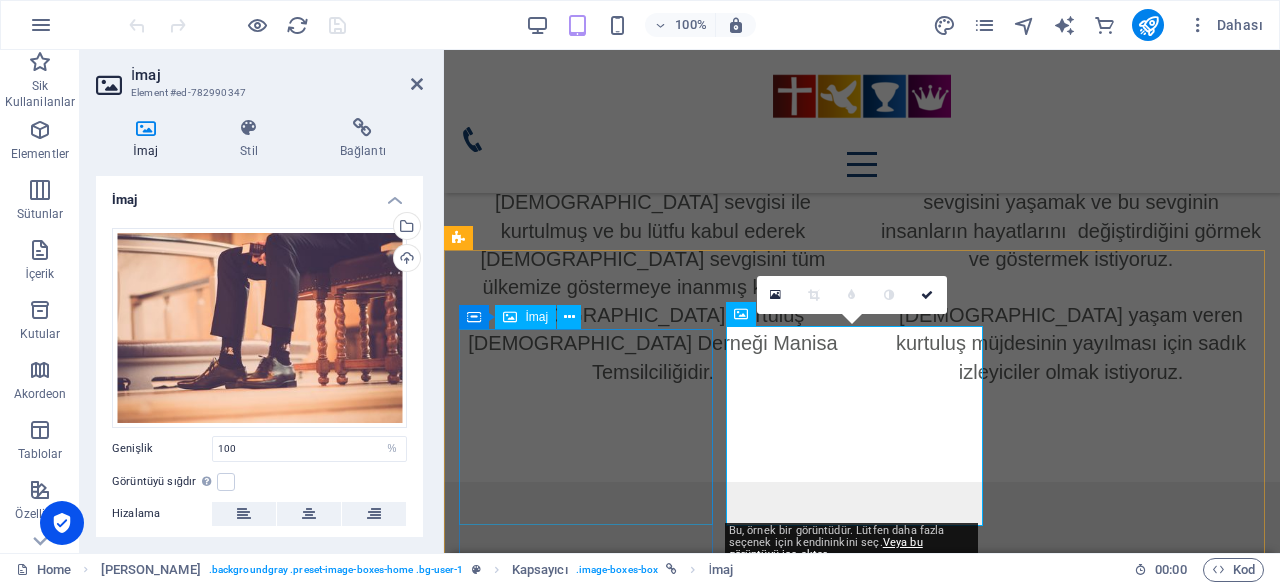 scroll, scrollTop: 890, scrollLeft: 0, axis: vertical 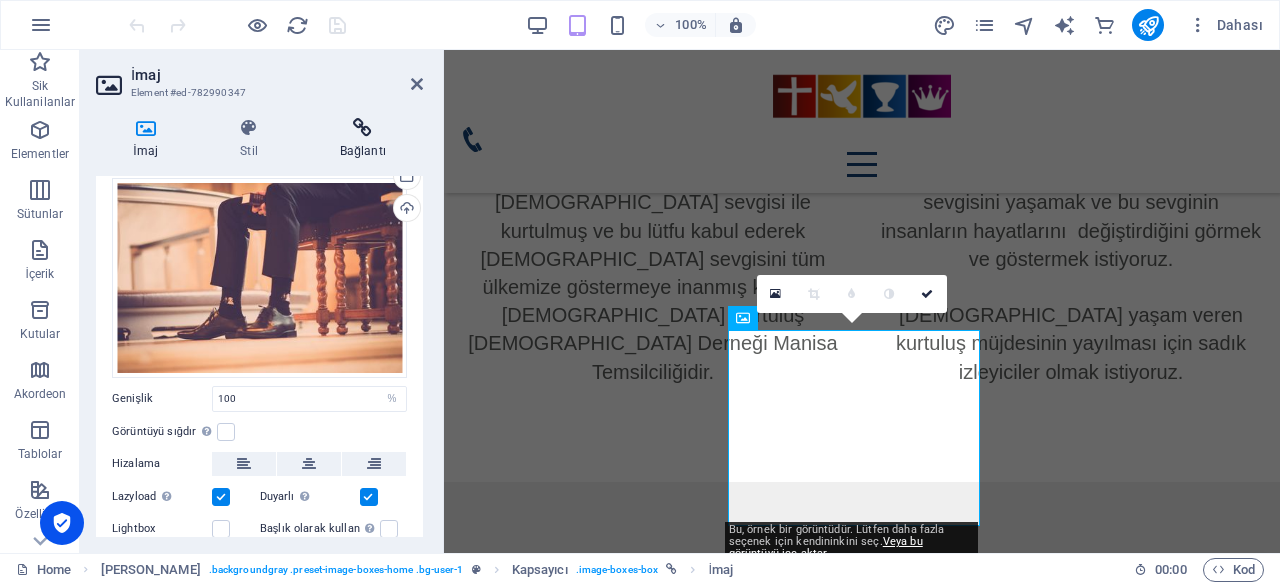 click on "Bağlantı" at bounding box center [363, 139] 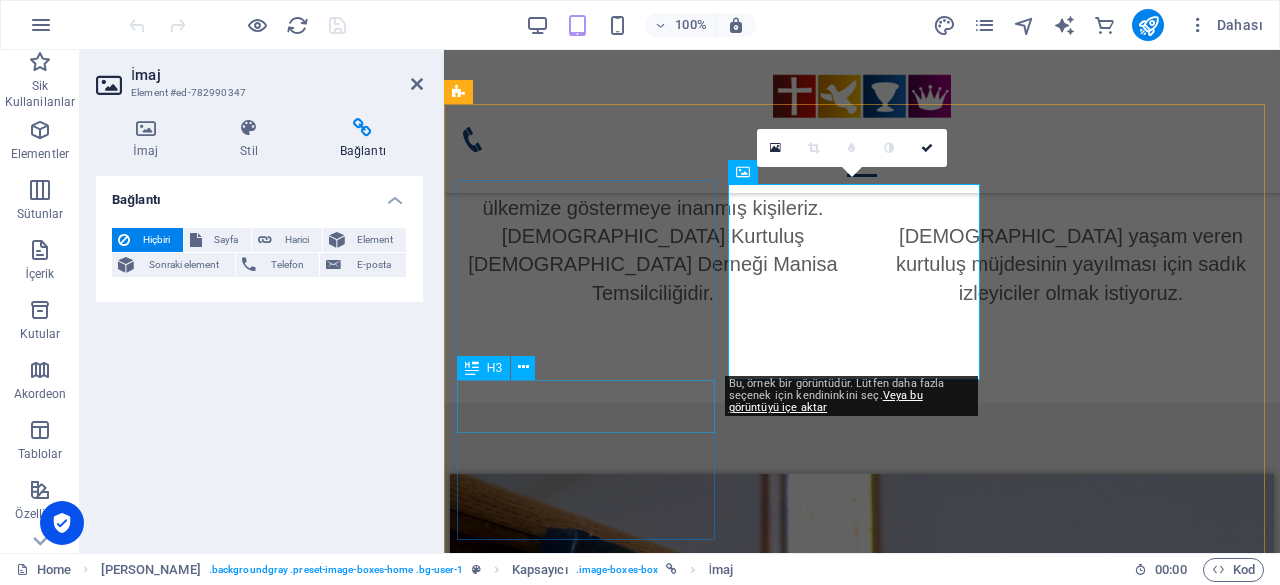 scroll, scrollTop: 1090, scrollLeft: 0, axis: vertical 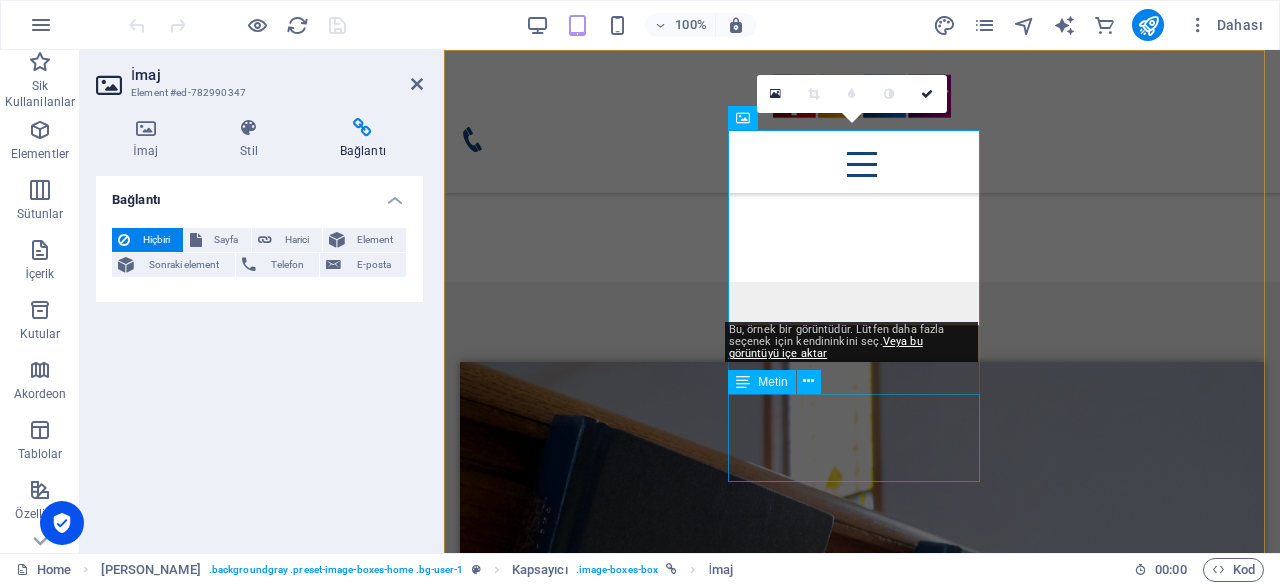 click on "Lorem ipsum dolor sit amet, consectetur adipisicing elit. Veritatis, dolorem!" at bounding box center [862, 1821] 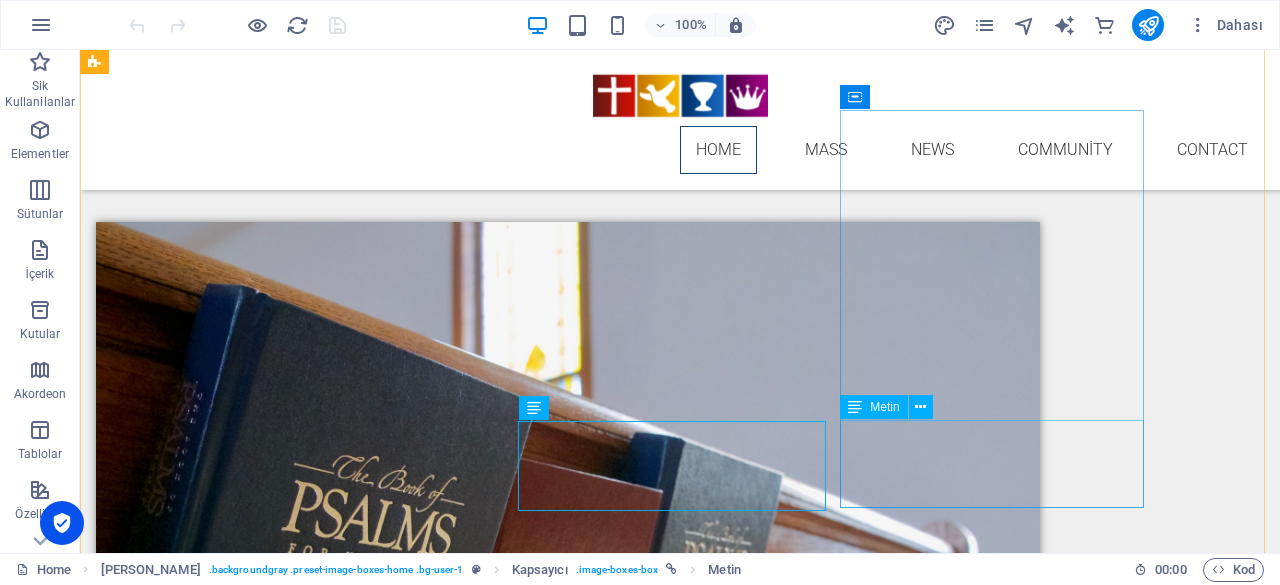 scroll, scrollTop: 1392, scrollLeft: 0, axis: vertical 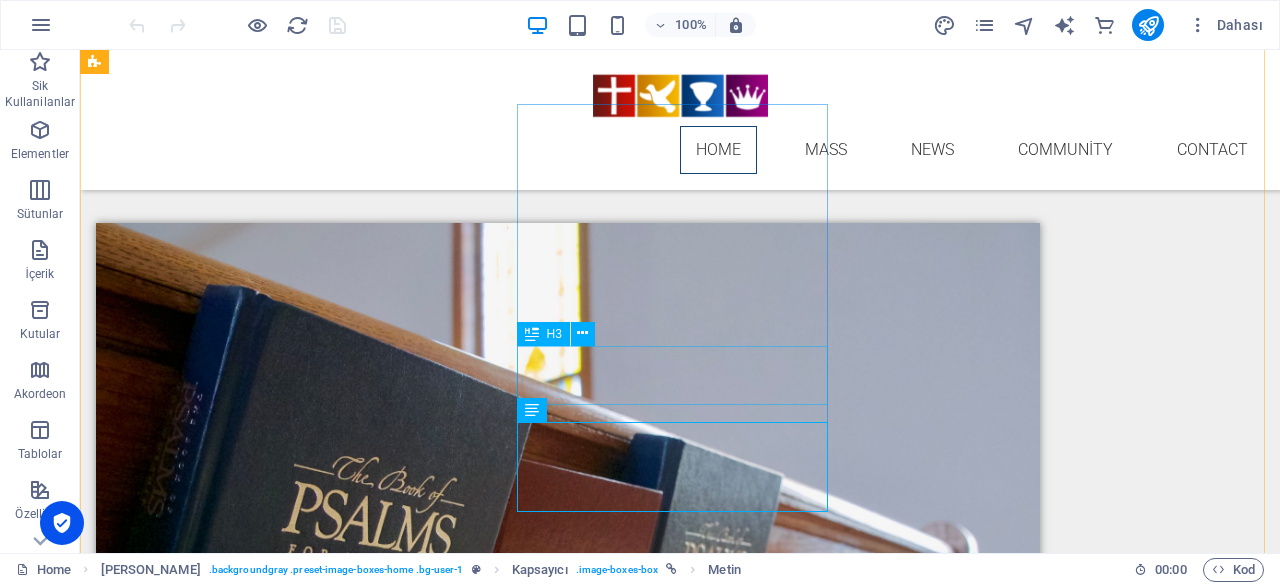 click on "confession" at bounding box center [568, 1845] 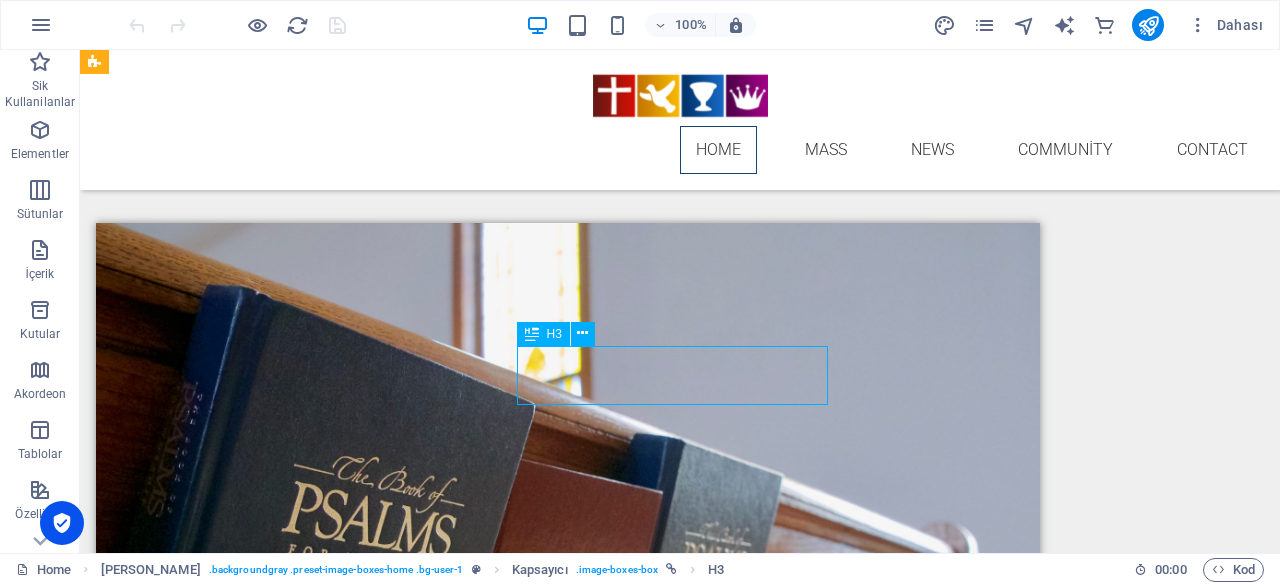 click on "confession" at bounding box center [568, 1845] 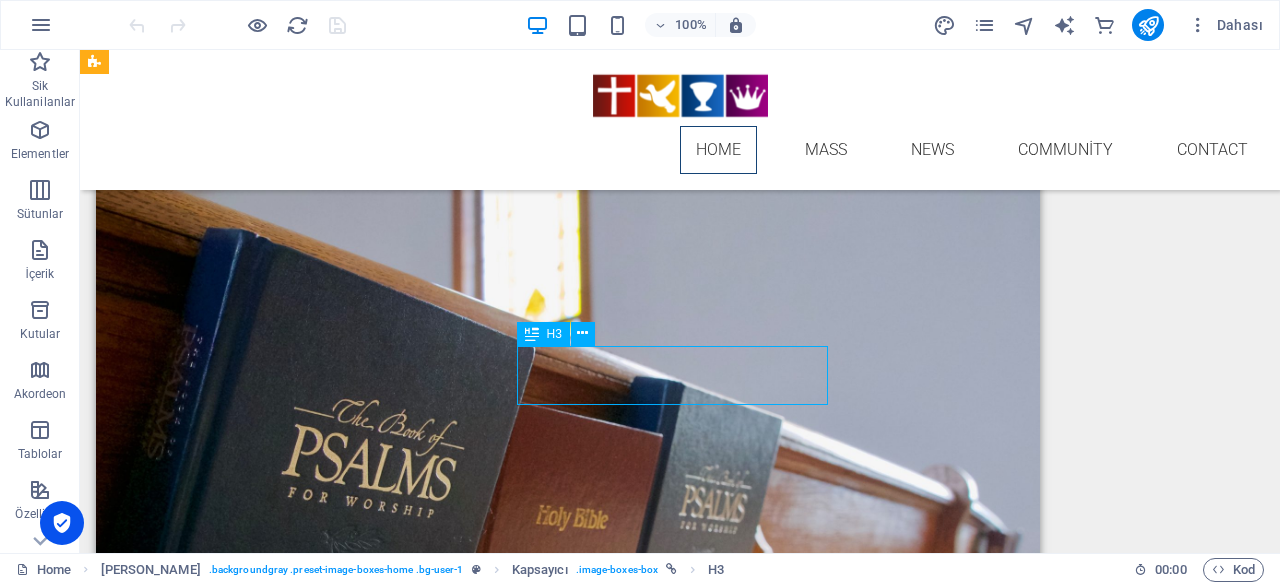 scroll, scrollTop: 1089, scrollLeft: 0, axis: vertical 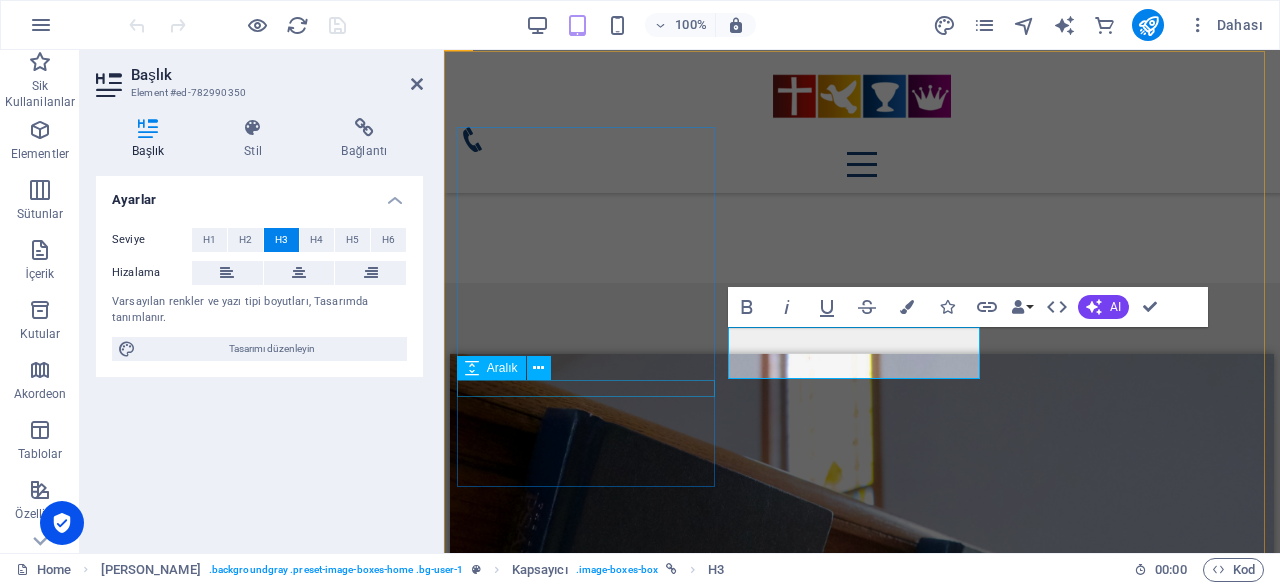 type 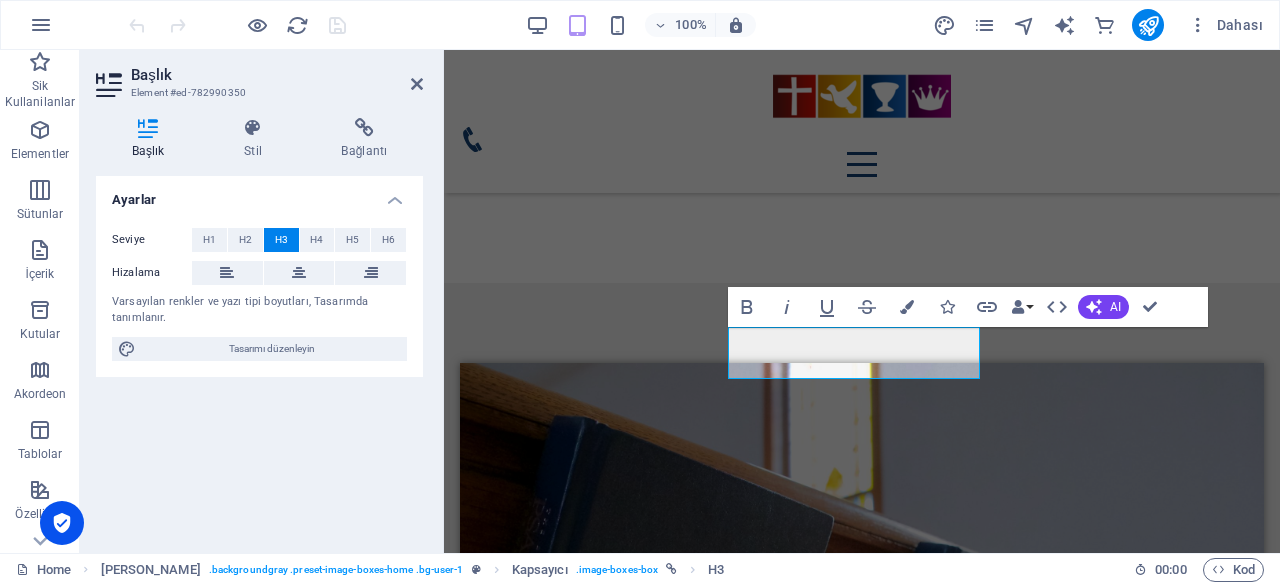 click on "Ayarlar Seviye H1 H2 H3 H4 H5 H6 Hizalama Varsayılan renkler ve yazı tipi boyutları, Tasarımda tanımlanır. Tasarımı düzenleyin" at bounding box center [259, 356] 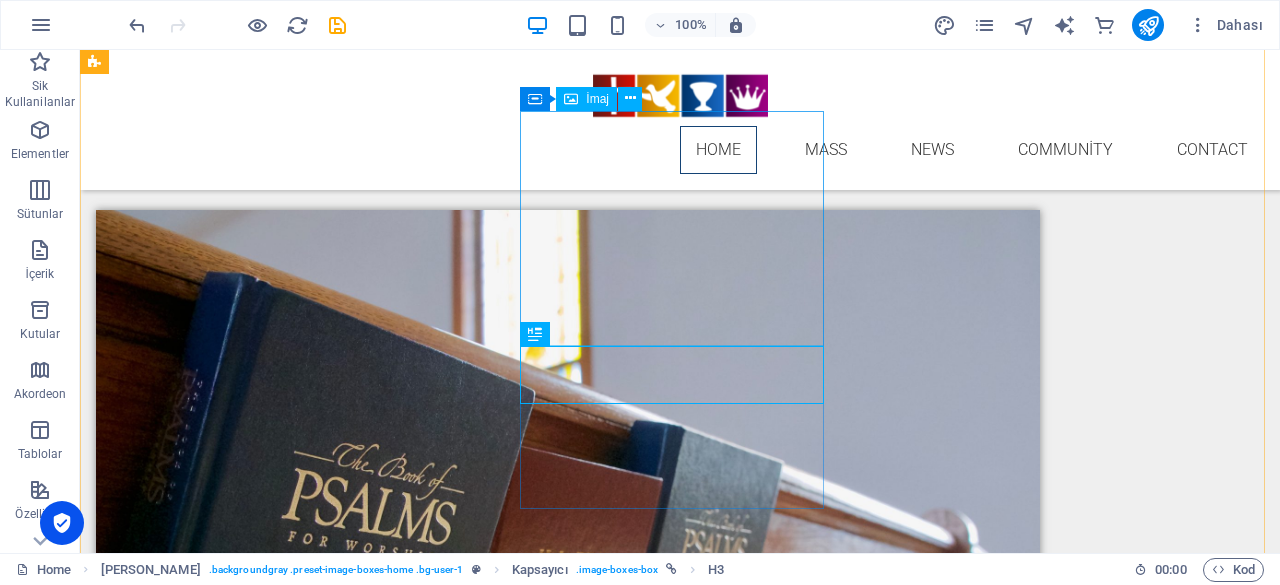 scroll, scrollTop: 1490, scrollLeft: 0, axis: vertical 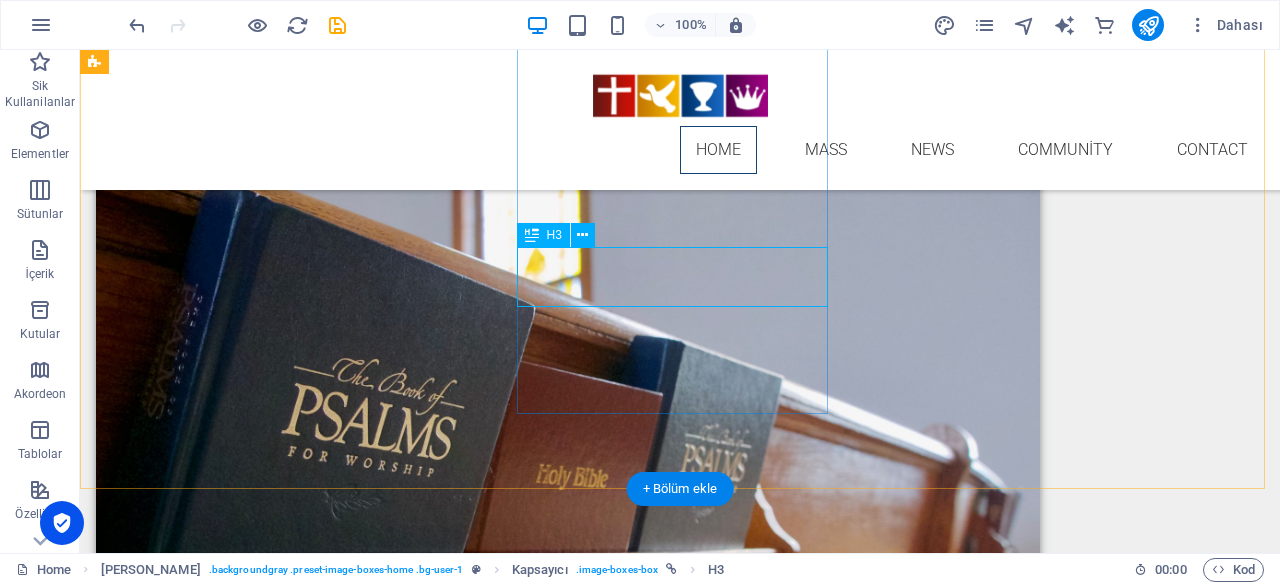 click on "DUA HİZMETİ" at bounding box center (568, 1747) 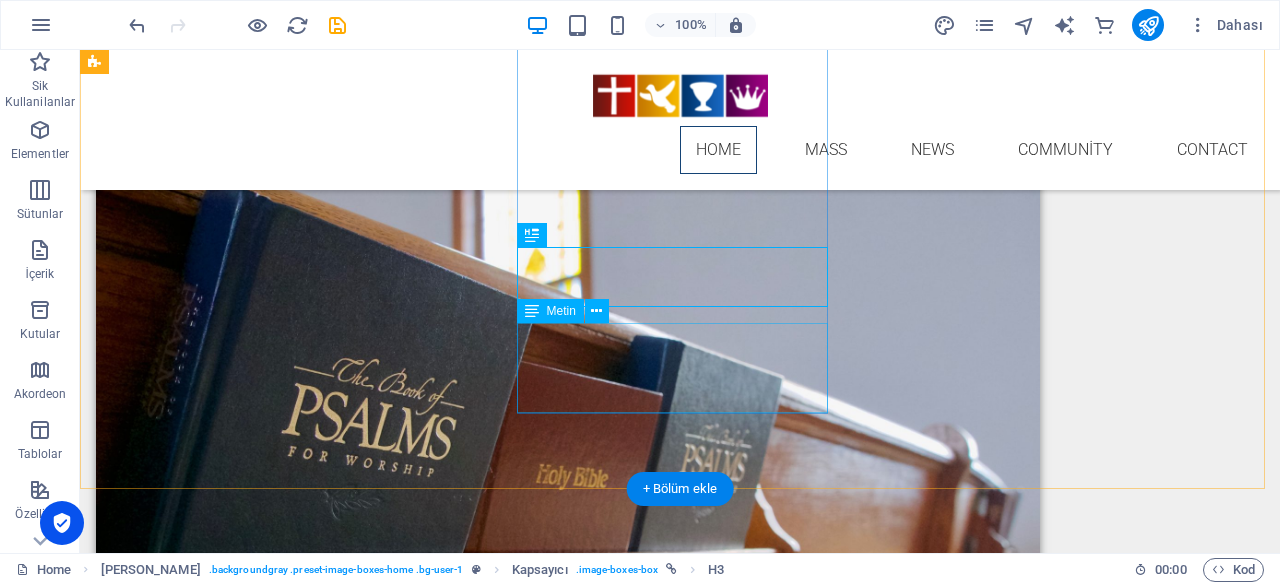 click on "Lorem ipsum dolor sit amet, consectetur adipisicing elit. Veritatis, dolorem!" at bounding box center [568, 1814] 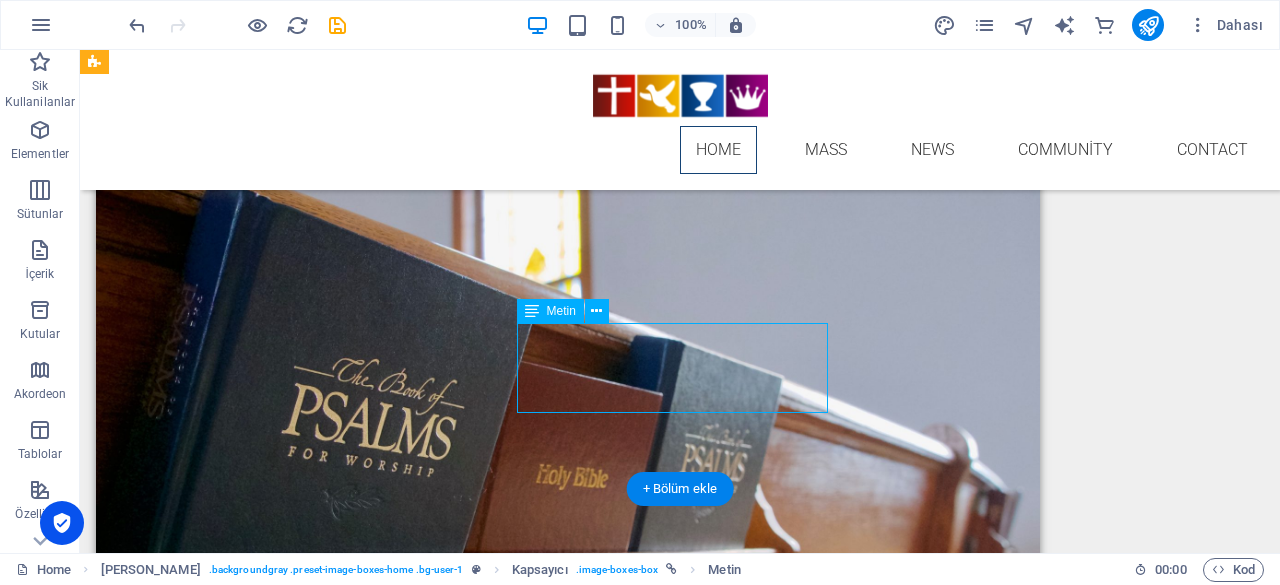 click on "Lorem ipsum dolor sit amet, consectetur adipisicing elit. Veritatis, dolorem!" at bounding box center [568, 1814] 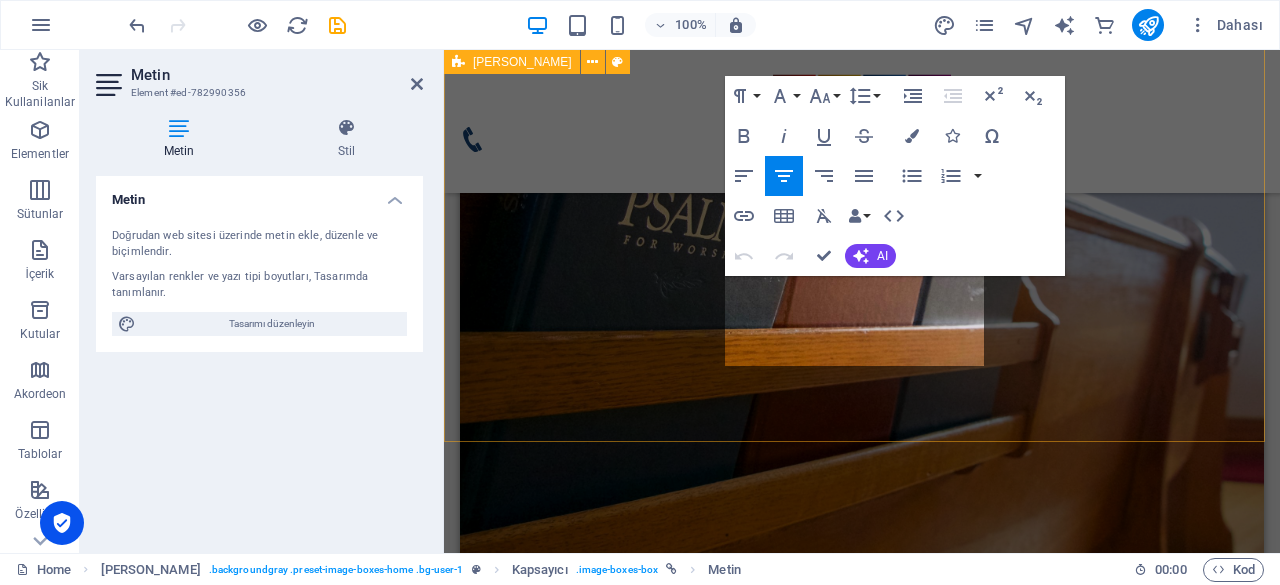 scroll, scrollTop: 1209, scrollLeft: 0, axis: vertical 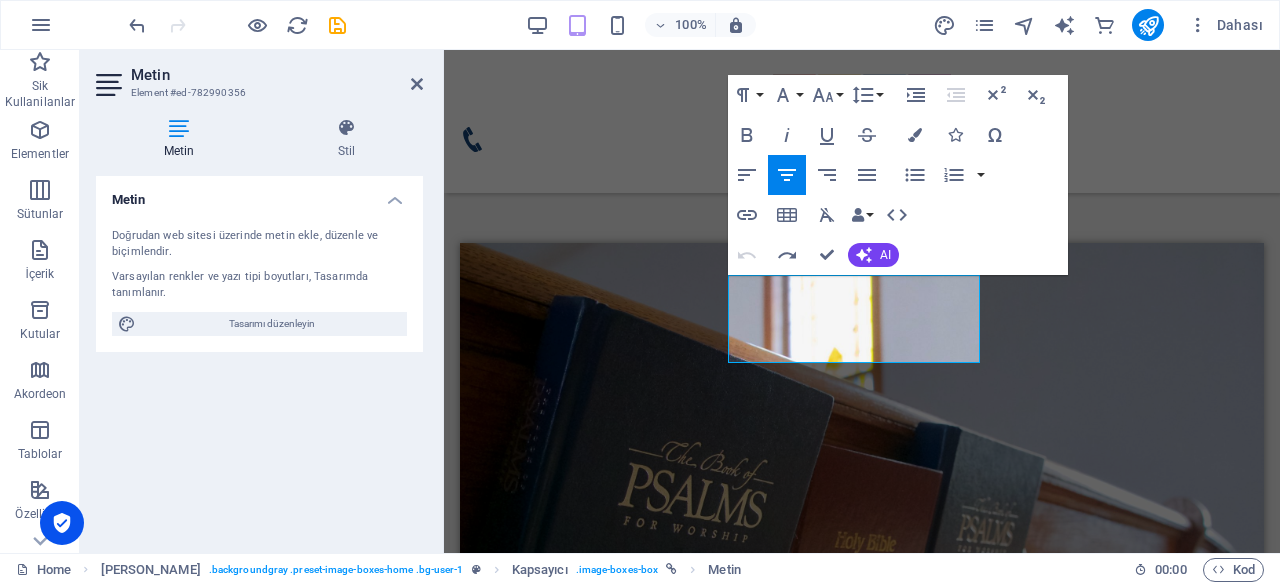 click on "Metin Doğrudan web sitesi üzerinde [PERSON_NAME], düzenle ve biçimlendir. Varsayılan renkler ve yazı tipi boyutları, Tasarımda tanımlanır. Tasarımı düzenleyin Hizalama Sola hizalı Ortalandı Sağa hizalı" at bounding box center [259, 356] 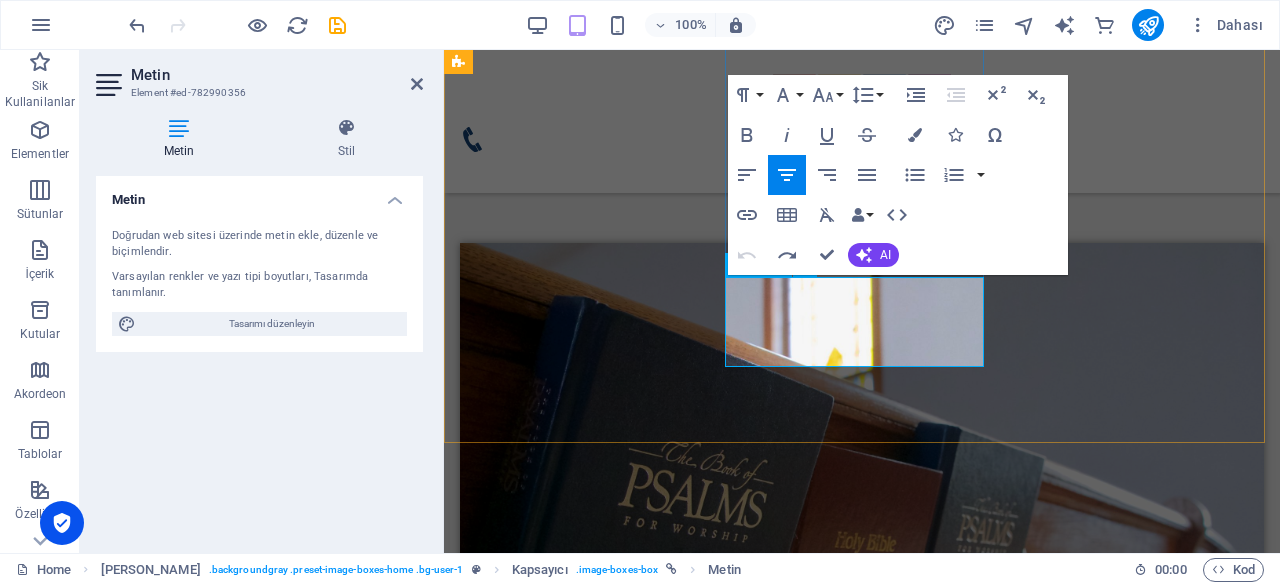 click on "Lorem ipsum dolor sit amet, consectetur adipisicing elit. Veritatis, dolorem!" at bounding box center (861, 1694) 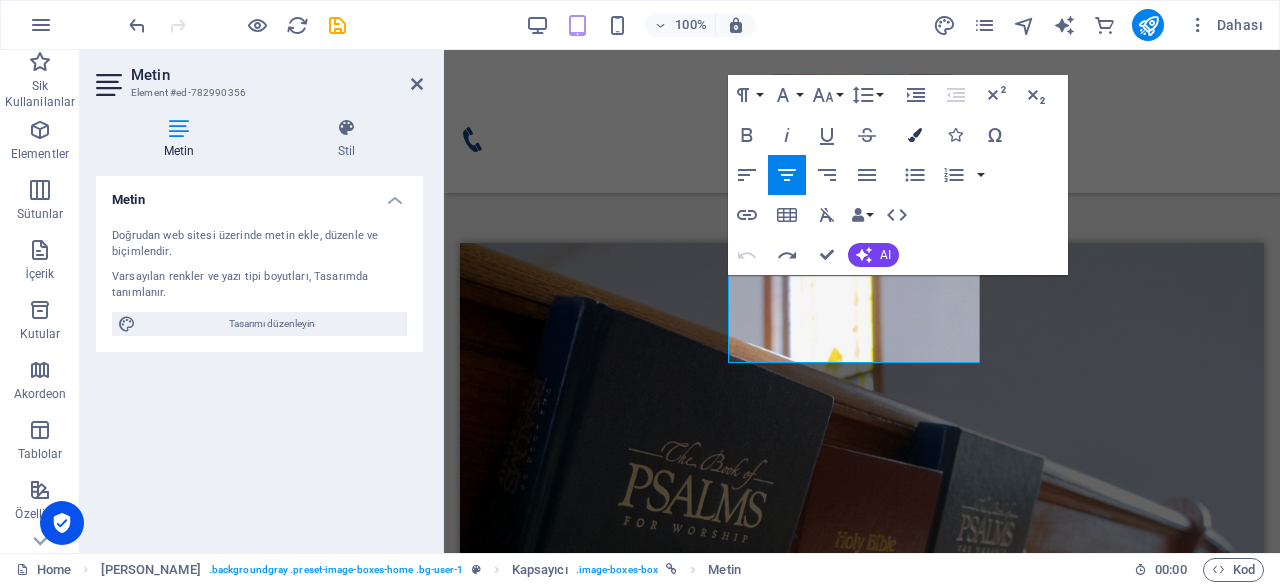 click on "Colors" at bounding box center [915, 135] 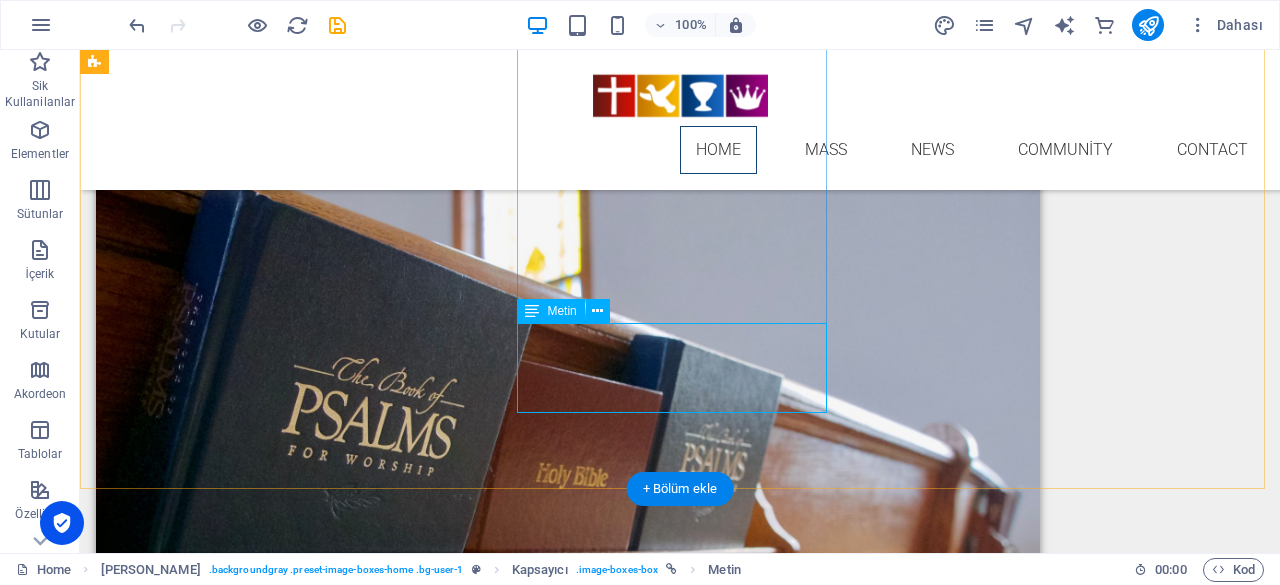scroll, scrollTop: 1490, scrollLeft: 0, axis: vertical 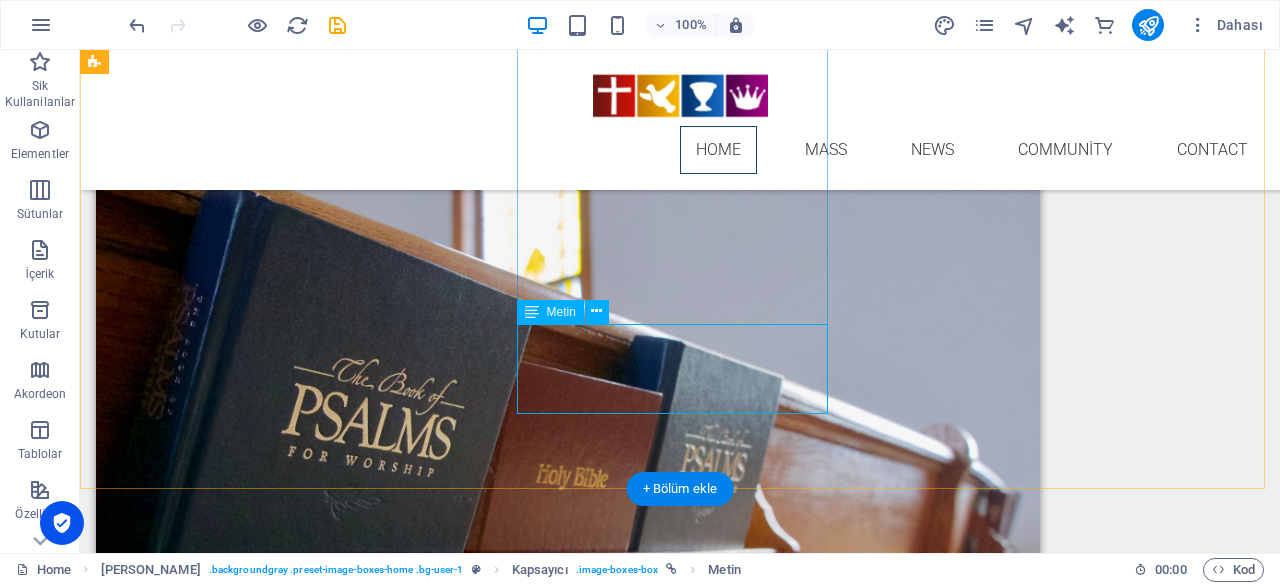 click on "Lorem ipsum dolor sit amet, consectetur adipisicing elit. Veritatis, dolorem!" at bounding box center (568, 1814) 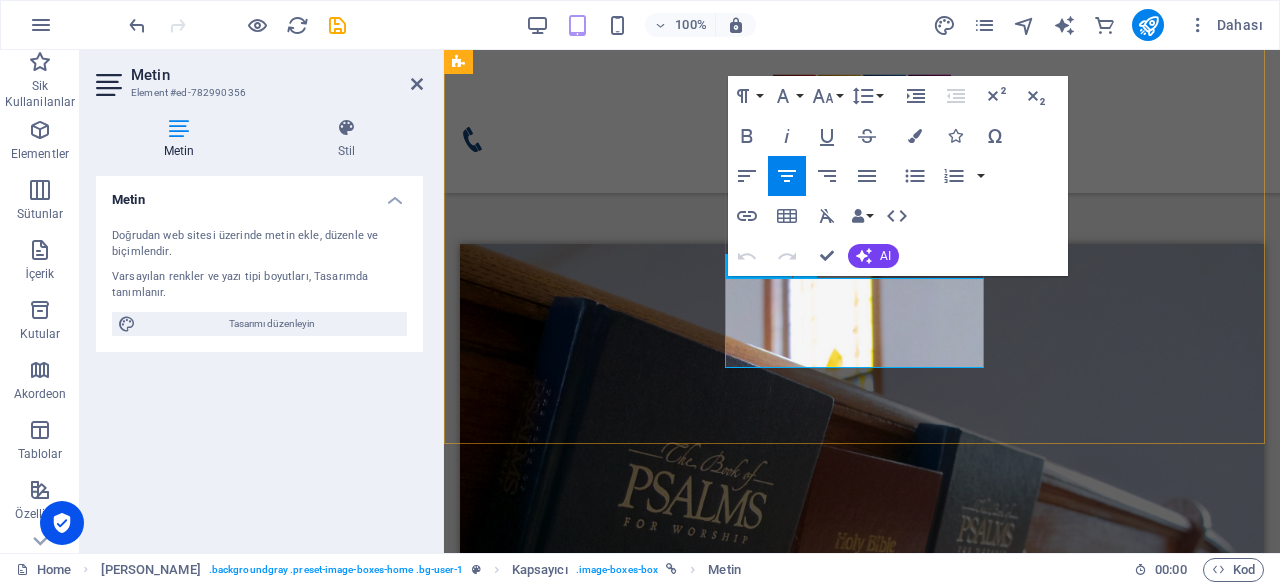click on "Lorem ipsum dolor sit amet, consectetur adipisicing elit. Veritatis, dolorem!" at bounding box center (861, 1695) 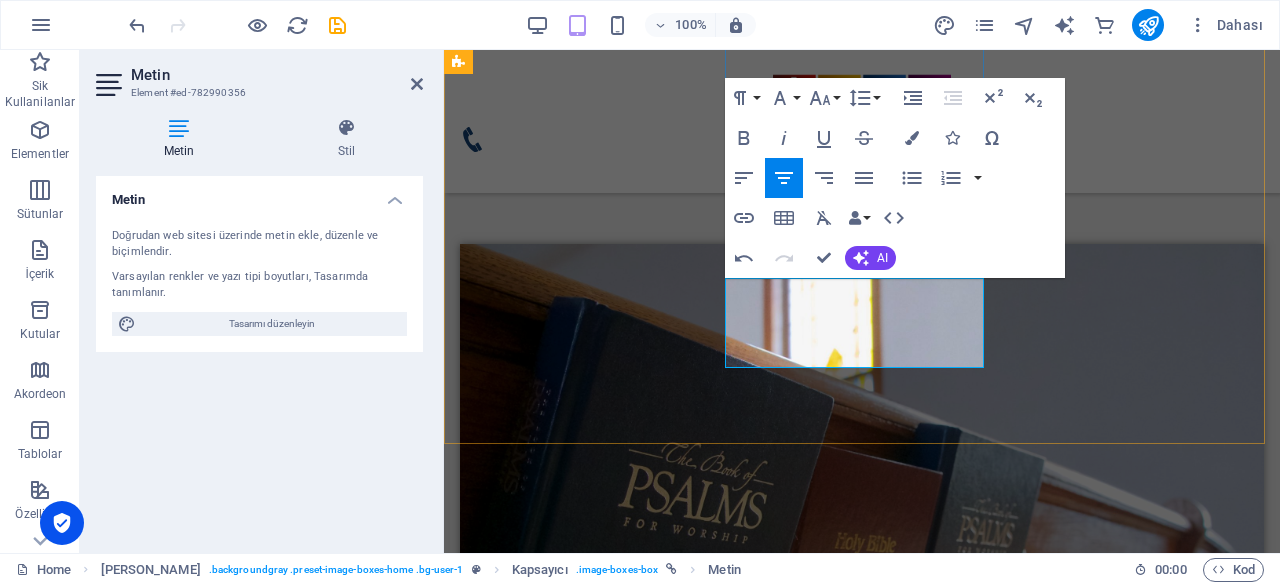 scroll, scrollTop: 922, scrollLeft: 0, axis: vertical 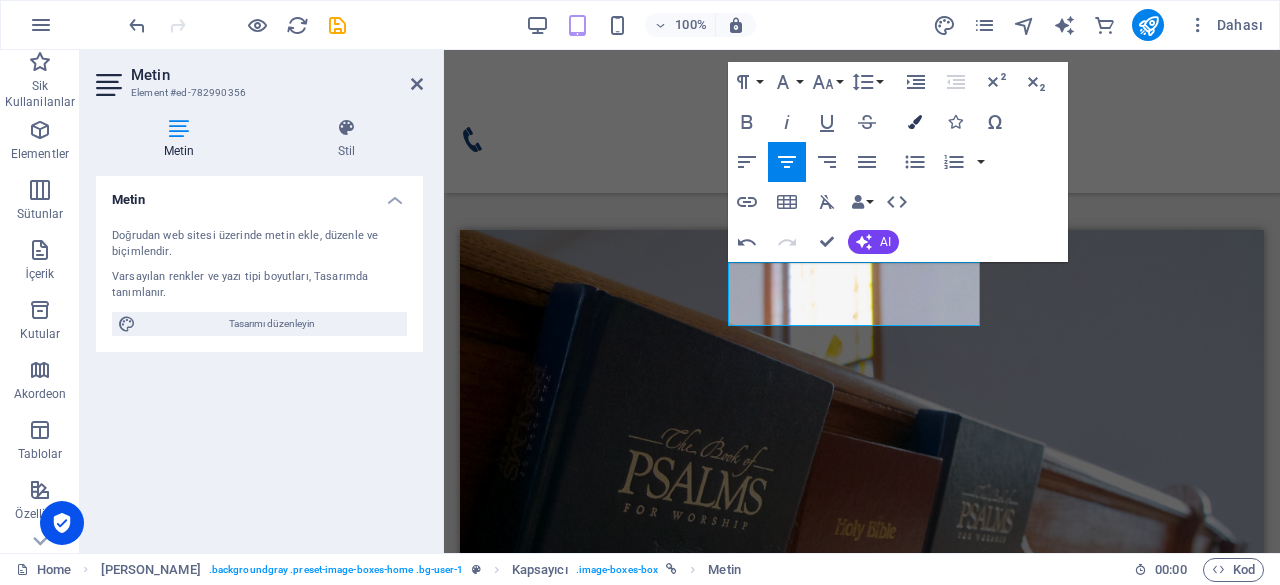 click at bounding box center (915, 122) 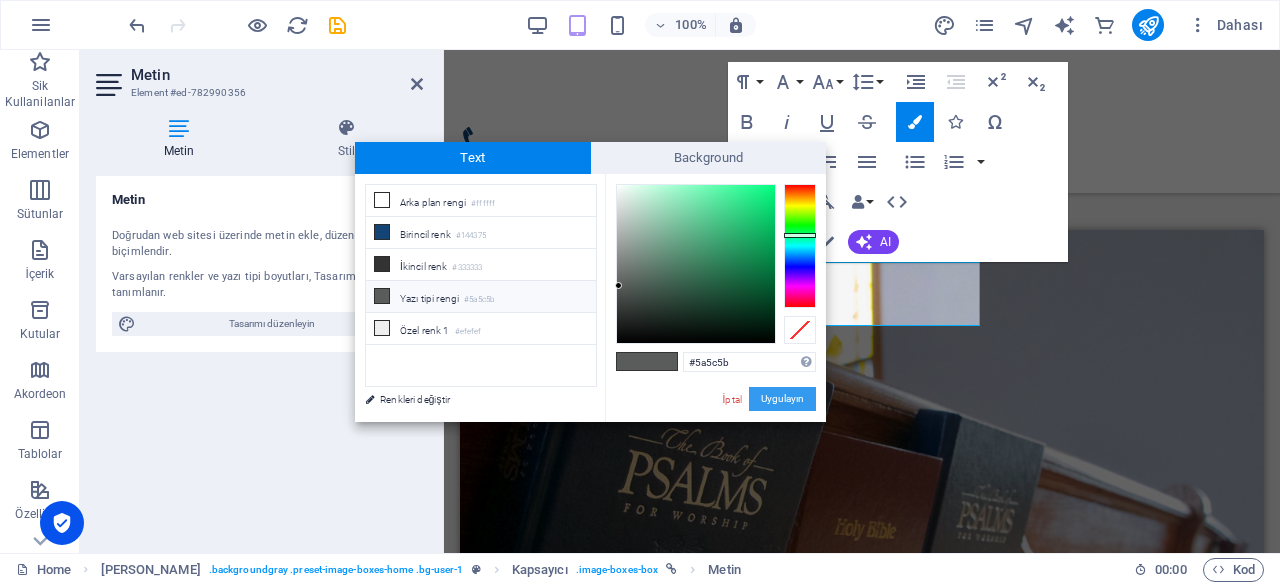 click on "Uygulayın" at bounding box center [782, 399] 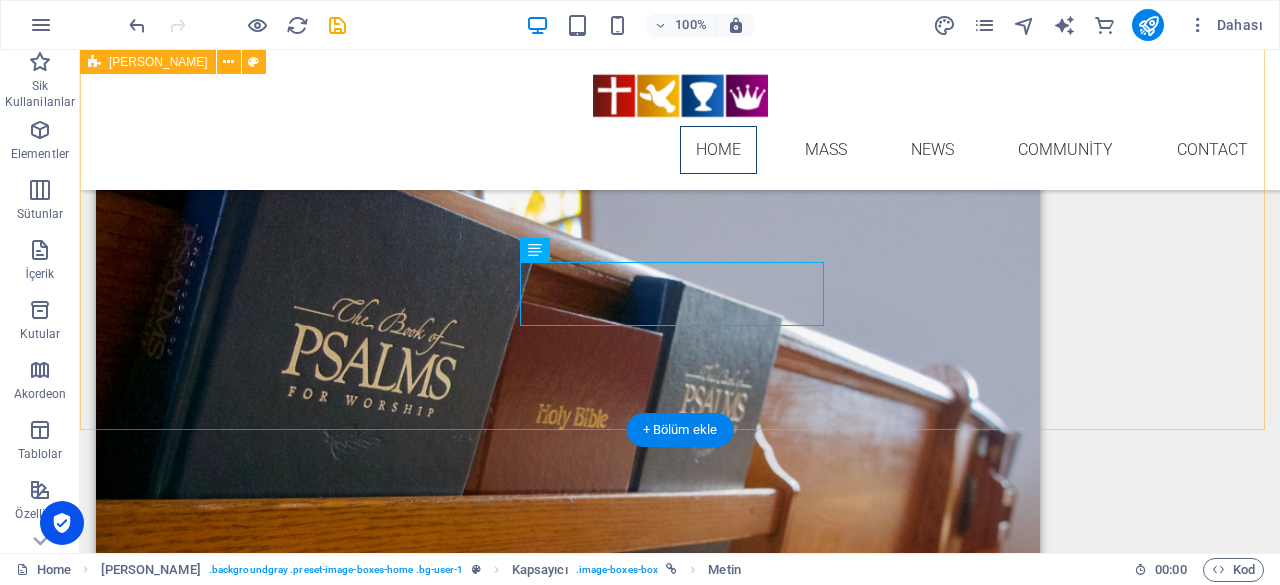 scroll, scrollTop: 1548, scrollLeft: 0, axis: vertical 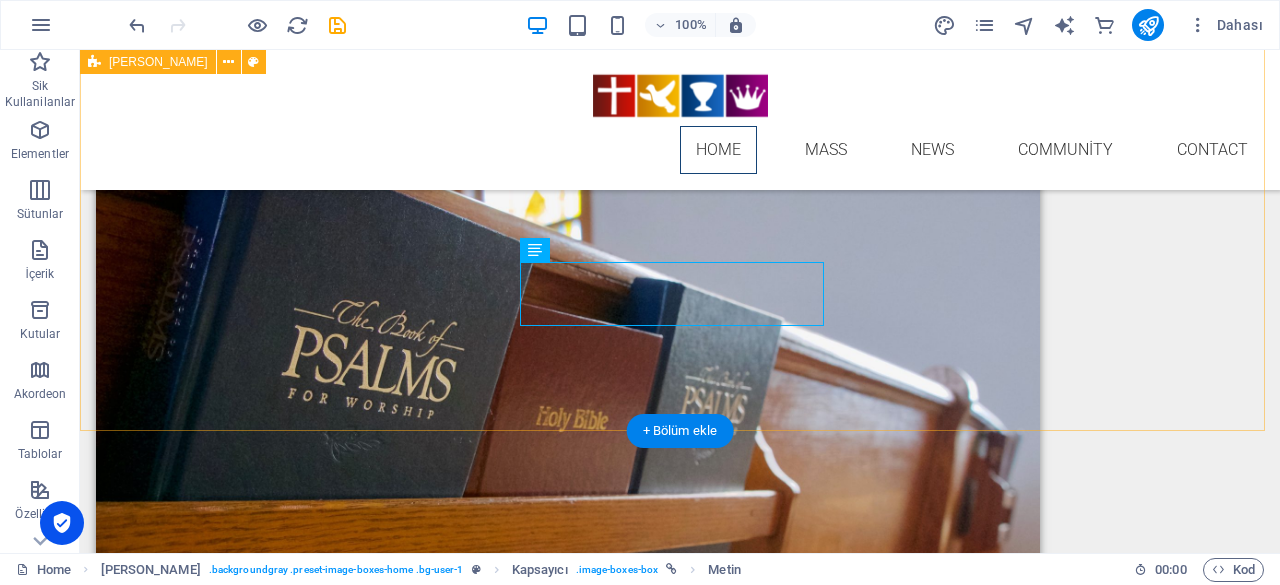 click on "MAss Lorem ipsum dolor sit amet, consectetur adipisicing elit. Veritatis, dolorem! DUA HİZMETİ Eğer [DEMOGRAPHIC_DATA] Gelemiyorsanız Sizin İçin Dua Edelim pastoral care Lorem ipsum dolor sit amet, consectetur adipisicing elit. Veritatis, dolorem!" at bounding box center [680, 1344] 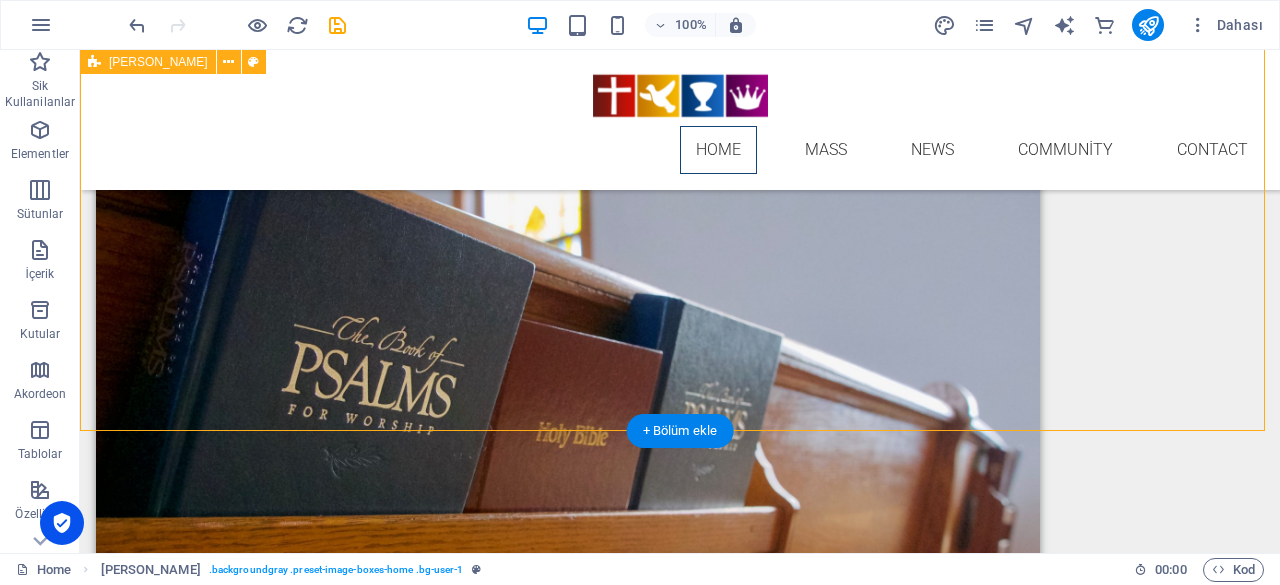scroll, scrollTop: 1448, scrollLeft: 0, axis: vertical 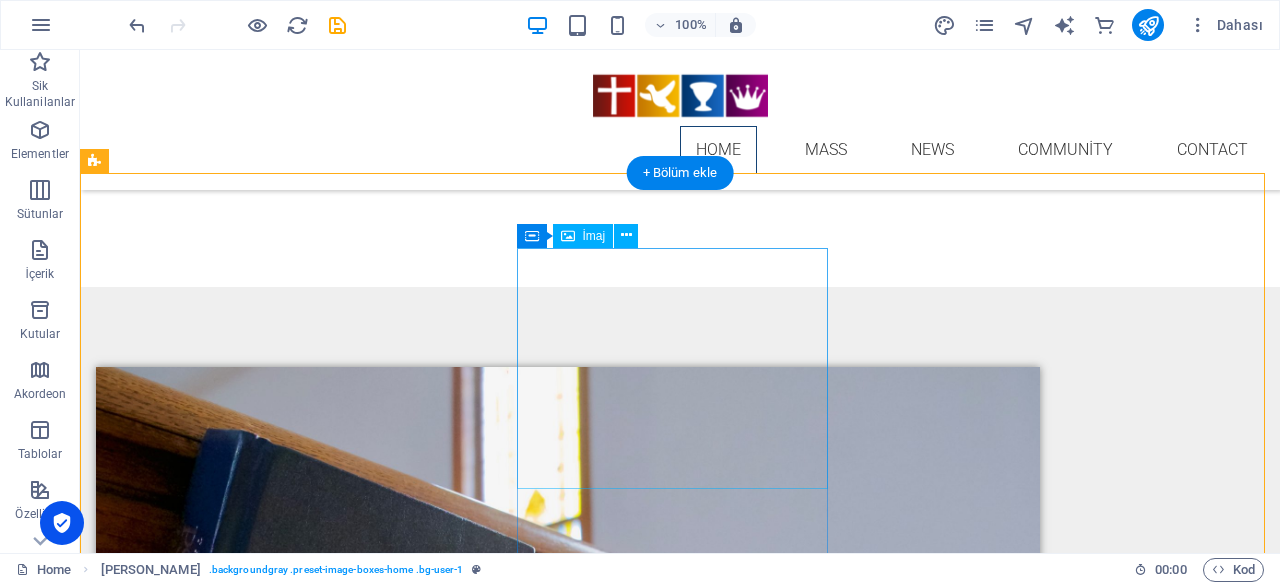 click at bounding box center (568, 1584) 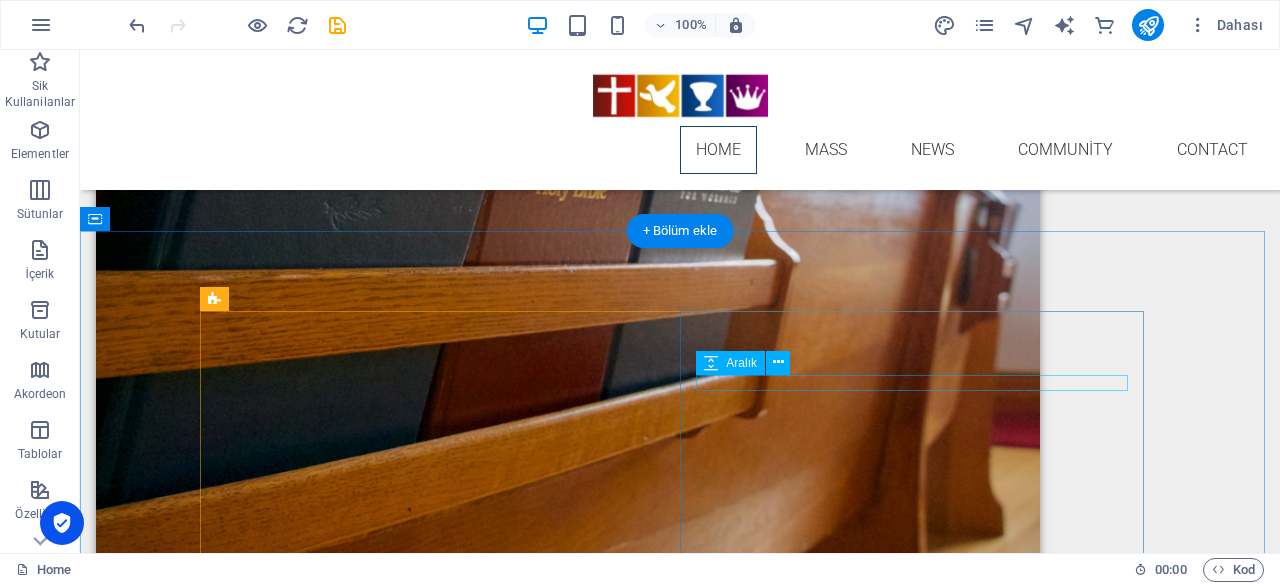 scroll, scrollTop: 1748, scrollLeft: 0, axis: vertical 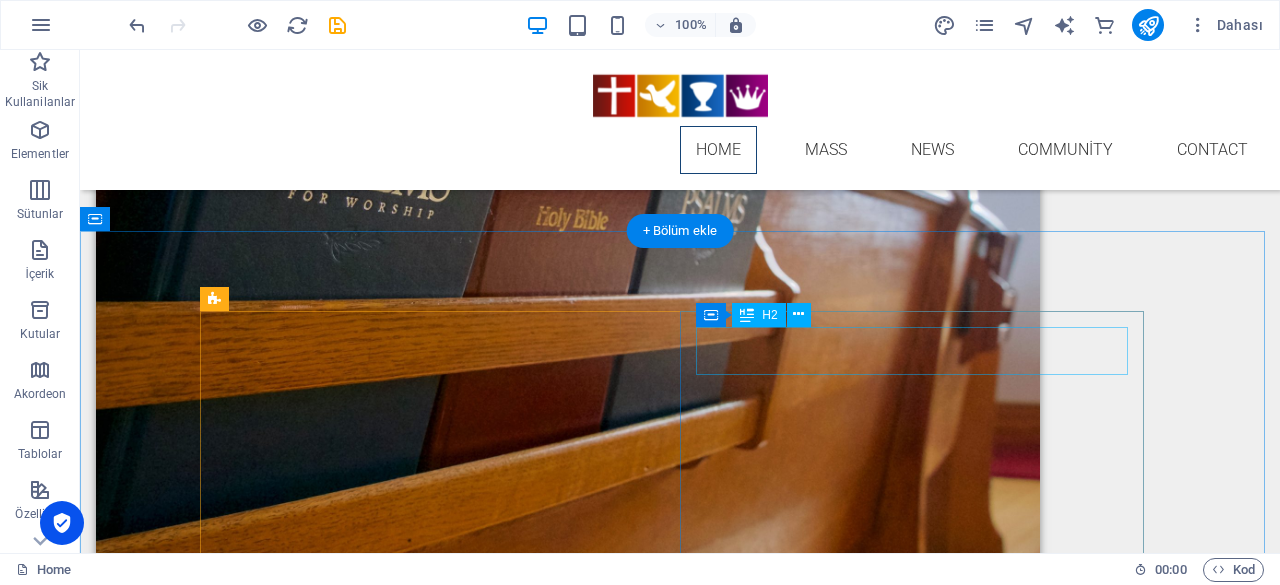 click on "You need to talk?" at bounding box center [680, 2729] 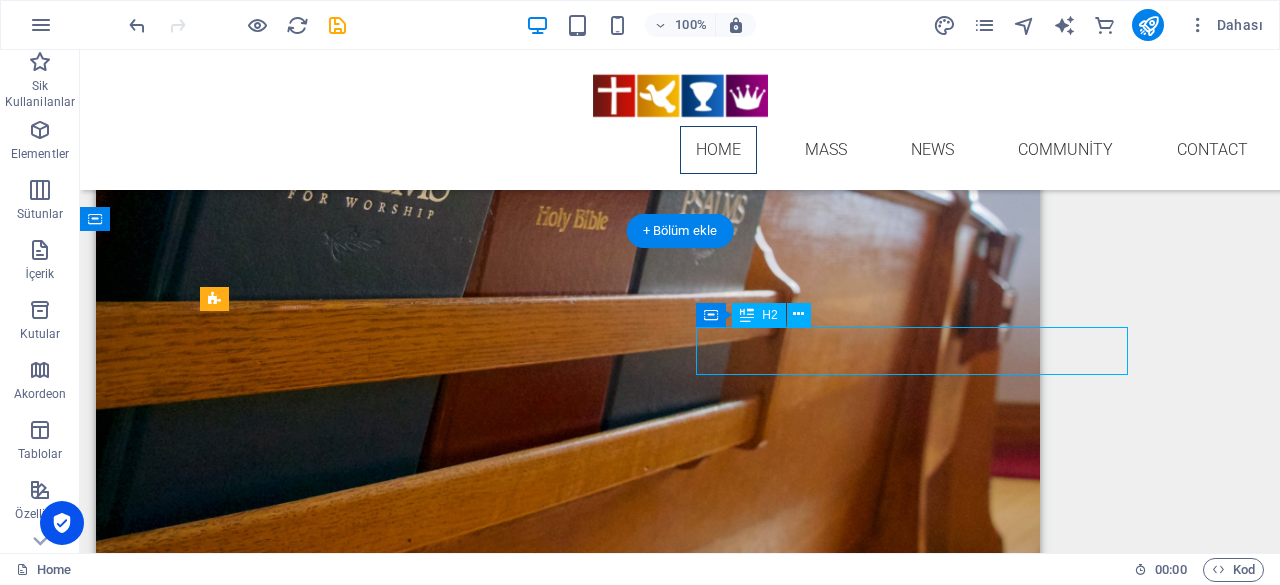 click on "You need to talk?" at bounding box center (680, 2729) 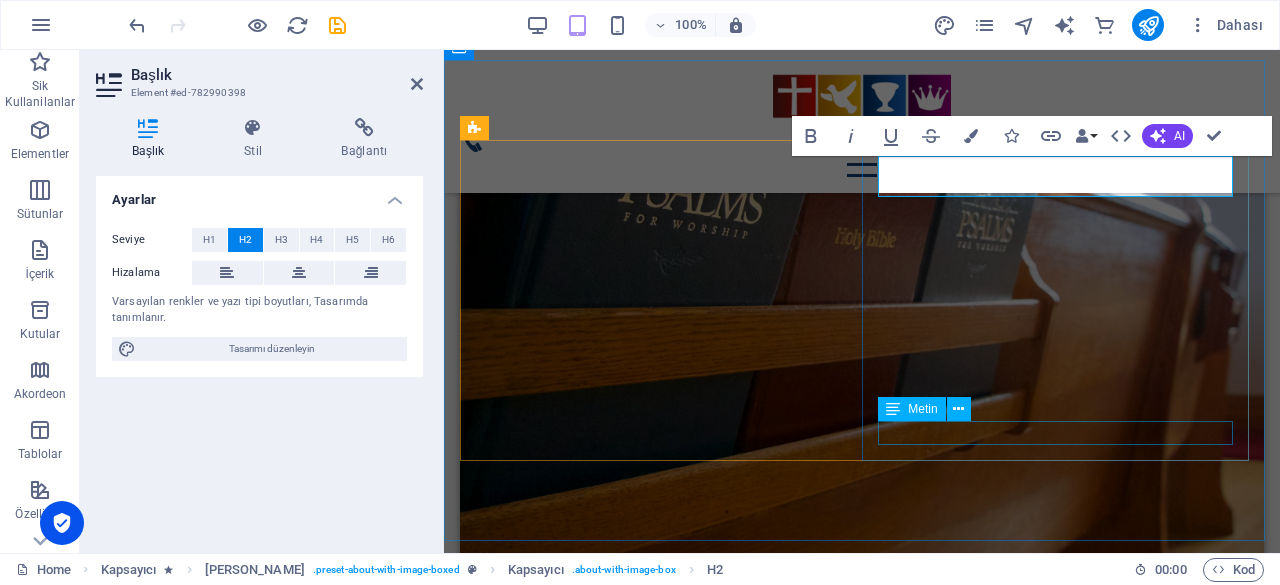 scroll, scrollTop: 1622, scrollLeft: 0, axis: vertical 